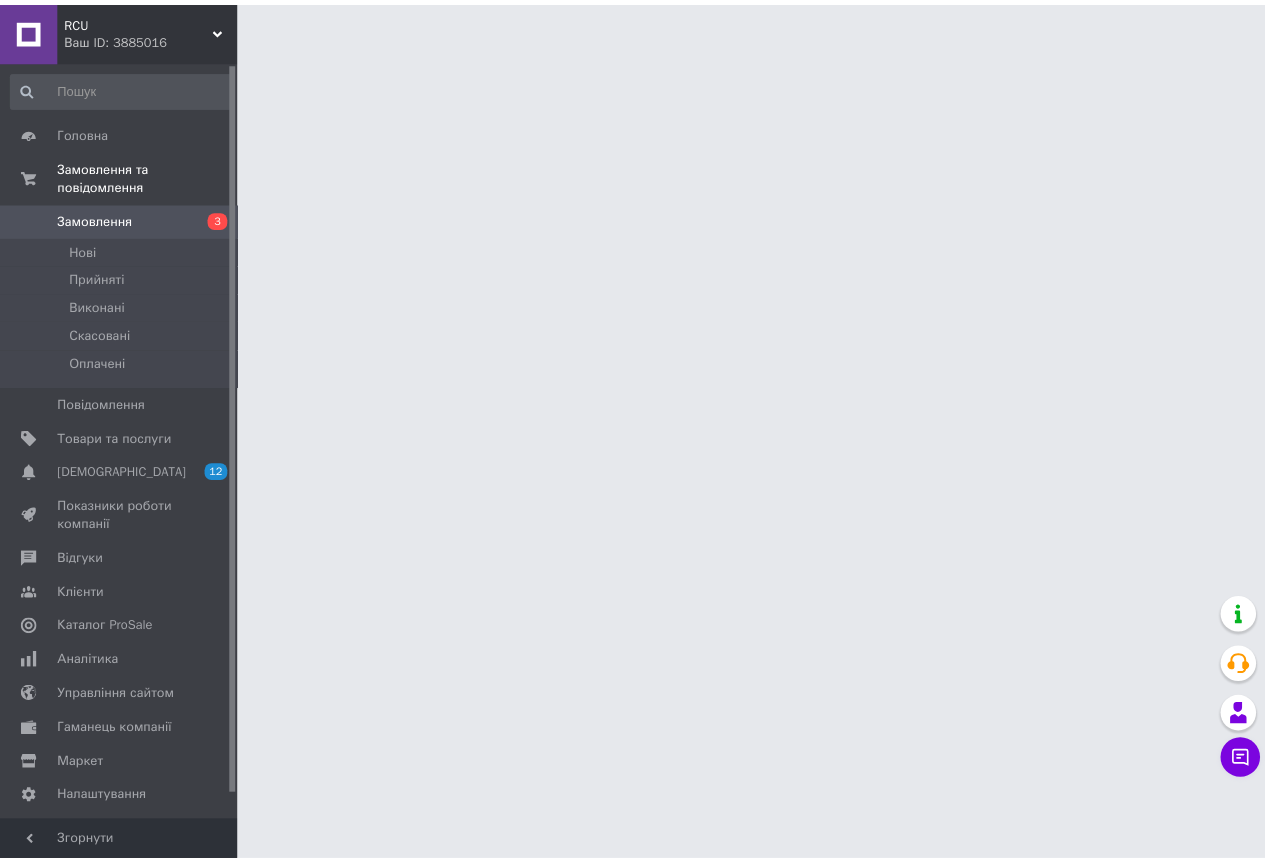 scroll, scrollTop: 0, scrollLeft: 0, axis: both 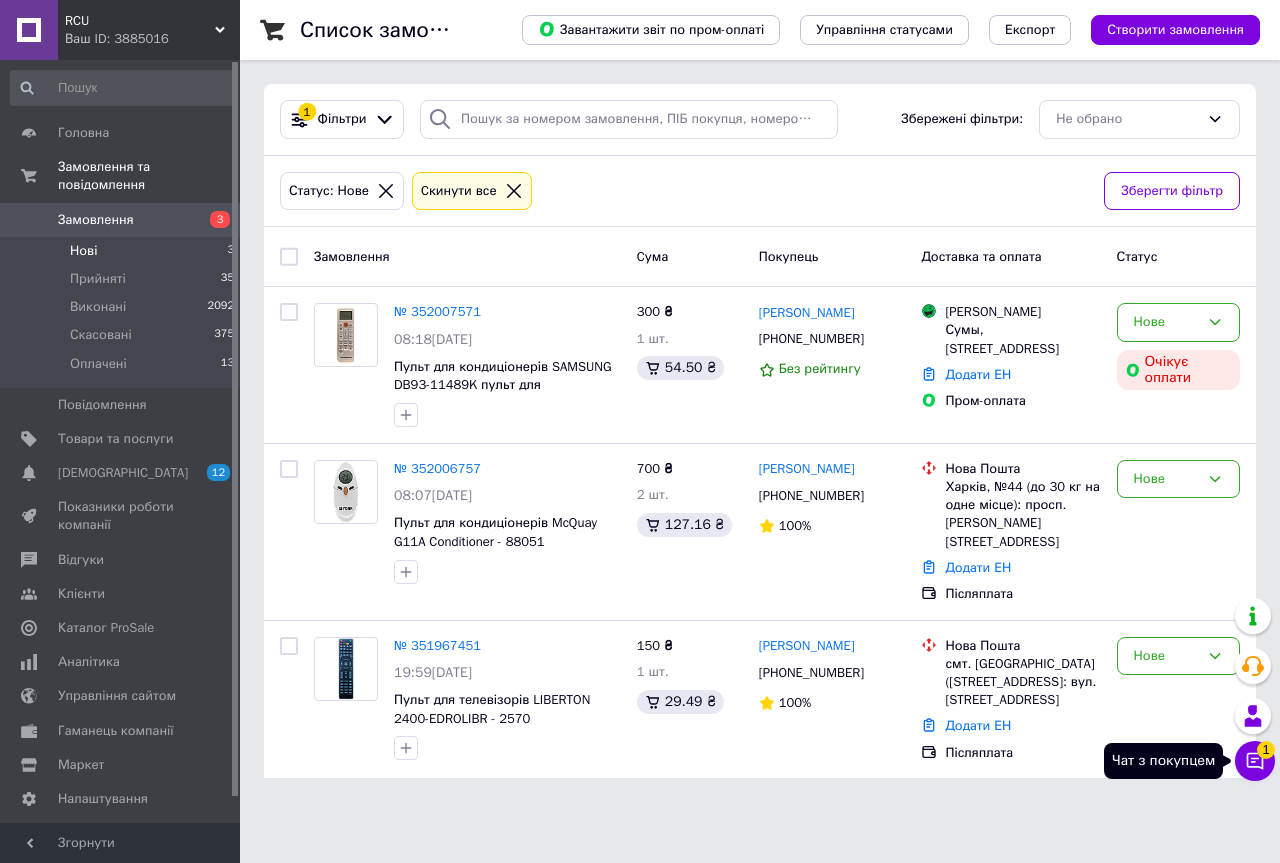 click 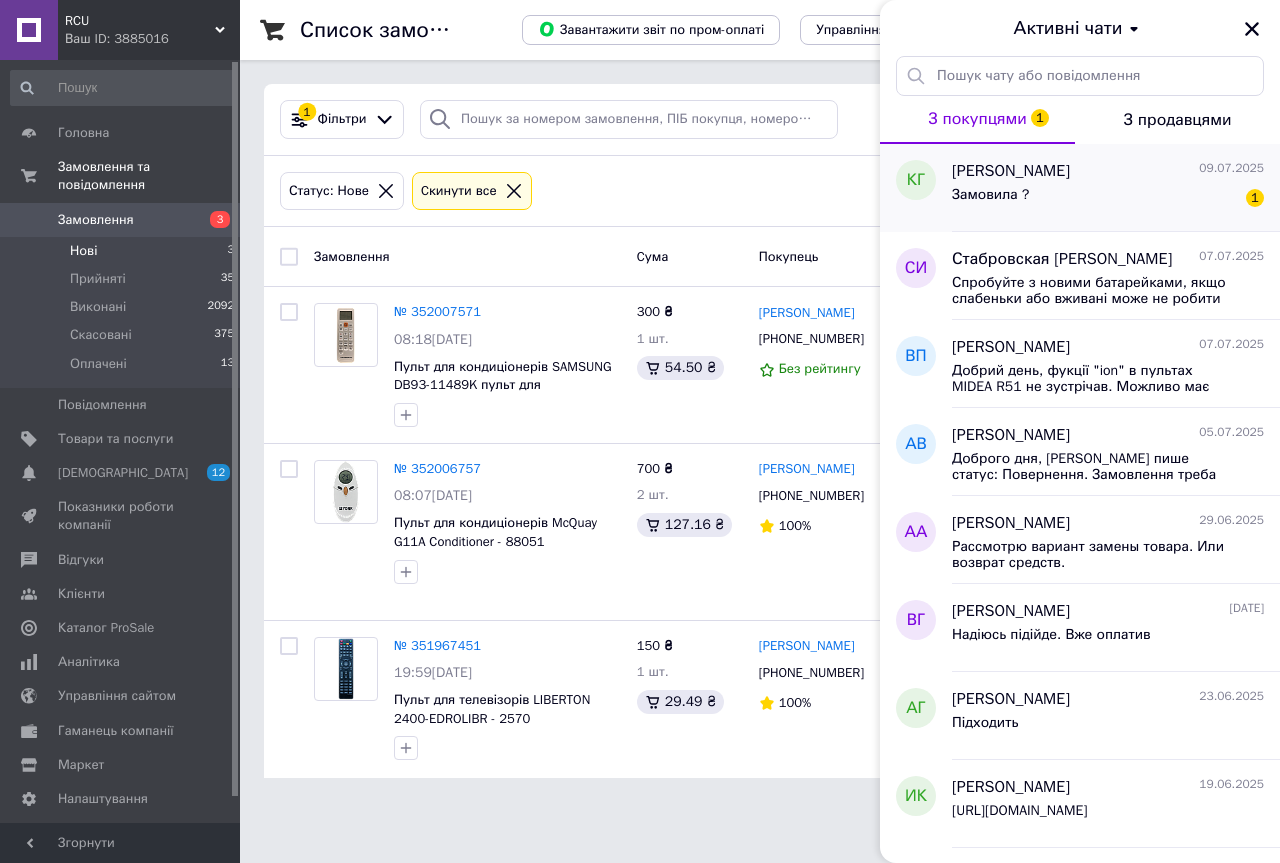 click on "Каміла Гнітецька" at bounding box center [1011, 171] 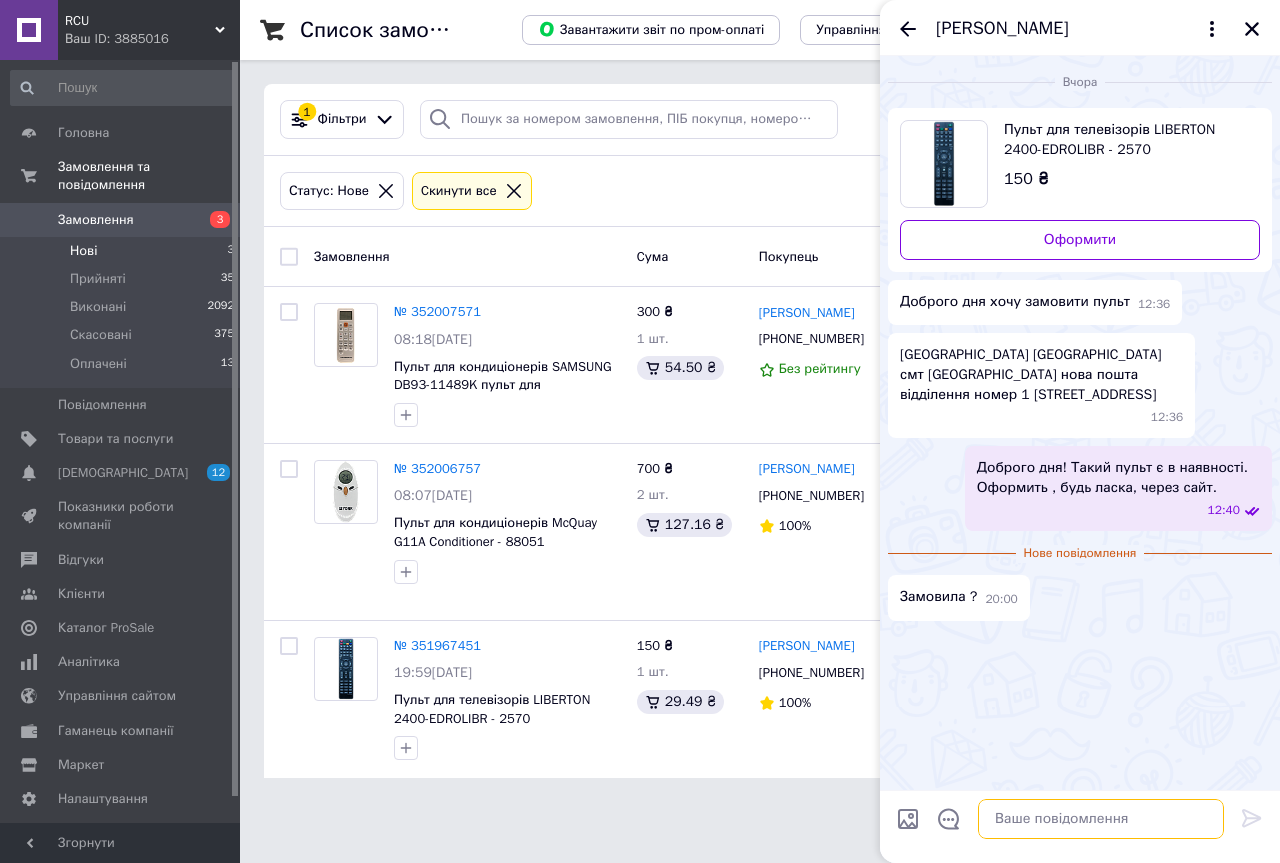 click at bounding box center [1101, 819] 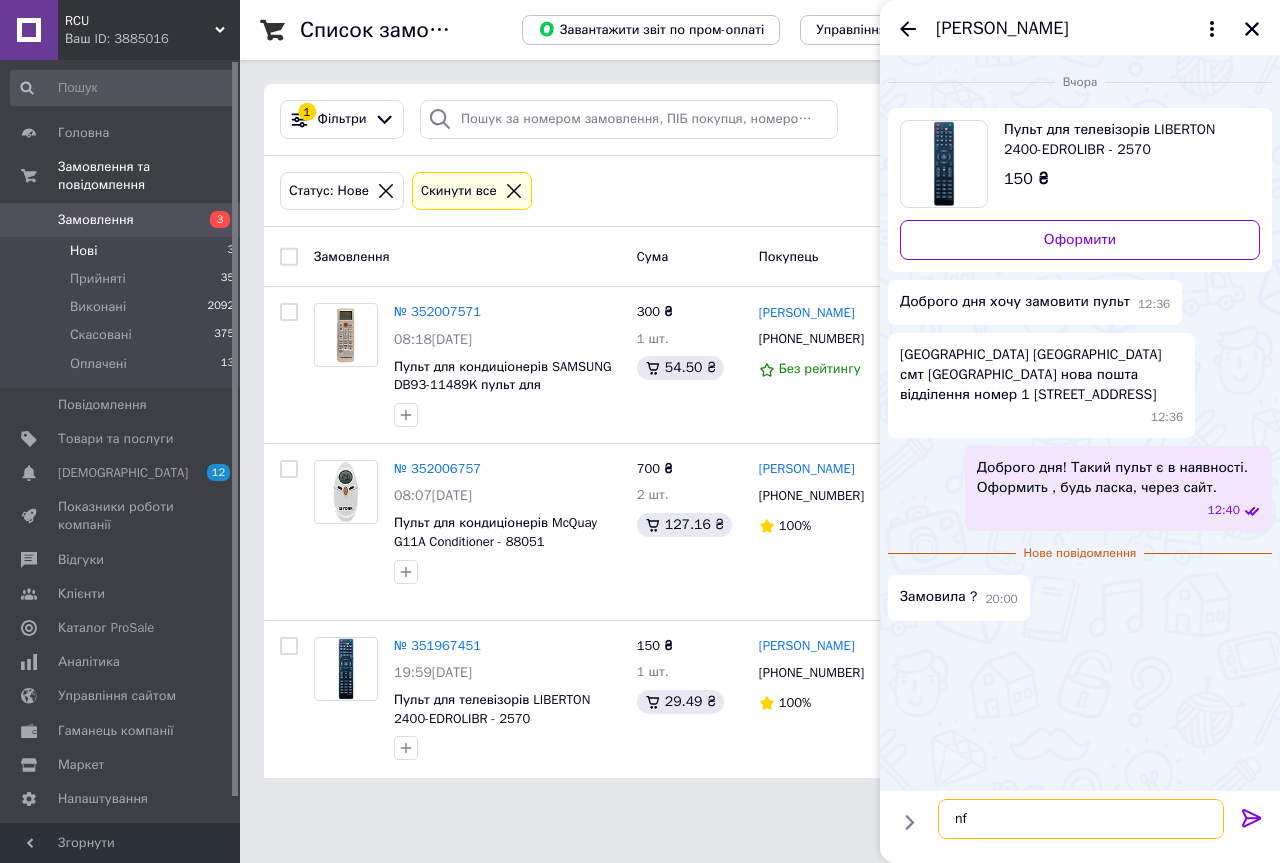 type on "n" 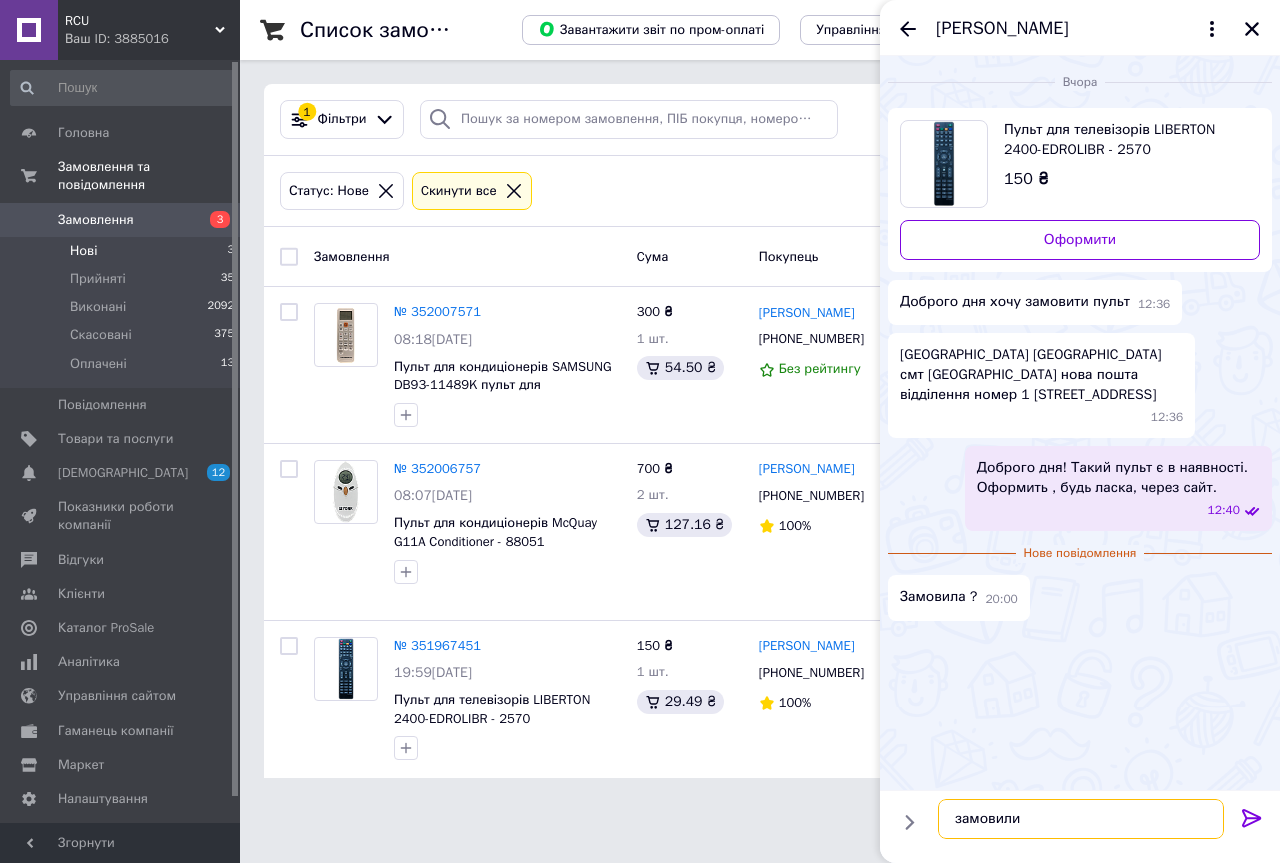 type on "замовили" 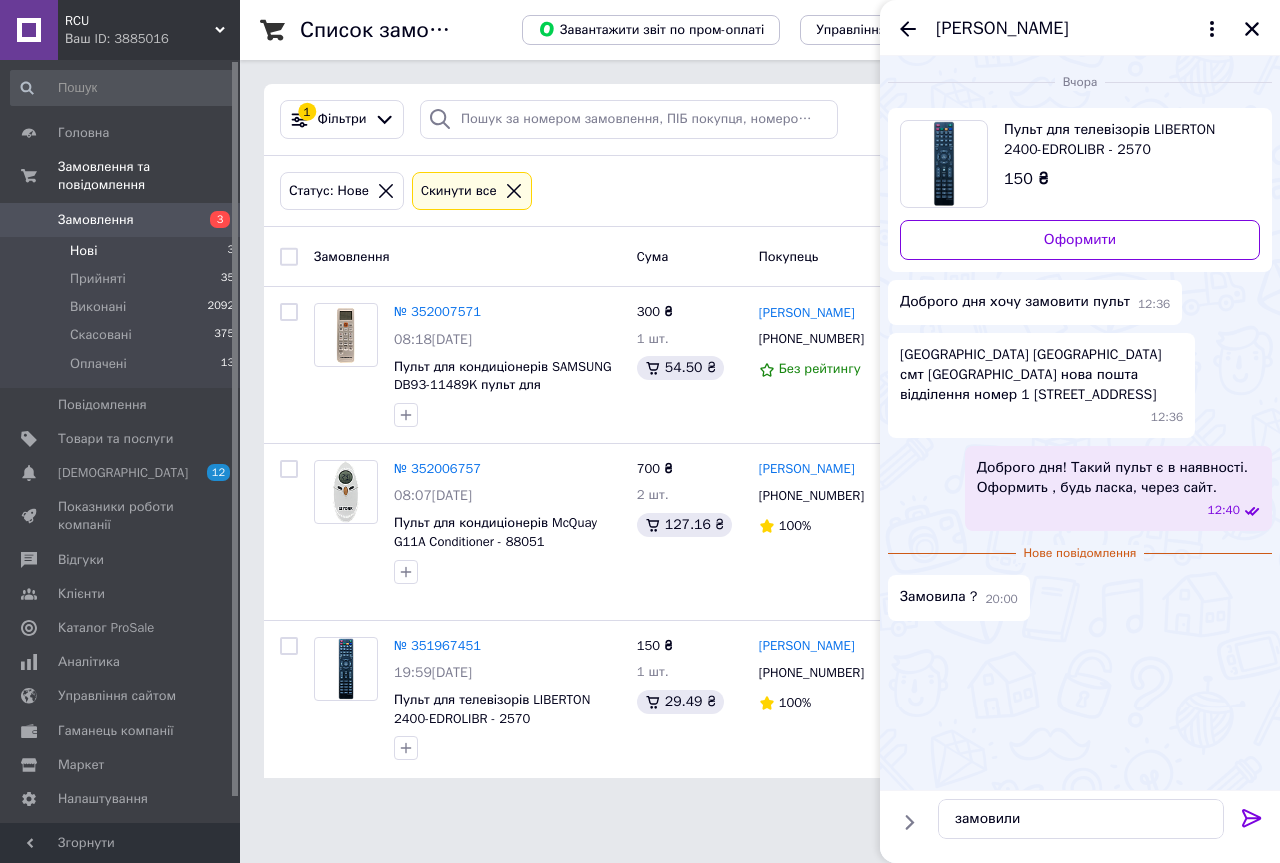 click 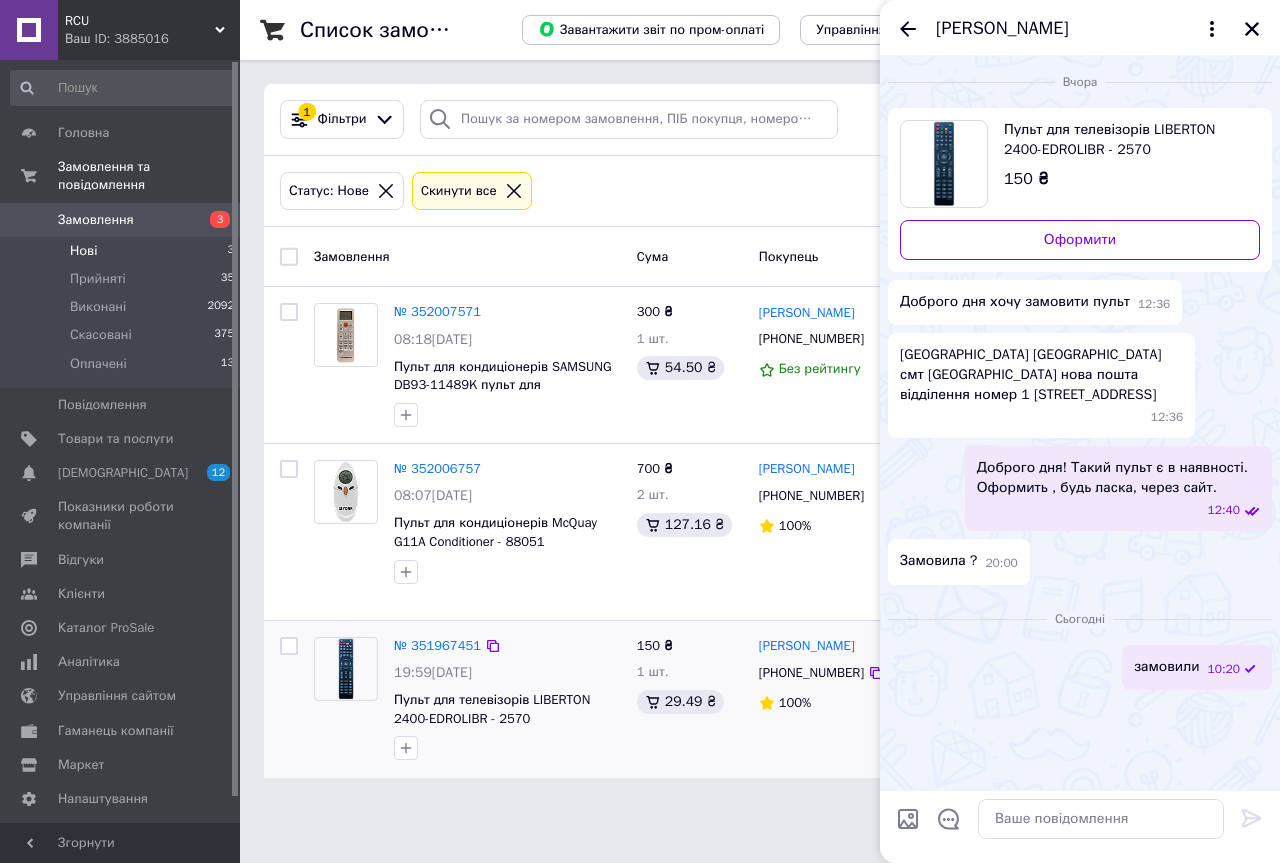 click on "150 ₴ 1 шт. 29.49 ₴" at bounding box center [690, 700] 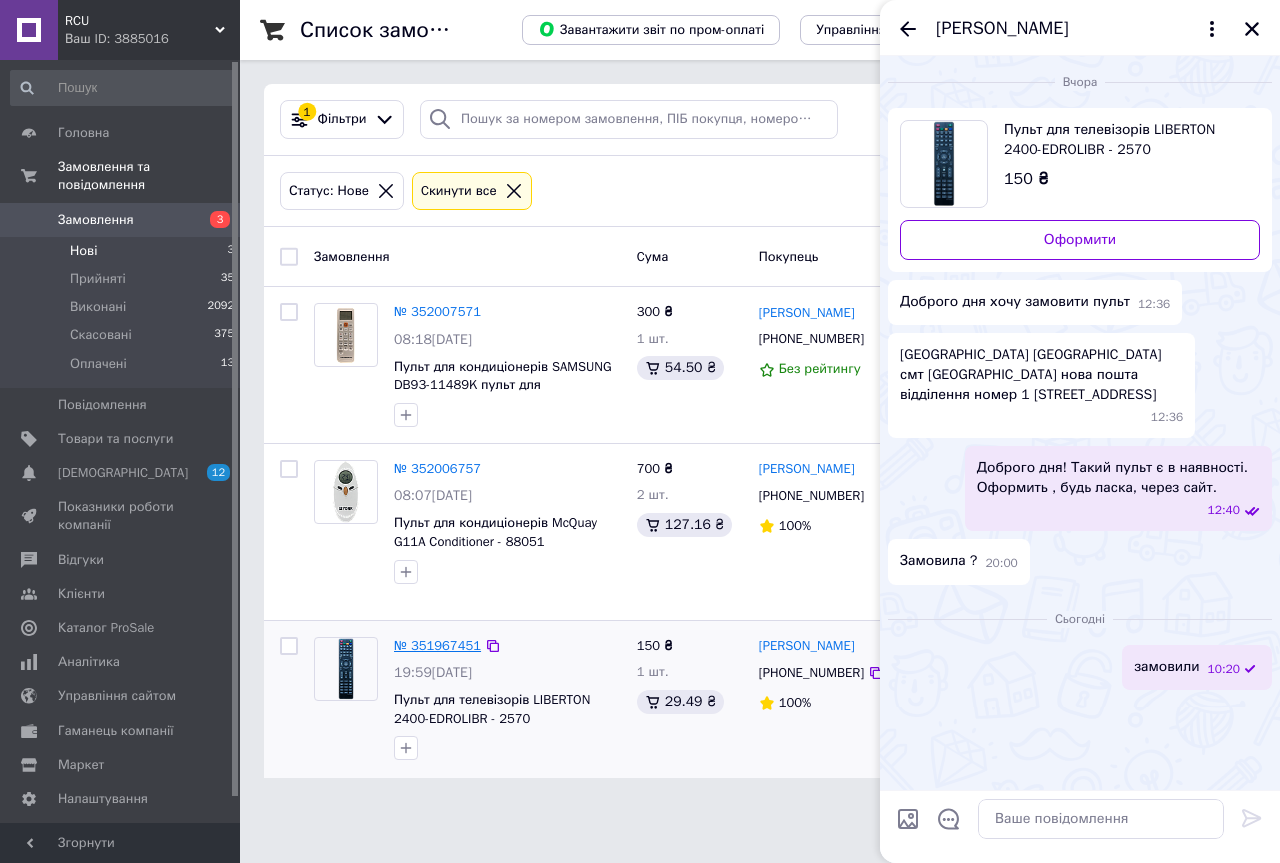 click on "№ 351967451" at bounding box center [437, 645] 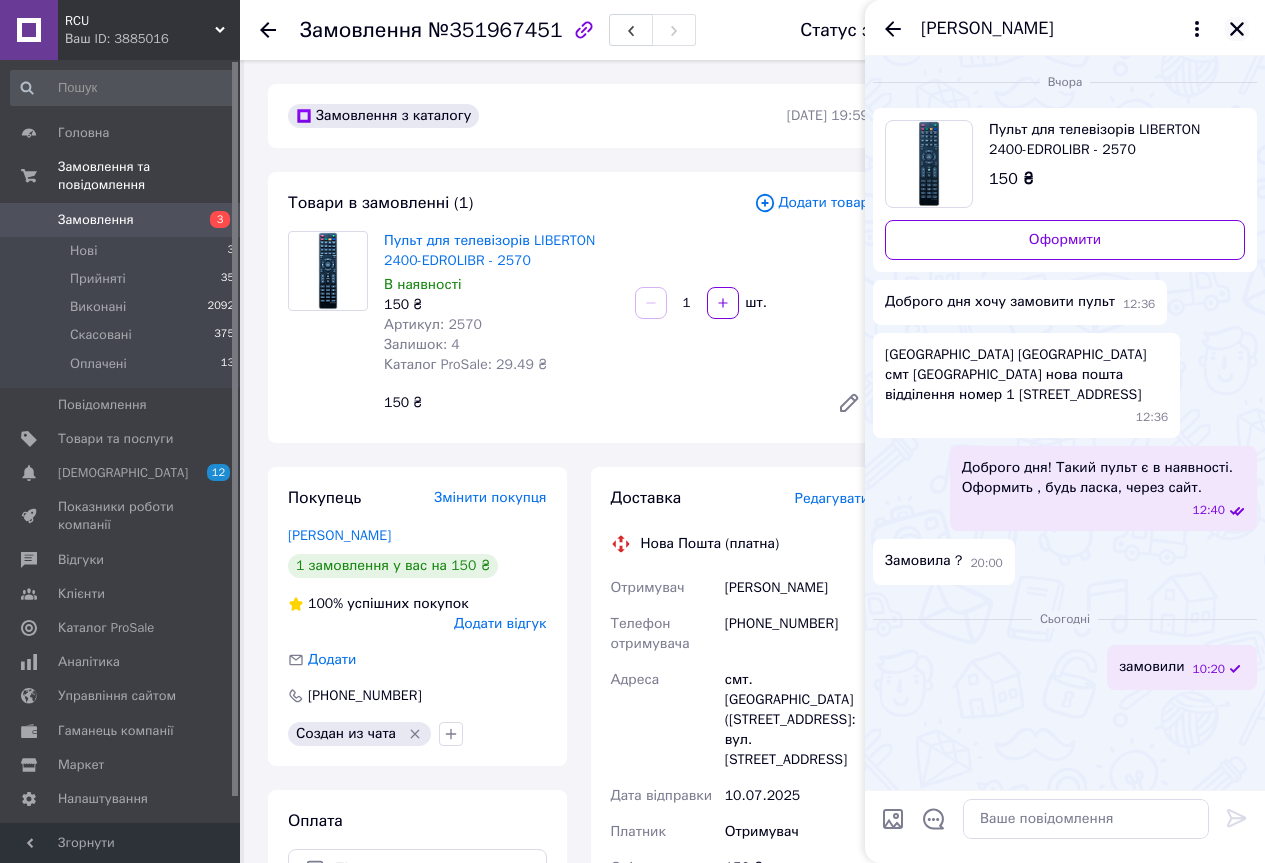 click 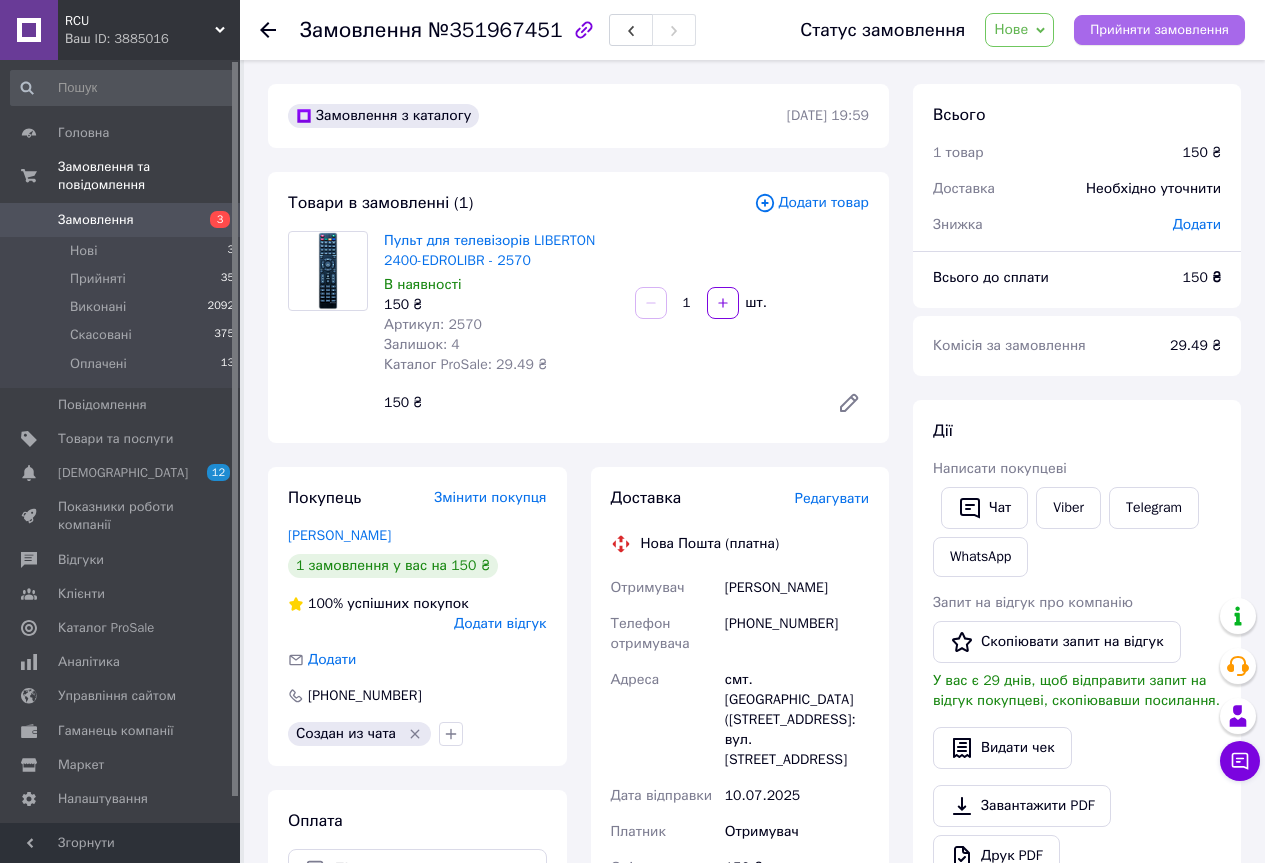 click on "Прийняти замовлення" at bounding box center [1159, 30] 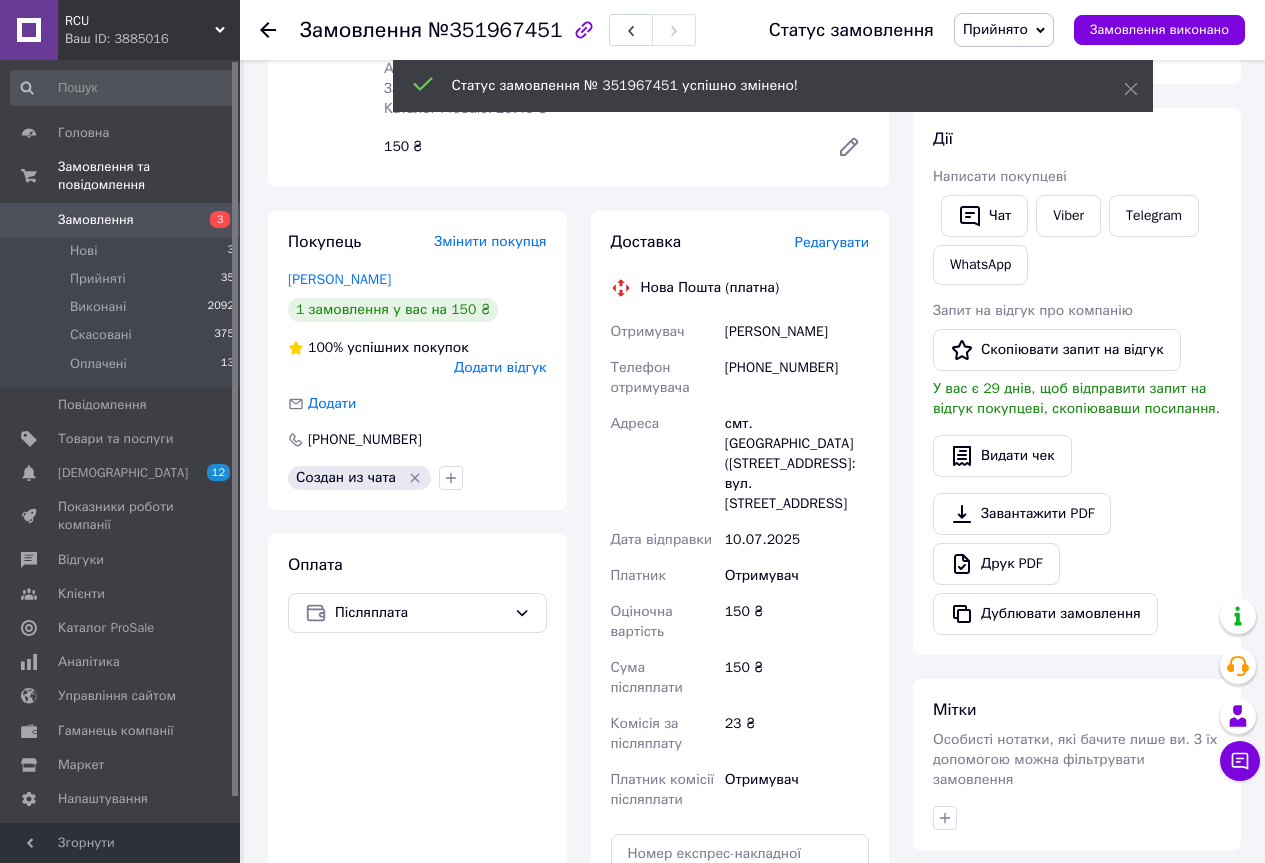 scroll, scrollTop: 400, scrollLeft: 0, axis: vertical 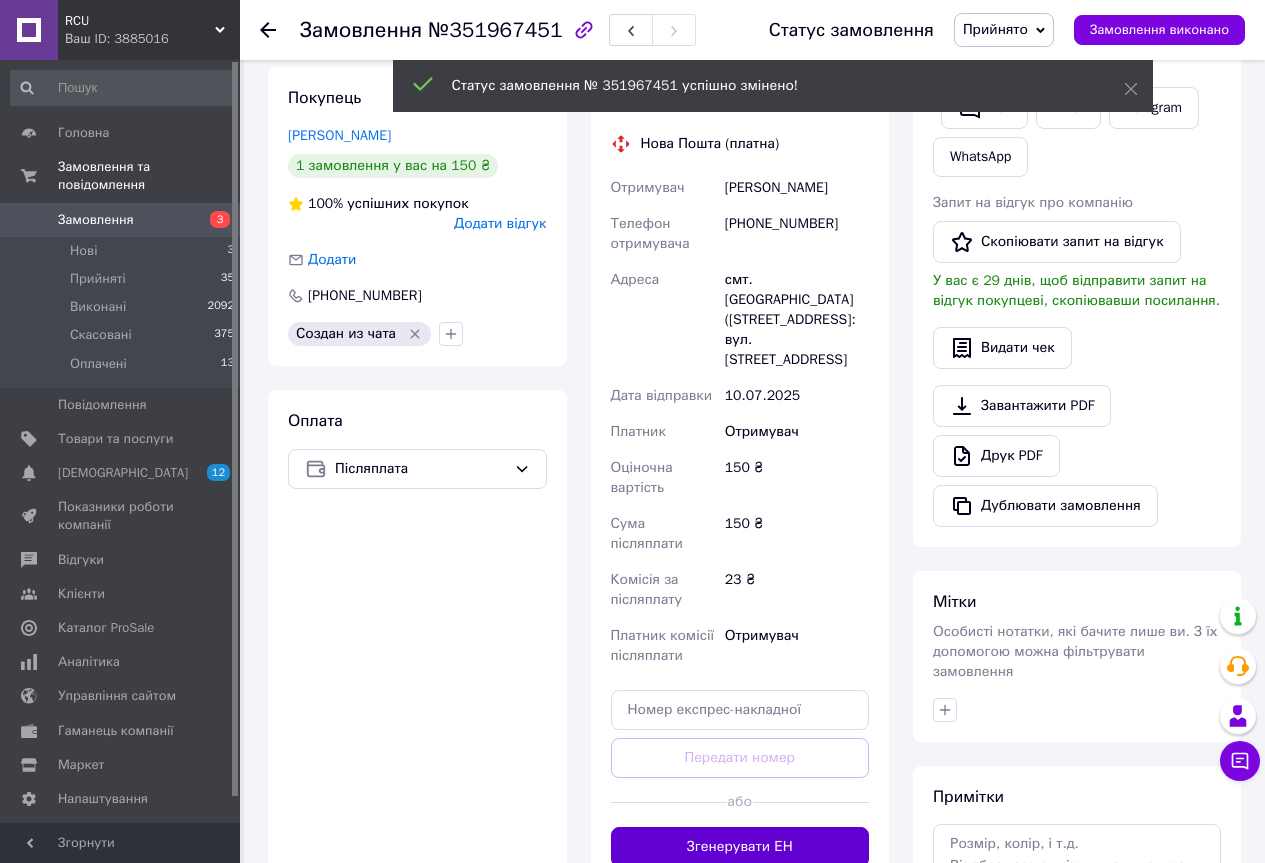 click on "Згенерувати ЕН" at bounding box center (740, 847) 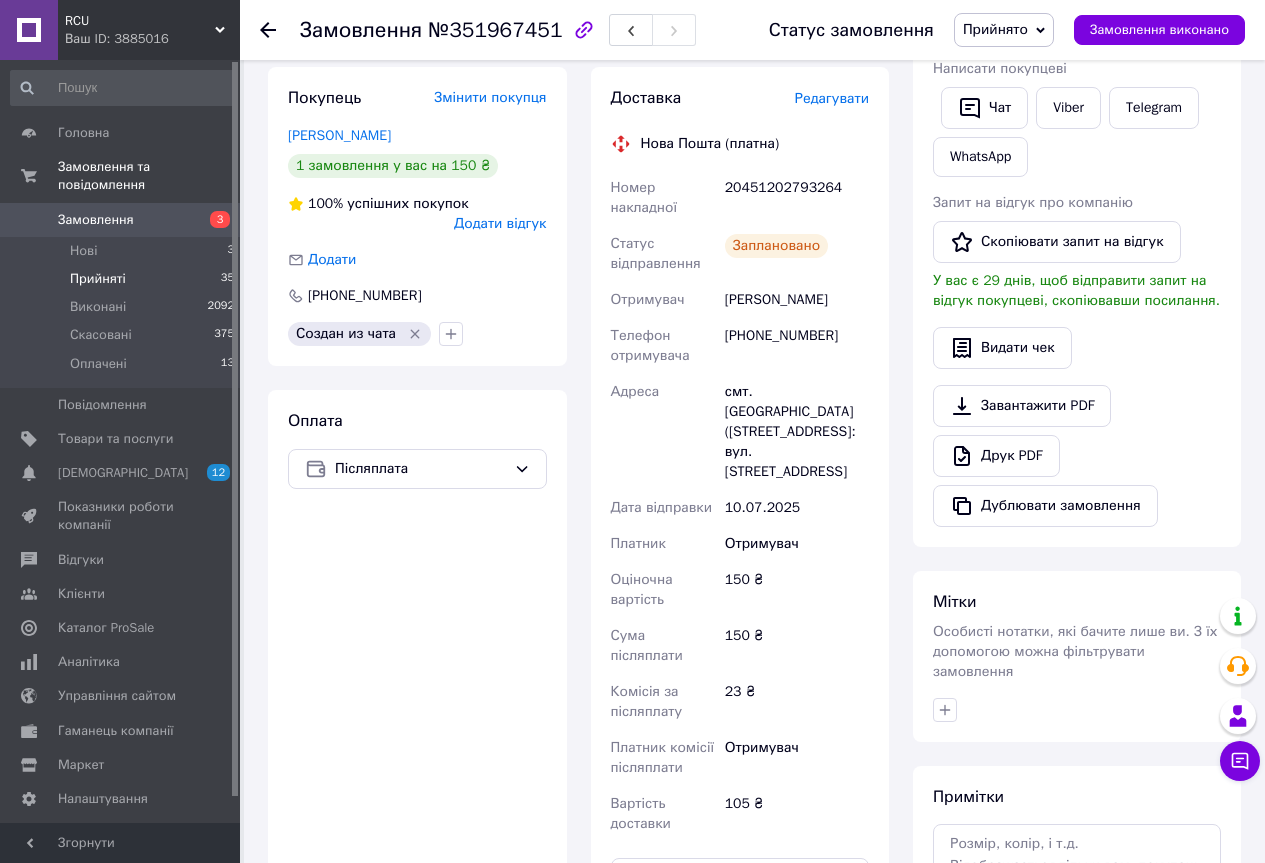 click on "Прийняті" at bounding box center (98, 279) 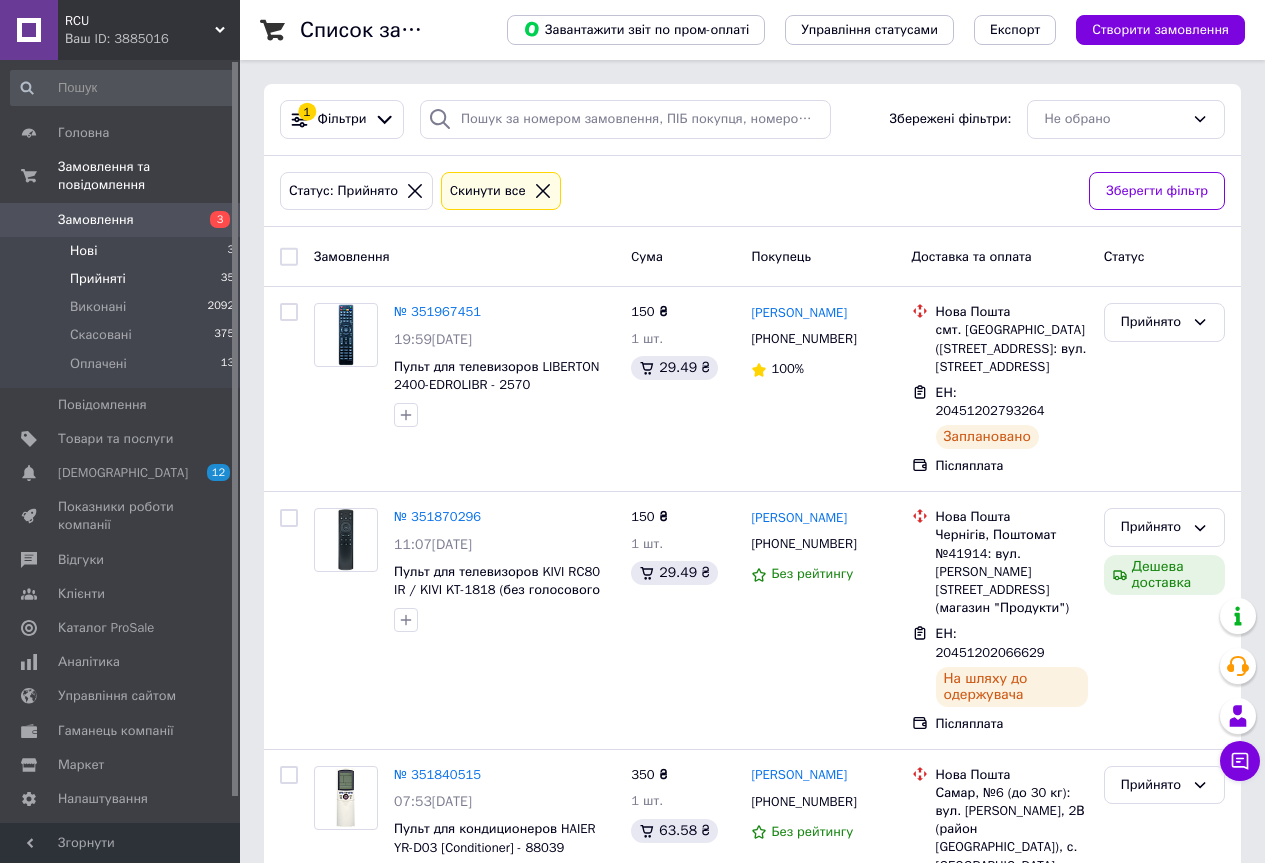 click on "Нові 3" at bounding box center (123, 251) 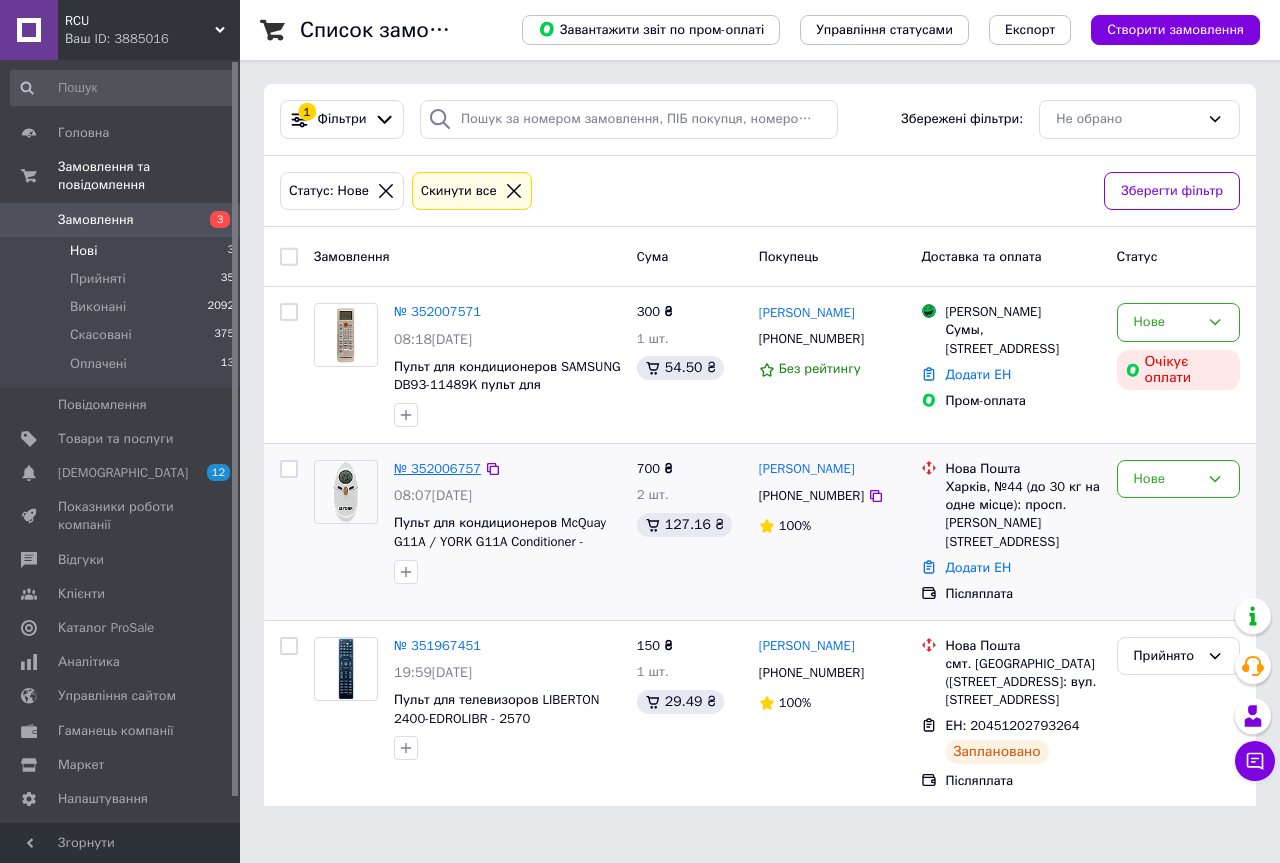 click on "№ 352006757" at bounding box center (437, 468) 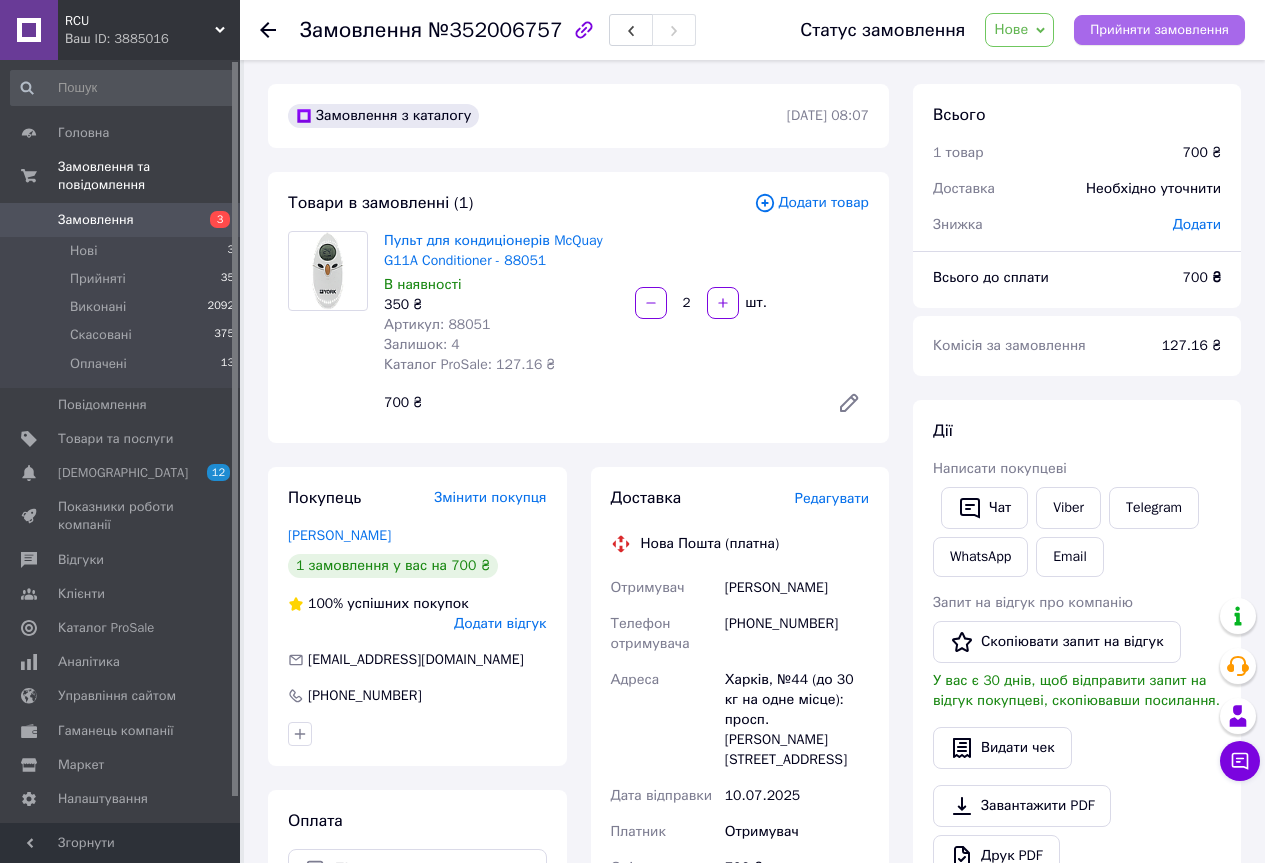 click on "Прийняти замовлення" at bounding box center (1159, 30) 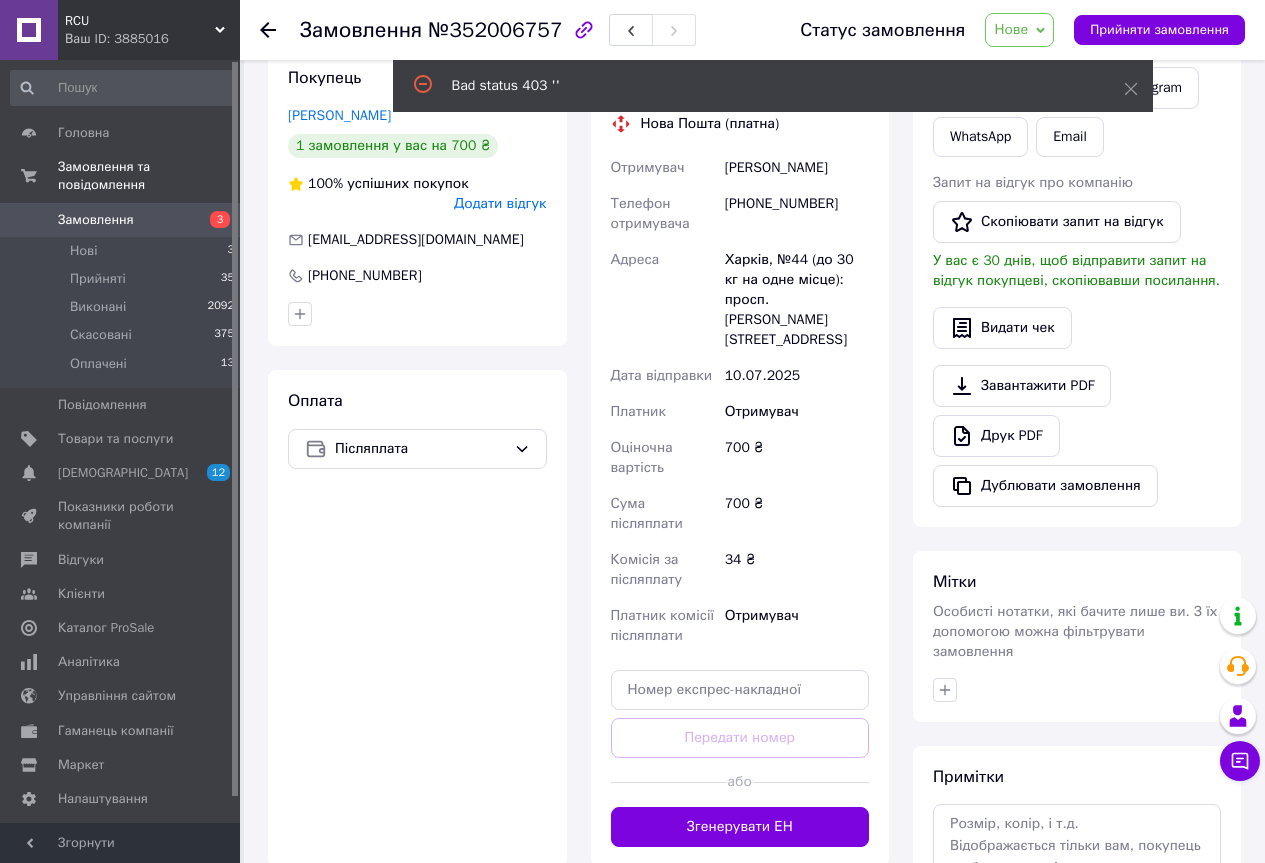 scroll, scrollTop: 500, scrollLeft: 0, axis: vertical 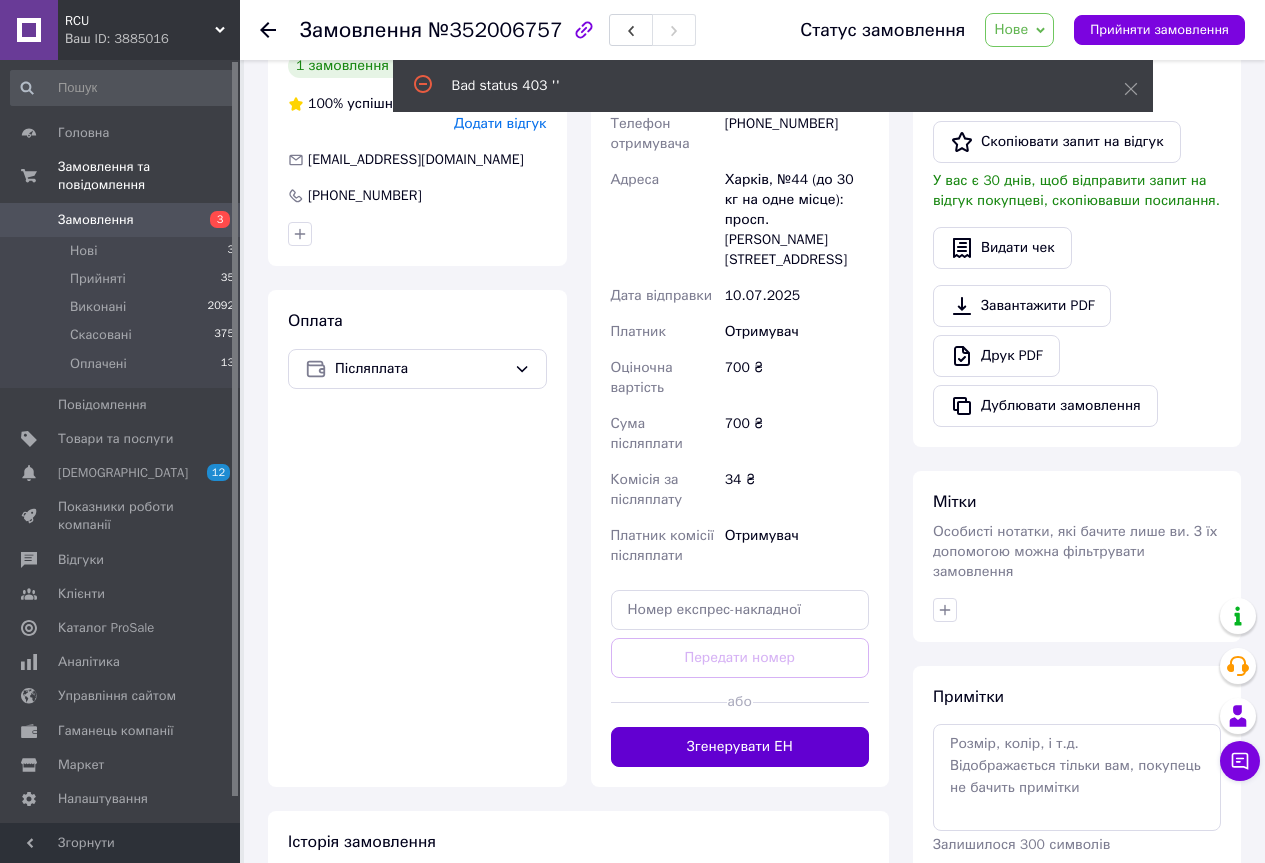 click on "Згенерувати ЕН" at bounding box center [740, 747] 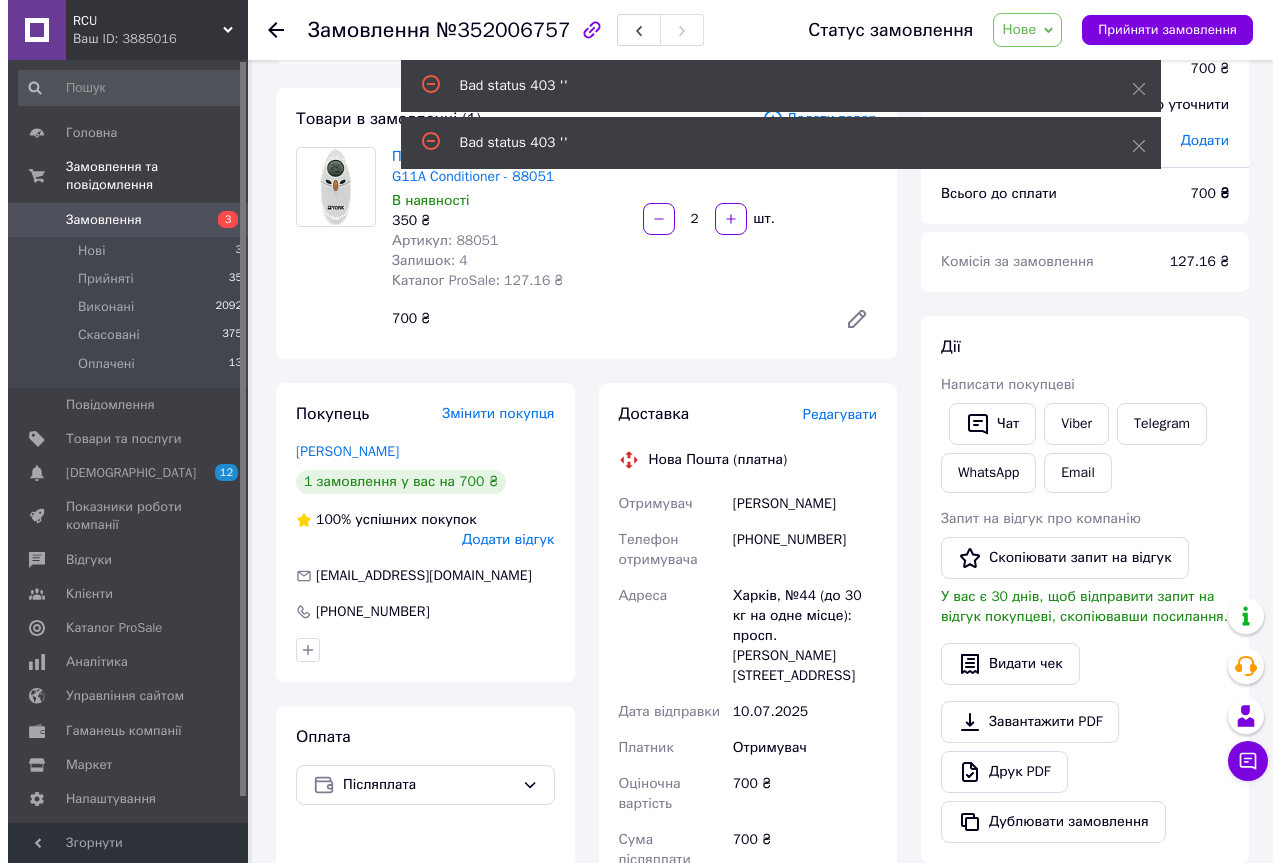 scroll, scrollTop: 0, scrollLeft: 0, axis: both 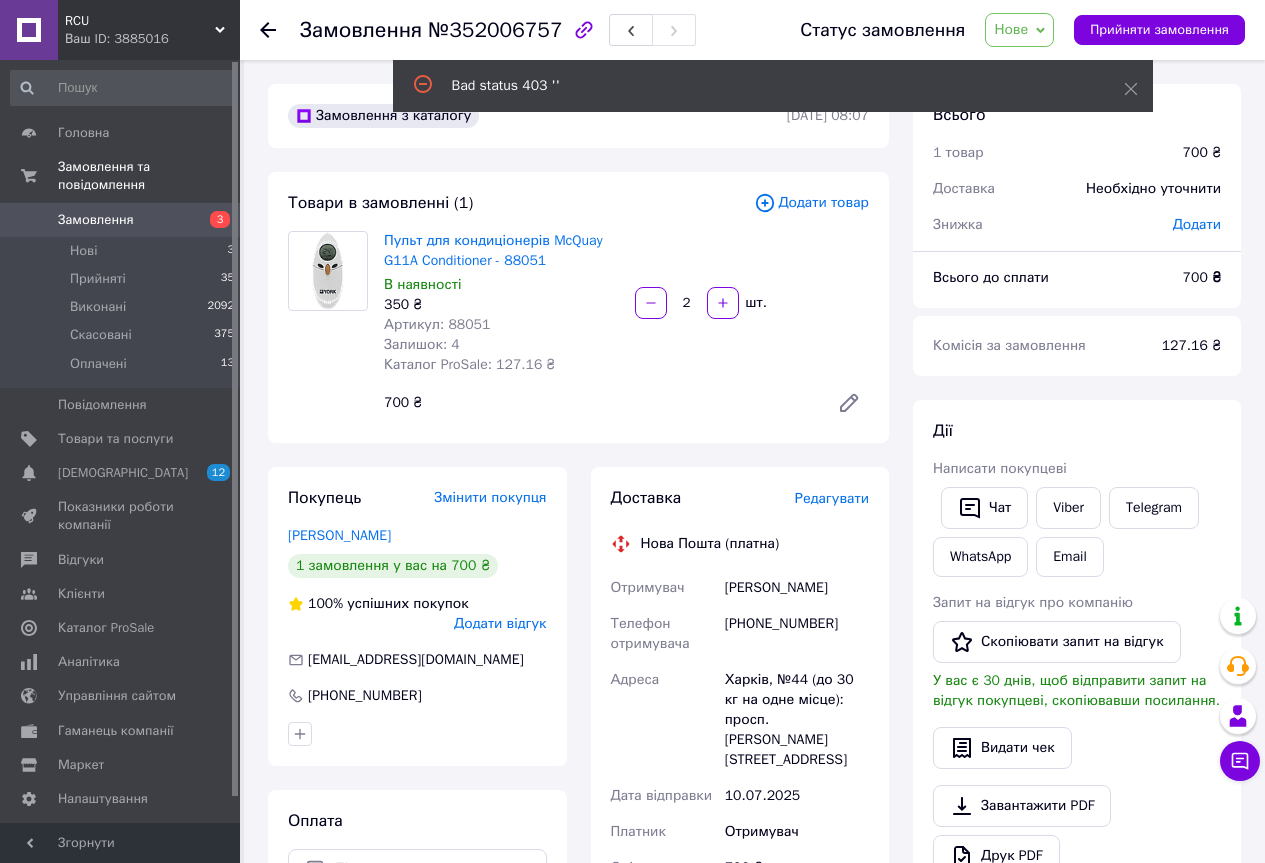 click on "Редагувати" at bounding box center [832, 498] 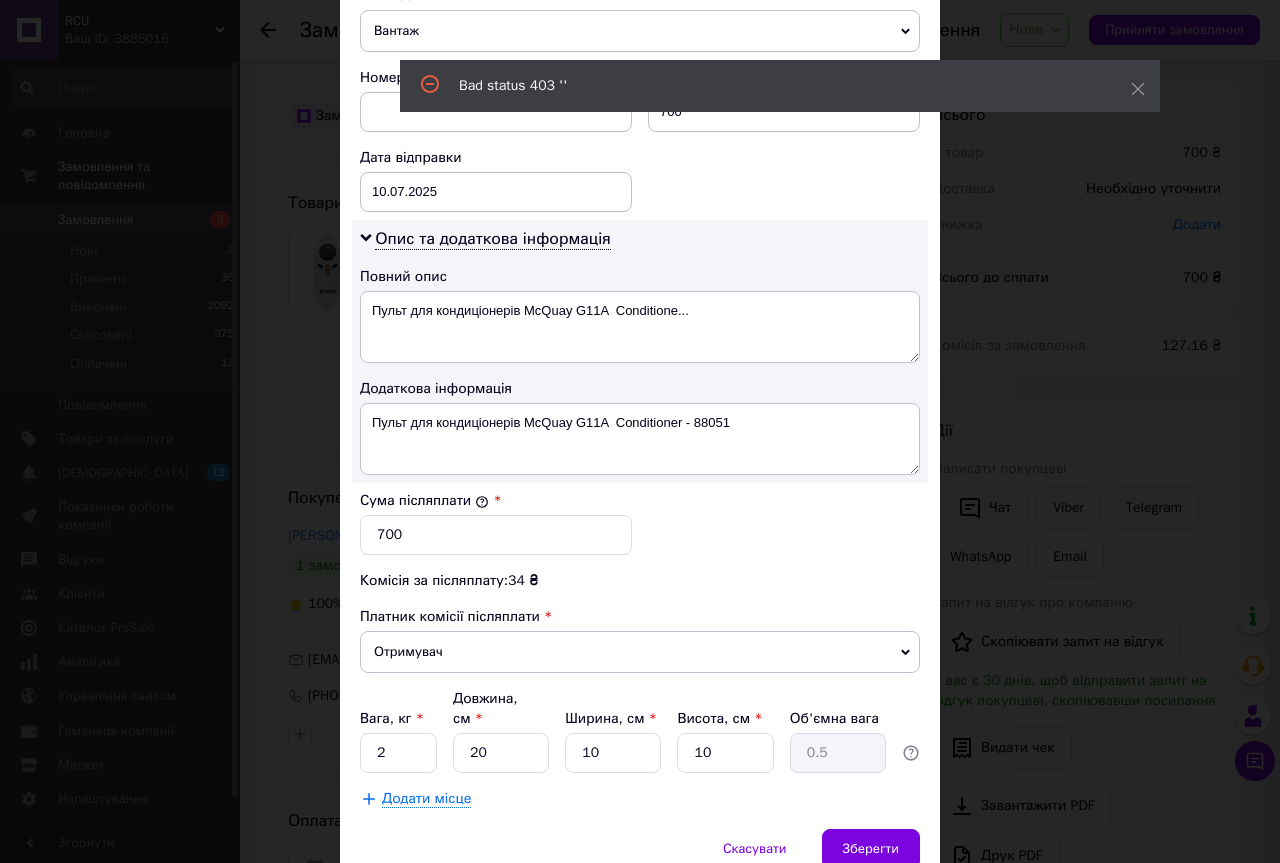 scroll, scrollTop: 887, scrollLeft: 0, axis: vertical 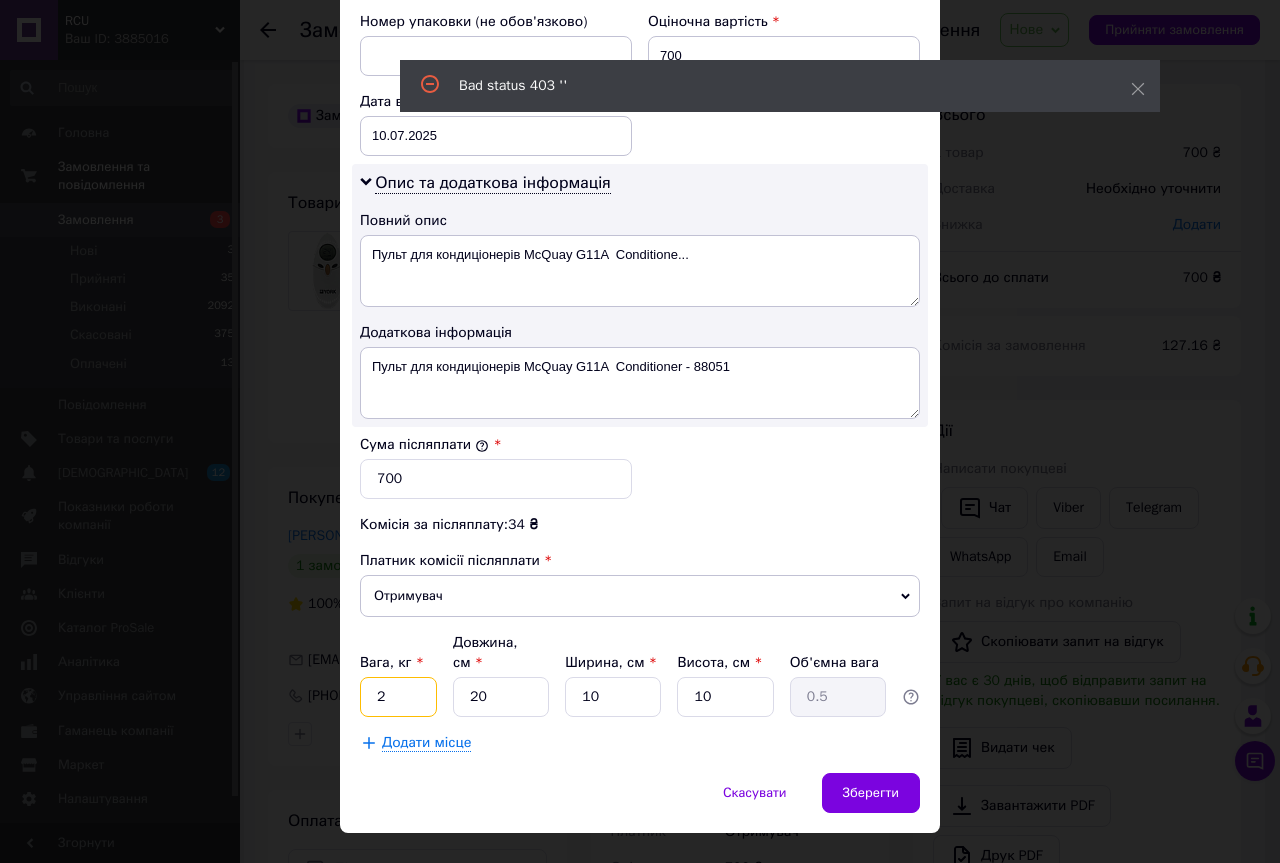drag, startPoint x: 394, startPoint y: 661, endPoint x: 346, endPoint y: 665, distance: 48.166378 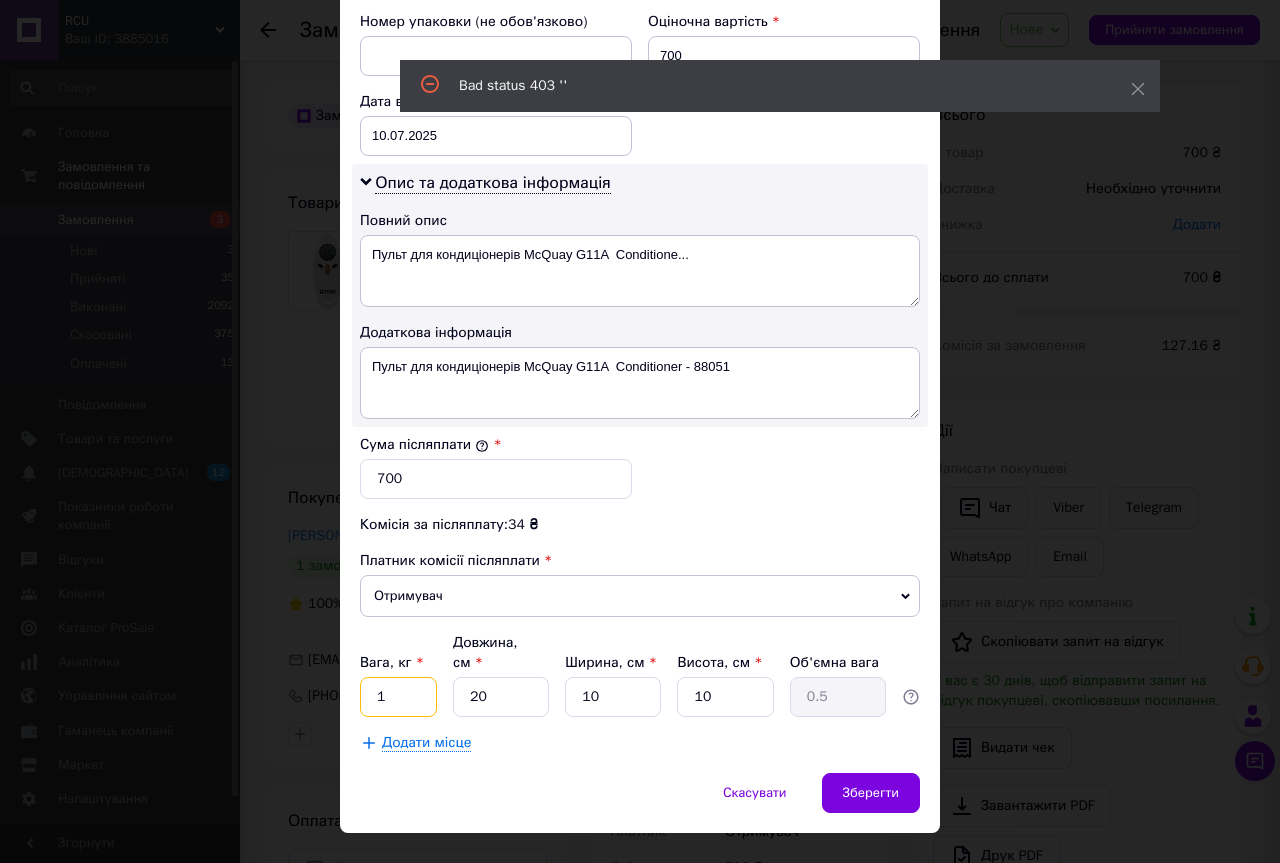 type on "1" 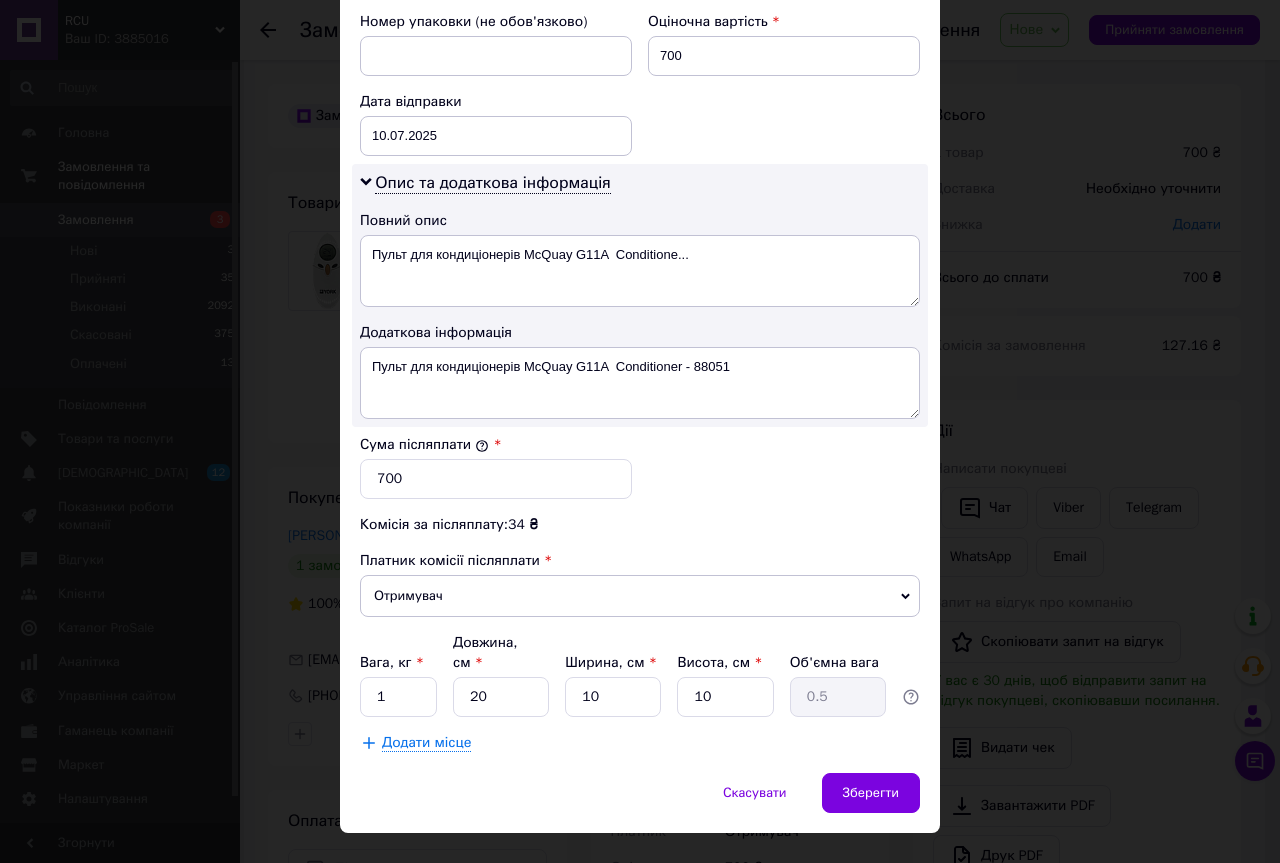 click on "Спосіб доставки Нова Пошта (платна) Платник Отримувач Відправник Прізвище отримувача Борисенко Ім'я отримувача Сергій По батькові отримувача Телефон отримувача +380504010027 Тип доставки У відділенні Кур'єром В поштоматі Місто Харків Відділення №44 (до 30 кг на одне місце): просп. Льва Ландау, 46 Місце відправки м. Київ (Київська обл.): №248 (до 30 кг): бульв. Чоколівський, 37 (літера А) Немає збігів. Спробуйте змінити умови пошуку Додати ще місце відправки Тип посилки Вантаж Документи Номер упаковки (не обов'язково) Оціночна вартість 700 Дата відправки 10.07.2025 < 2025 > < Июль > 30" at bounding box center [640, 8] 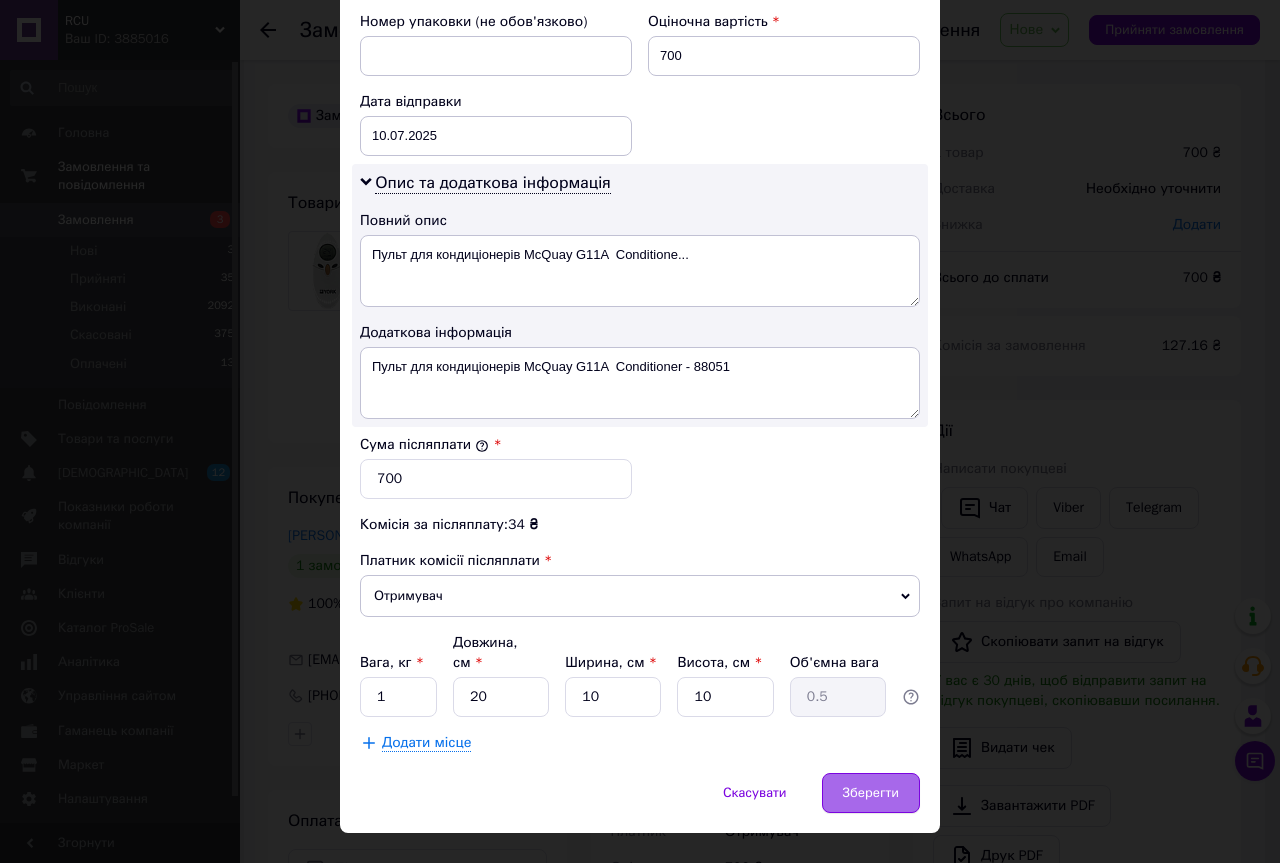 click on "Зберегти" at bounding box center (871, 793) 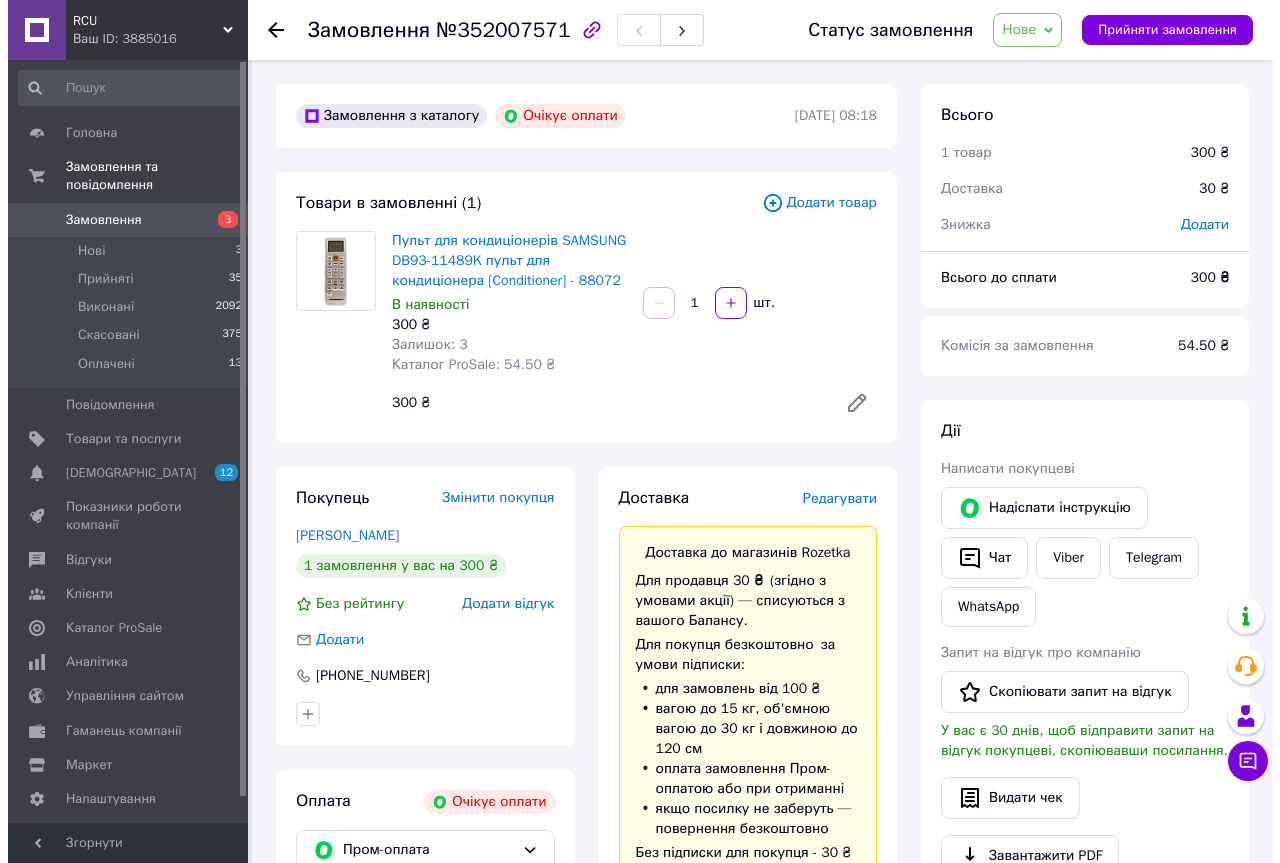 scroll, scrollTop: 0, scrollLeft: 0, axis: both 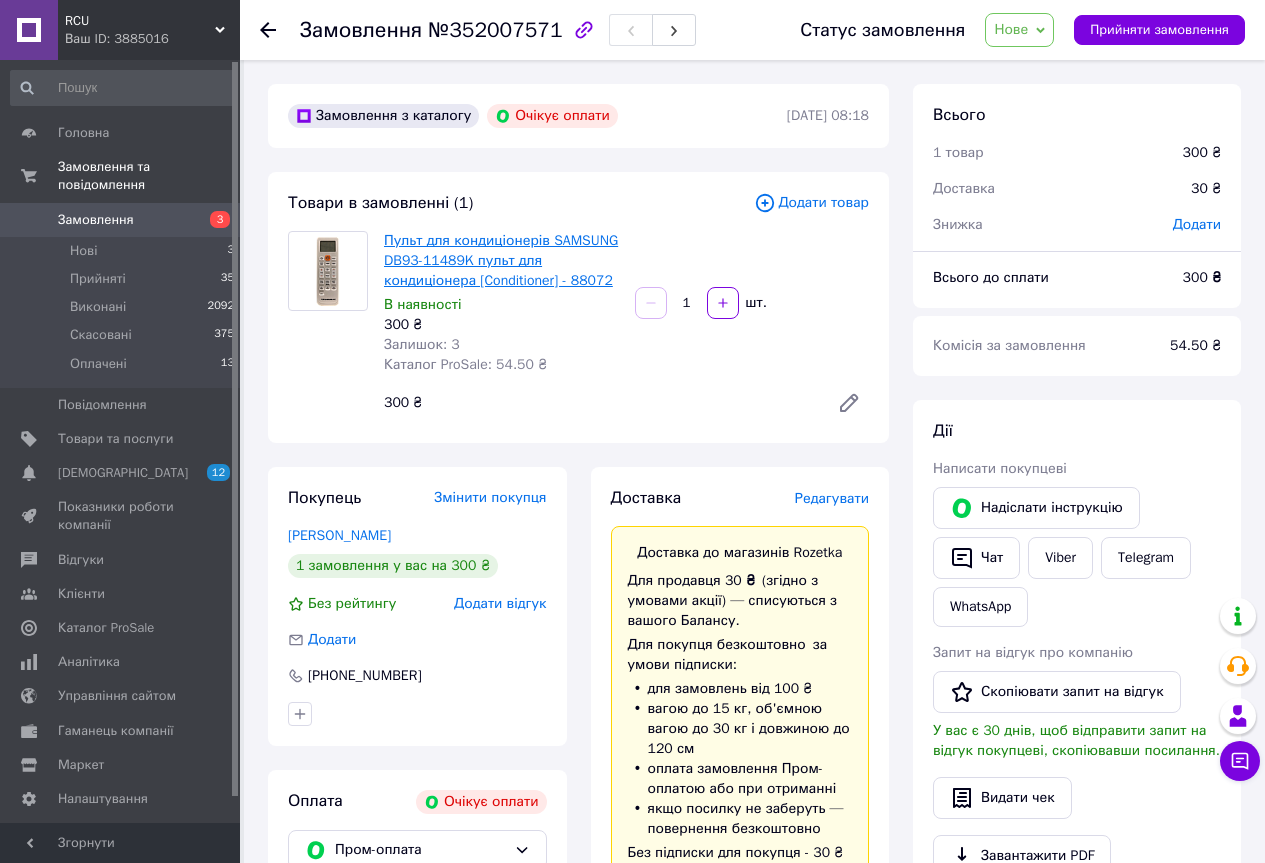 click on "Пульт для кондиціонерів SAMSUNG DB93-11489K пульт для кондиціонера [Conditioner] - 88072" at bounding box center (501, 260) 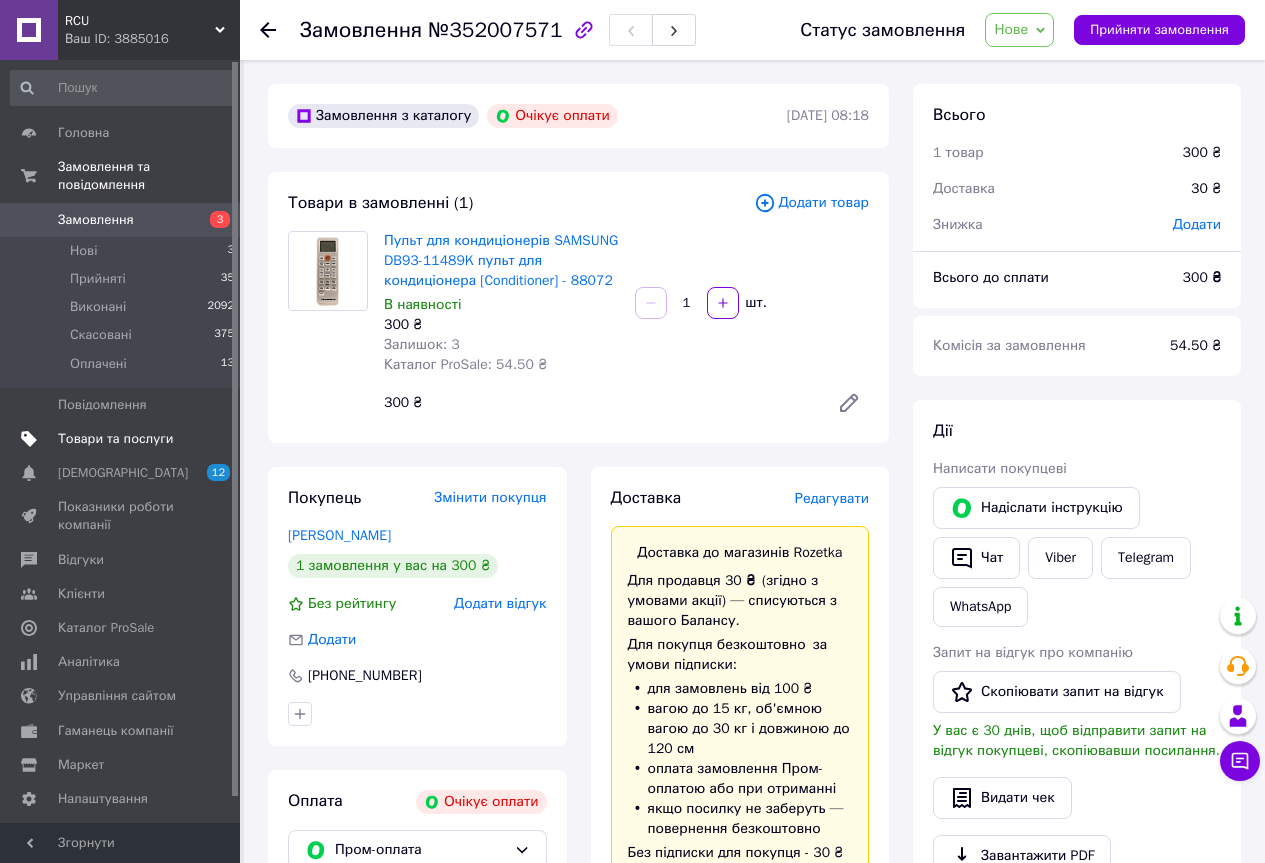 click on "Товари та послуги" at bounding box center [115, 439] 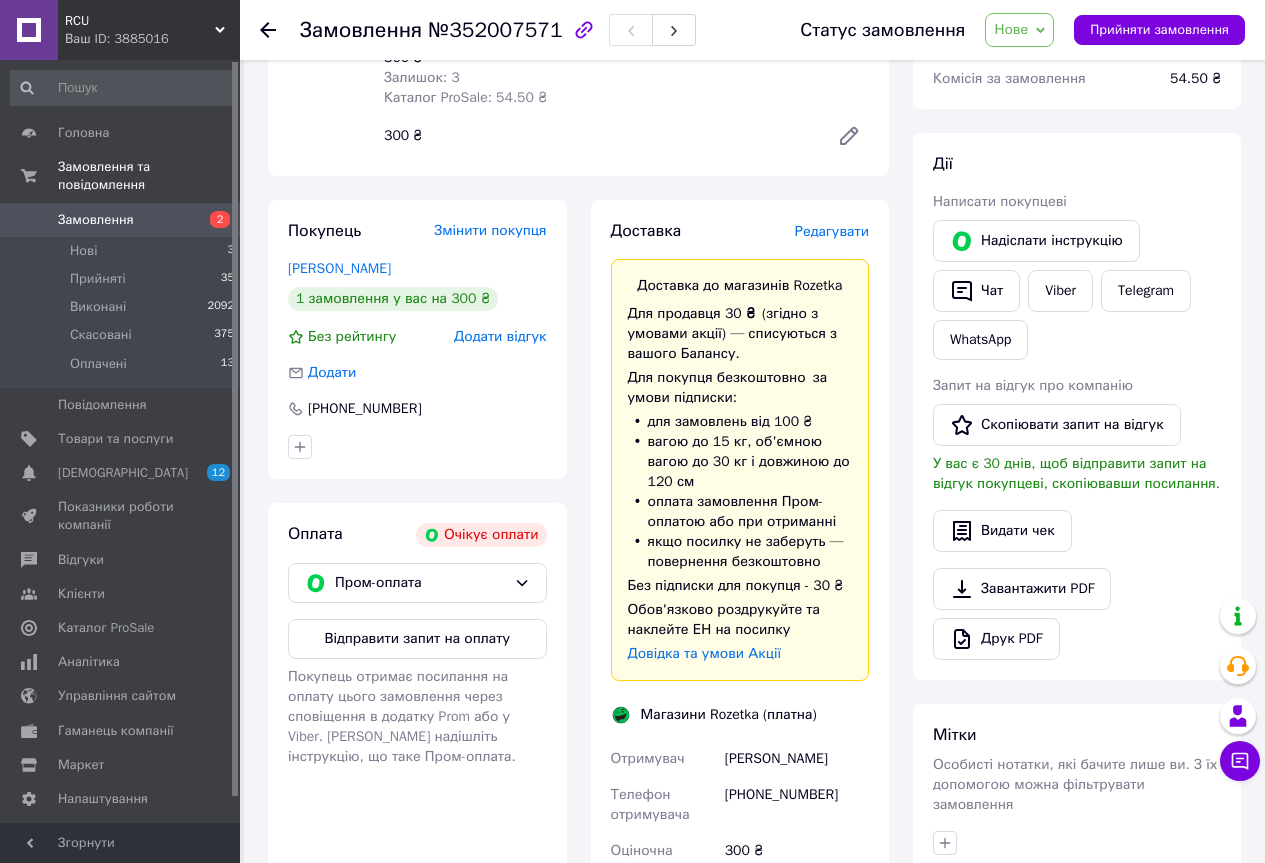 scroll, scrollTop: 0, scrollLeft: 0, axis: both 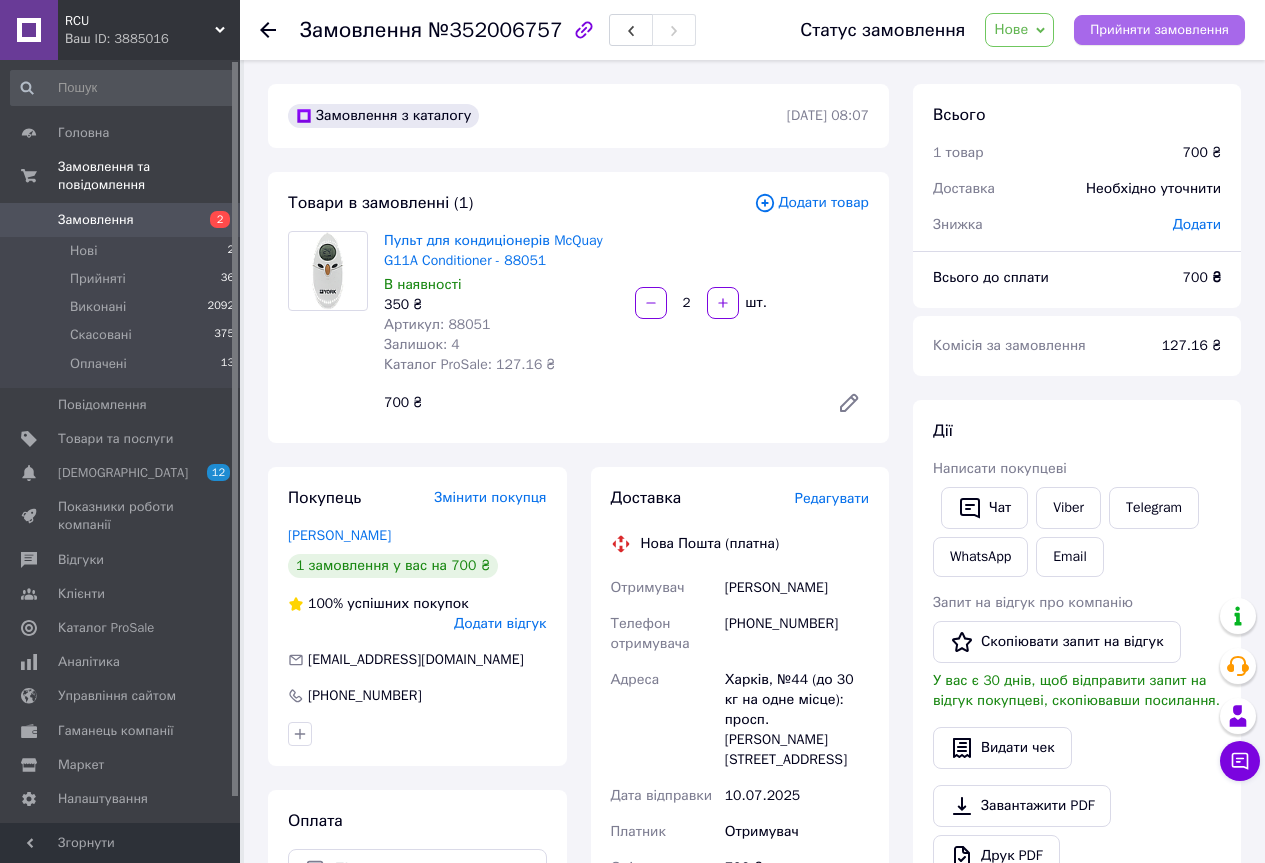 click on "Прийняти замовлення" at bounding box center [1159, 30] 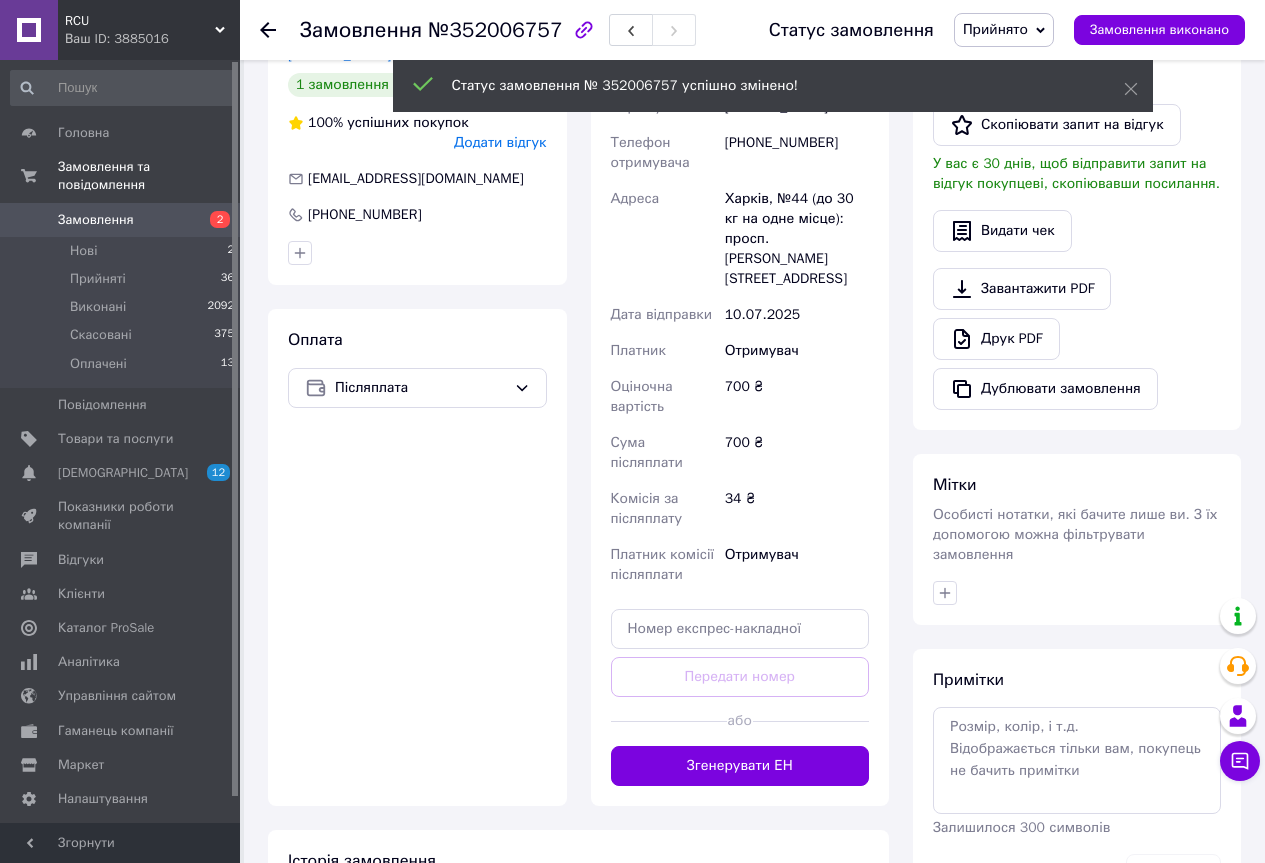 scroll, scrollTop: 500, scrollLeft: 0, axis: vertical 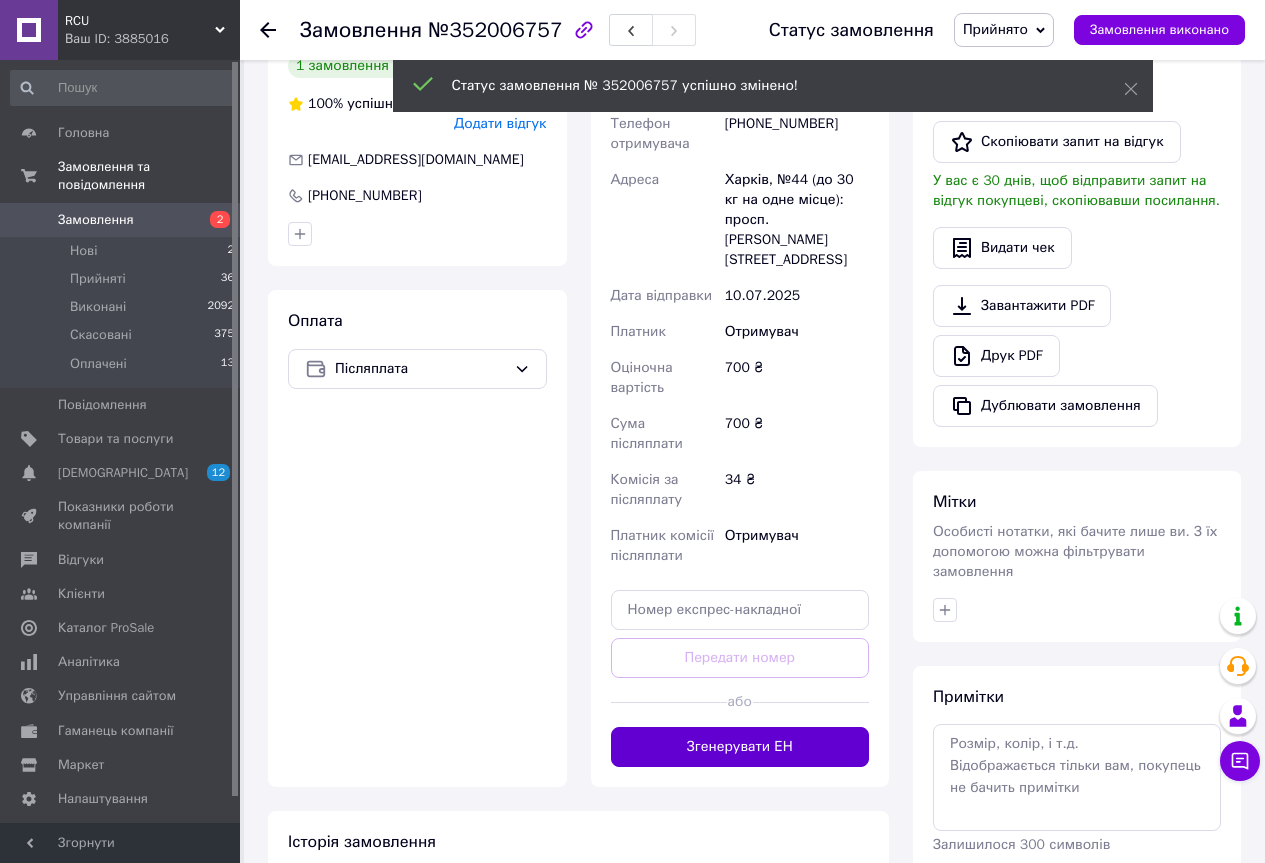 click on "Згенерувати ЕН" at bounding box center (740, 747) 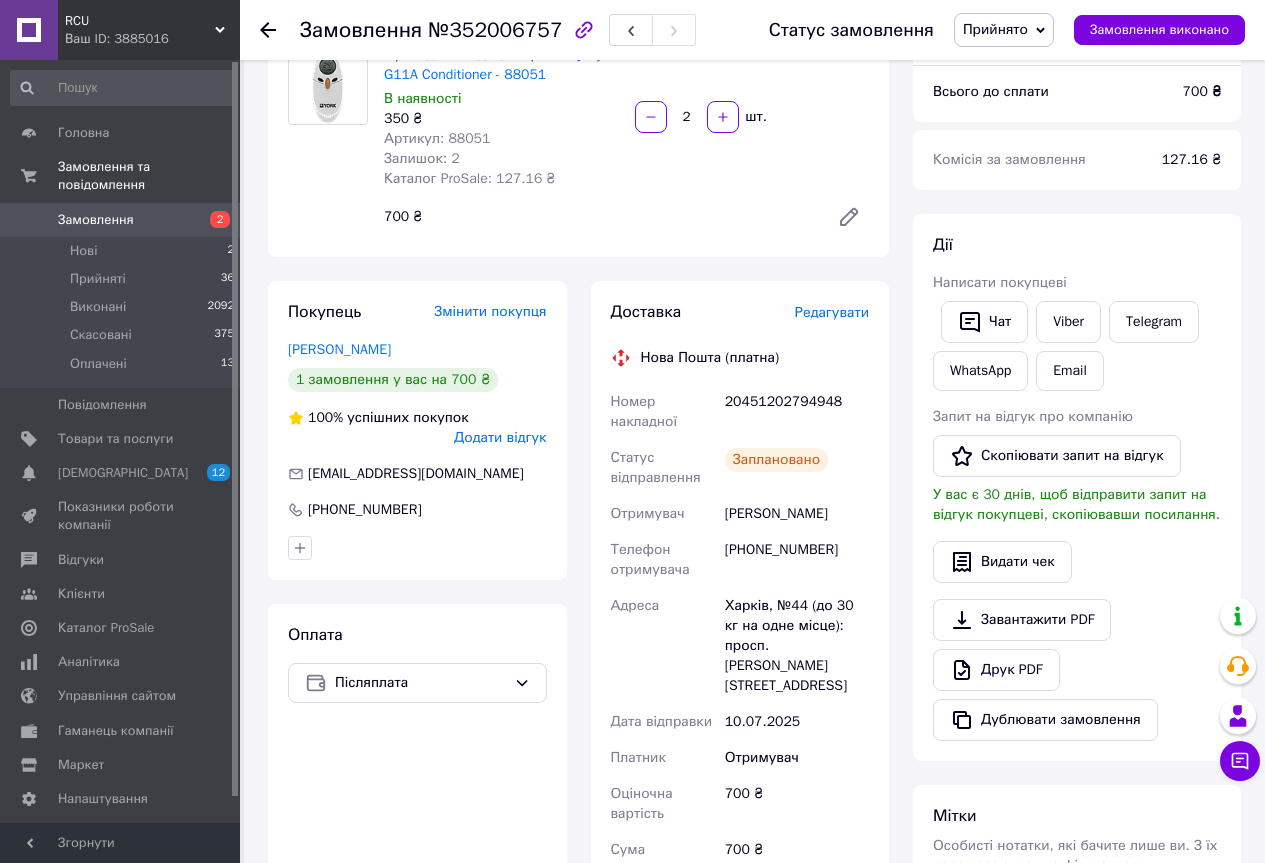 scroll, scrollTop: 200, scrollLeft: 0, axis: vertical 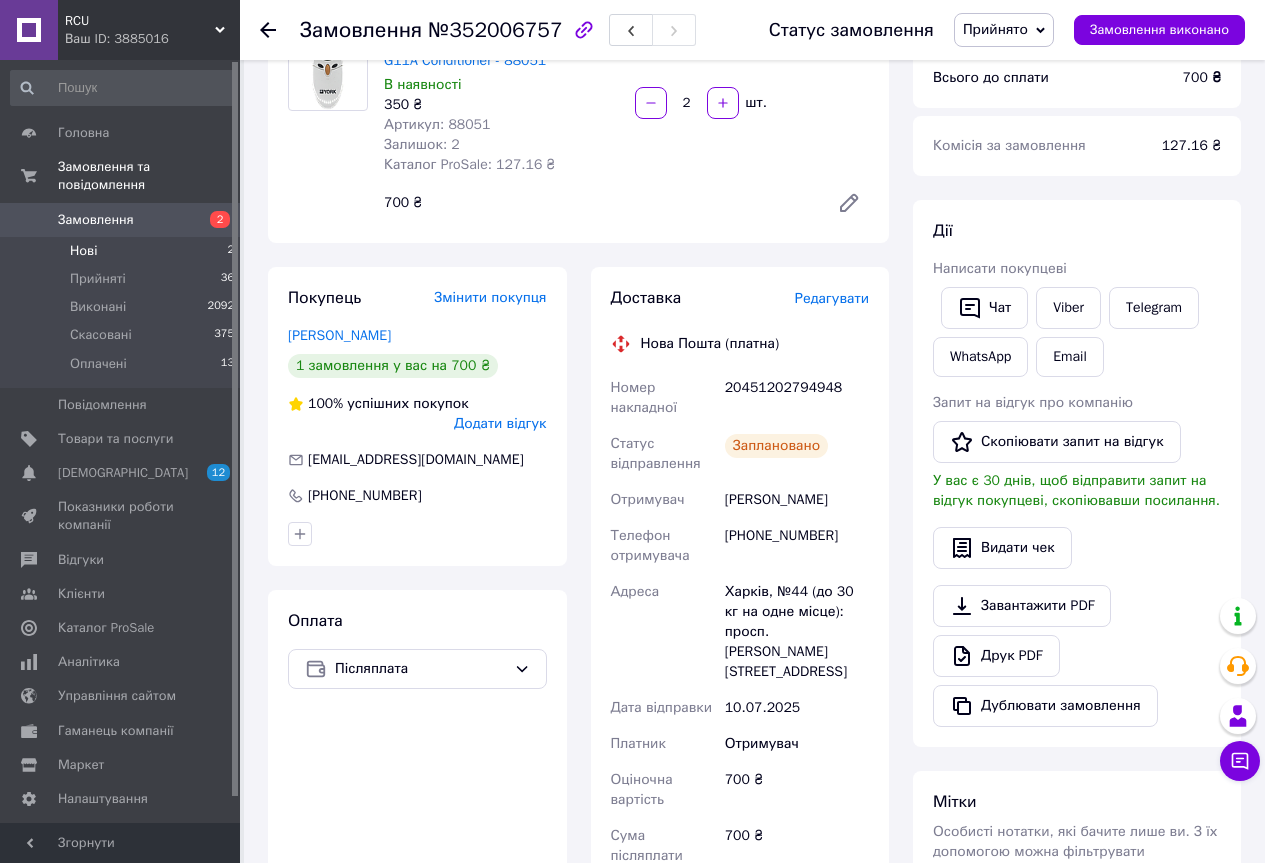 click on "Нові 2" at bounding box center (123, 251) 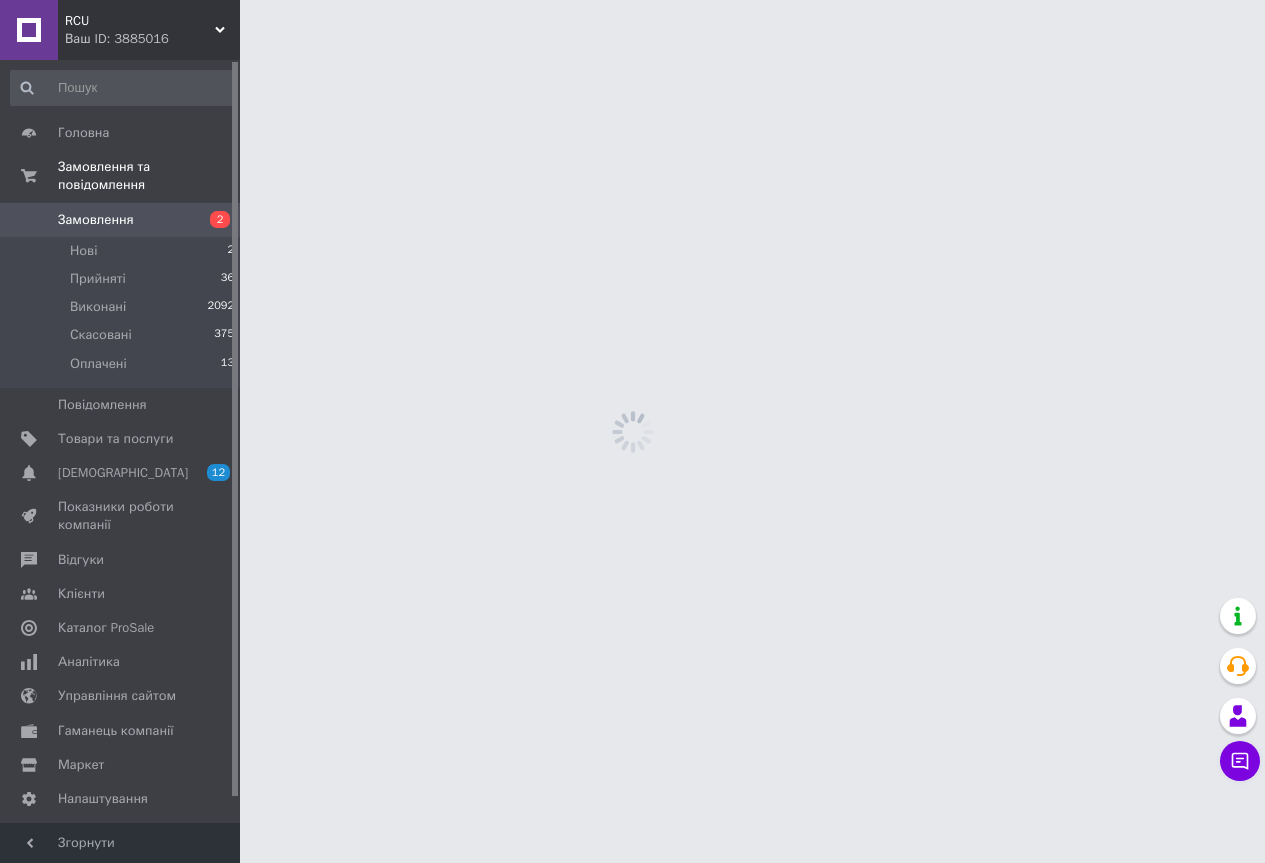 scroll, scrollTop: 0, scrollLeft: 0, axis: both 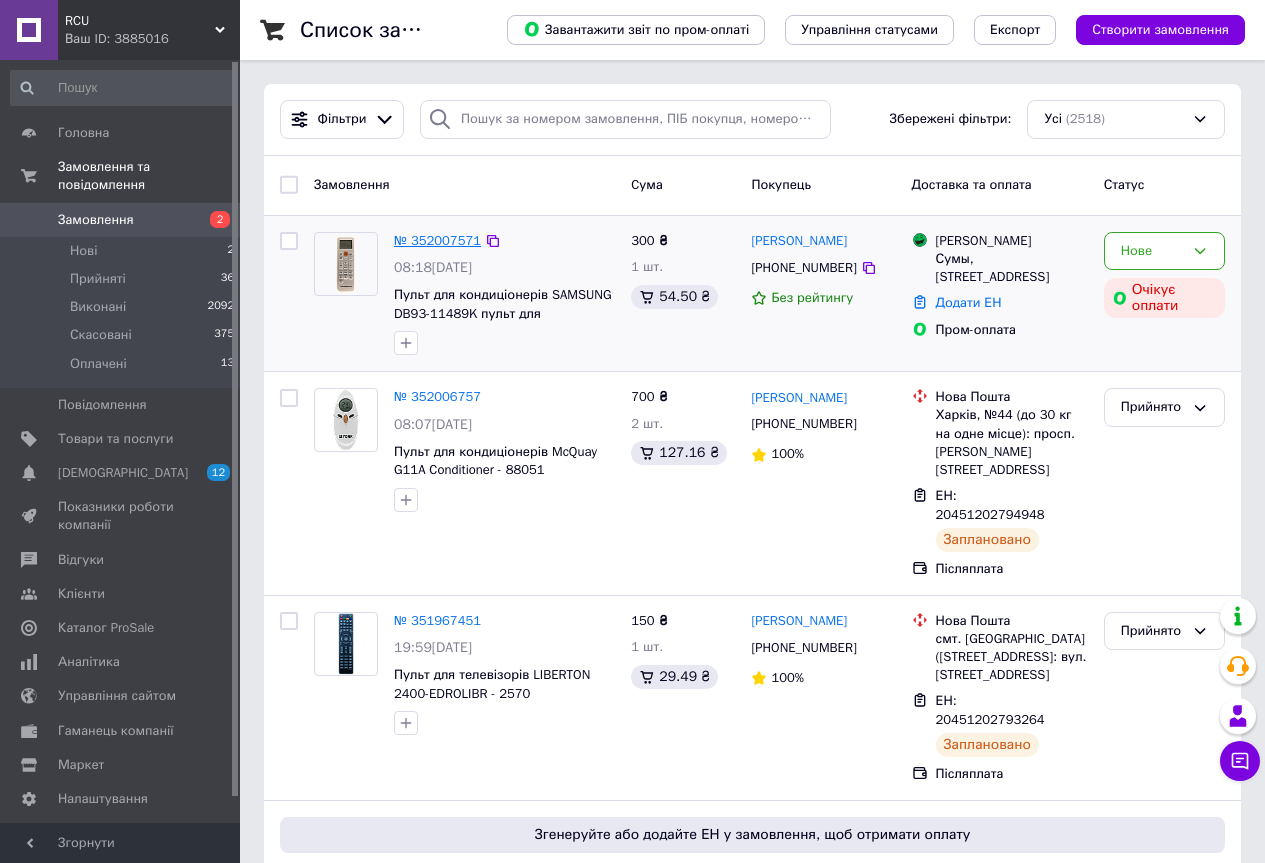click on "№ 352007571" at bounding box center (437, 240) 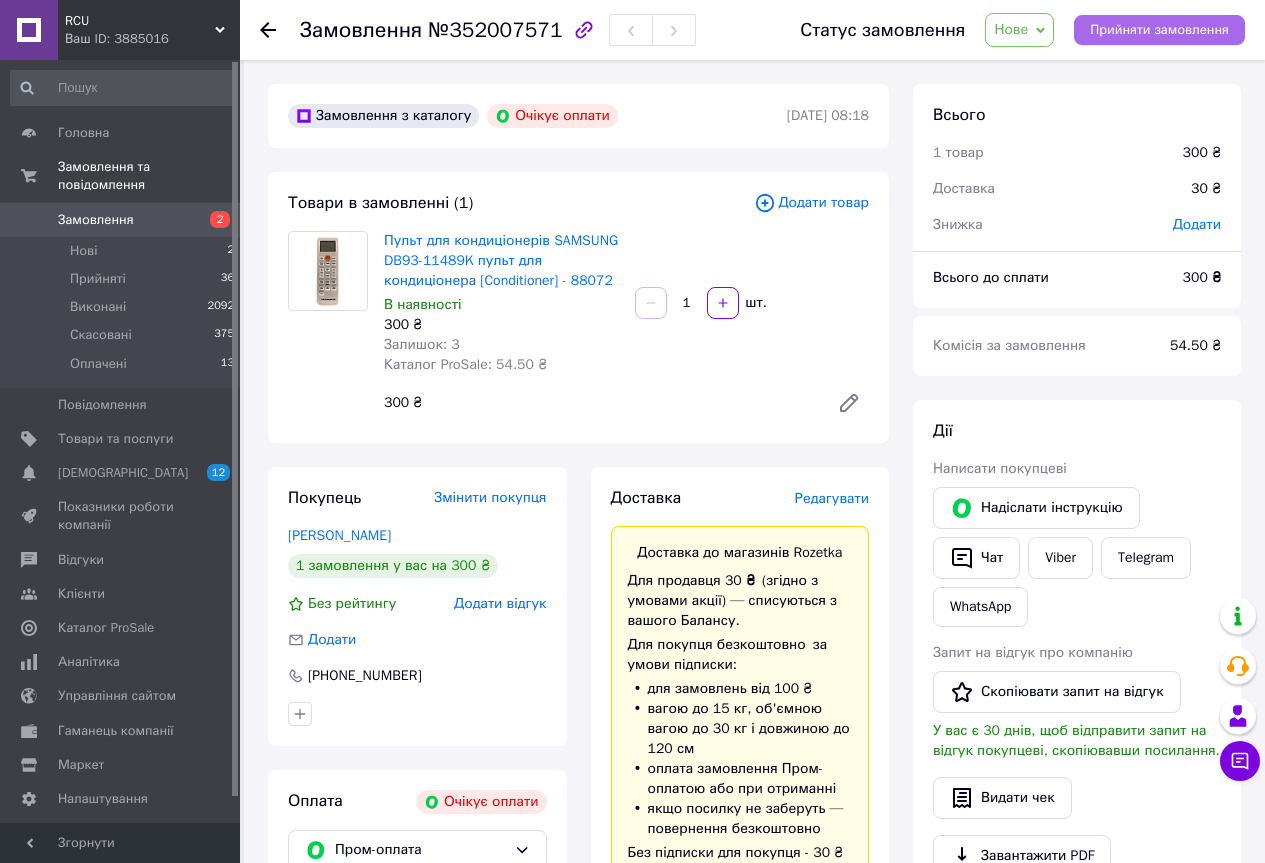 click on "Прийняти замовлення" at bounding box center [1159, 30] 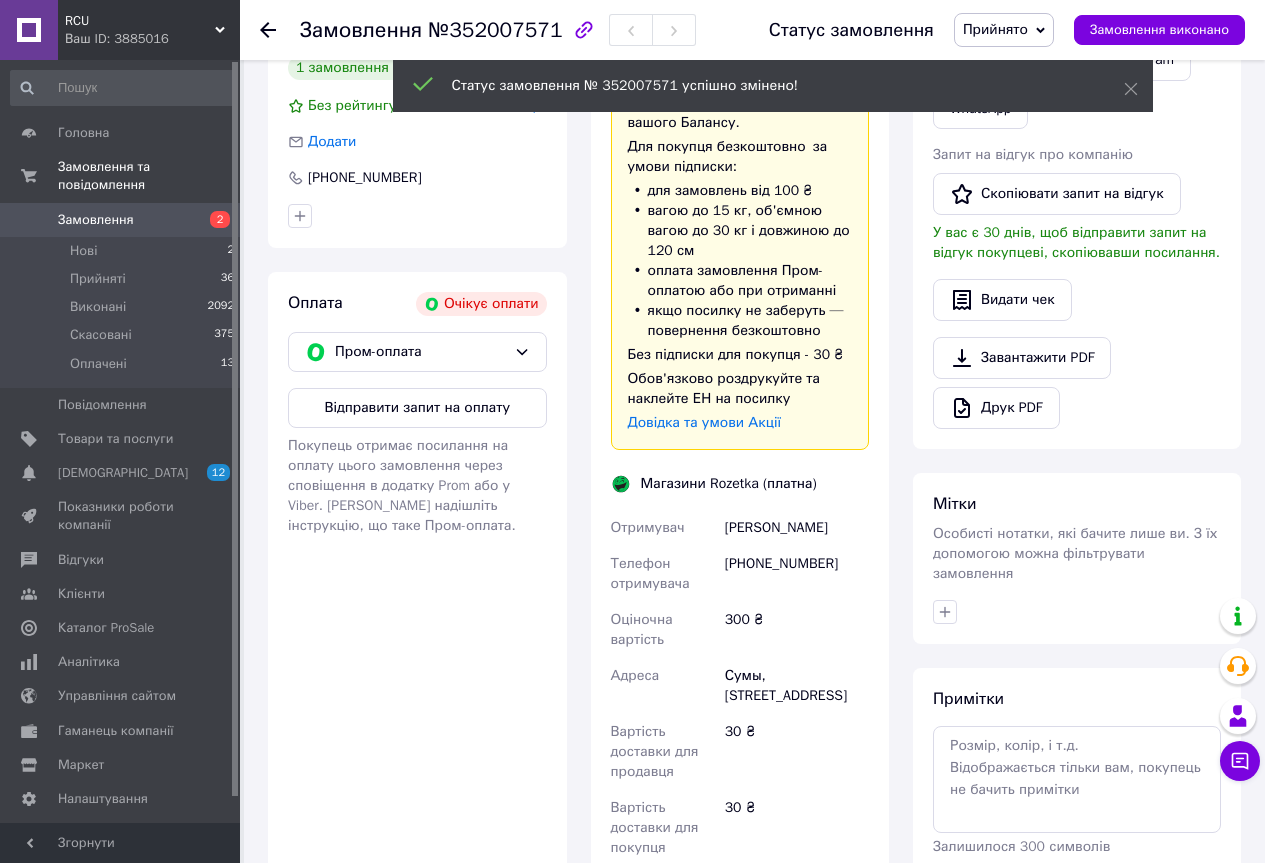 scroll, scrollTop: 500, scrollLeft: 0, axis: vertical 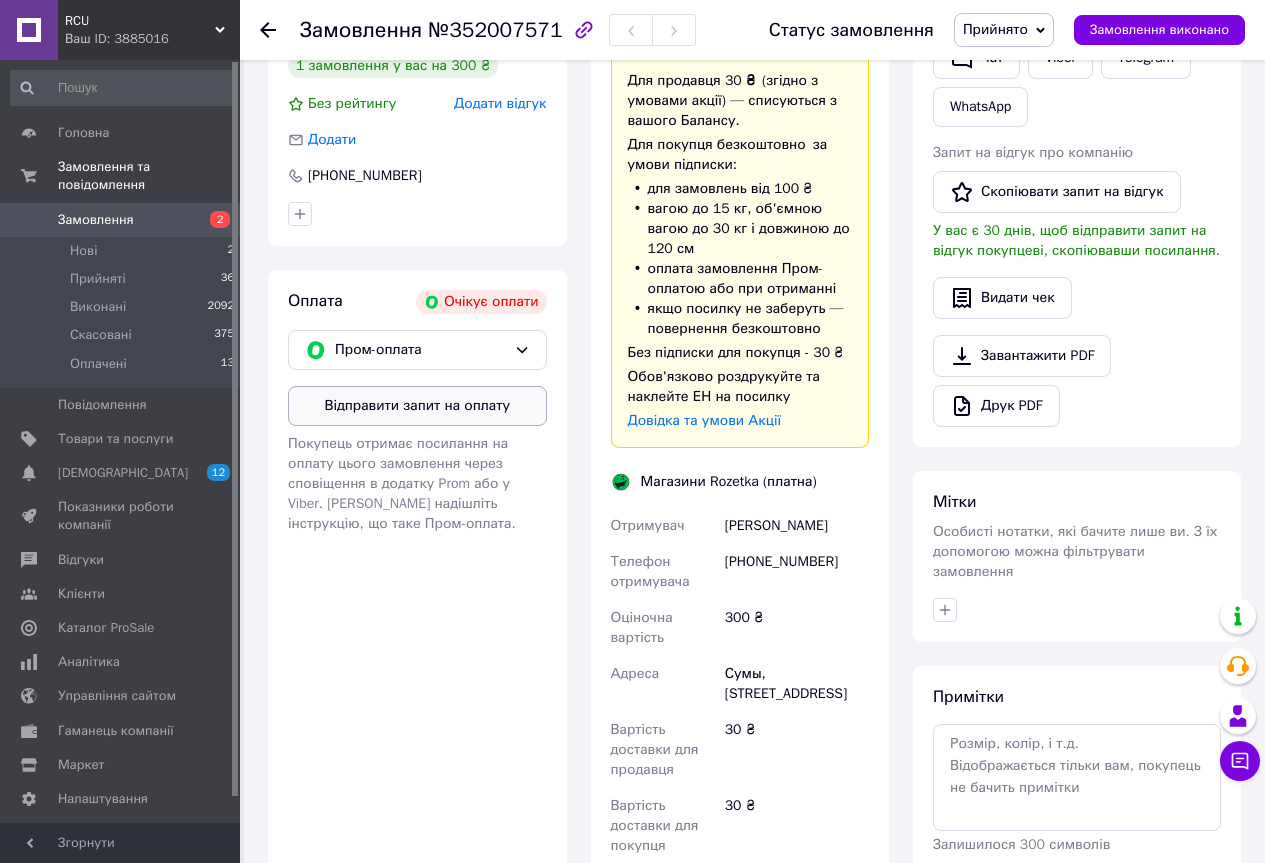 click on "Відправити запит на оплату" at bounding box center (417, 406) 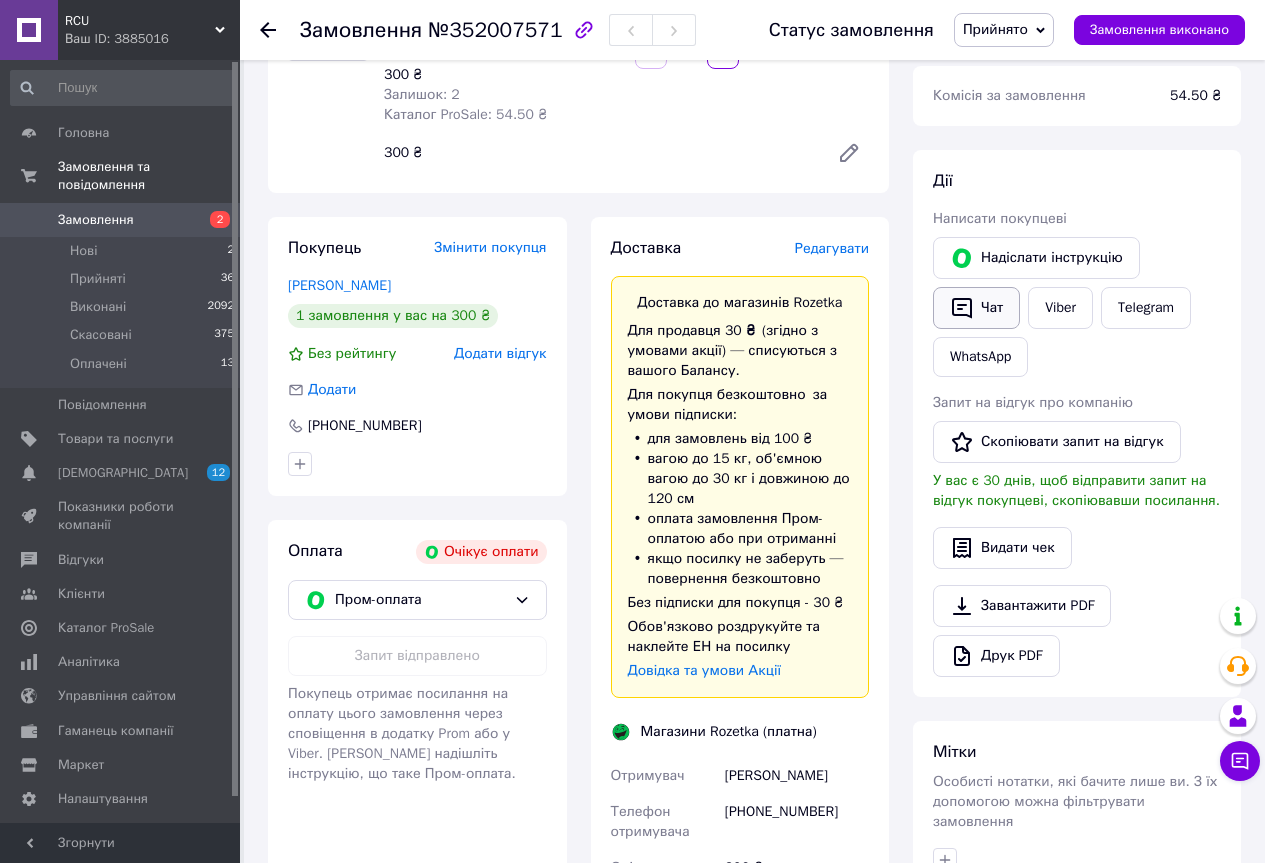 scroll, scrollTop: 200, scrollLeft: 0, axis: vertical 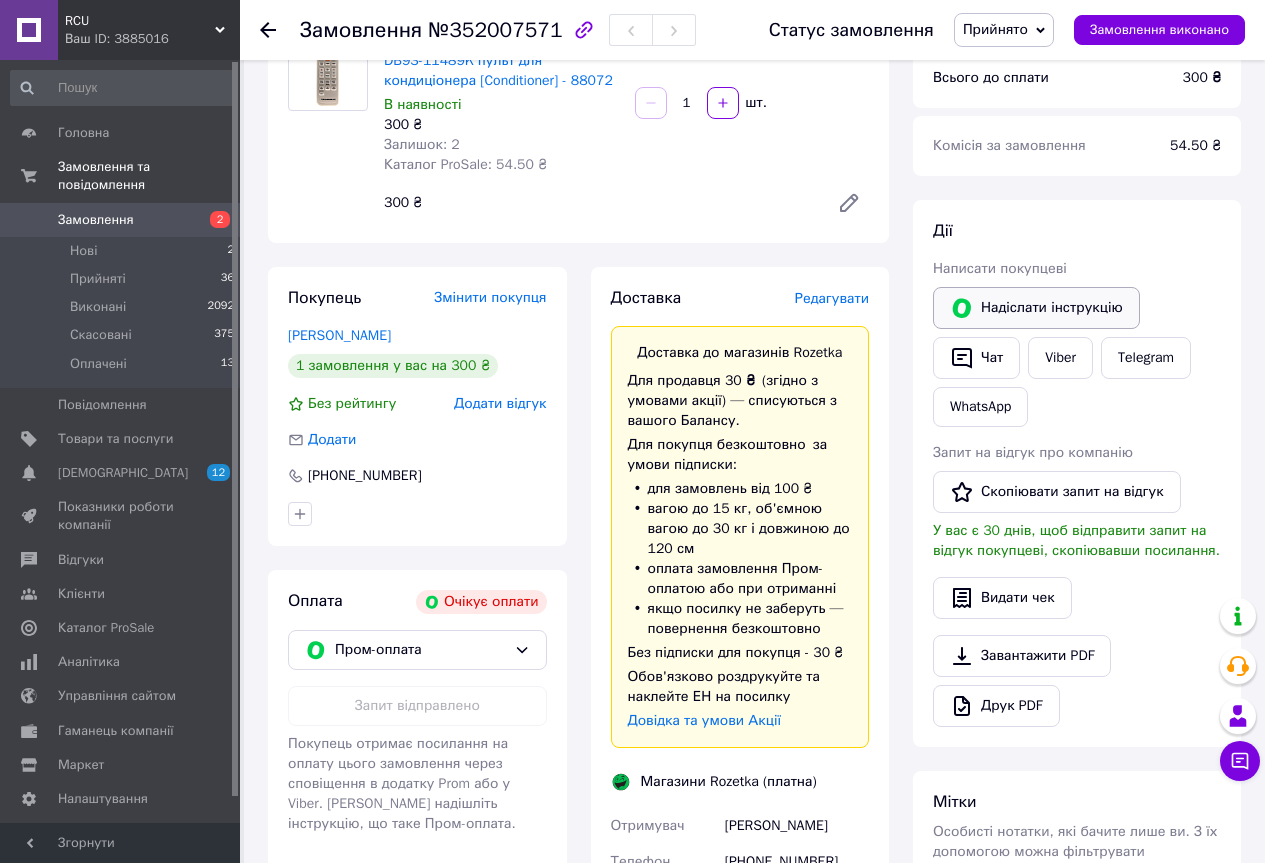 click on "Надіслати інструкцію" at bounding box center (1036, 308) 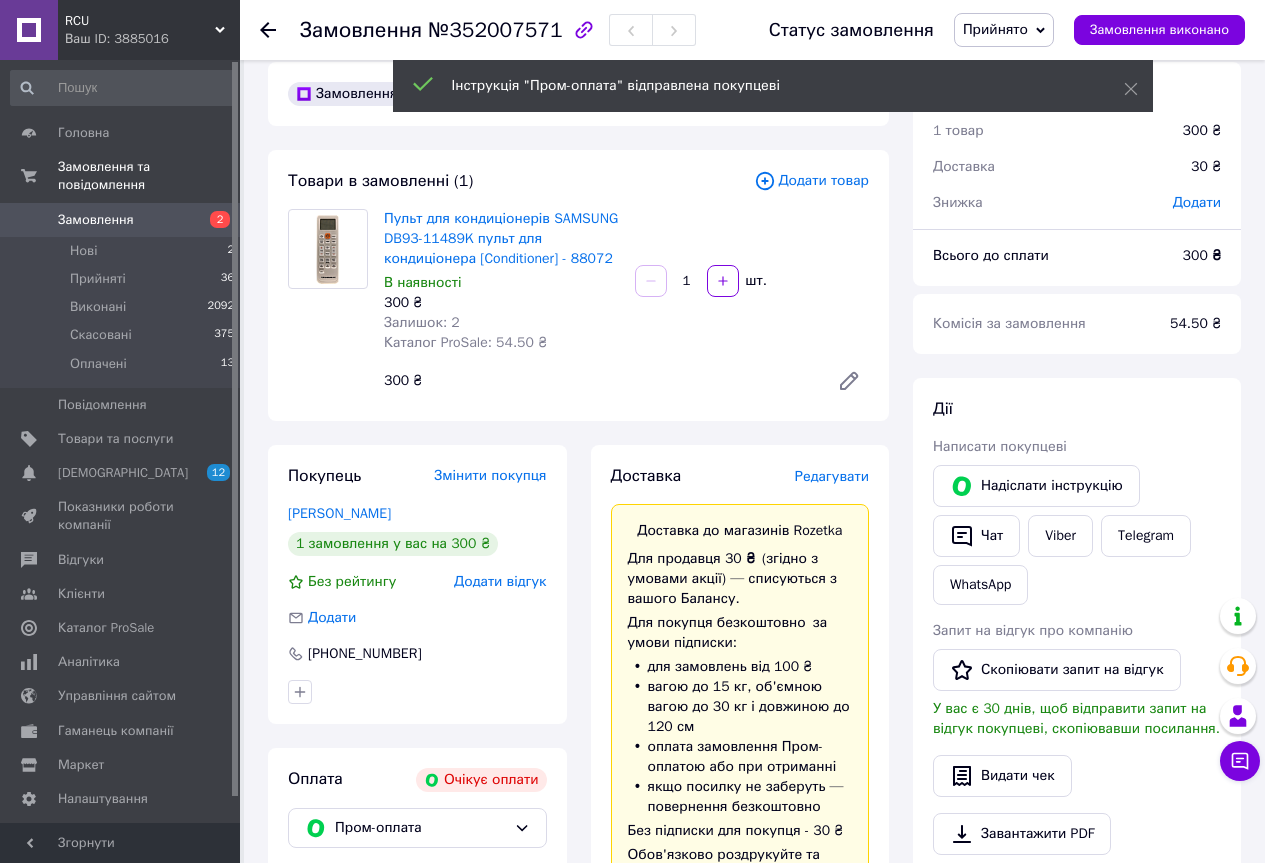 scroll, scrollTop: 0, scrollLeft: 0, axis: both 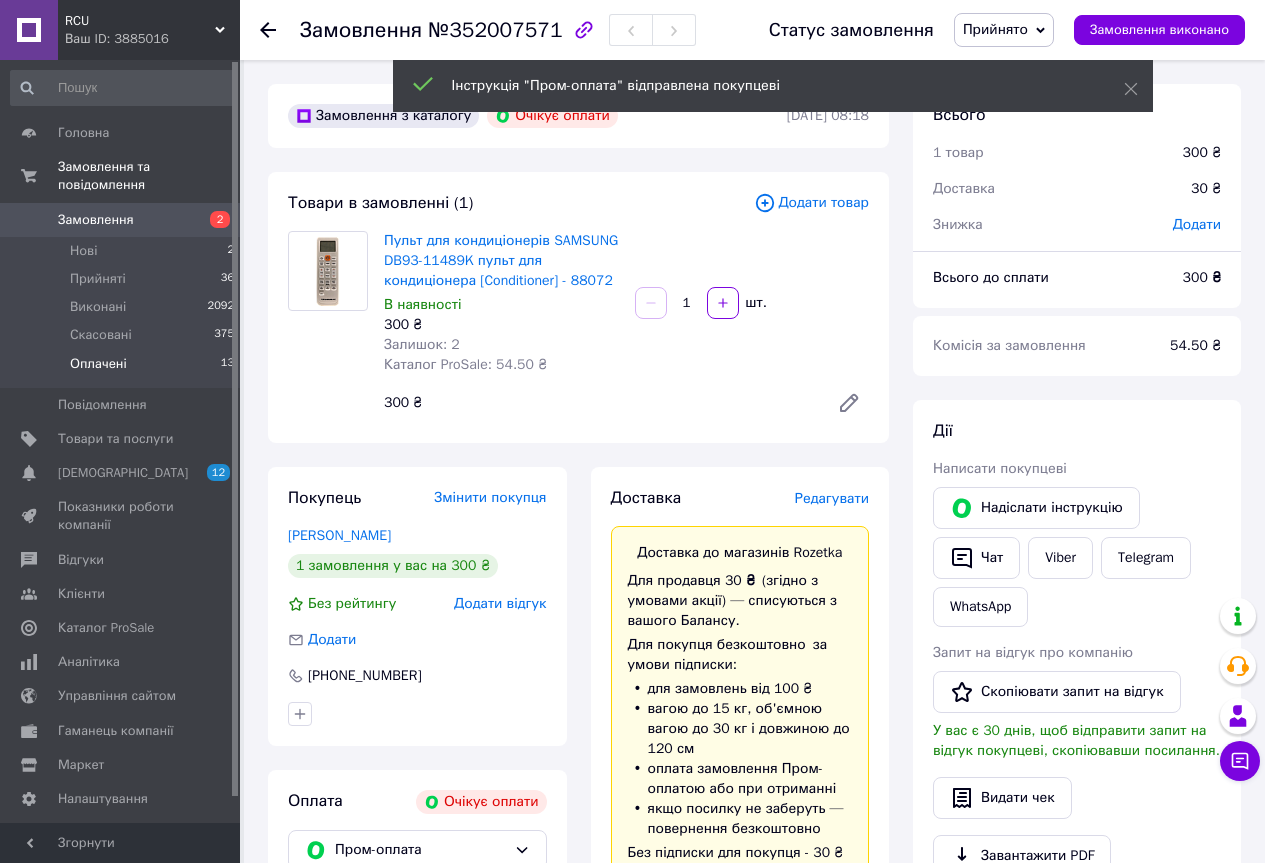 click on "Оплачені 13" at bounding box center (123, 369) 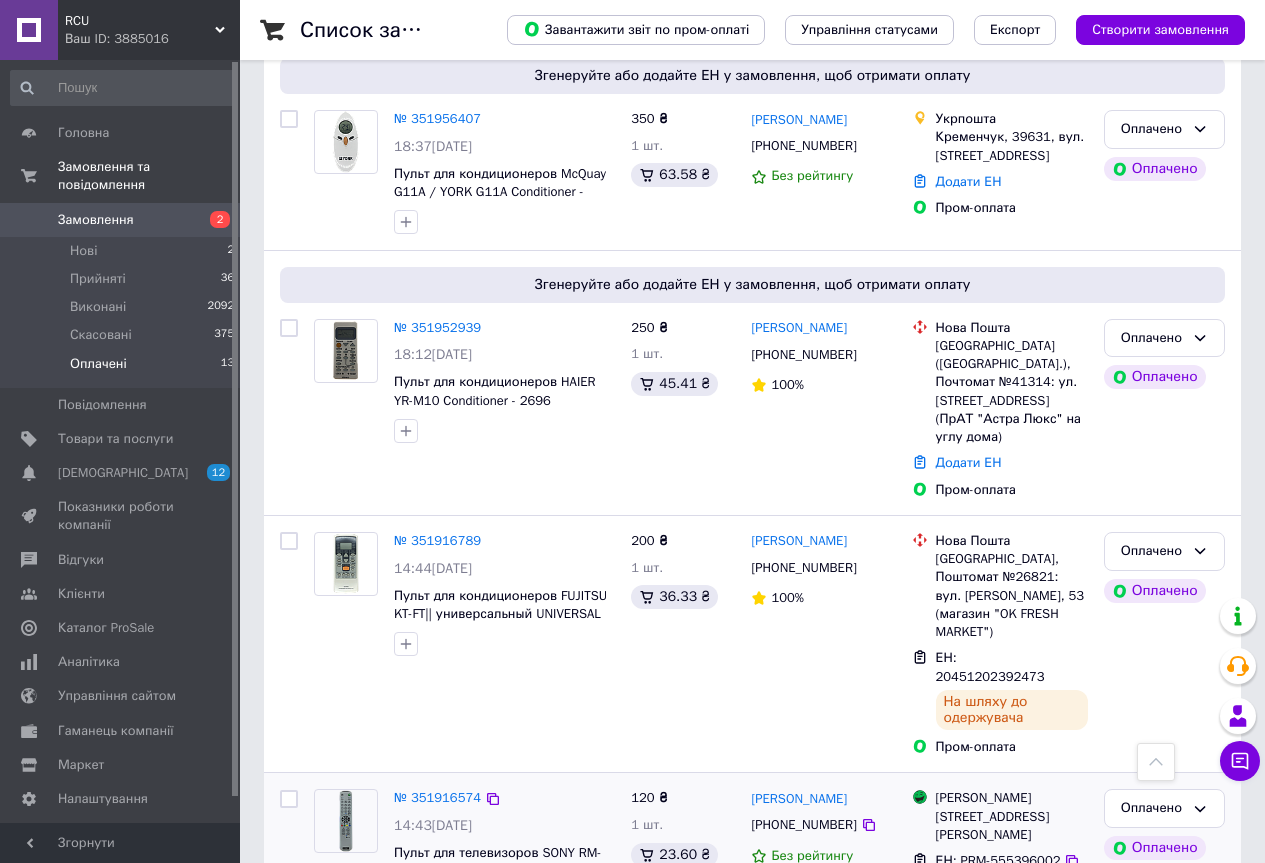 scroll, scrollTop: 200, scrollLeft: 0, axis: vertical 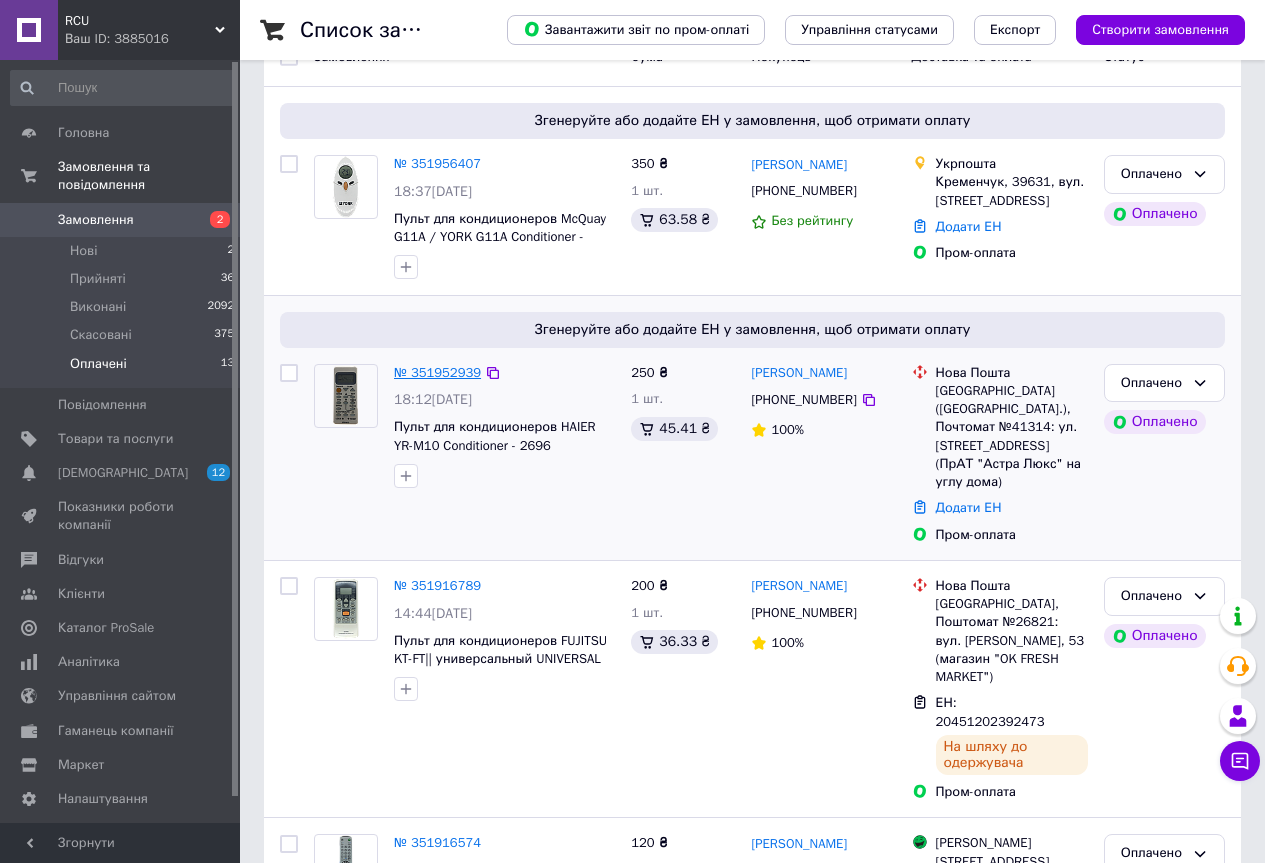 click on "№ 351952939" at bounding box center [437, 372] 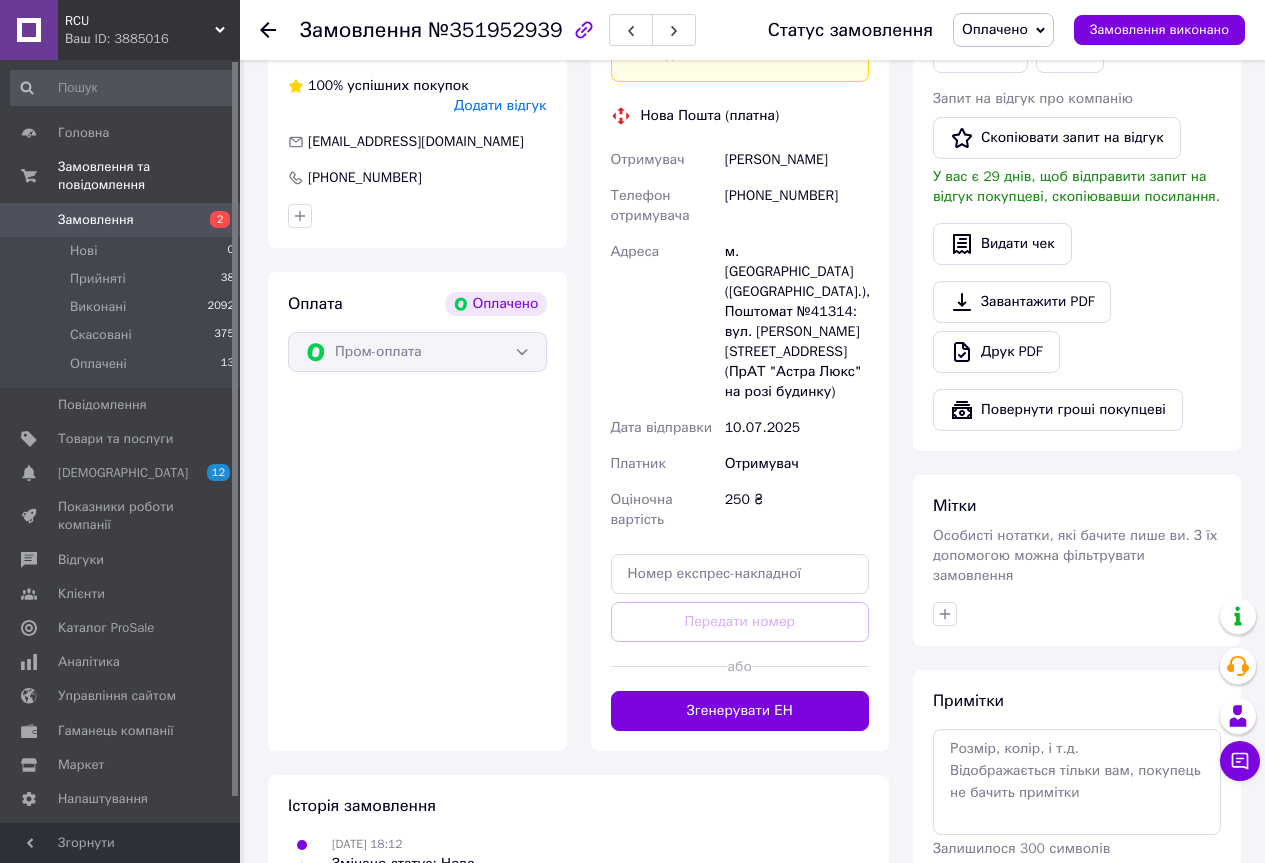 scroll, scrollTop: 691, scrollLeft: 0, axis: vertical 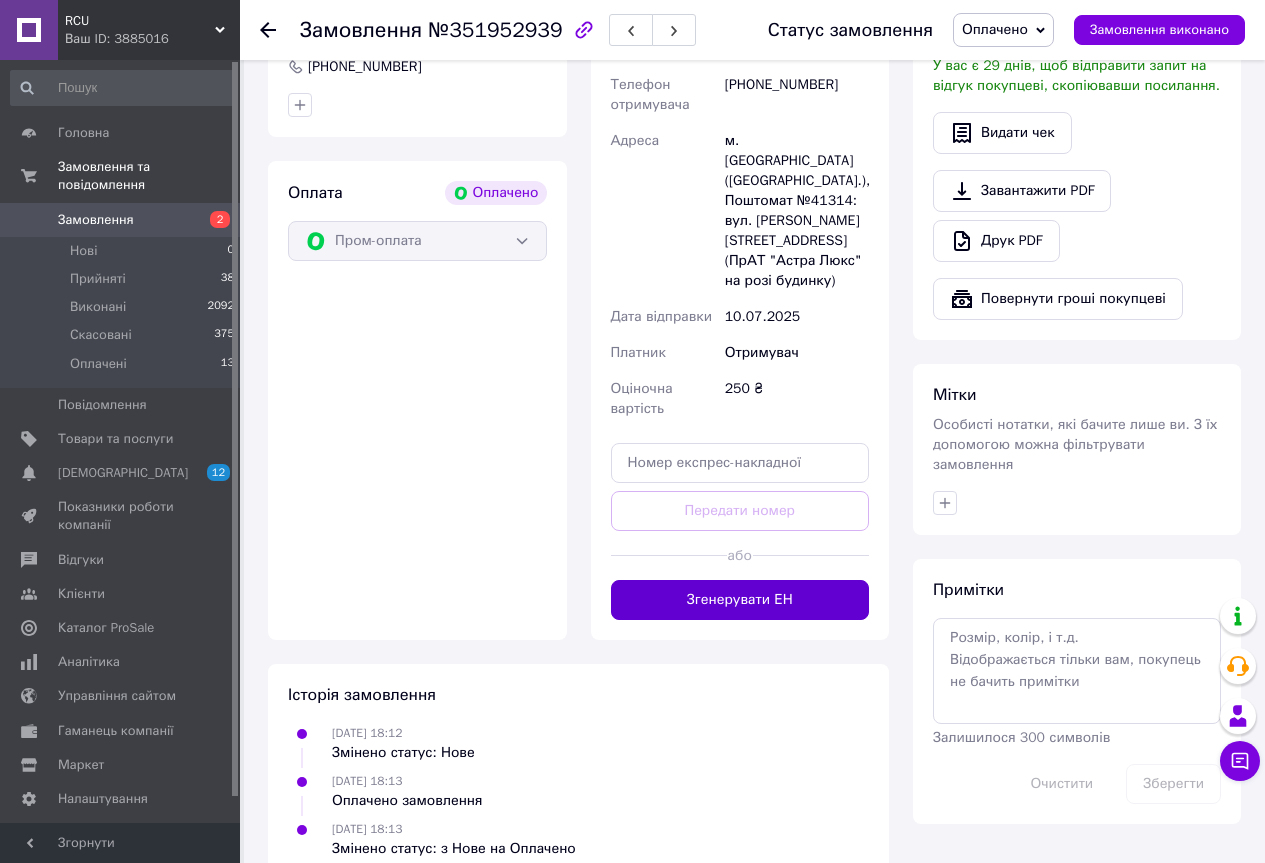 click on "Згенерувати ЕН" at bounding box center [740, 600] 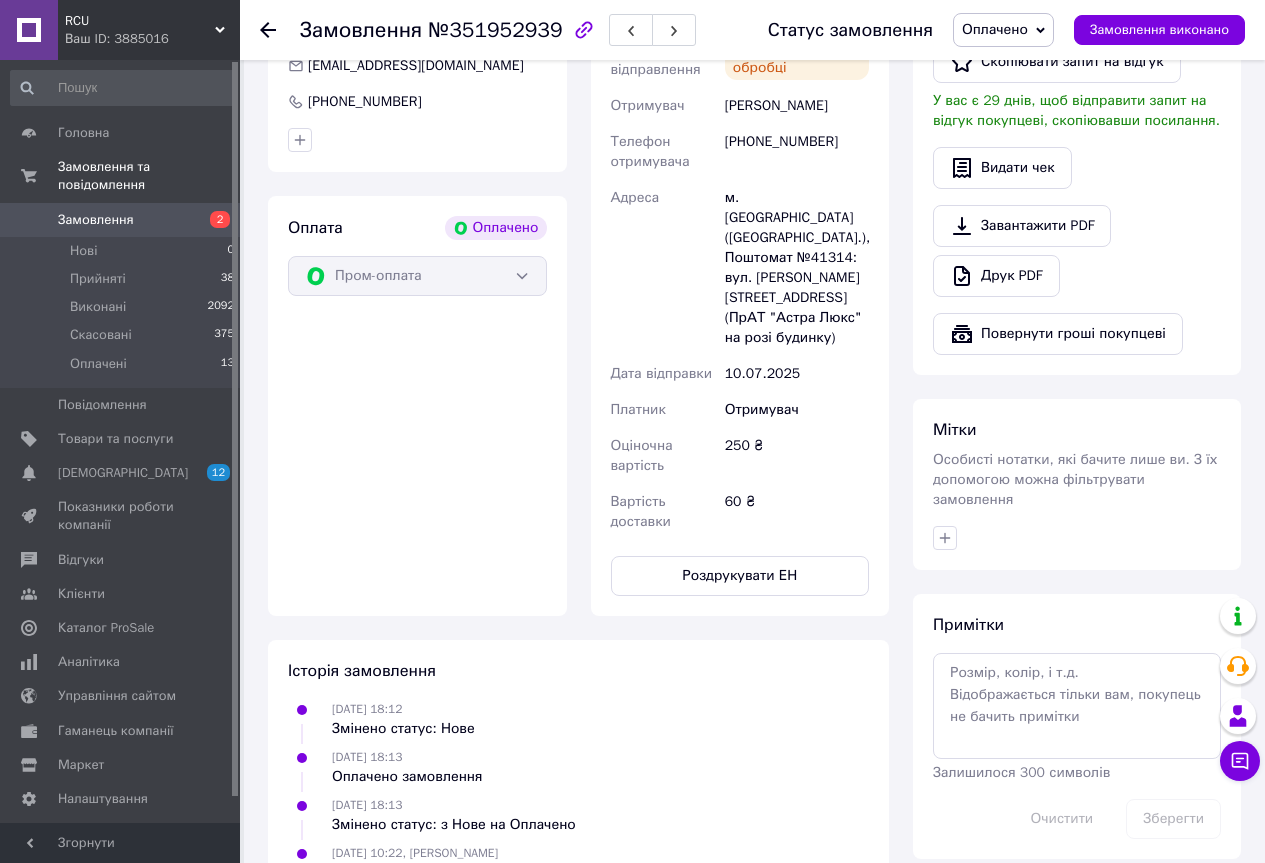 scroll, scrollTop: 680, scrollLeft: 0, axis: vertical 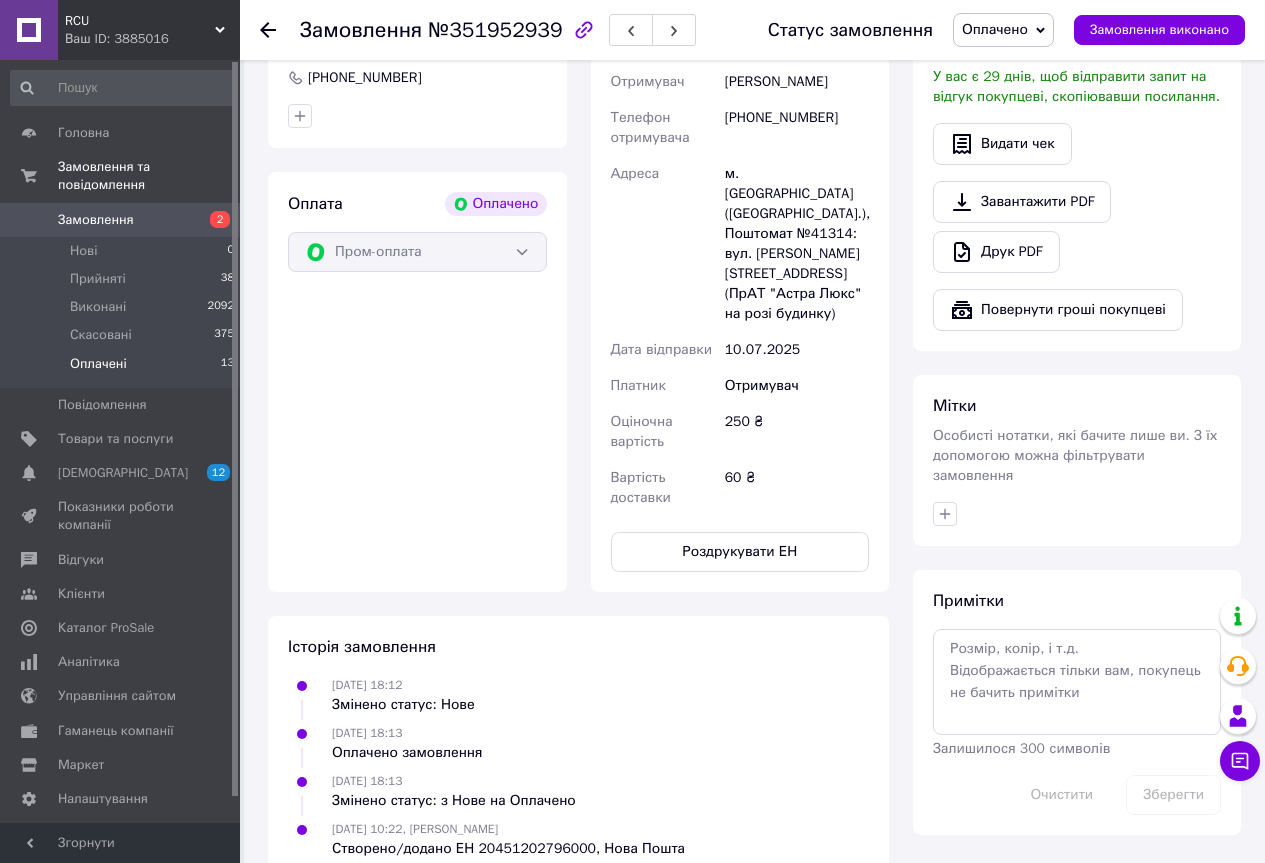 click on "Оплачені" at bounding box center (98, 364) 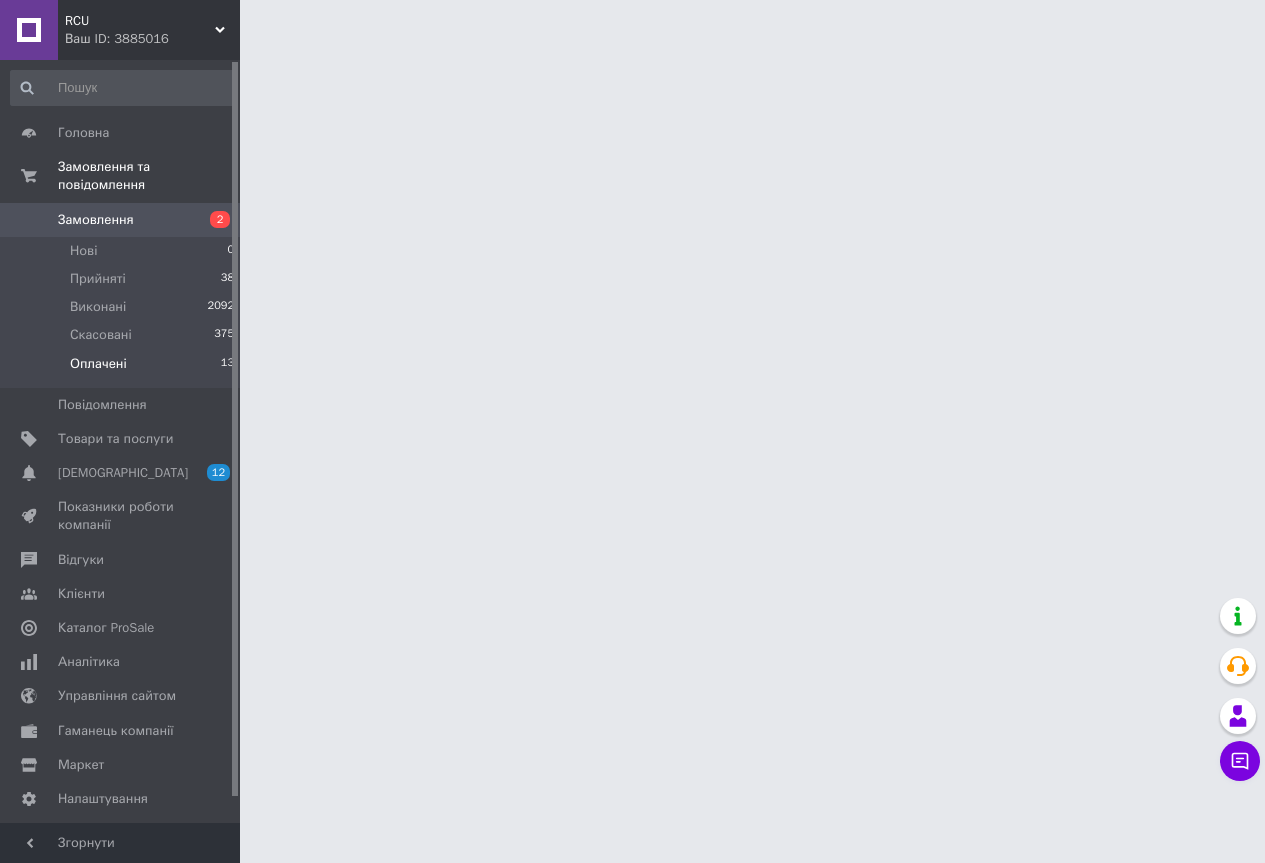 scroll, scrollTop: 0, scrollLeft: 0, axis: both 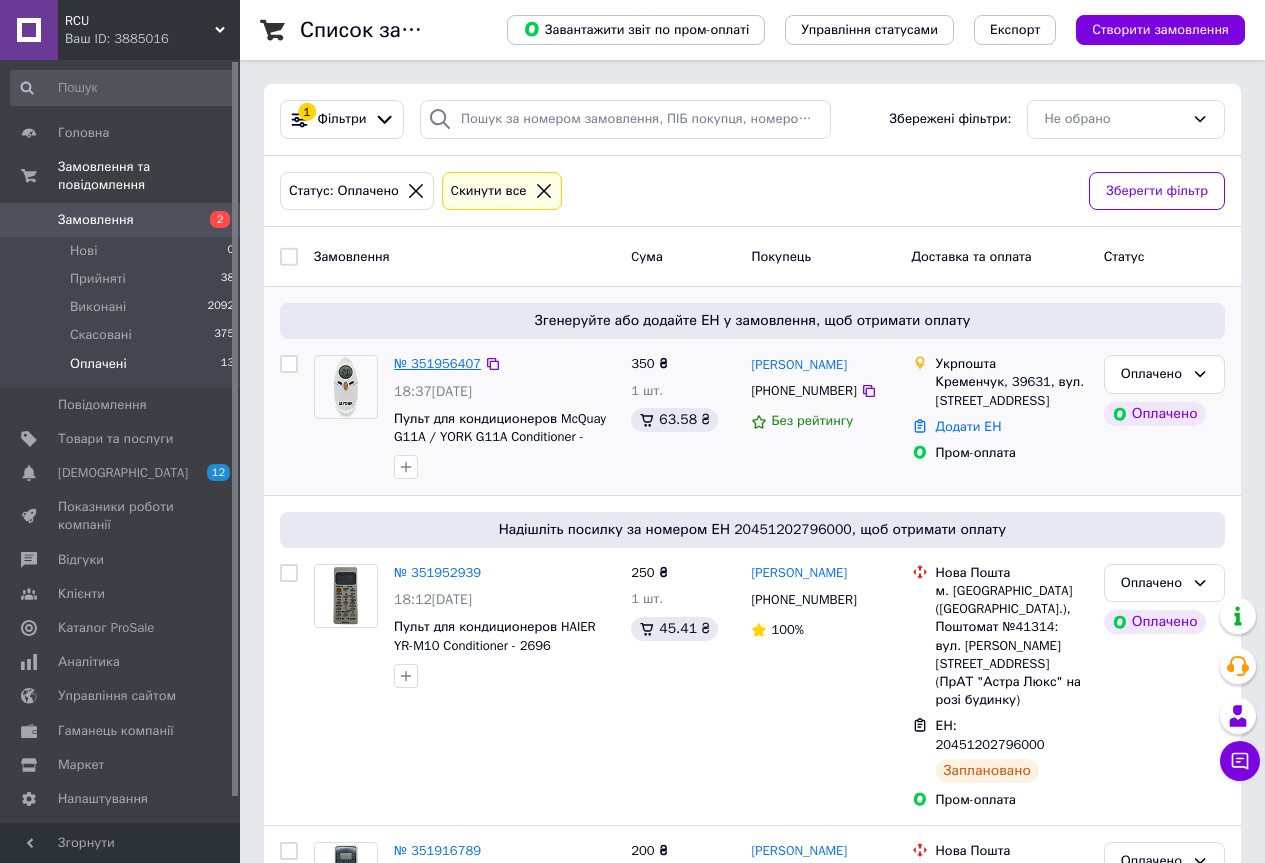 click on "№ 351956407" at bounding box center [437, 363] 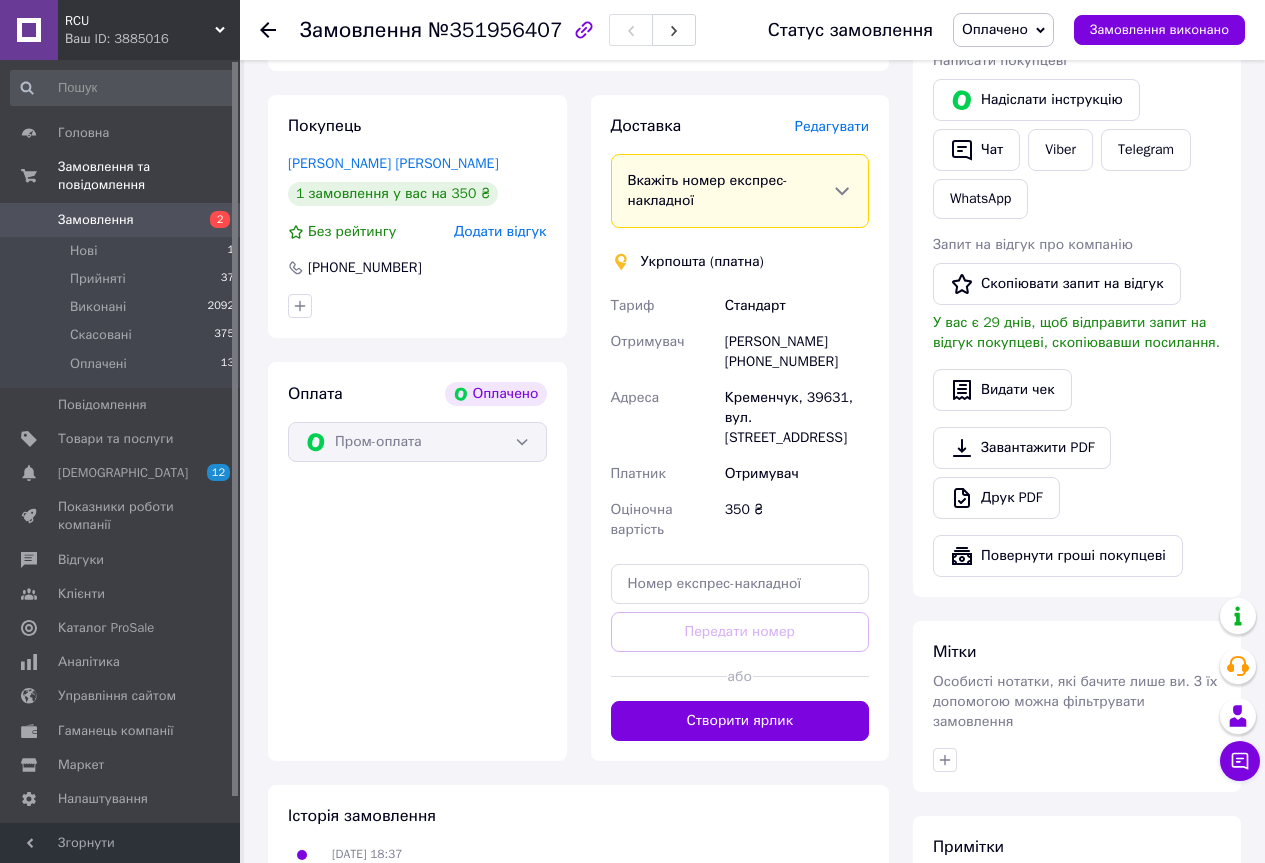 scroll, scrollTop: 500, scrollLeft: 0, axis: vertical 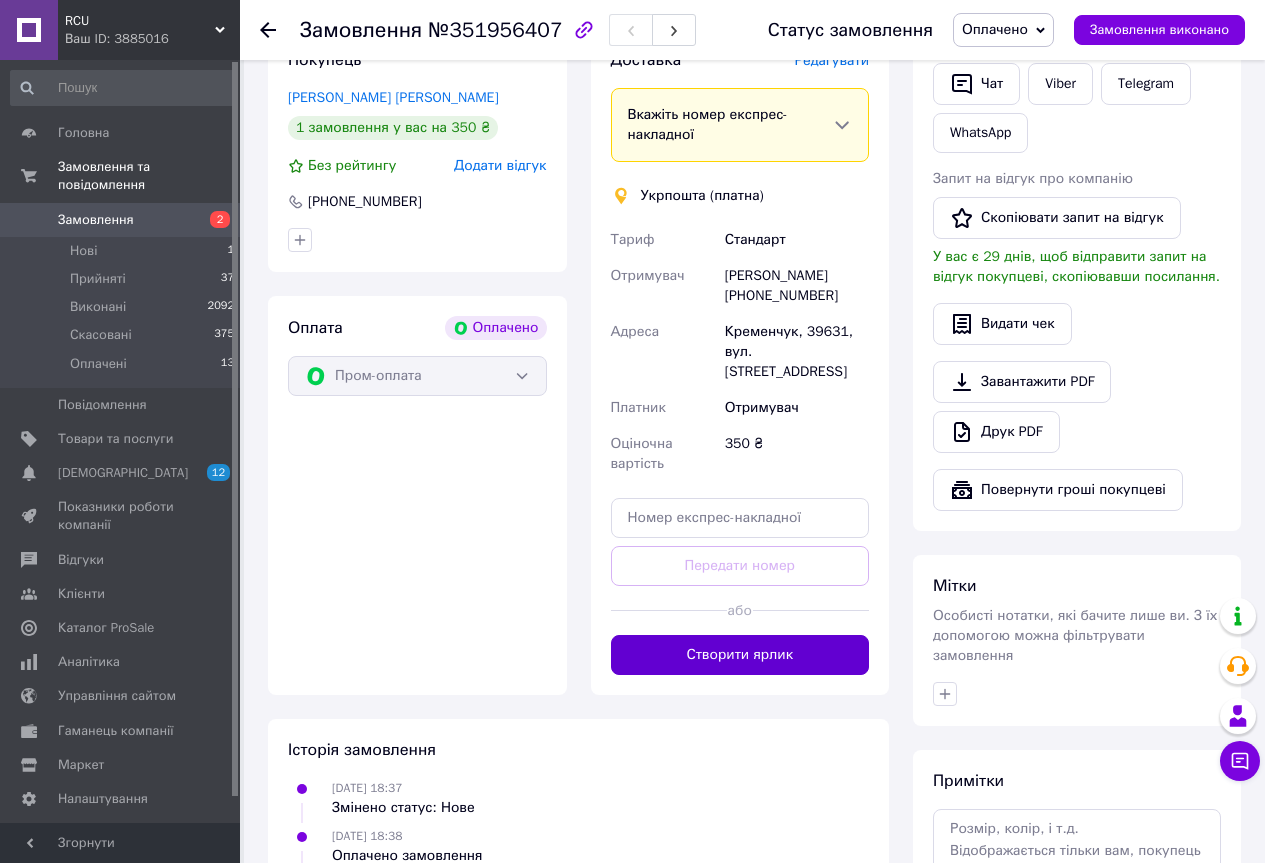 click on "Створити ярлик" at bounding box center [740, 655] 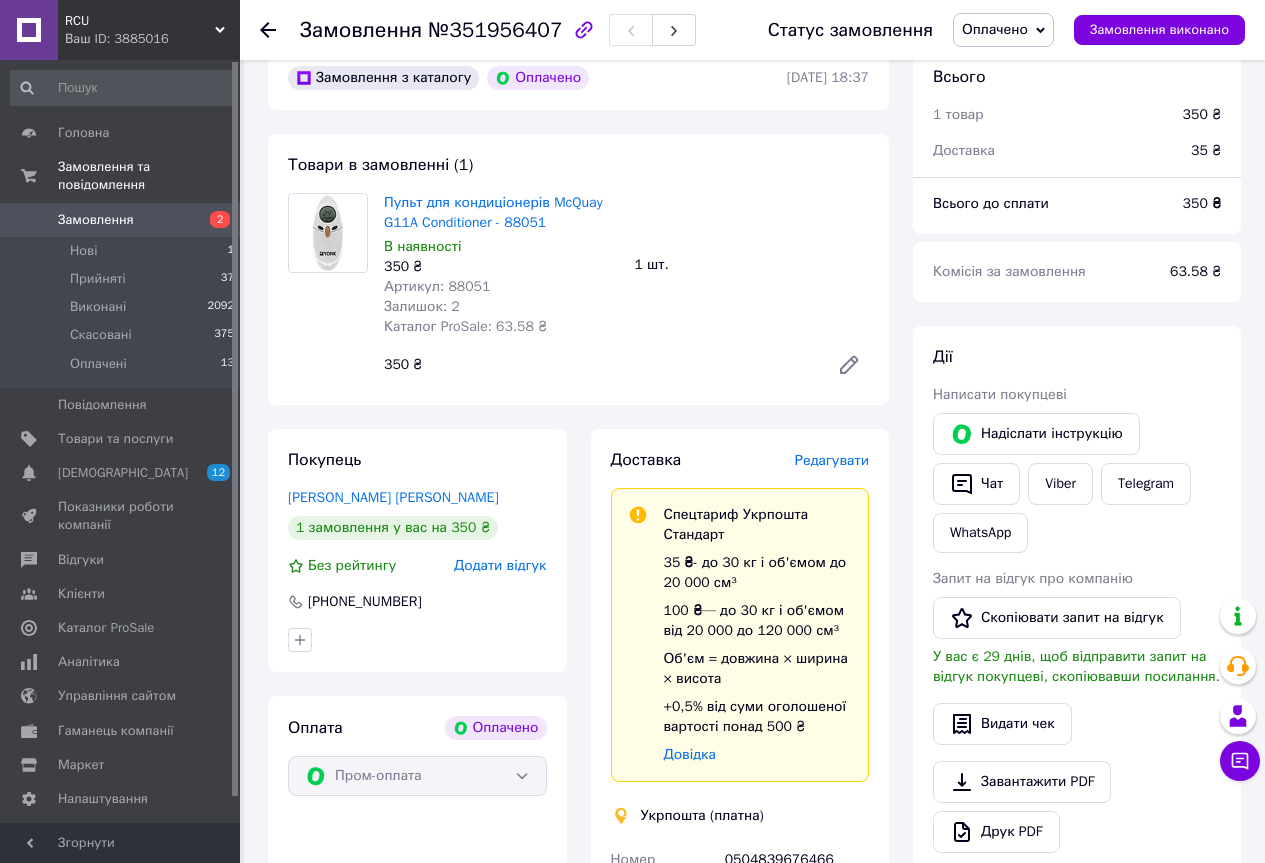 scroll, scrollTop: 0, scrollLeft: 0, axis: both 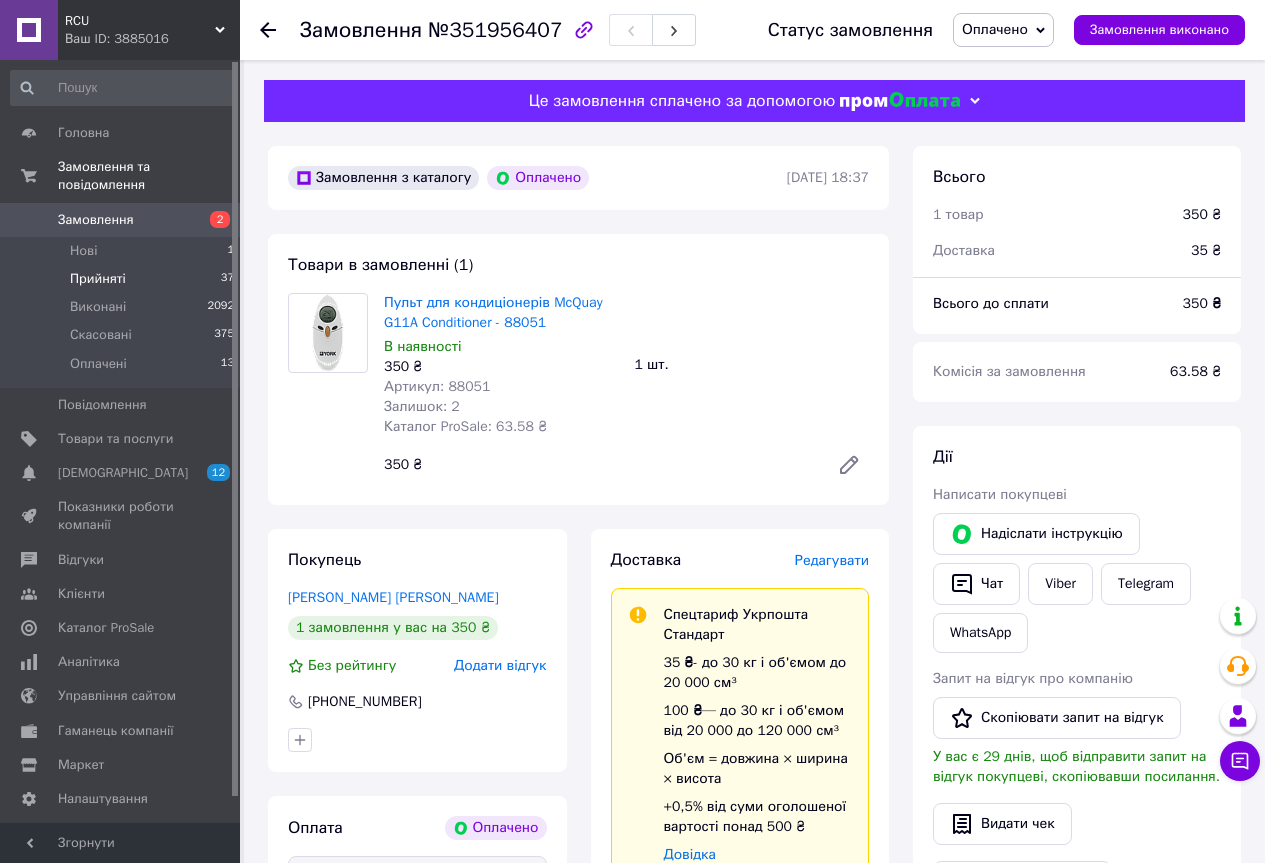 click on "Прийняті 37" at bounding box center (123, 279) 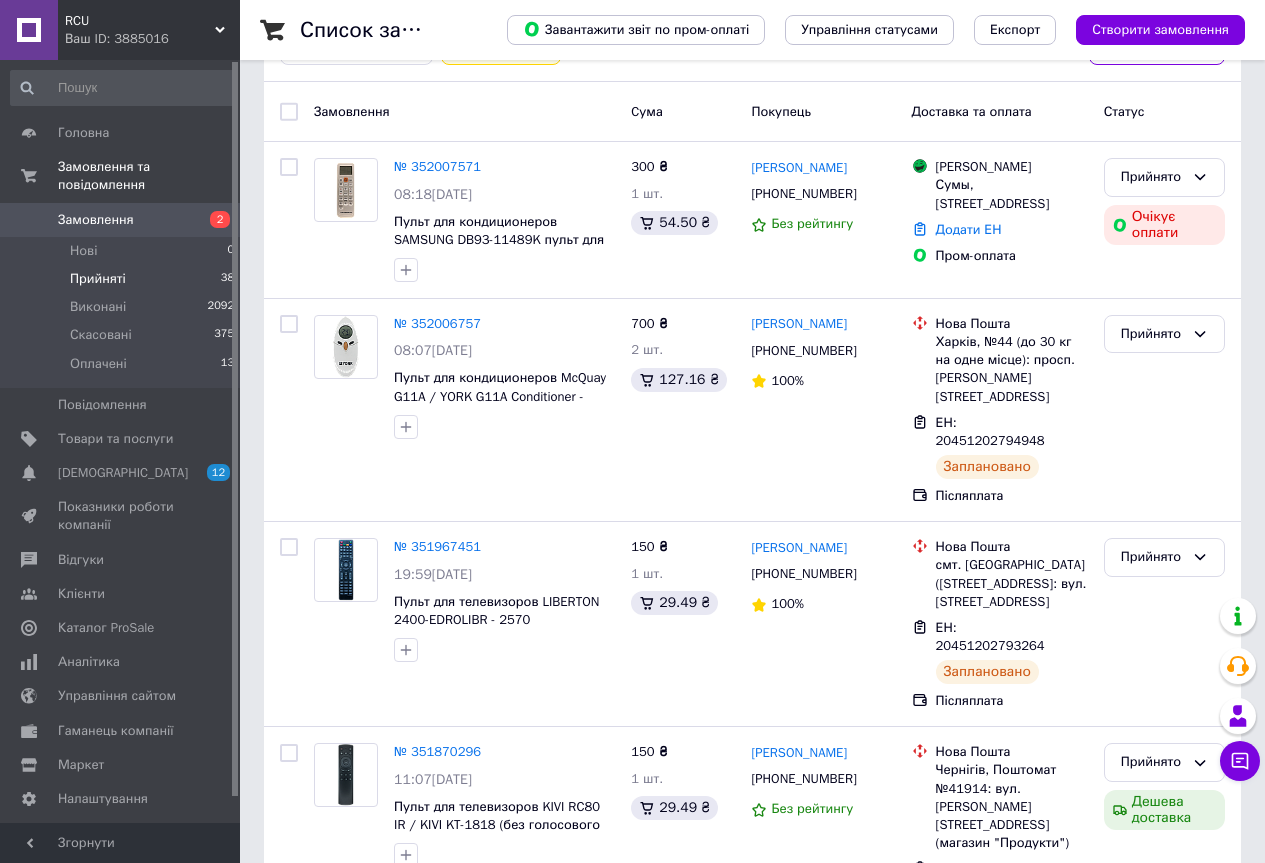 scroll, scrollTop: 200, scrollLeft: 0, axis: vertical 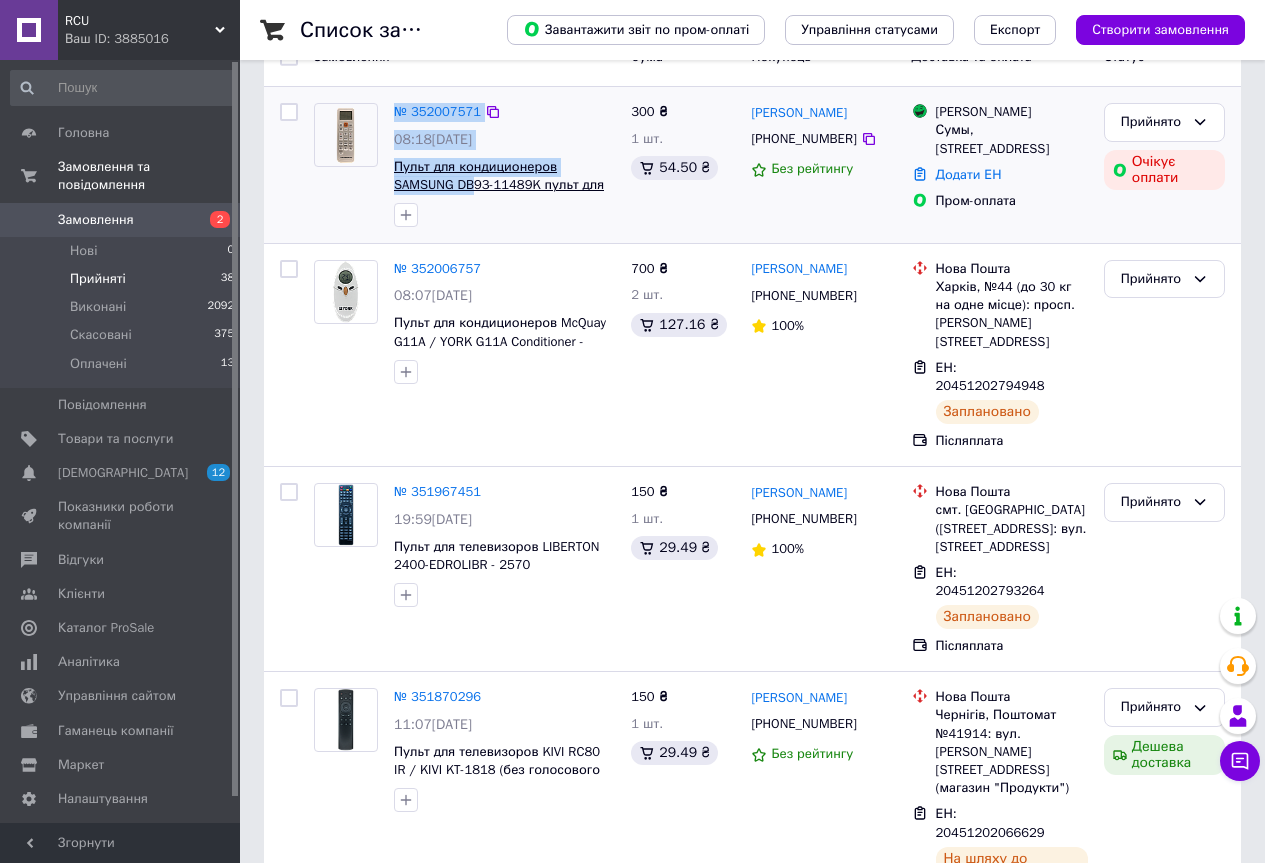 drag, startPoint x: 381, startPoint y: 190, endPoint x: 474, endPoint y: 190, distance: 93 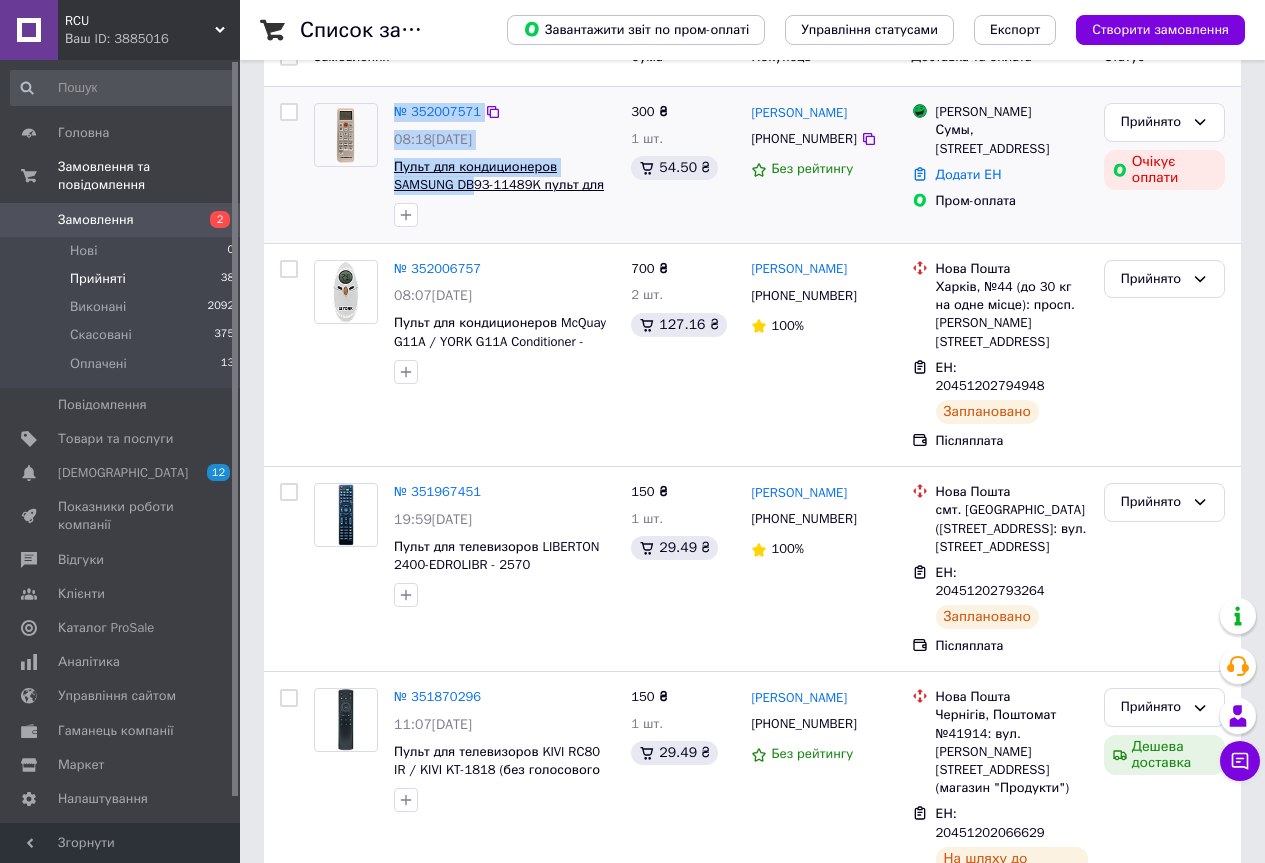 click on "Пульт для кондиционеров SAMSUNG DB93-11489K пульт для кондиционера [Conditioner] - 88072" at bounding box center [502, 185] 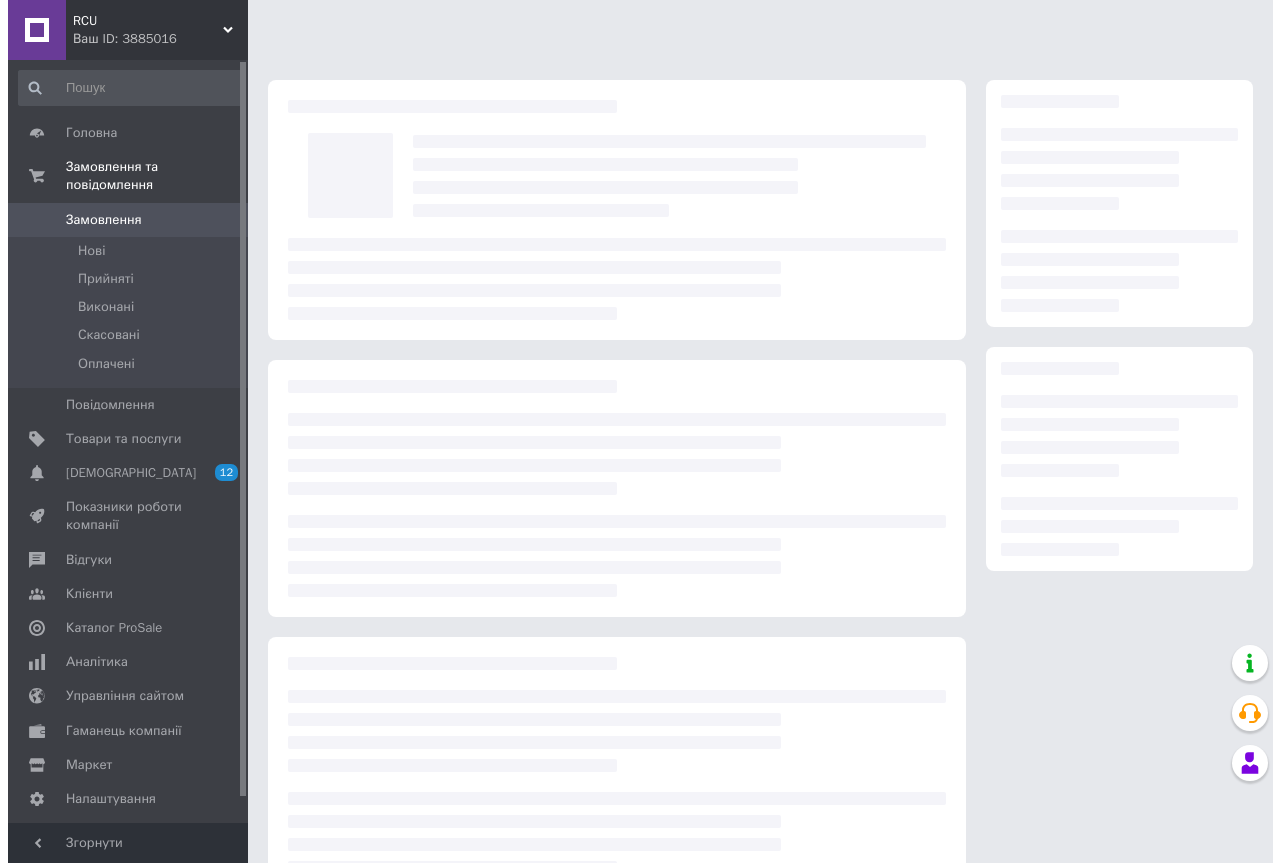 scroll, scrollTop: 0, scrollLeft: 0, axis: both 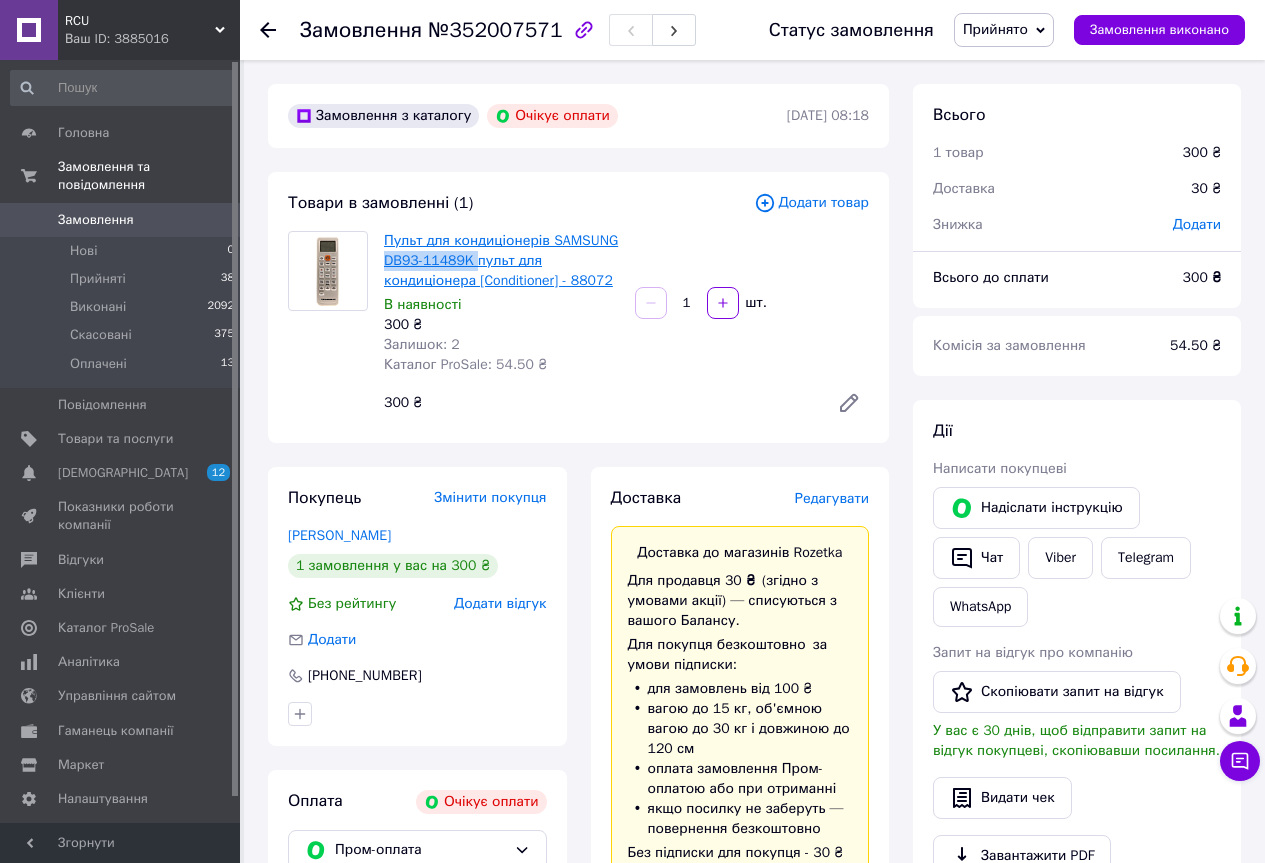 drag, startPoint x: 381, startPoint y: 254, endPoint x: 476, endPoint y: 254, distance: 95 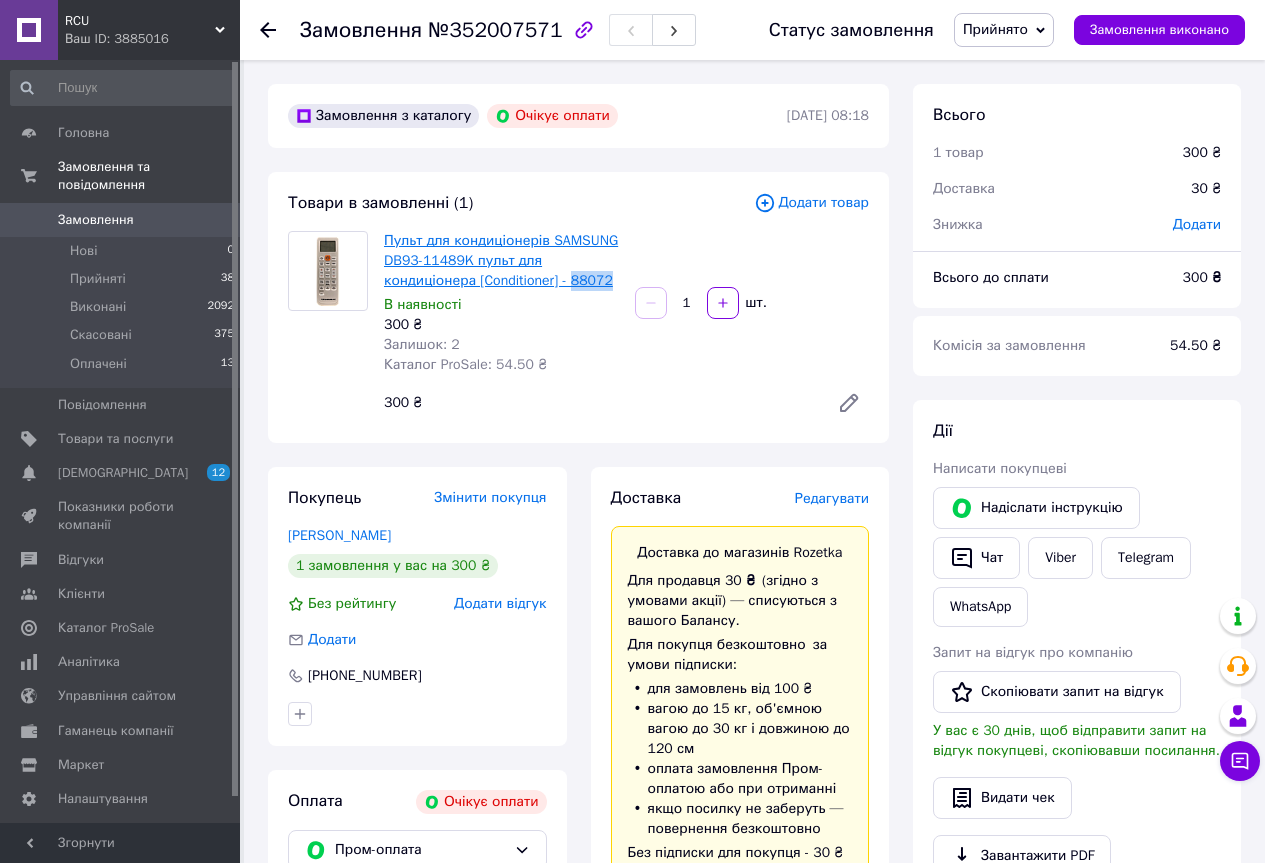 drag, startPoint x: 612, startPoint y: 285, endPoint x: 574, endPoint y: 286, distance: 38.013157 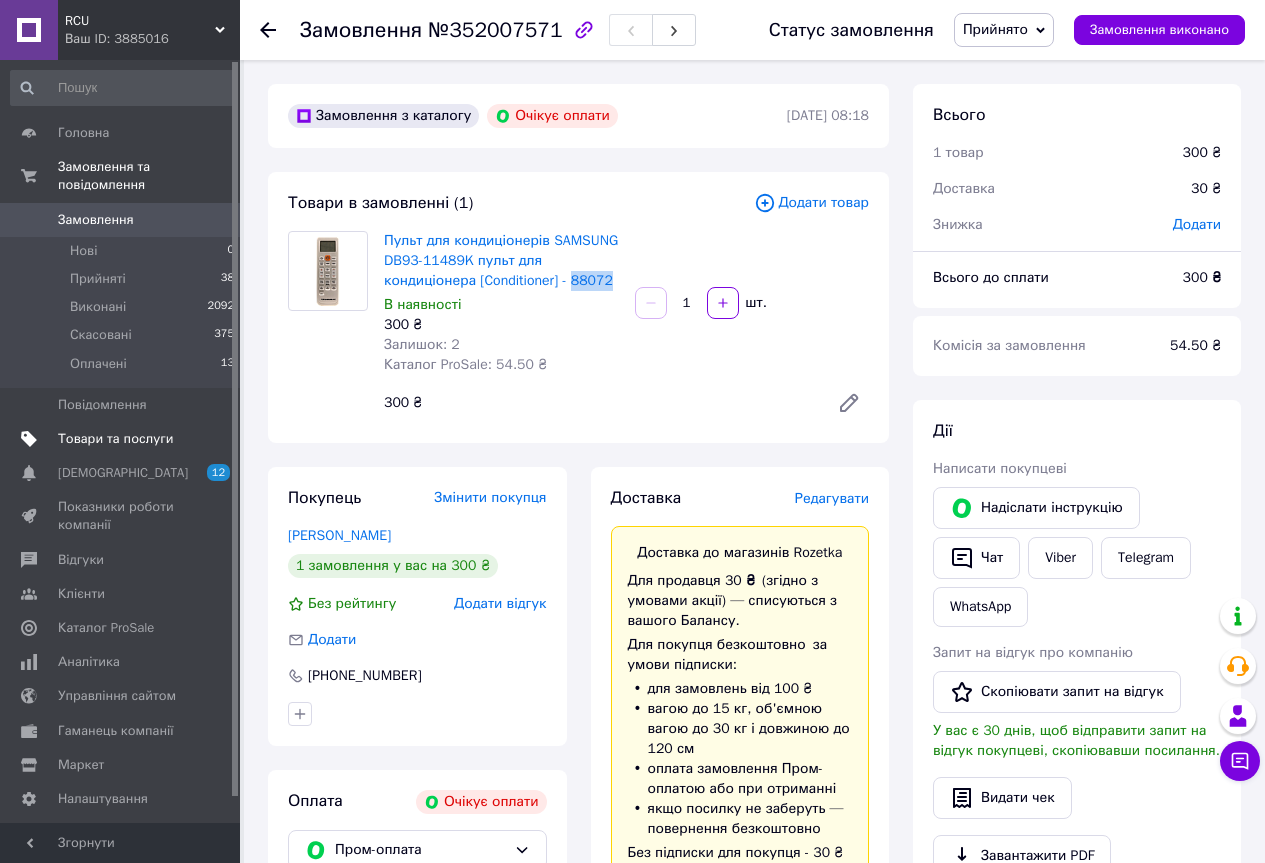 click on "Товари та послуги" at bounding box center (115, 439) 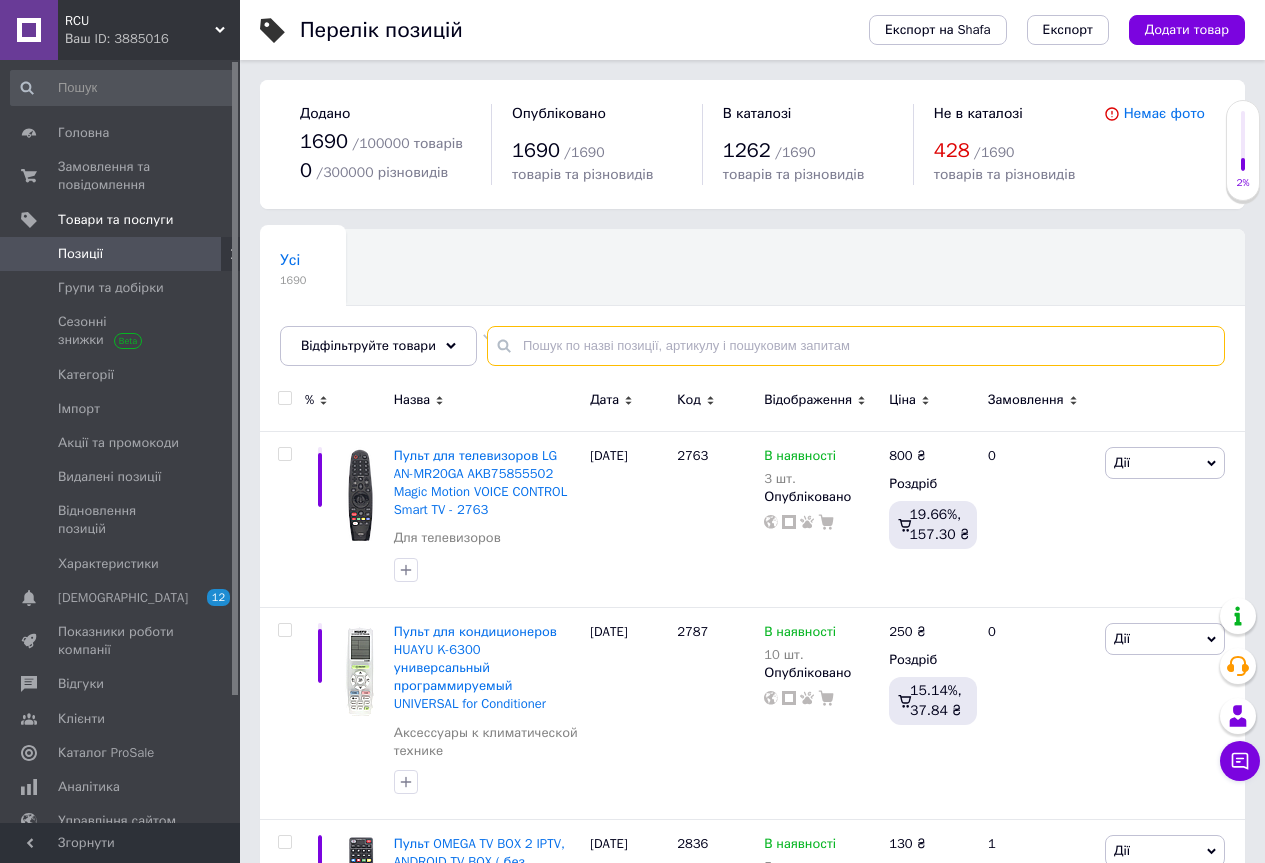 paste on "88072" 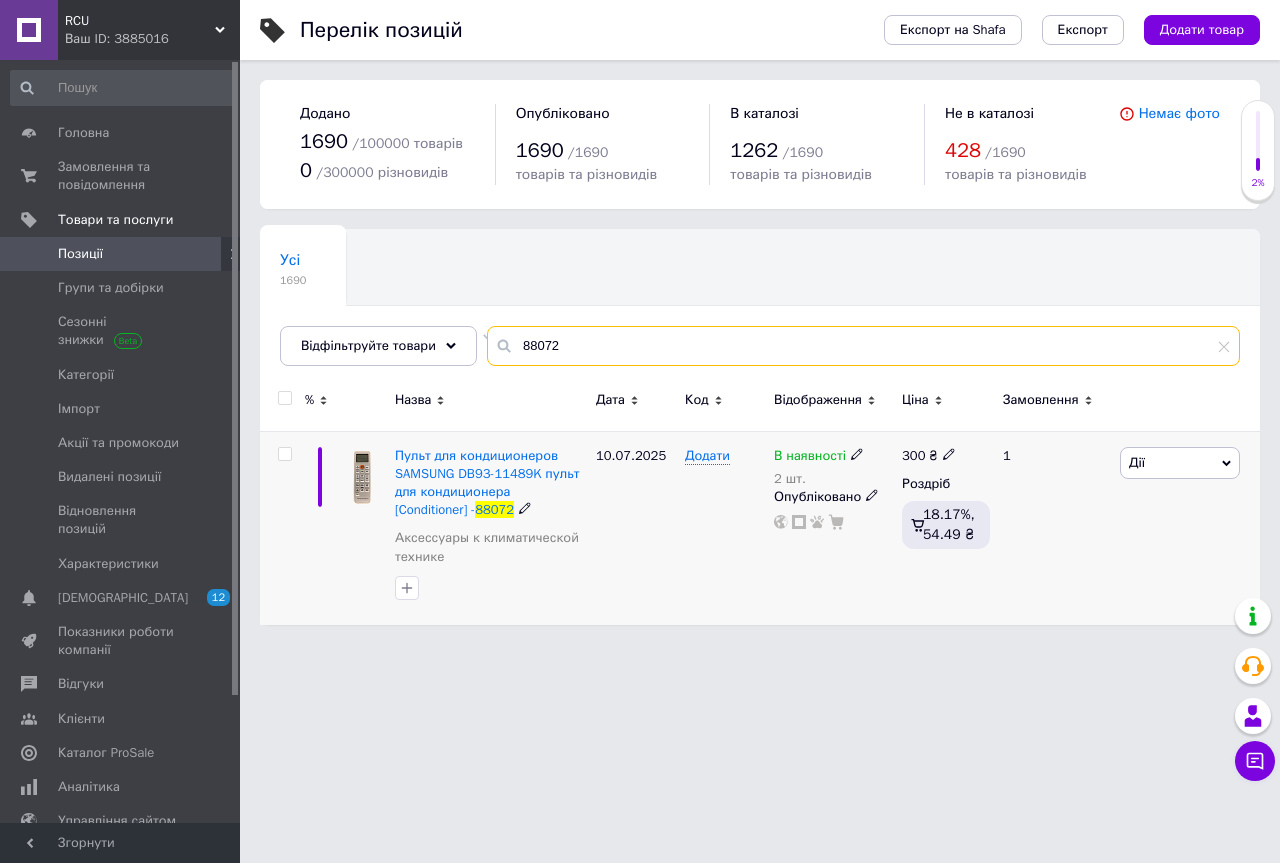 type on "88072" 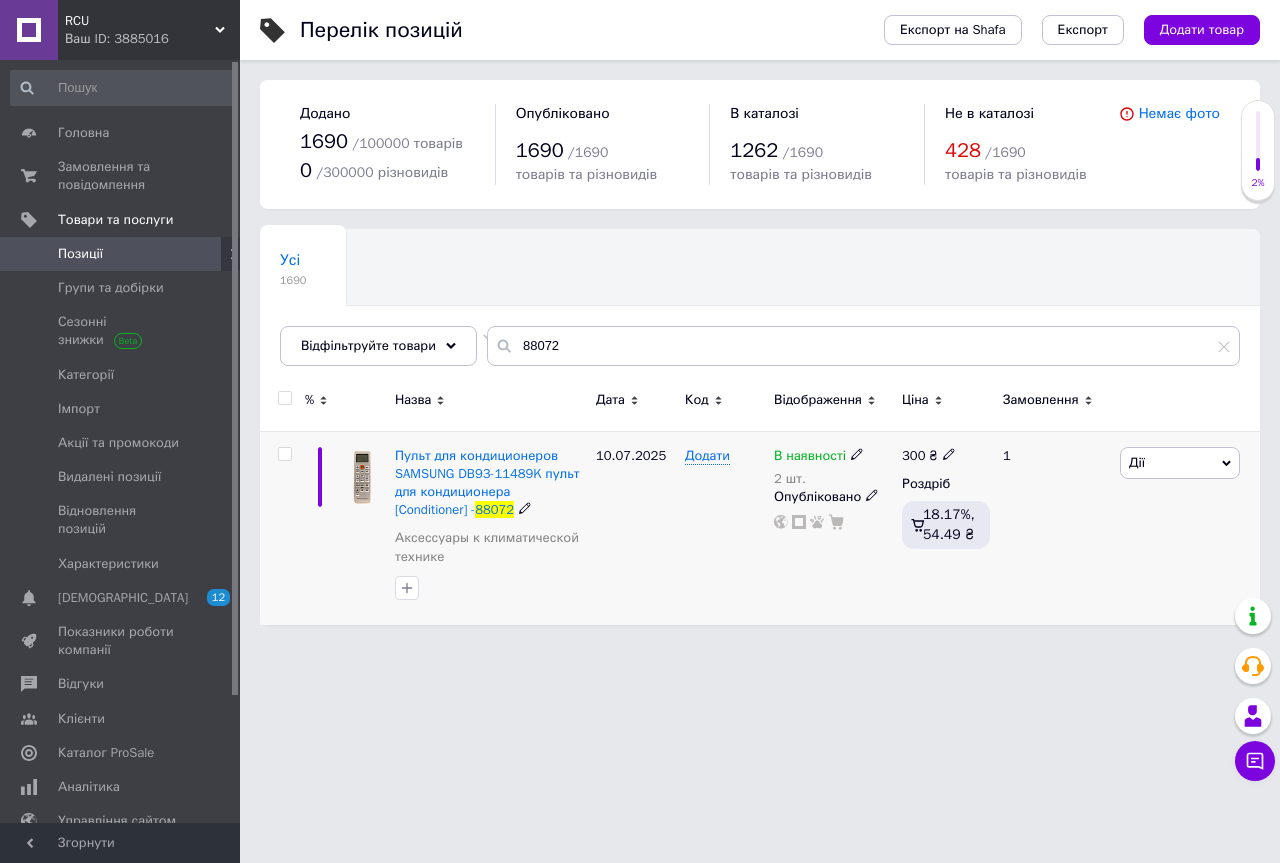 click on "В наявності" at bounding box center [810, 458] 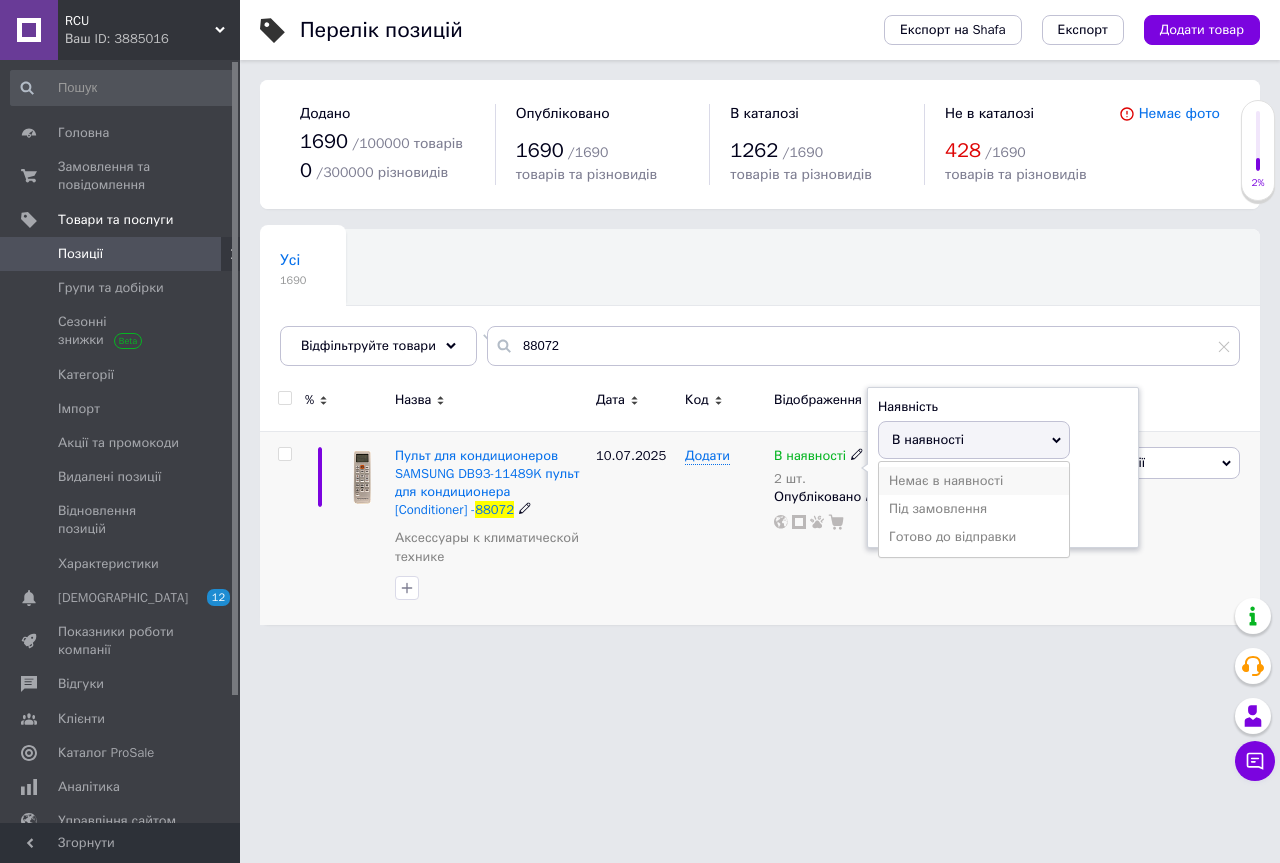 click on "Немає в наявності" at bounding box center (974, 481) 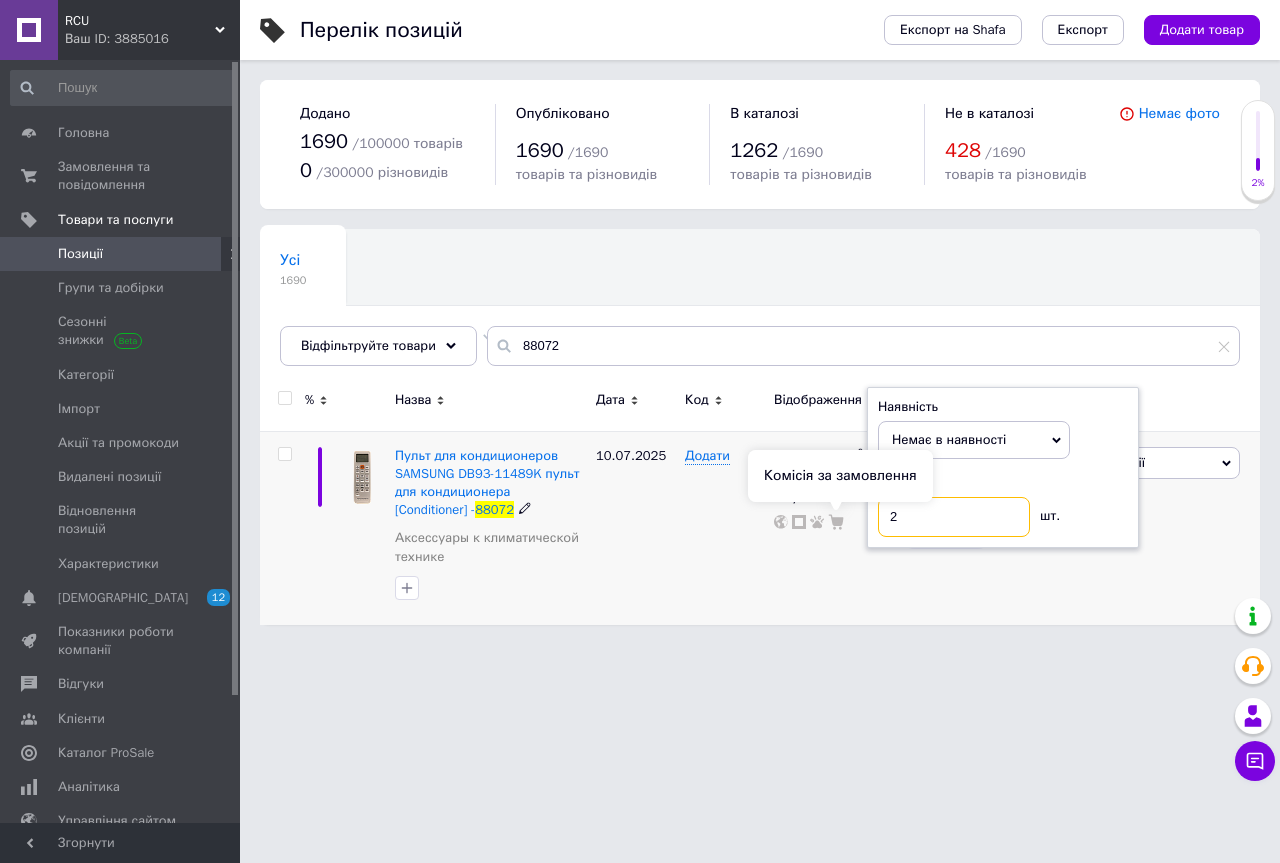 drag, startPoint x: 943, startPoint y: 516, endPoint x: 842, endPoint y: 524, distance: 101.31634 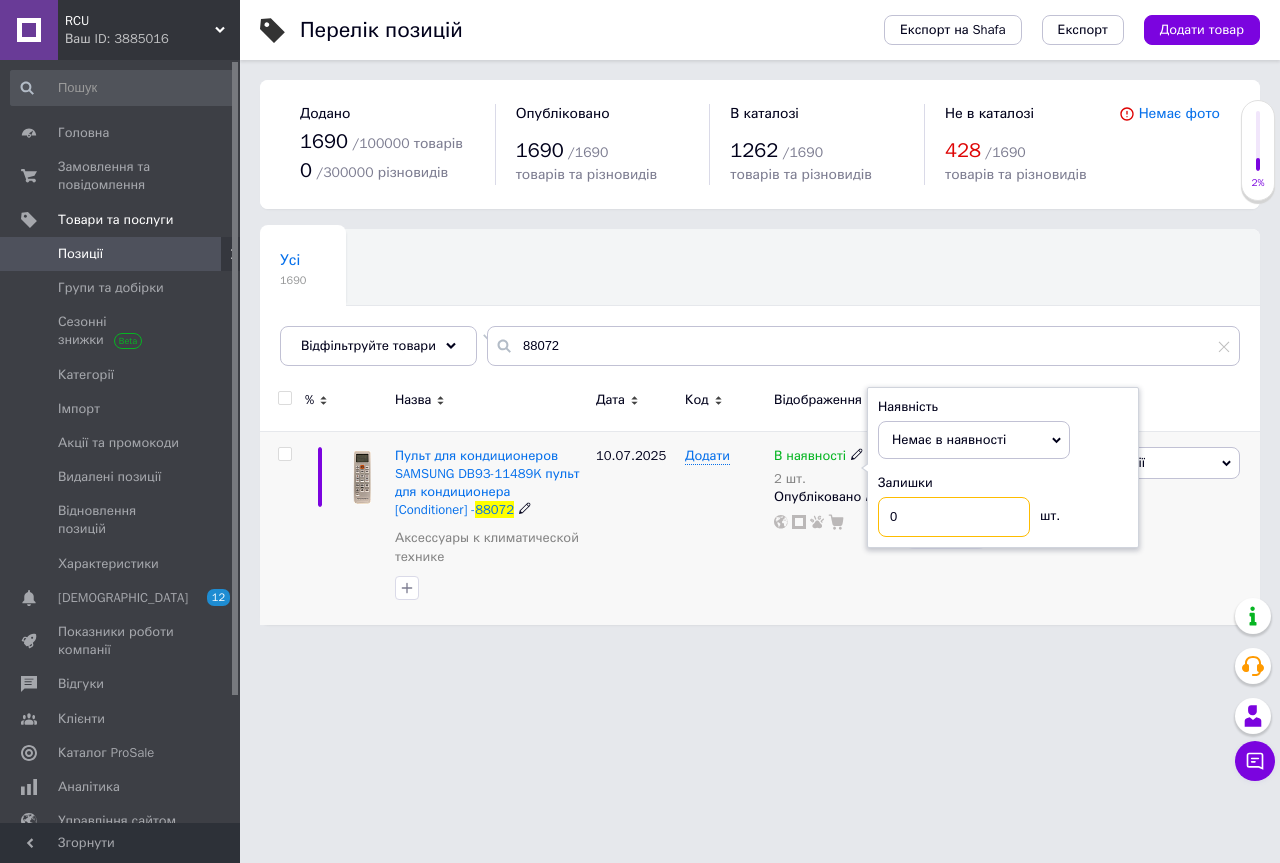 type on "0" 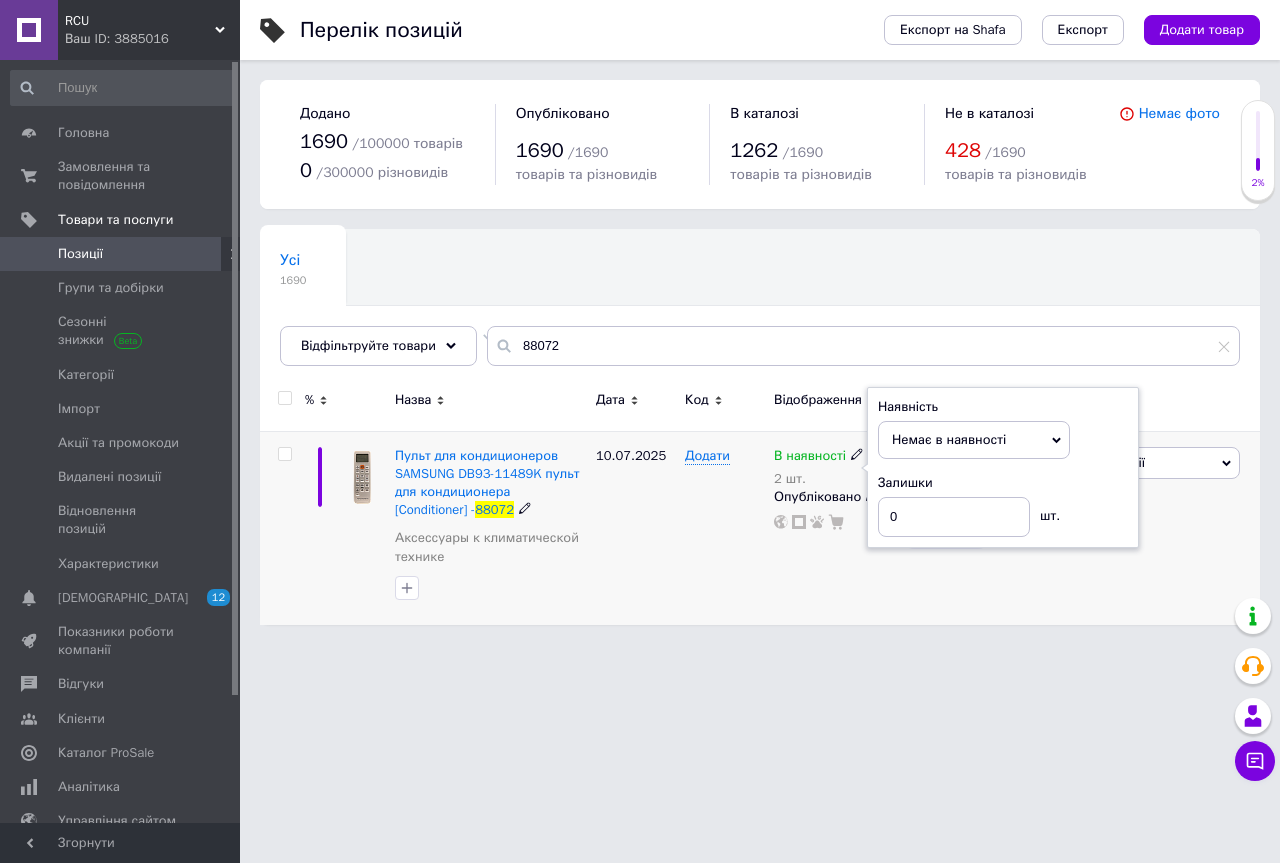 click on "10.07.2025" at bounding box center [635, 528] 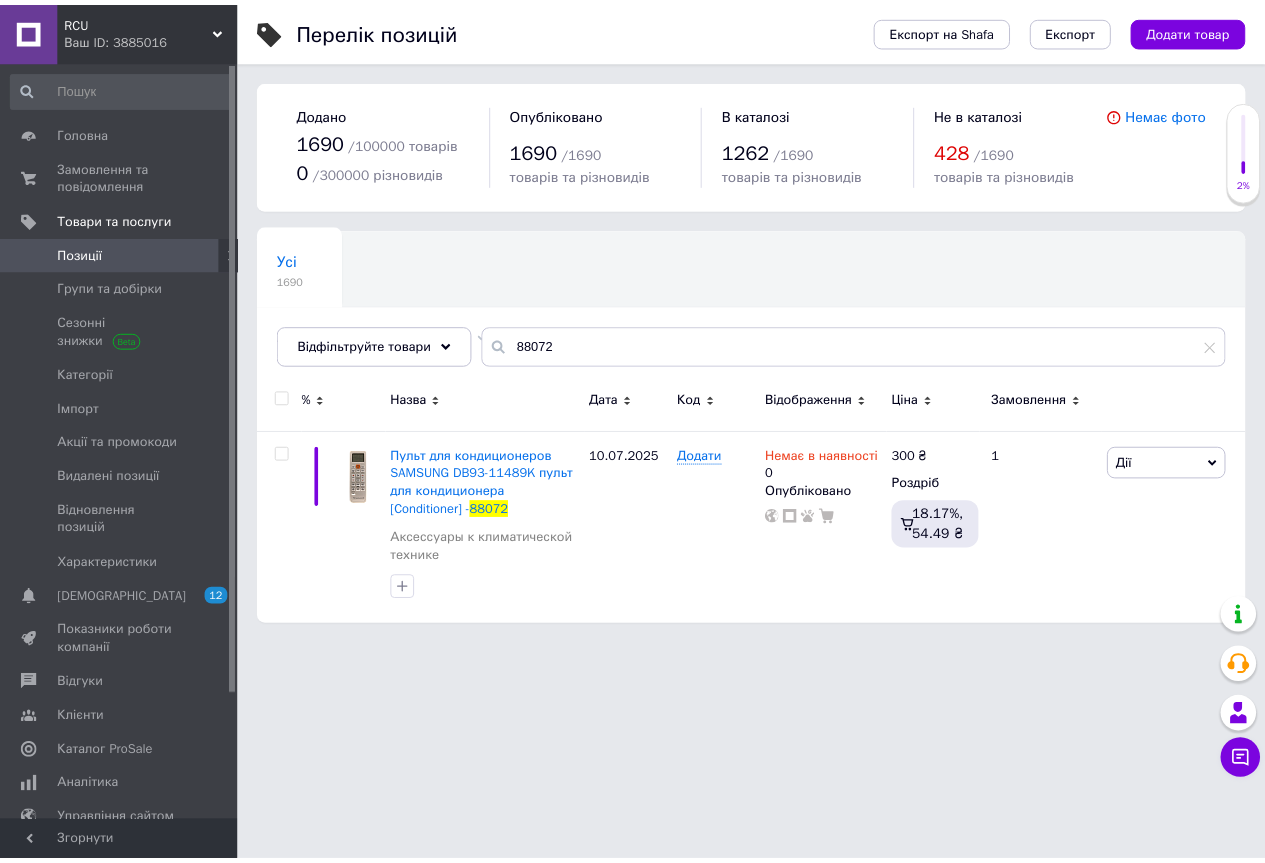 scroll, scrollTop: 0, scrollLeft: 0, axis: both 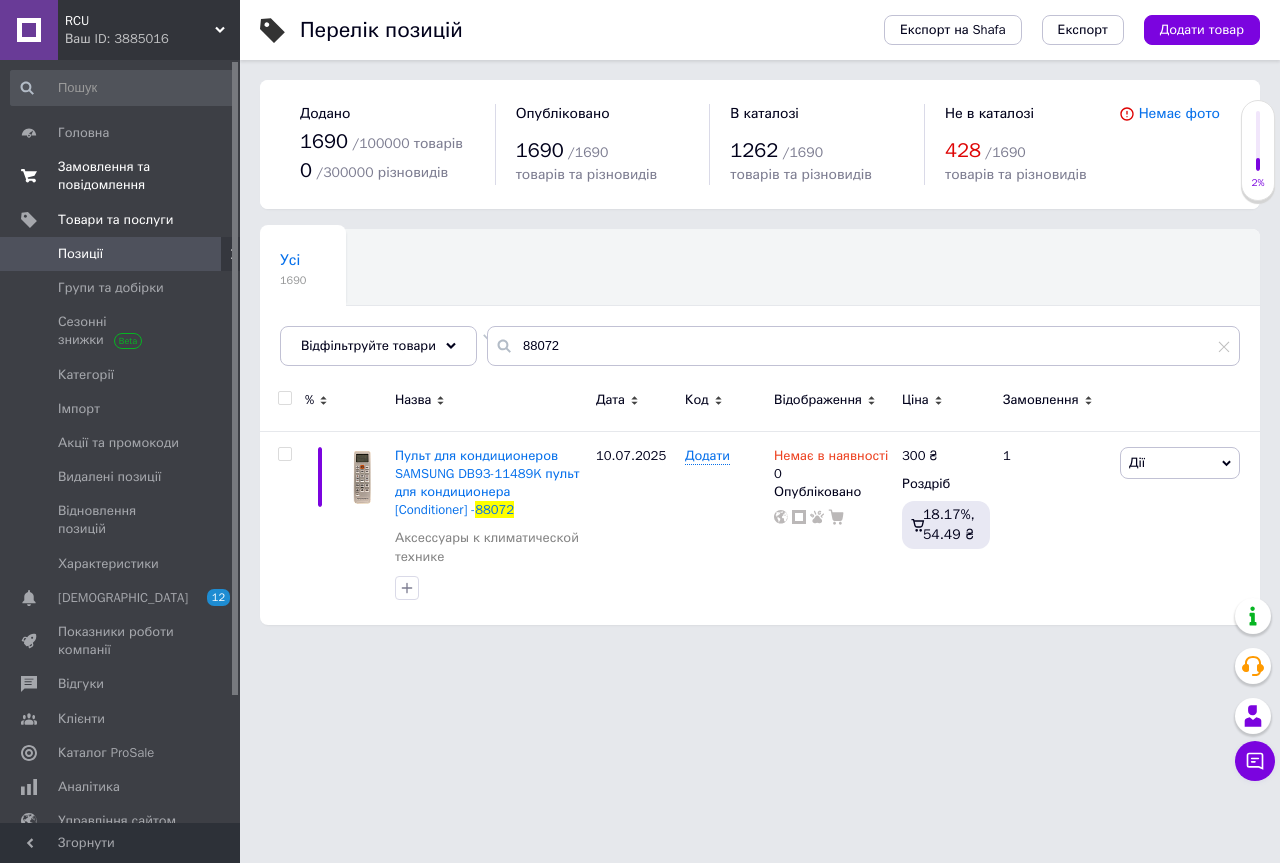 click on "Замовлення та повідомлення" at bounding box center [121, 176] 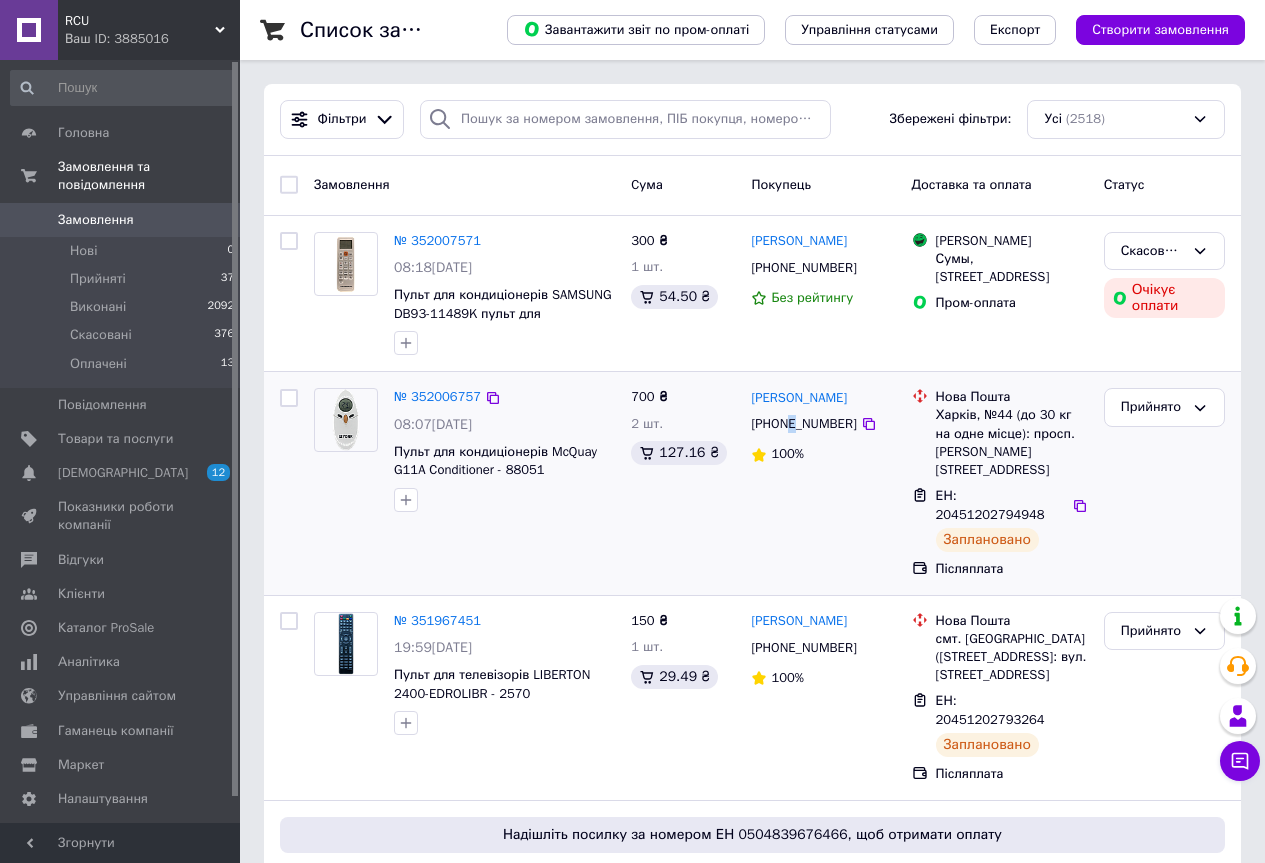 click on "+380504010027" at bounding box center (803, 424) 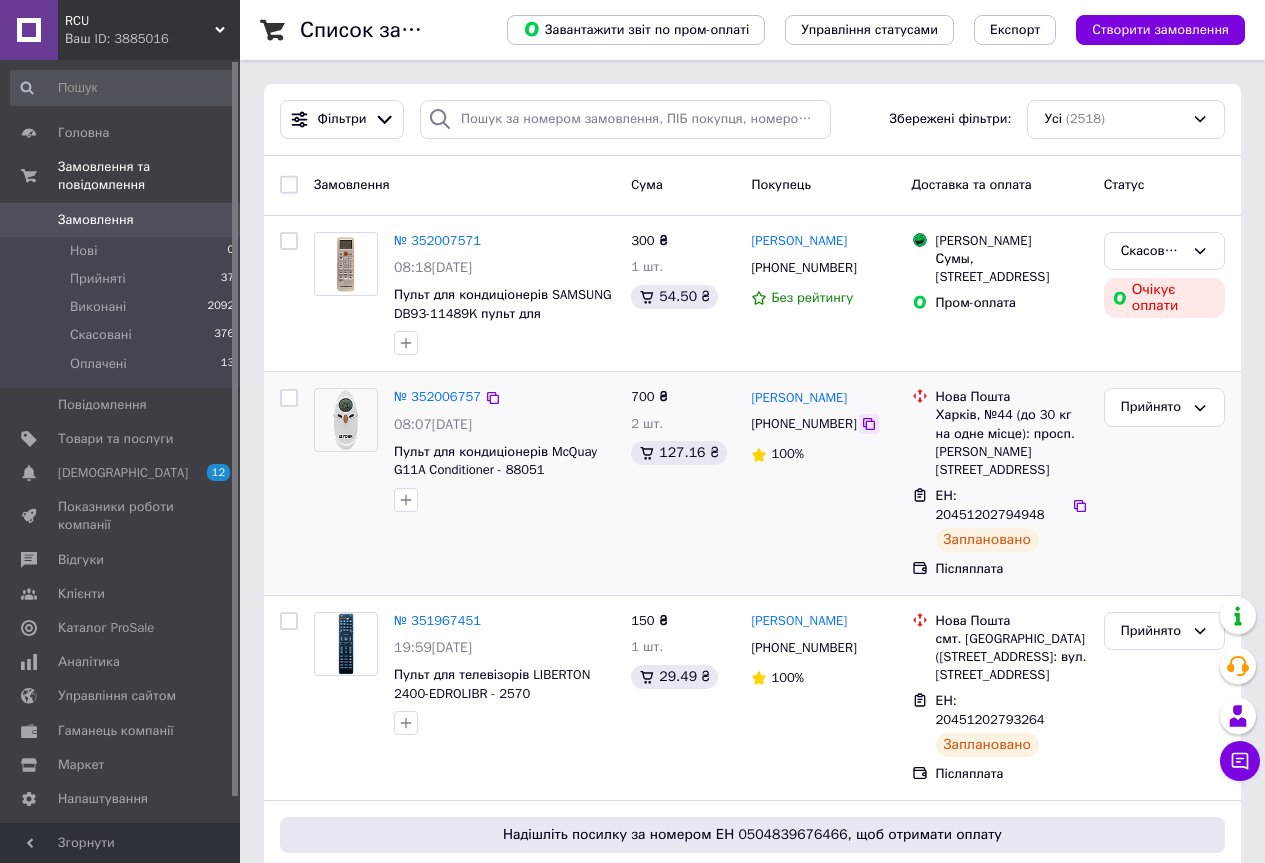 click 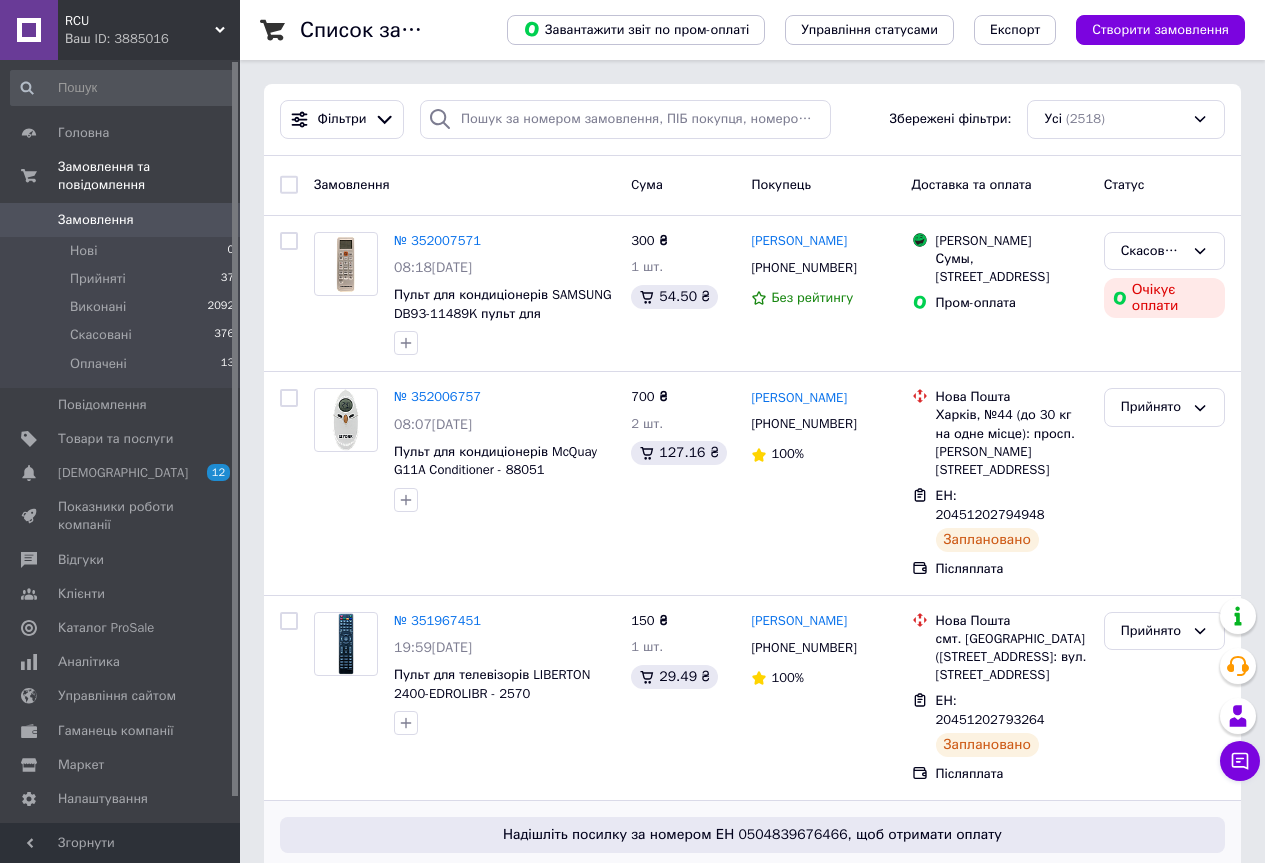 click on "№ 351956407 18:37, 09.07.2025 Пульт для кондиціонерів McQuay G11A  Conditioner - 88051" at bounding box center [504, 931] 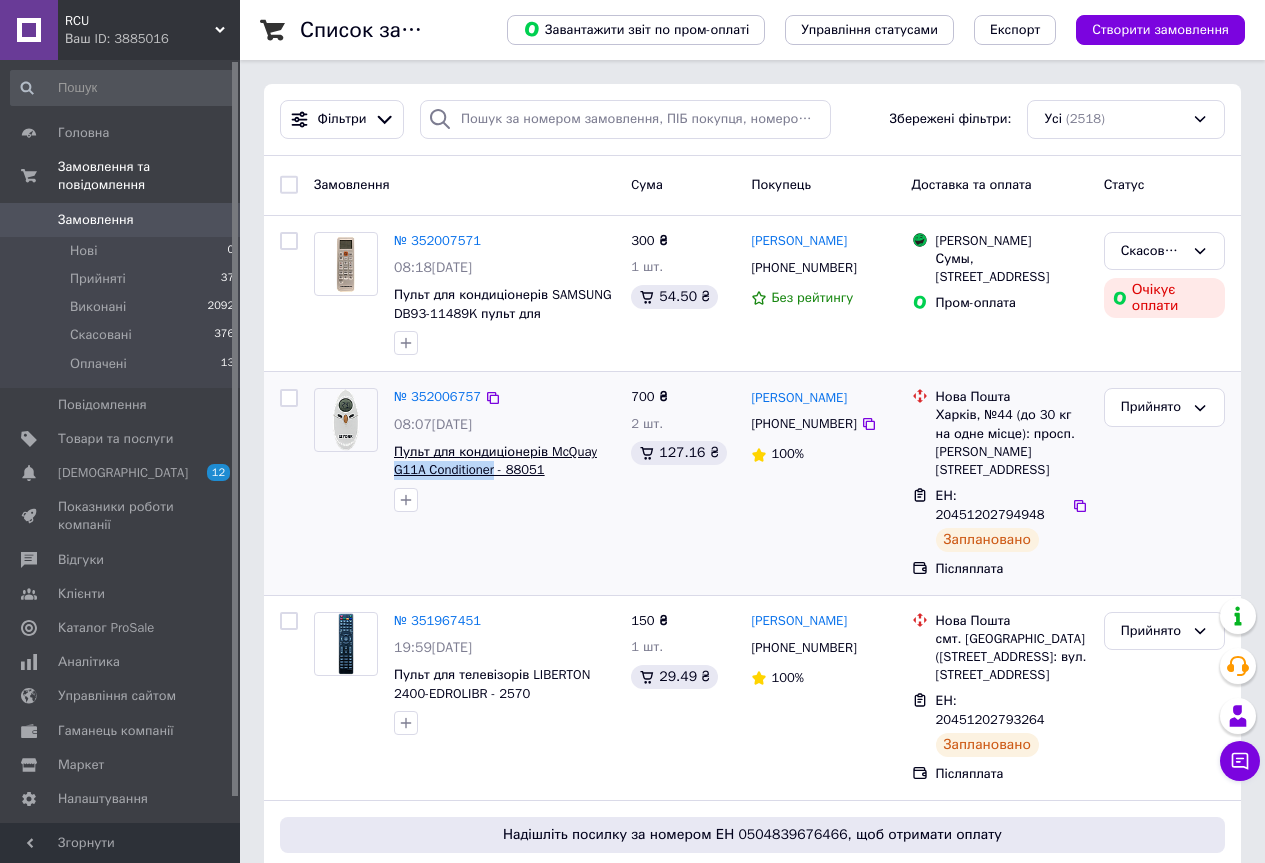 drag, startPoint x: 386, startPoint y: 470, endPoint x: 495, endPoint y: 471, distance: 109.004585 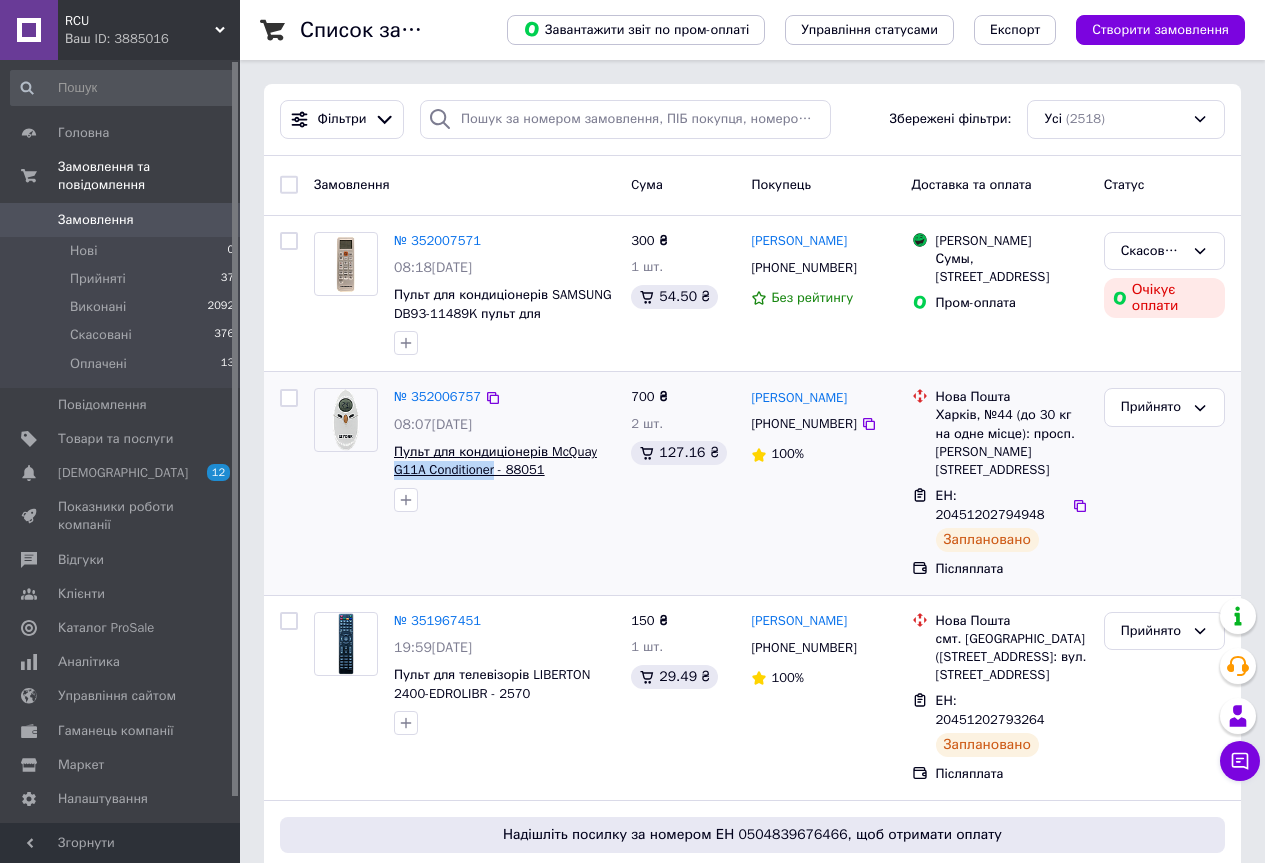 copy on "G11A  Conditioner" 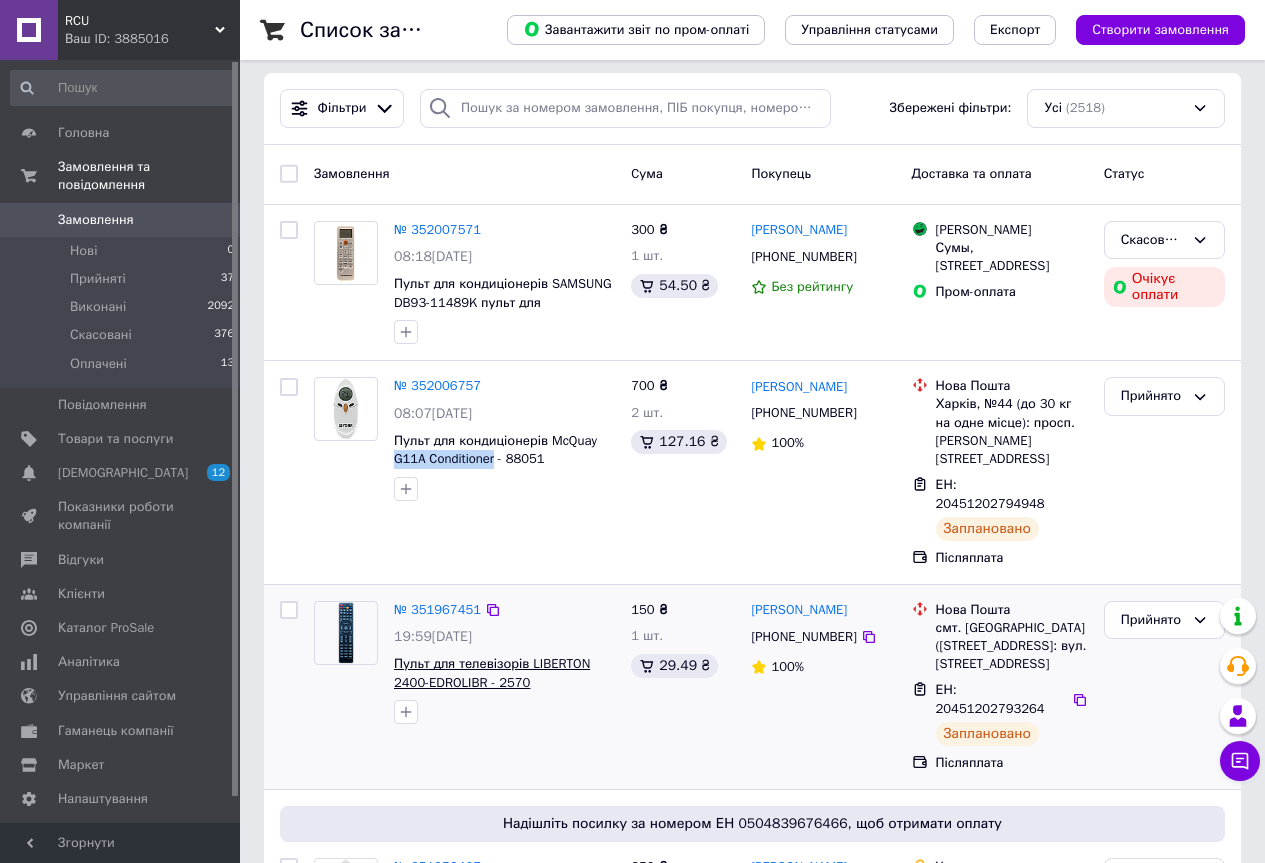 scroll, scrollTop: 0, scrollLeft: 0, axis: both 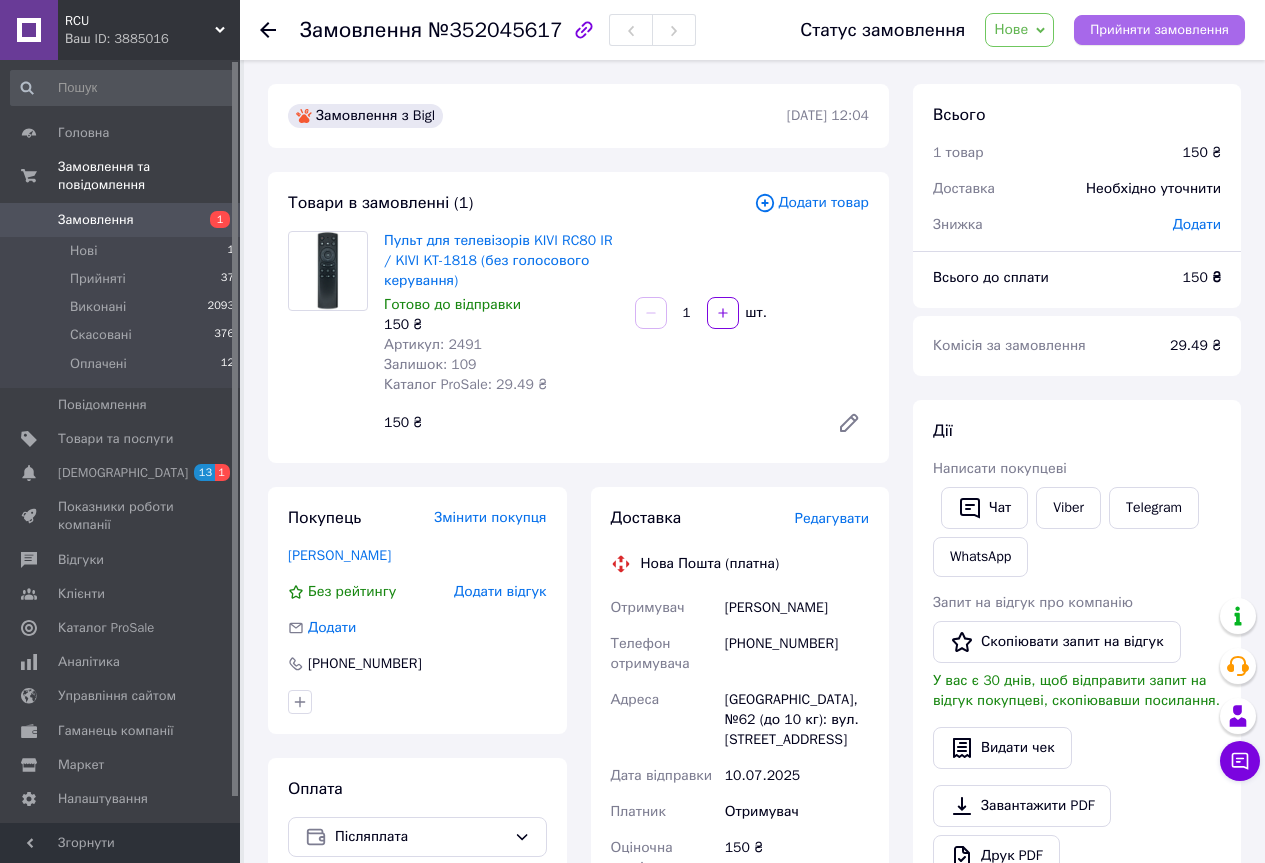 click on "Прийняти замовлення" at bounding box center (1159, 30) 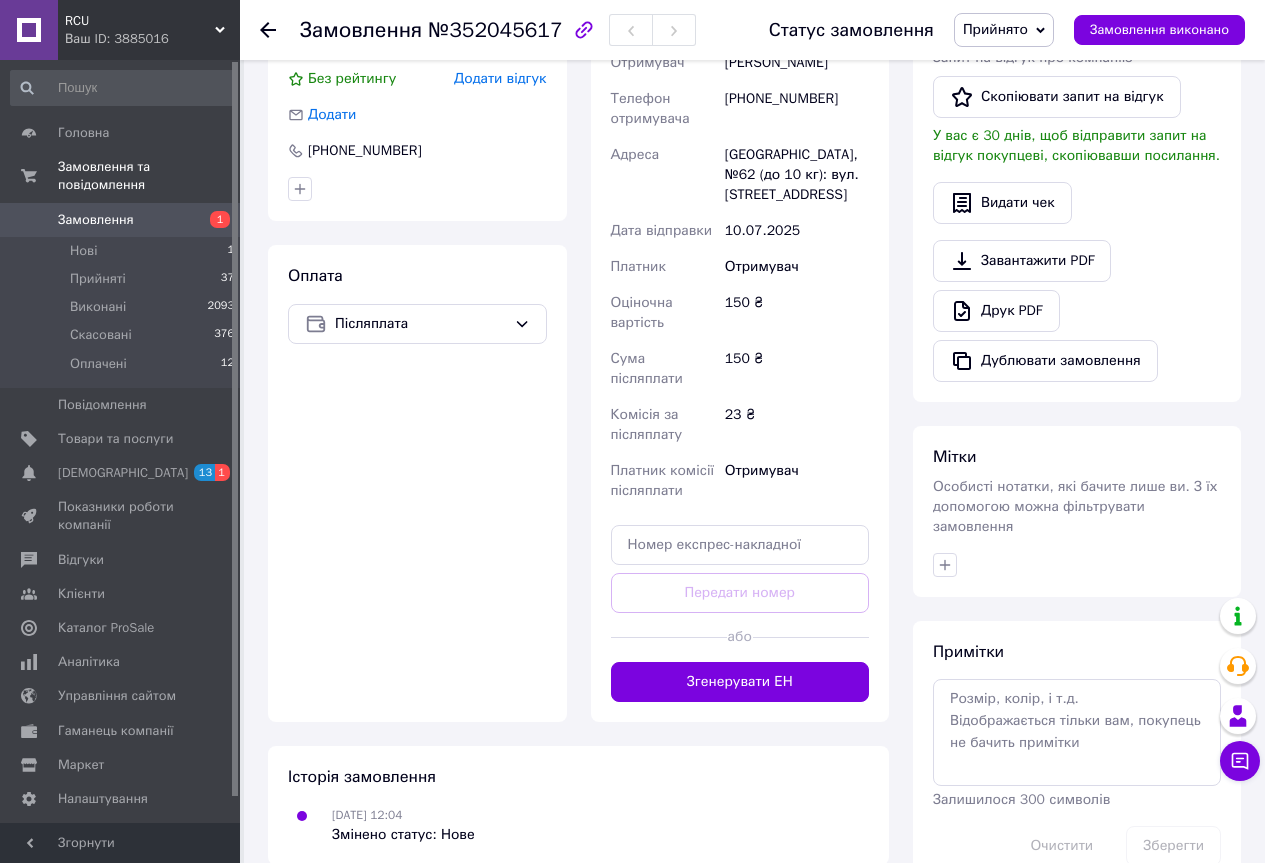 scroll, scrollTop: 572, scrollLeft: 0, axis: vertical 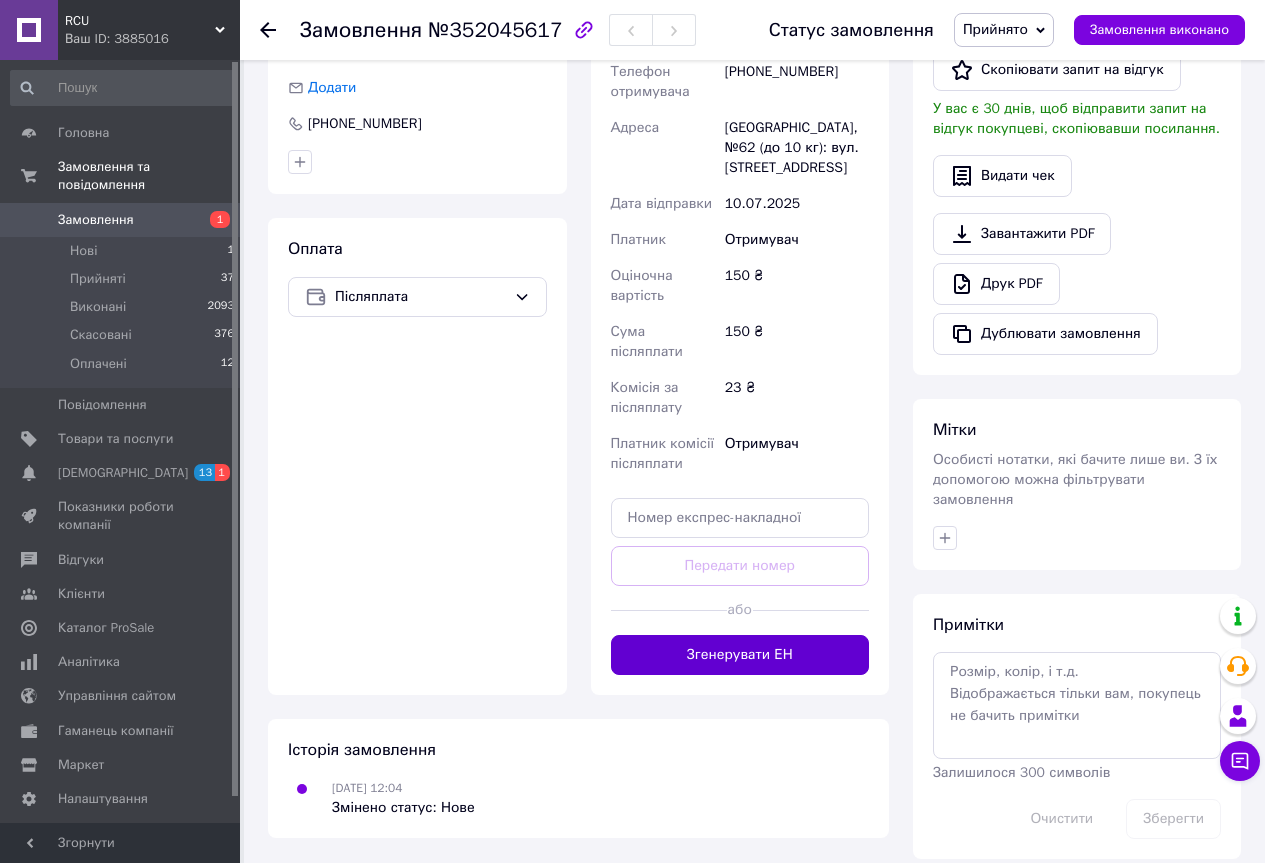 click on "Згенерувати ЕН" at bounding box center [740, 655] 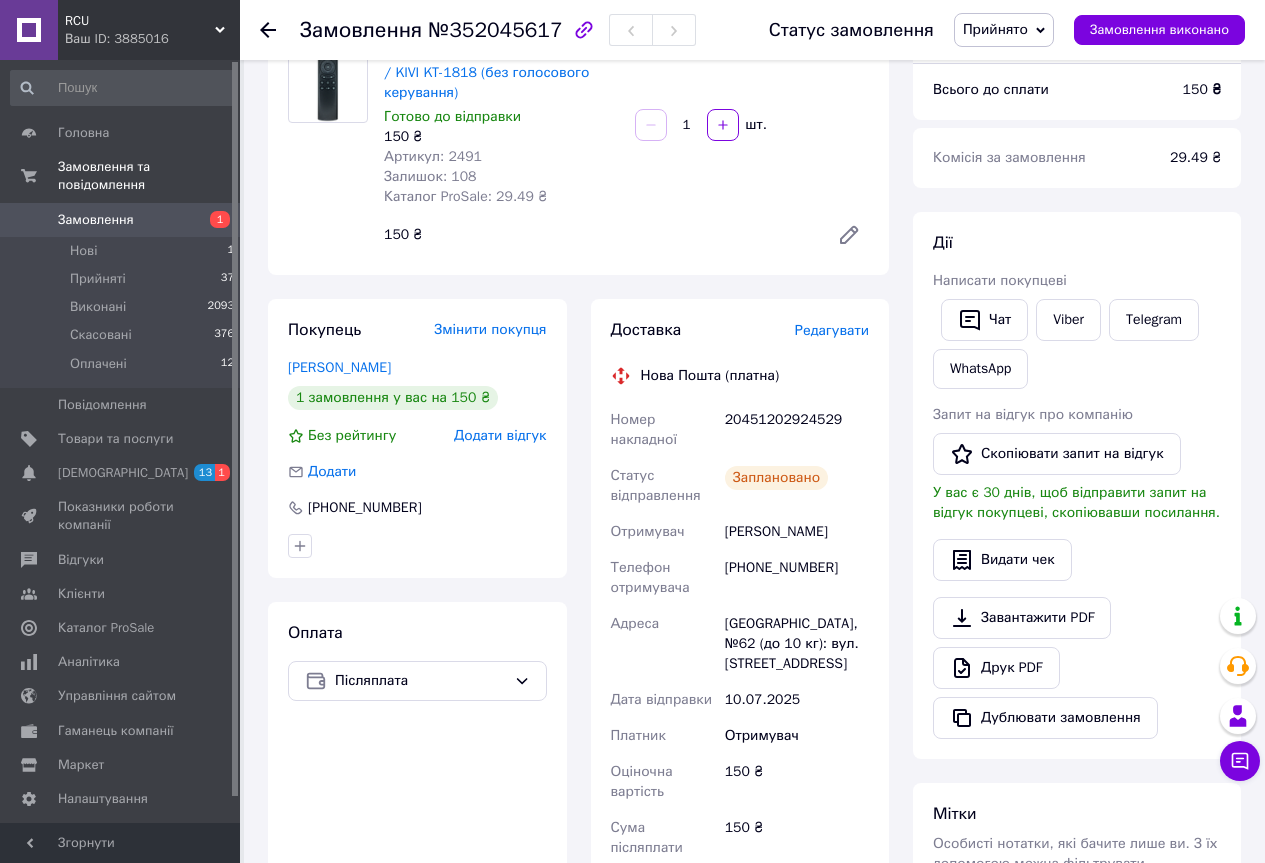scroll, scrollTop: 172, scrollLeft: 0, axis: vertical 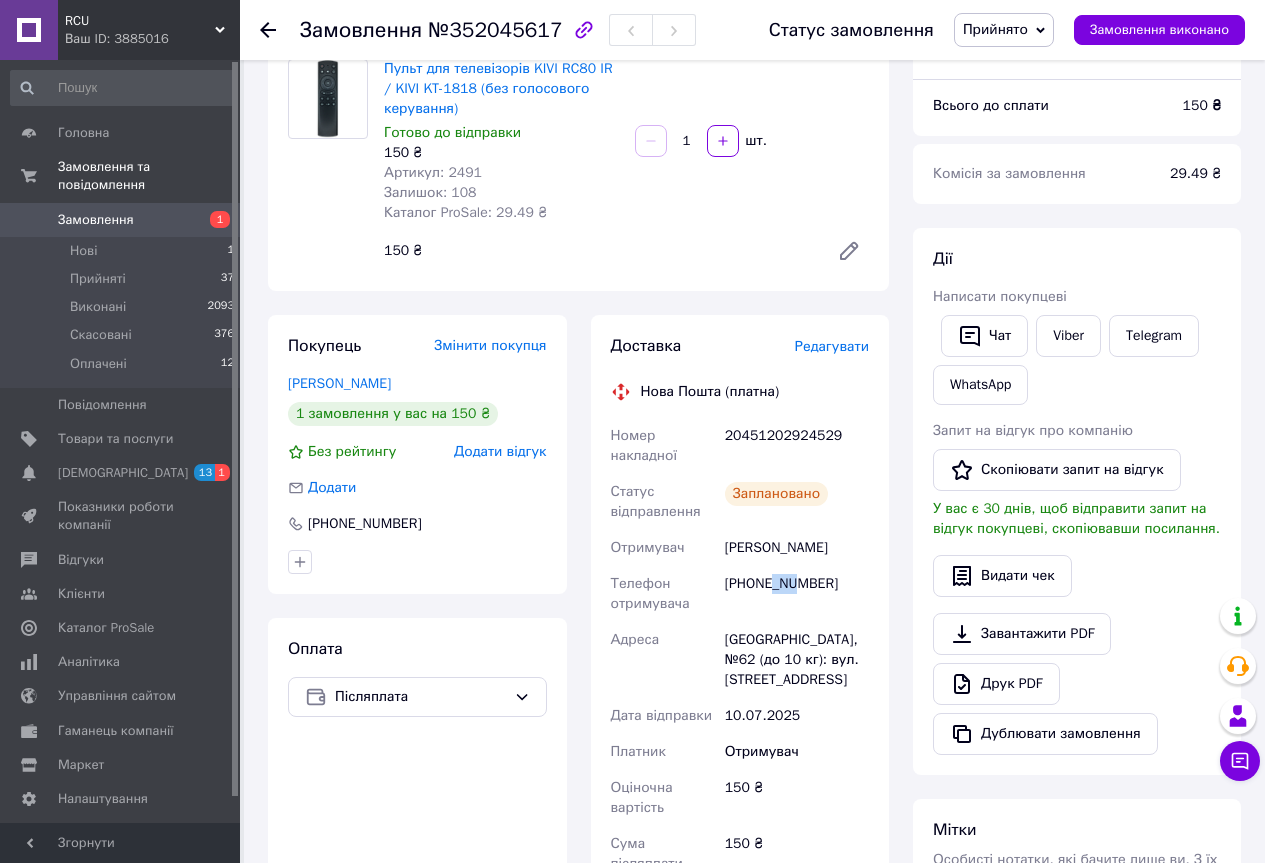drag, startPoint x: 773, startPoint y: 585, endPoint x: 796, endPoint y: 588, distance: 23.194826 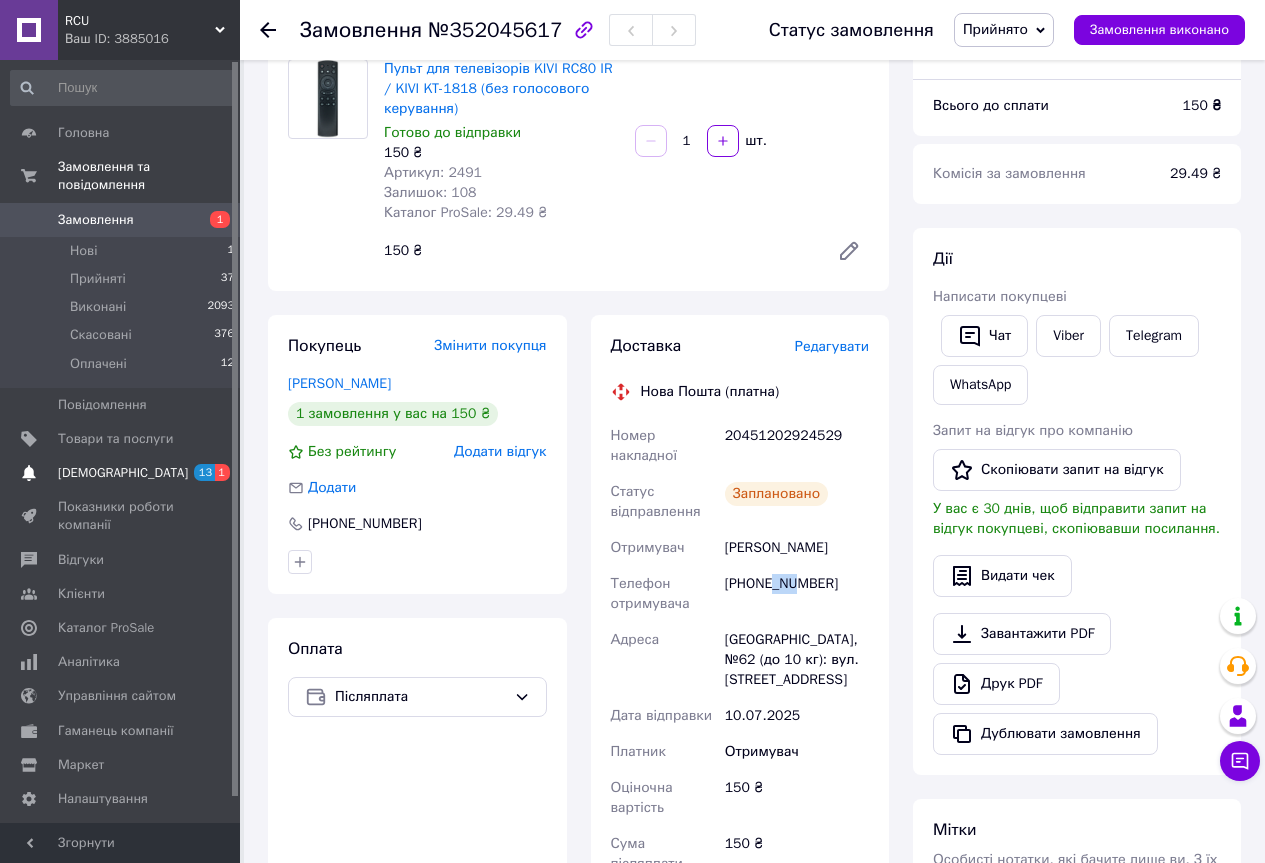 click on "[DEMOGRAPHIC_DATA]" at bounding box center (121, 473) 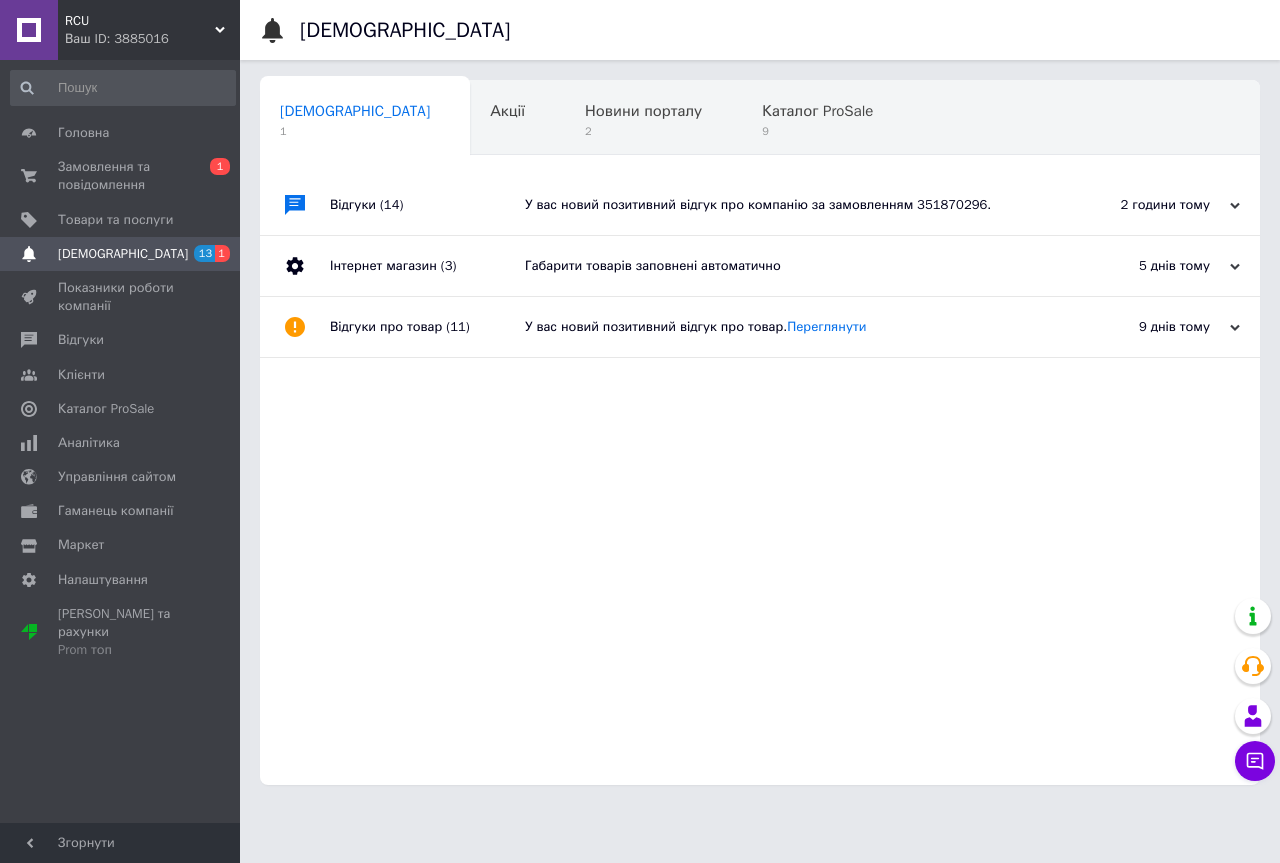 click on "У вас новий позитивний відгук про компанію за замовленням 351870296." at bounding box center [782, 205] 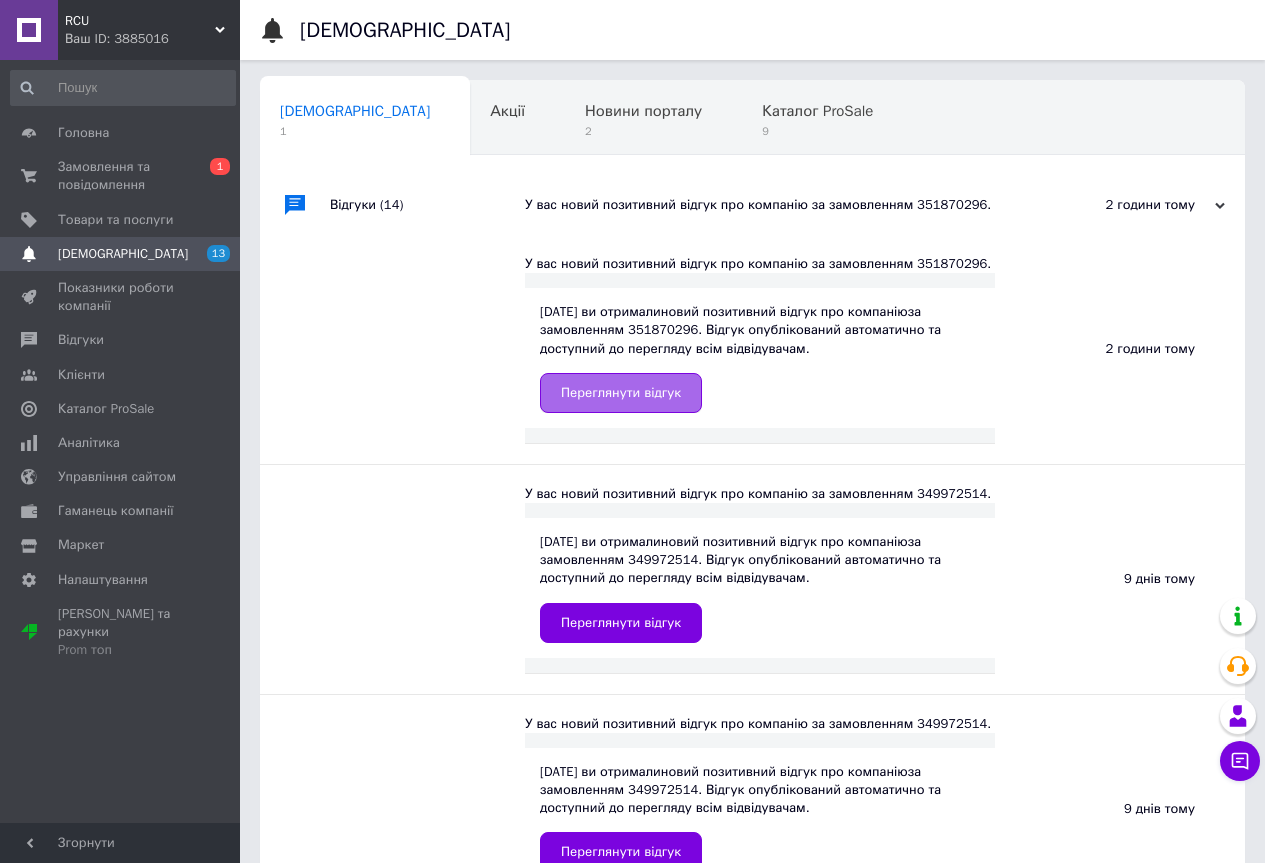 click on "Переглянути відгук" at bounding box center (621, 393) 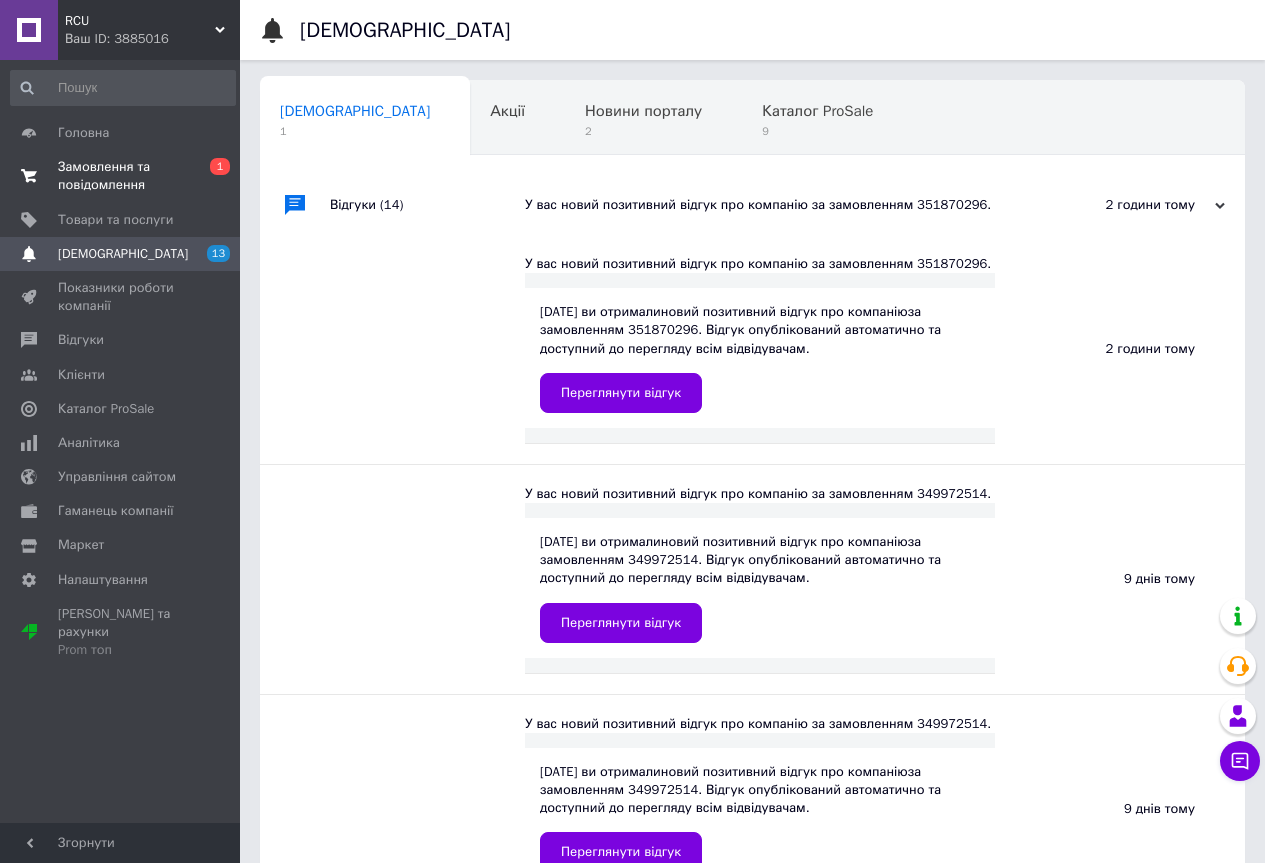 click on "Замовлення та повідомлення" at bounding box center [121, 176] 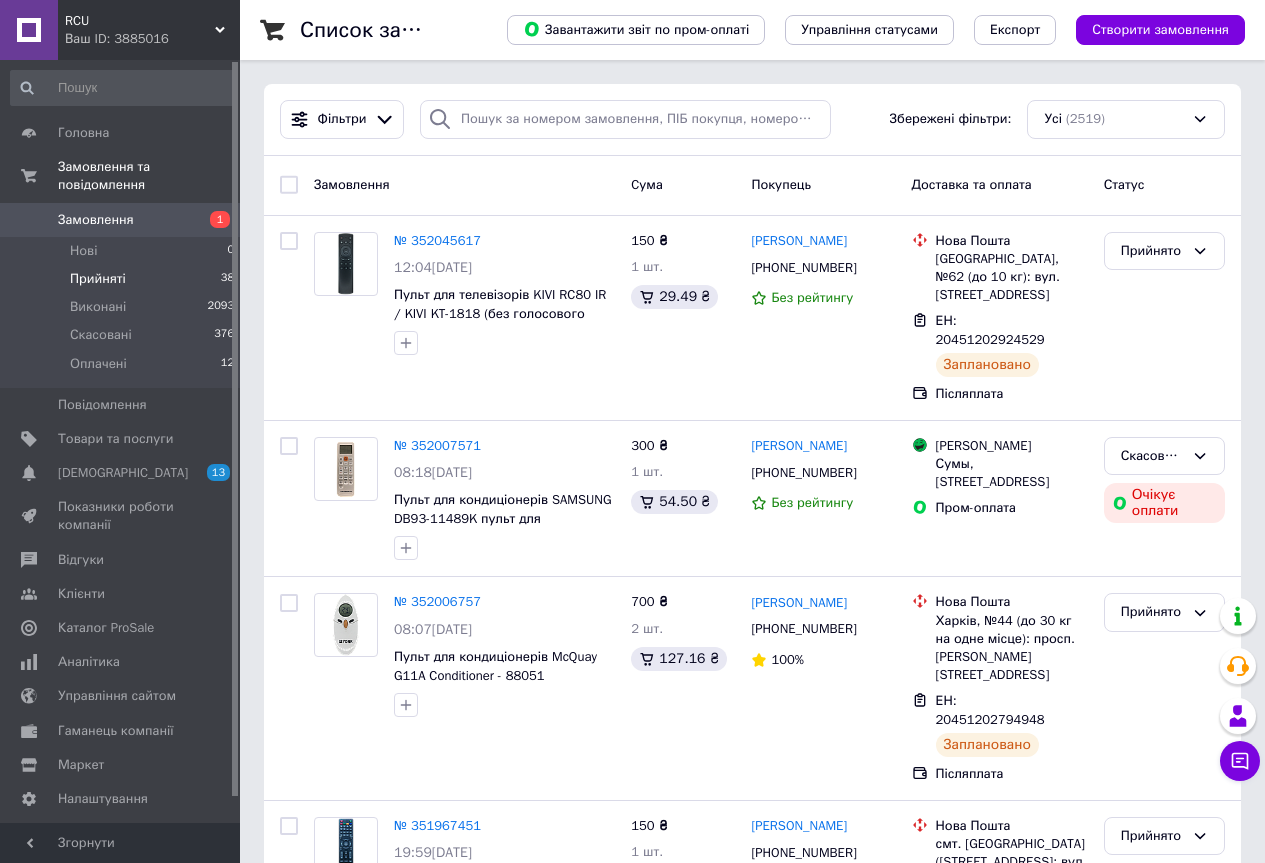click on "Прийняті 38" at bounding box center (123, 279) 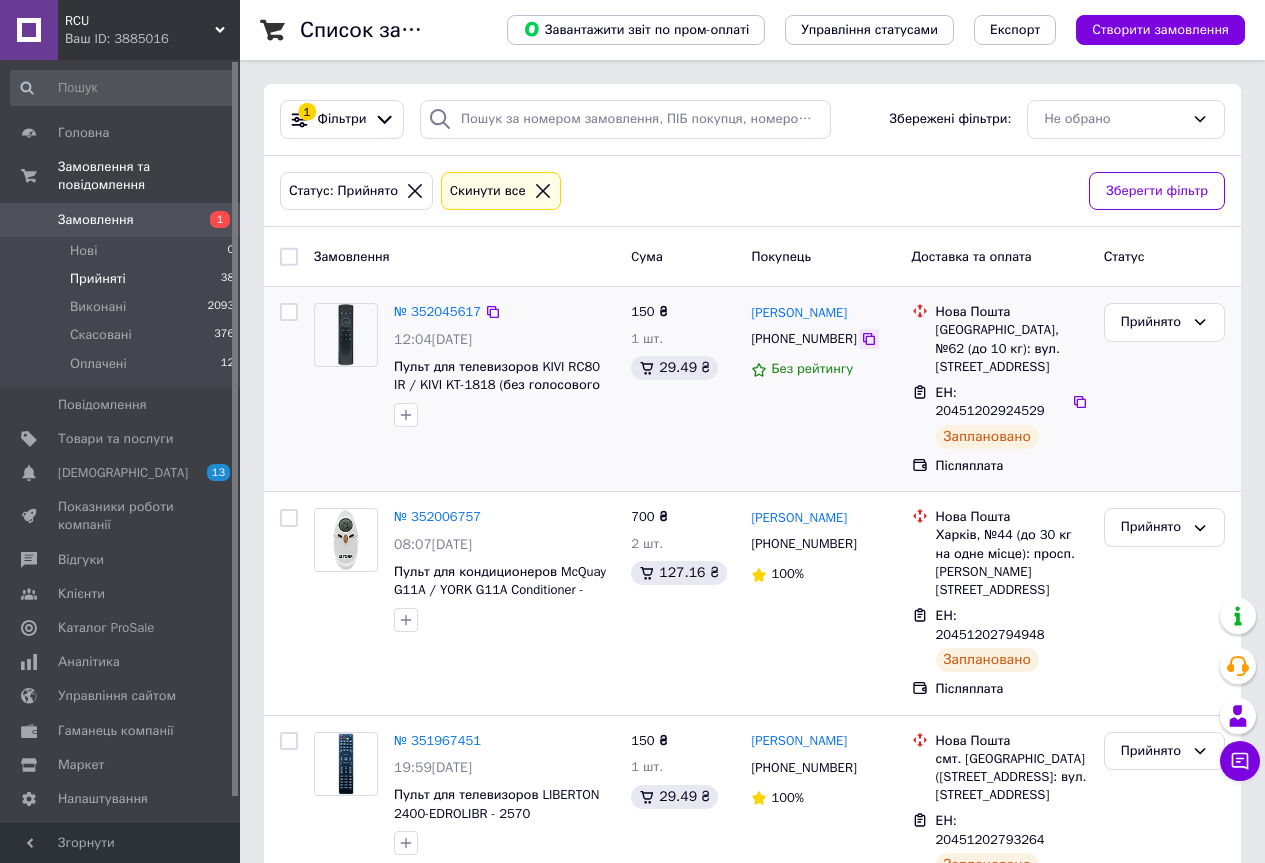 click 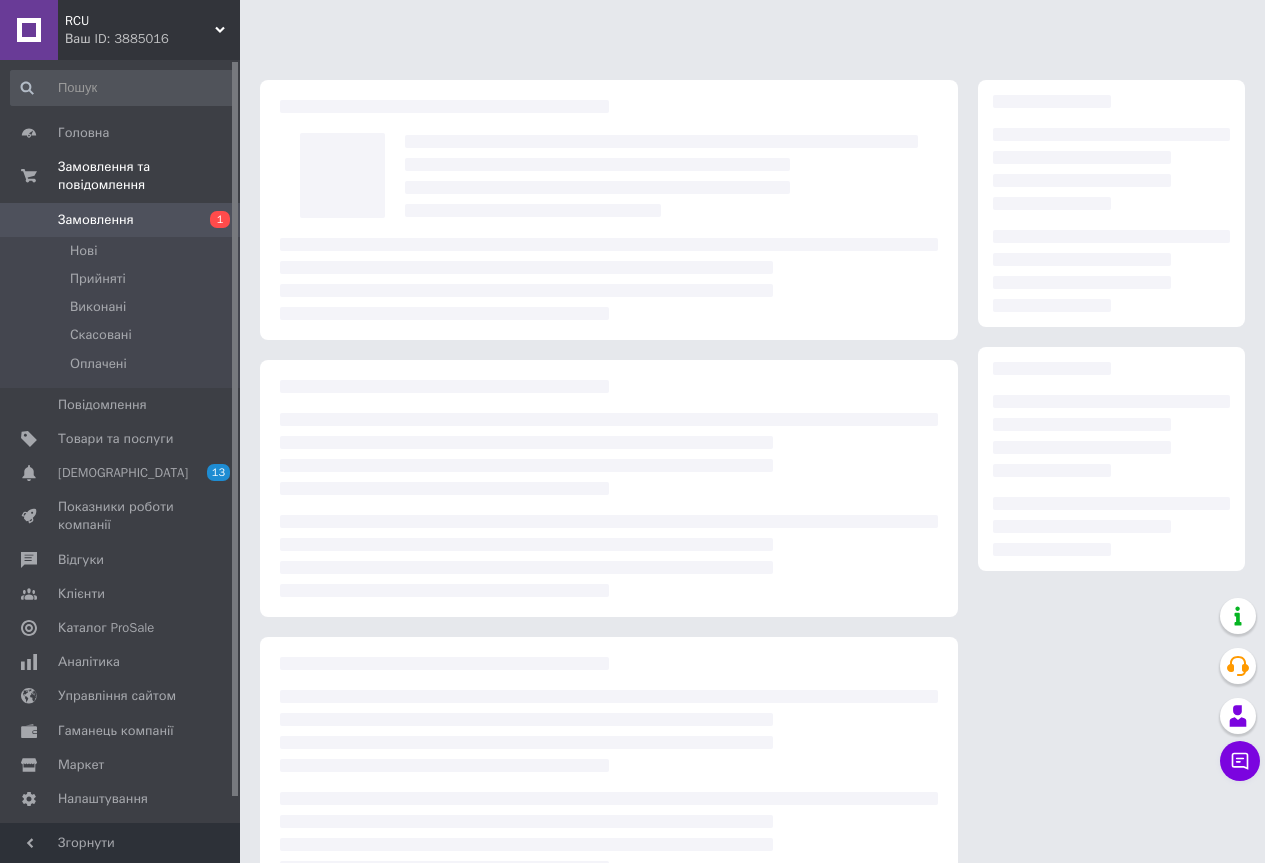 scroll, scrollTop: 0, scrollLeft: 0, axis: both 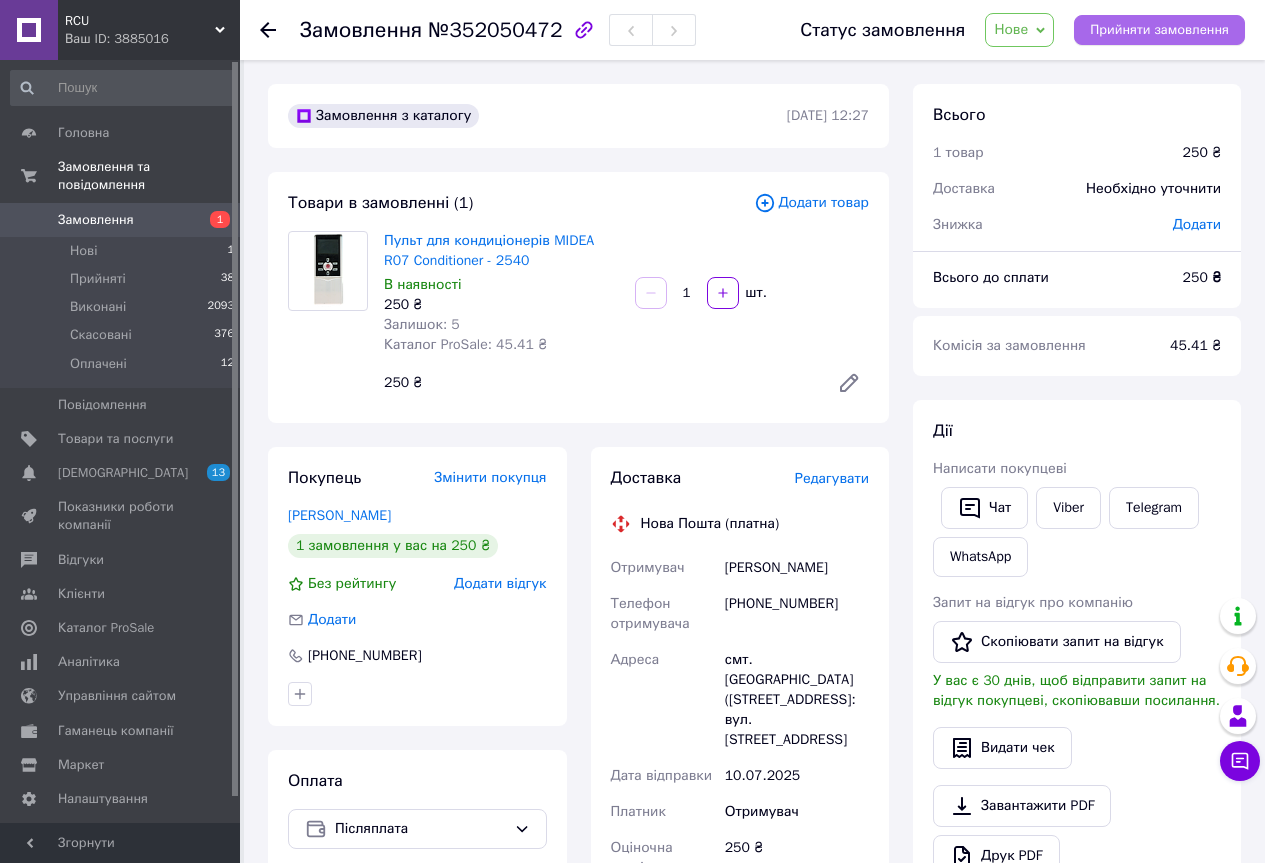 click on "Прийняти замовлення" at bounding box center (1159, 30) 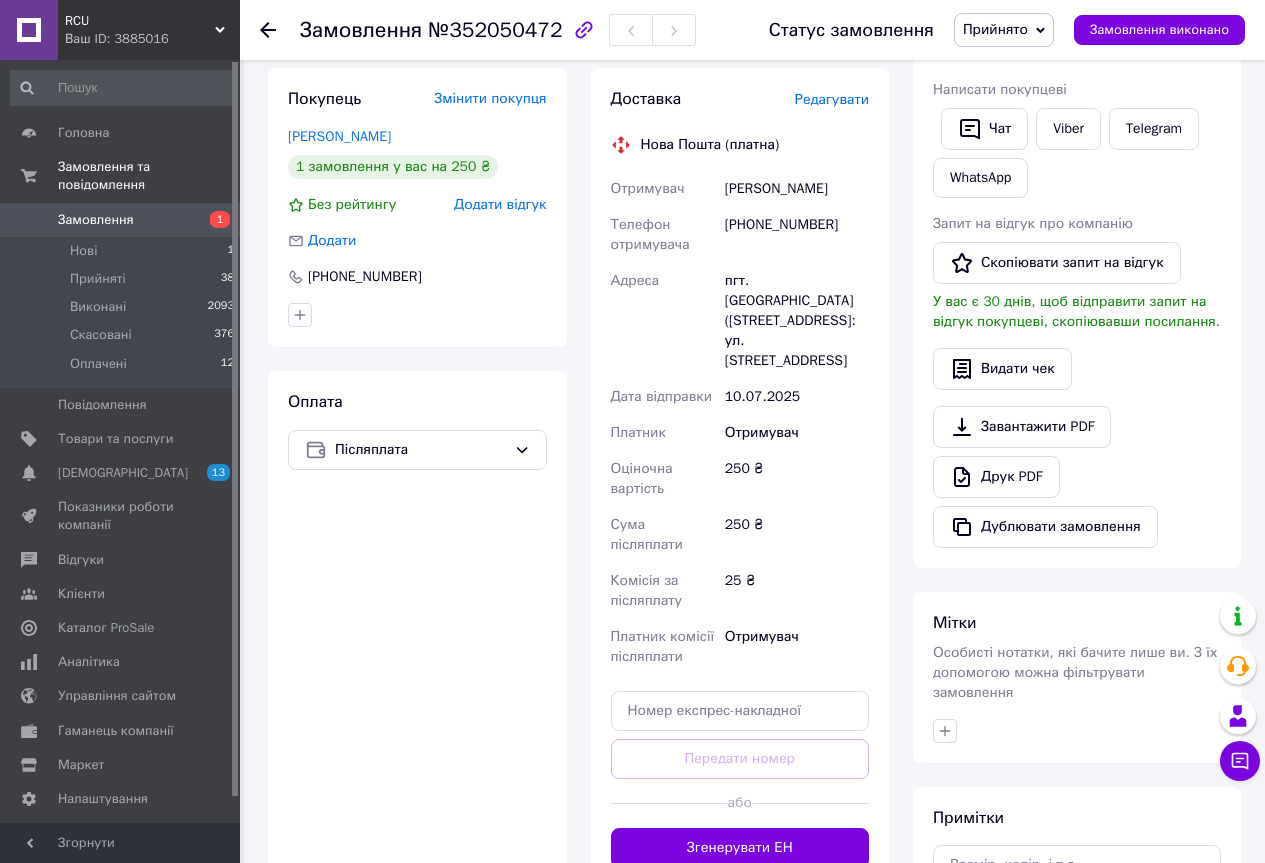 scroll, scrollTop: 500, scrollLeft: 0, axis: vertical 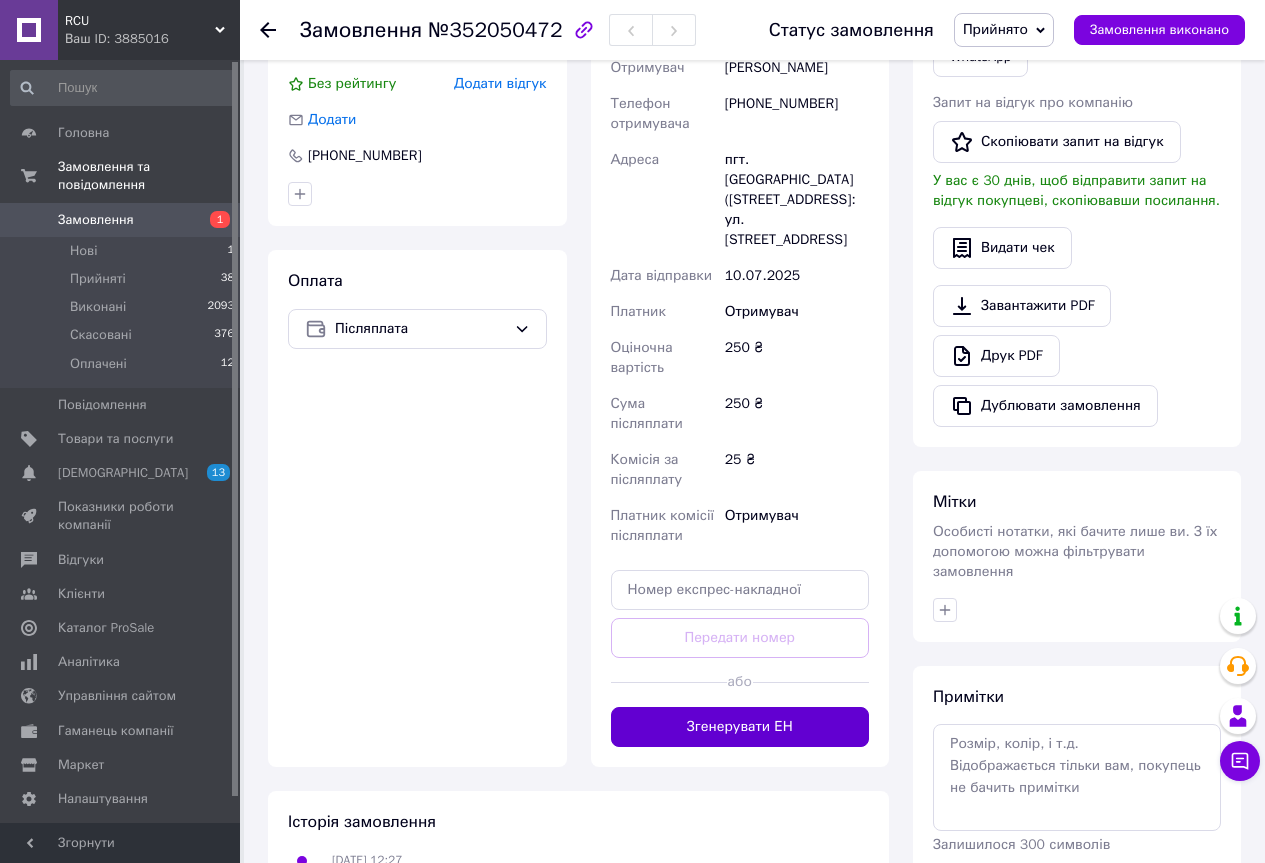 click on "Згенерувати ЕН" at bounding box center [740, 727] 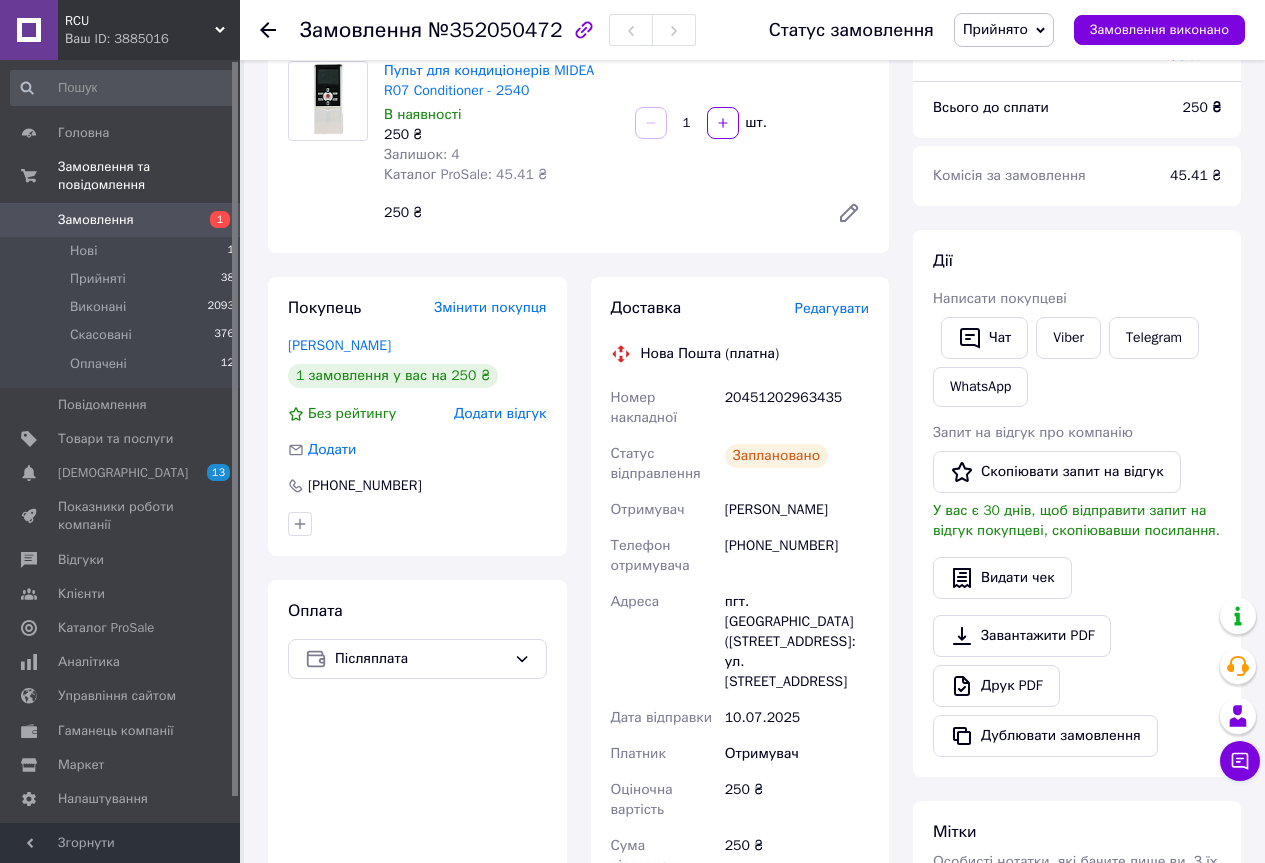 scroll, scrollTop: 0, scrollLeft: 0, axis: both 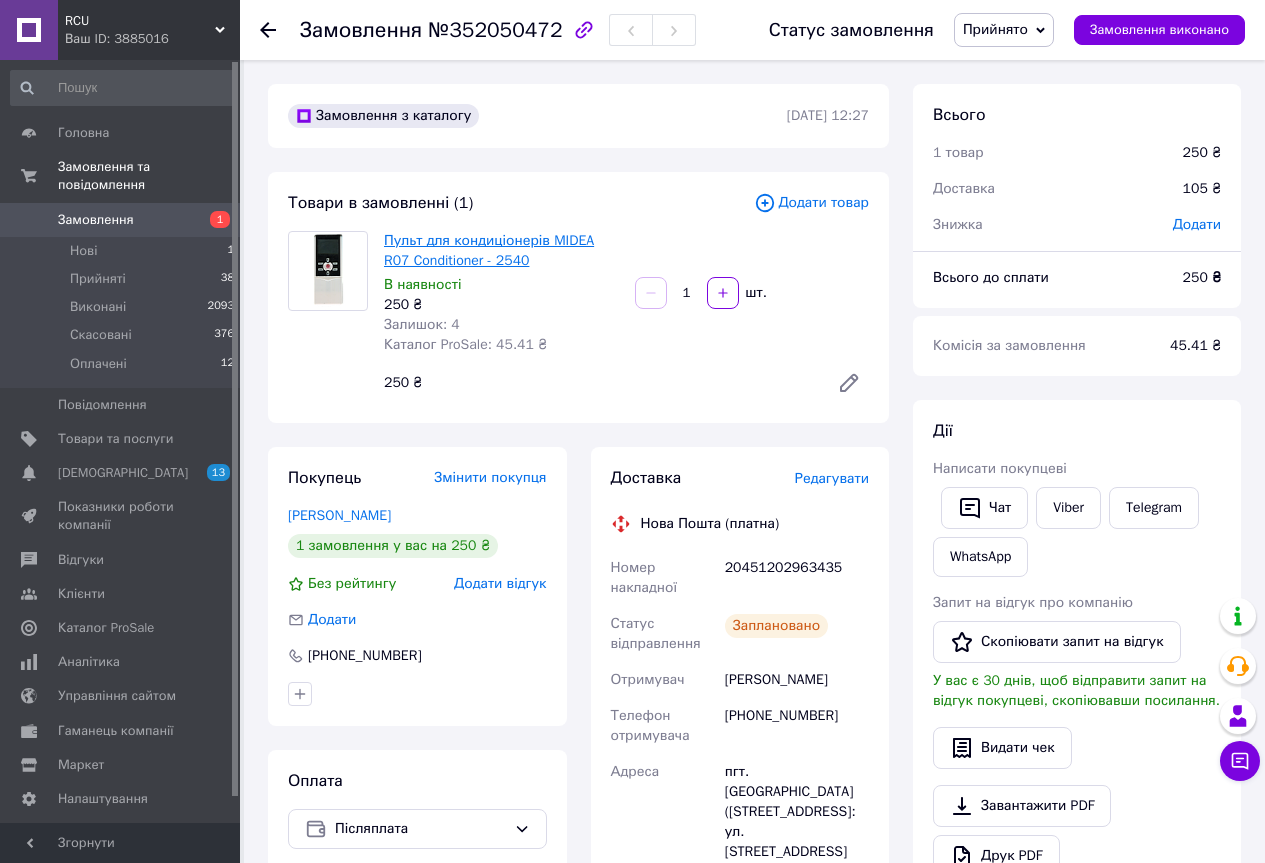 click on "Пульт для кондиціонерів MIDEA R07 Conditioner - 2540" at bounding box center [489, 250] 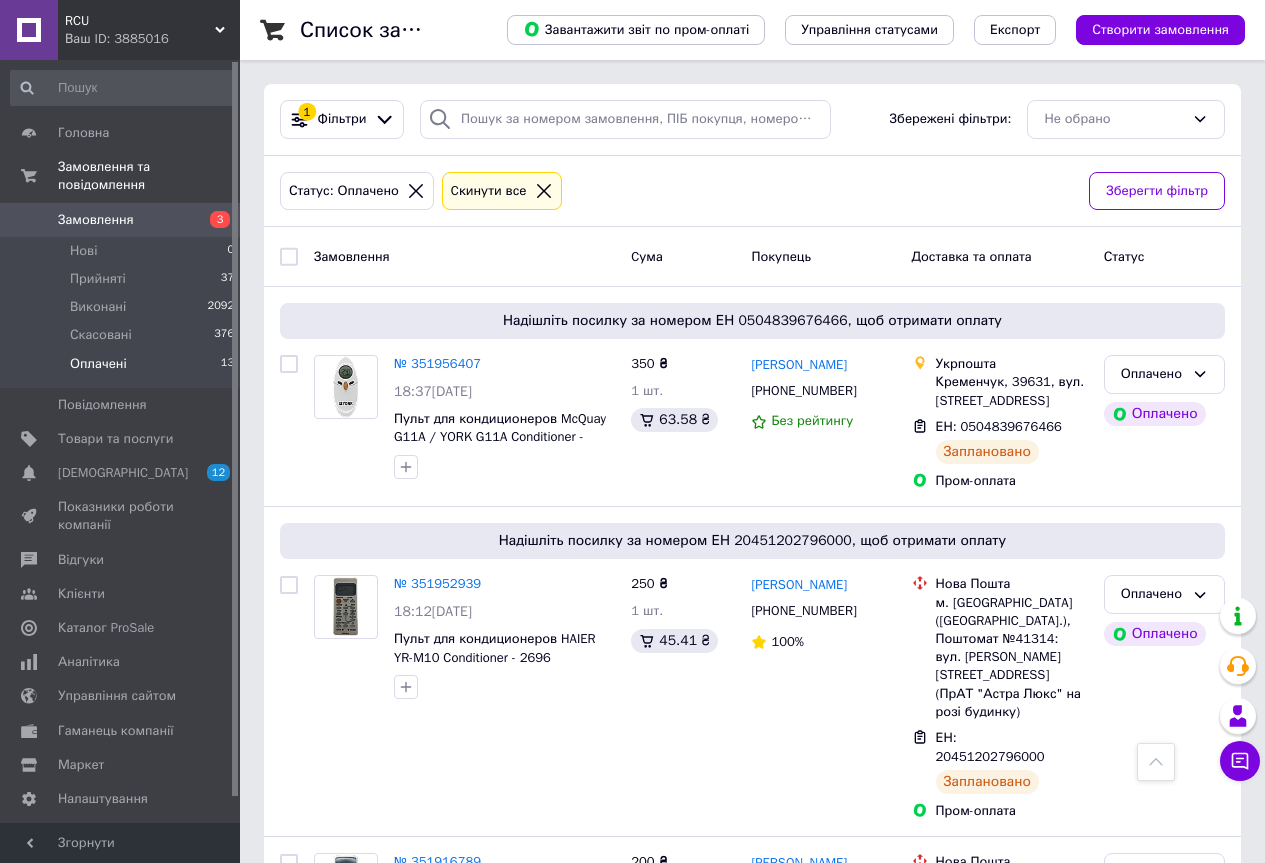 scroll, scrollTop: 1300, scrollLeft: 0, axis: vertical 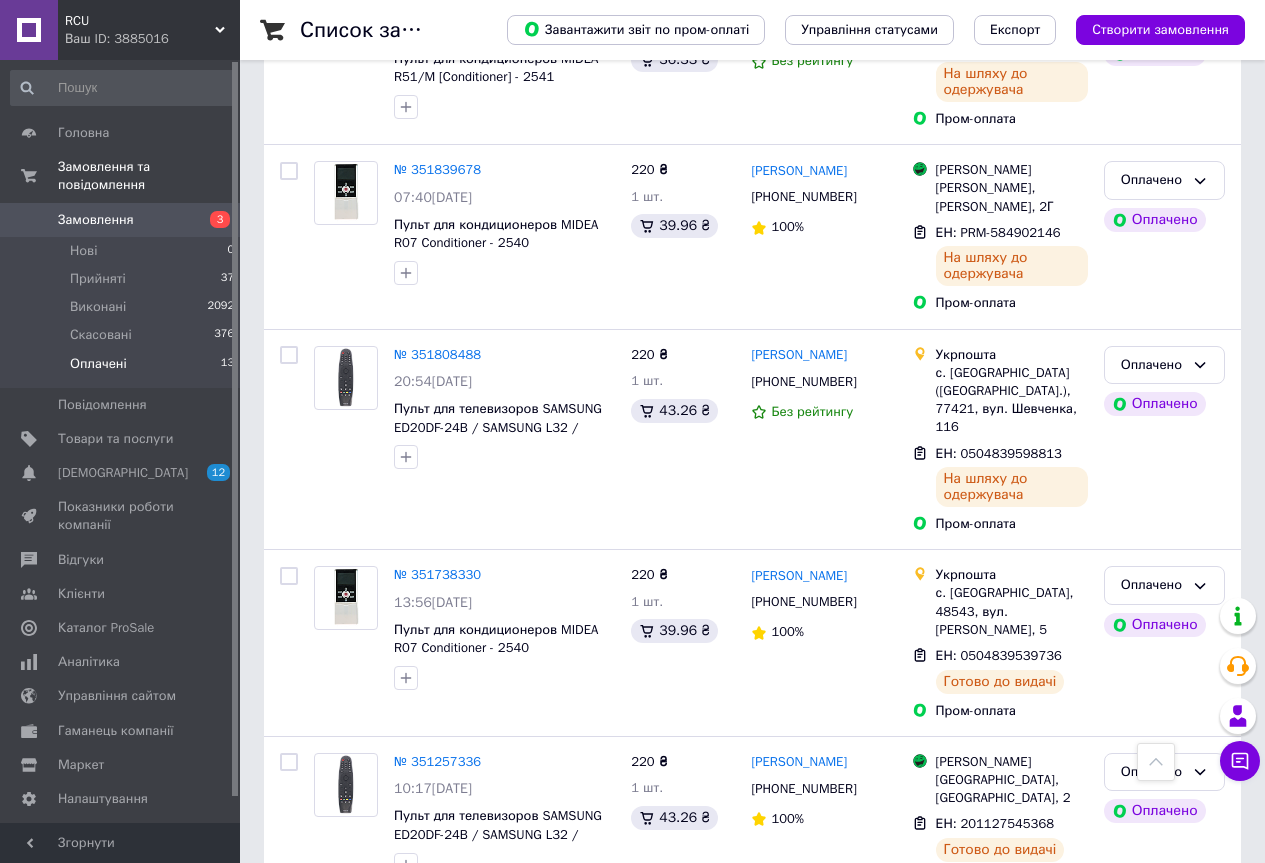 click on "Оплачені 13" at bounding box center (123, 369) 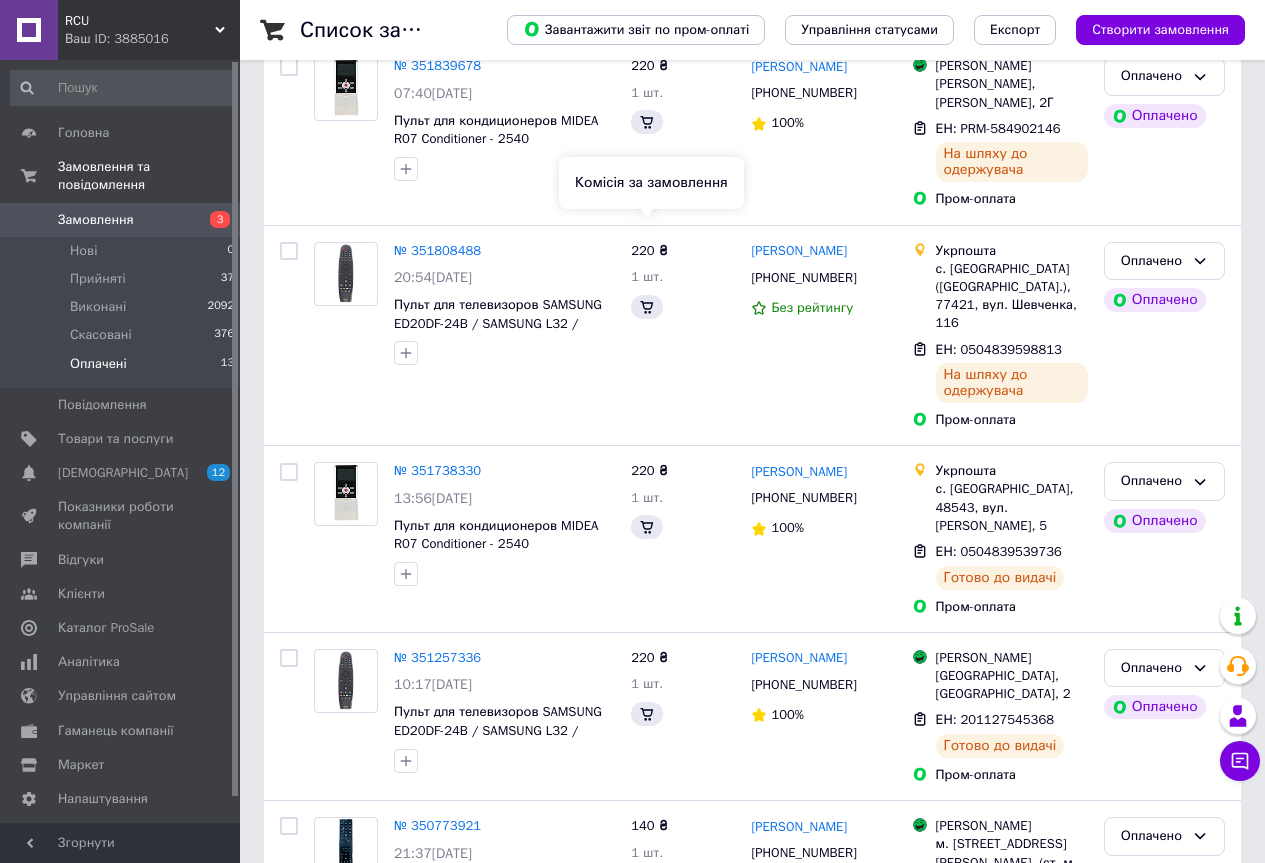 scroll, scrollTop: 0, scrollLeft: 0, axis: both 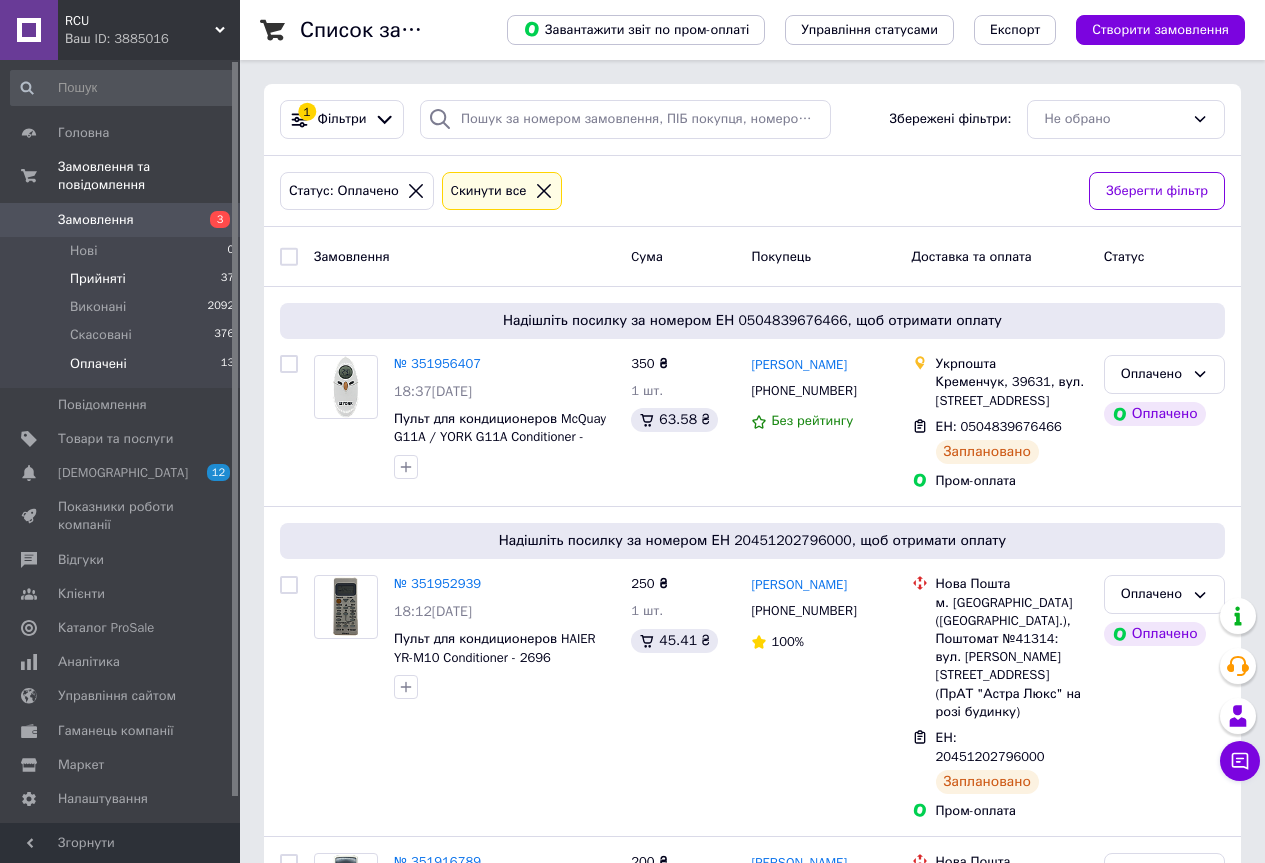 click on "Прийняті" at bounding box center (98, 279) 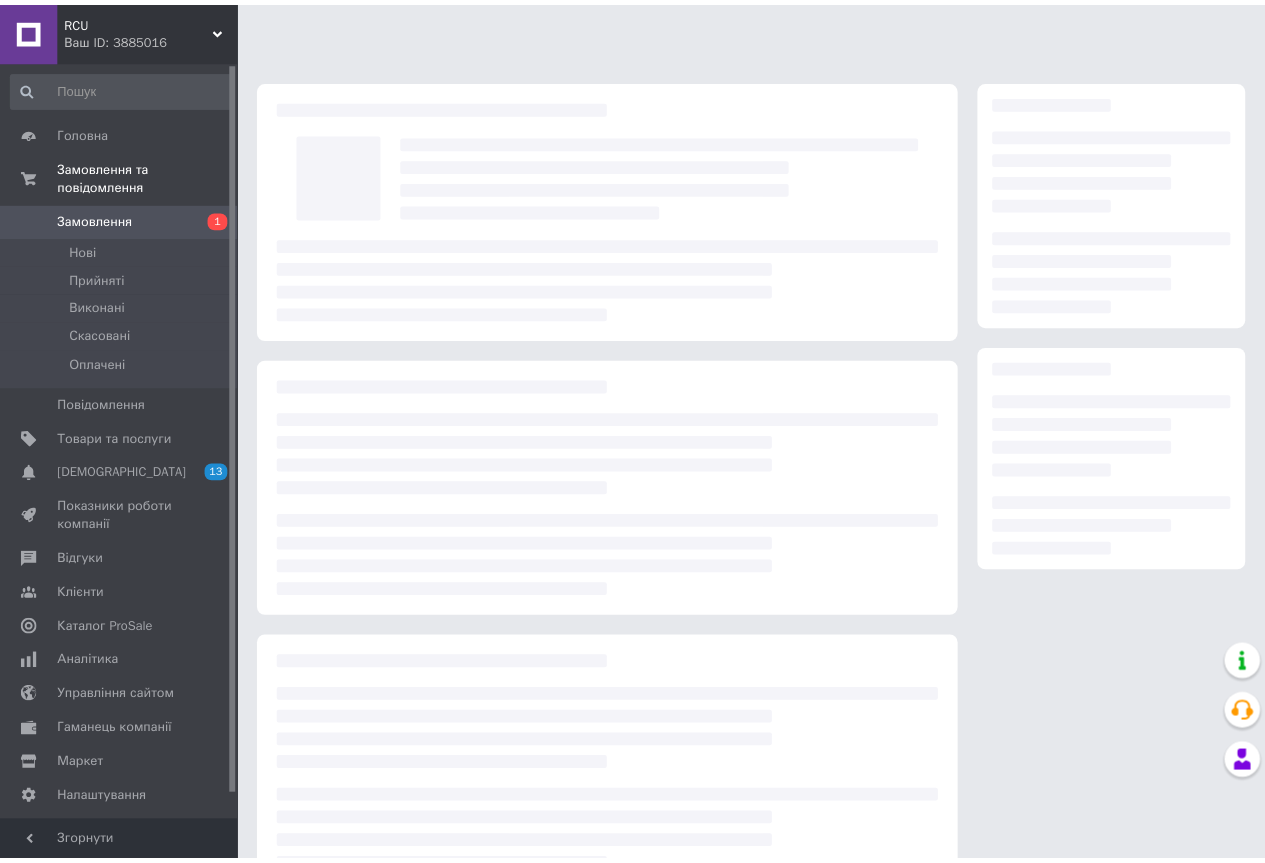 scroll, scrollTop: 0, scrollLeft: 0, axis: both 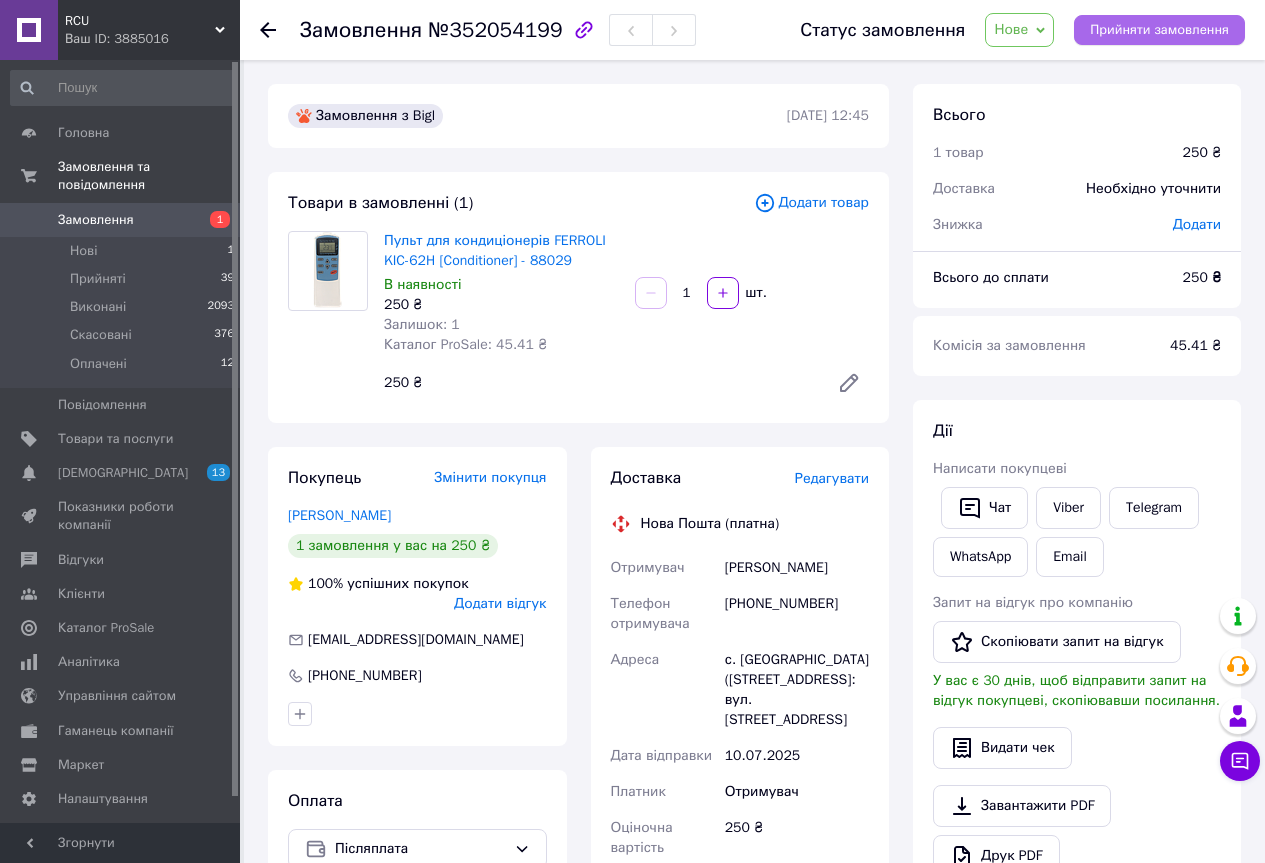 click on "Прийняти замовлення" at bounding box center (1159, 30) 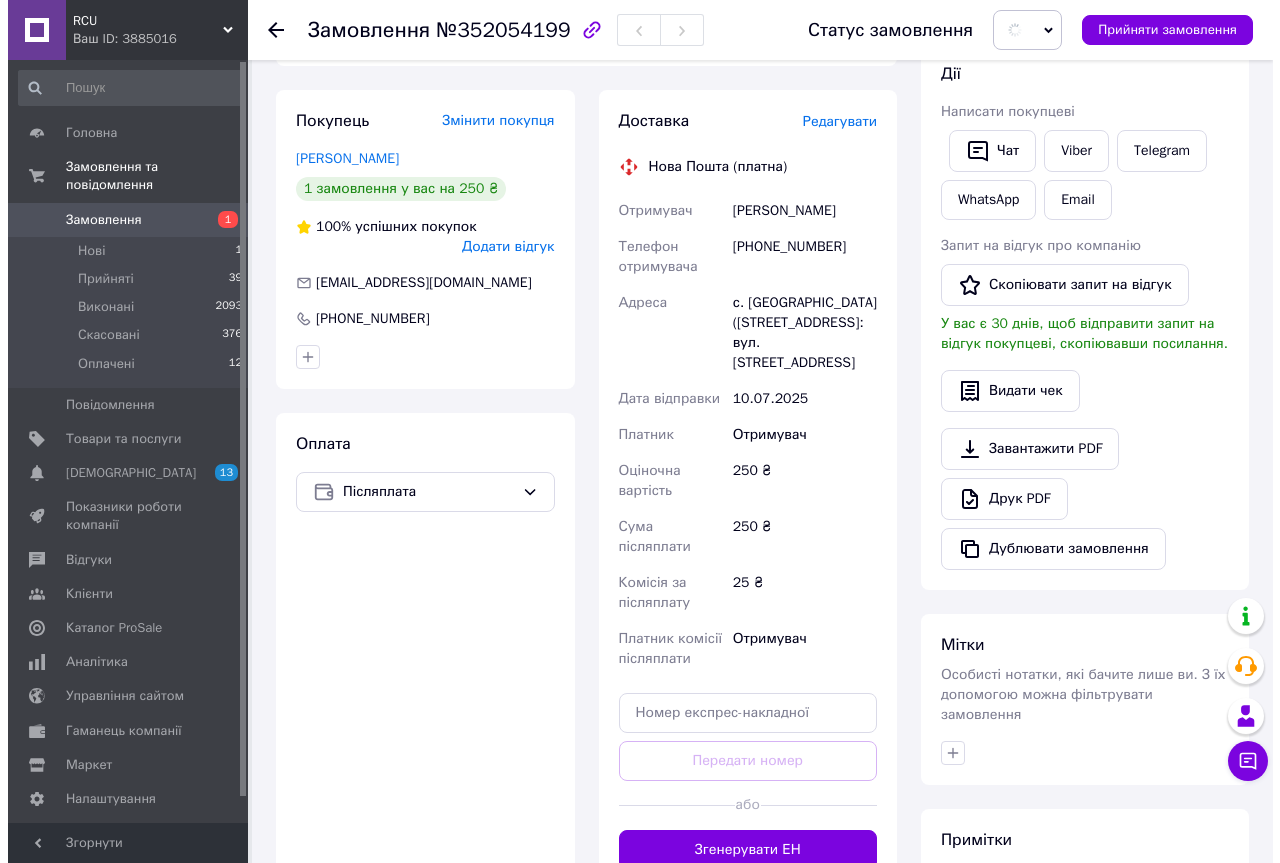 scroll, scrollTop: 400, scrollLeft: 0, axis: vertical 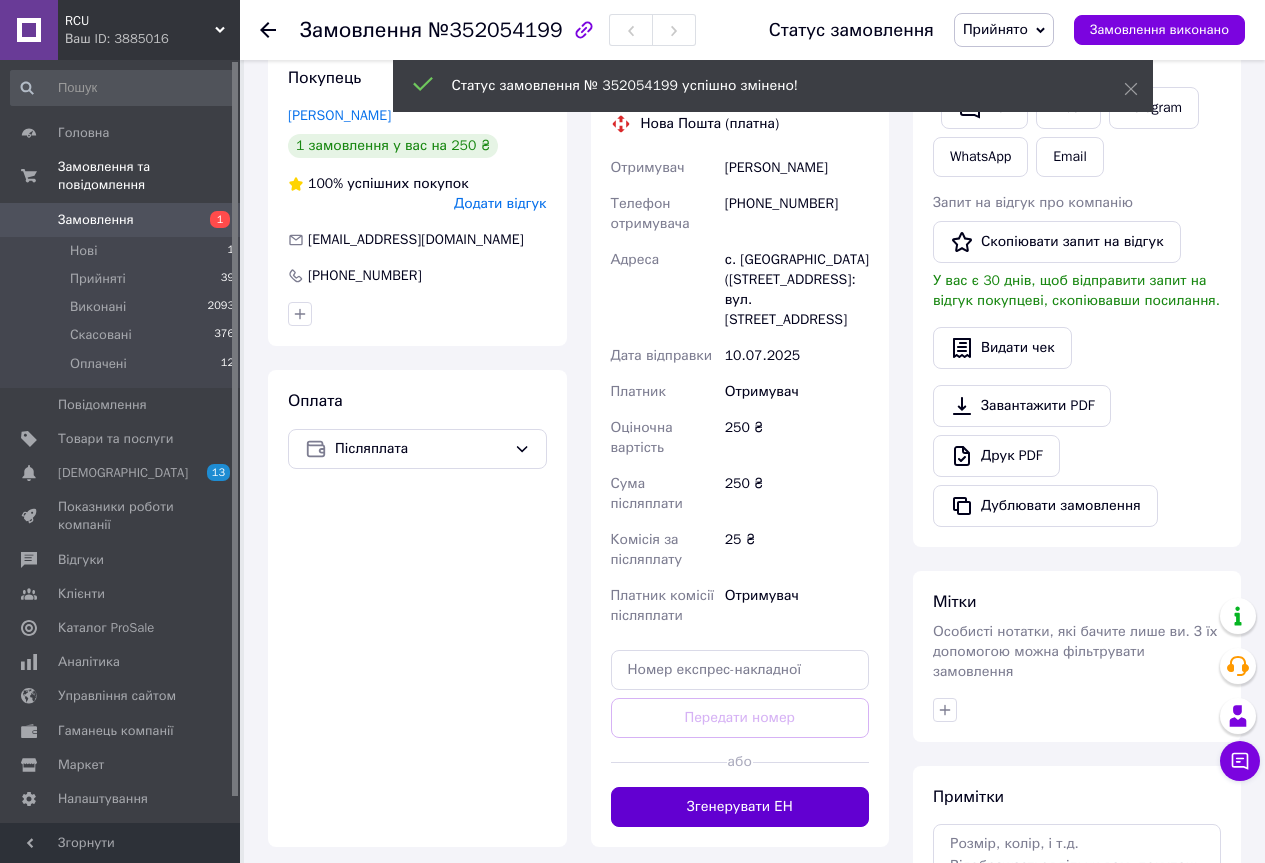 click on "Згенерувати ЕН" at bounding box center (740, 807) 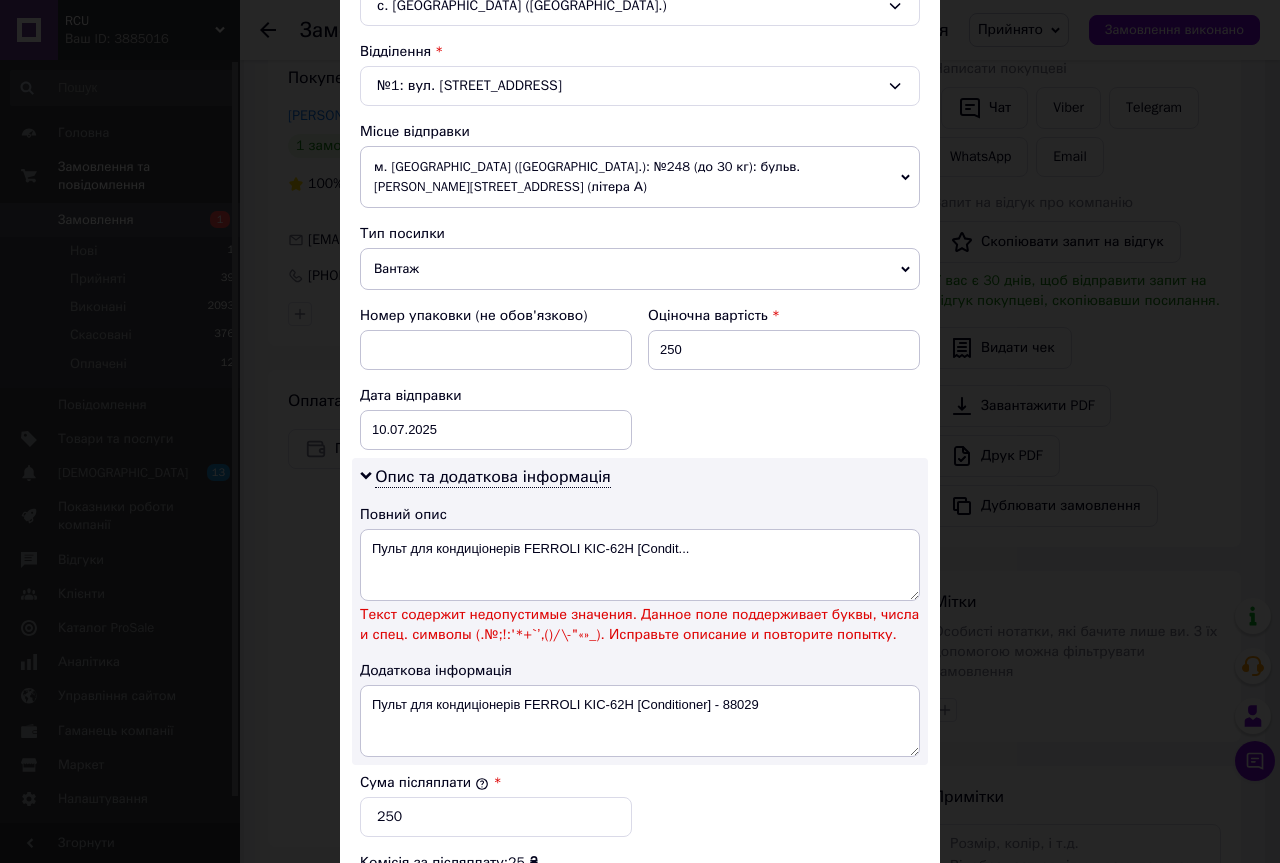 scroll, scrollTop: 600, scrollLeft: 0, axis: vertical 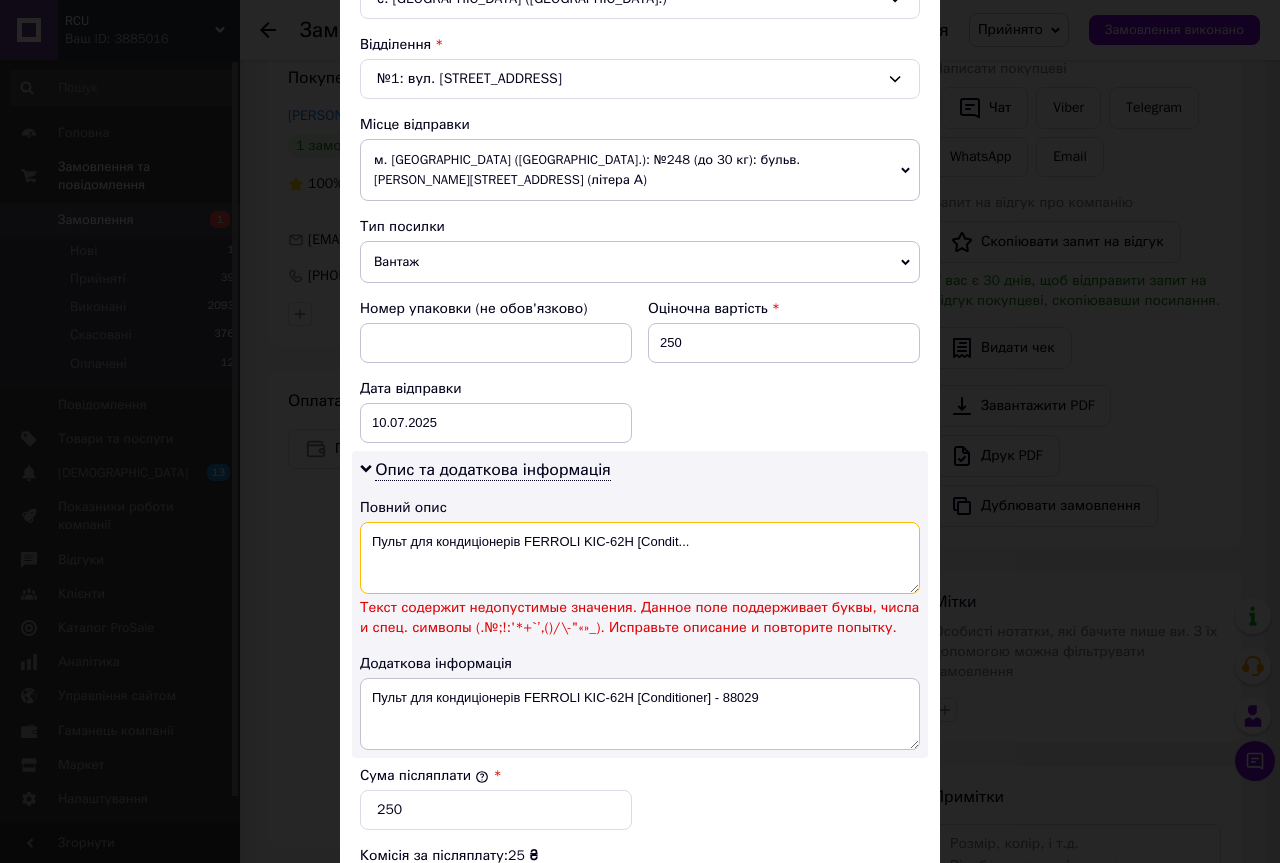 click on "Пульт для кондиціонерів FERROLI KIC-62H [Condit..." at bounding box center (640, 558) 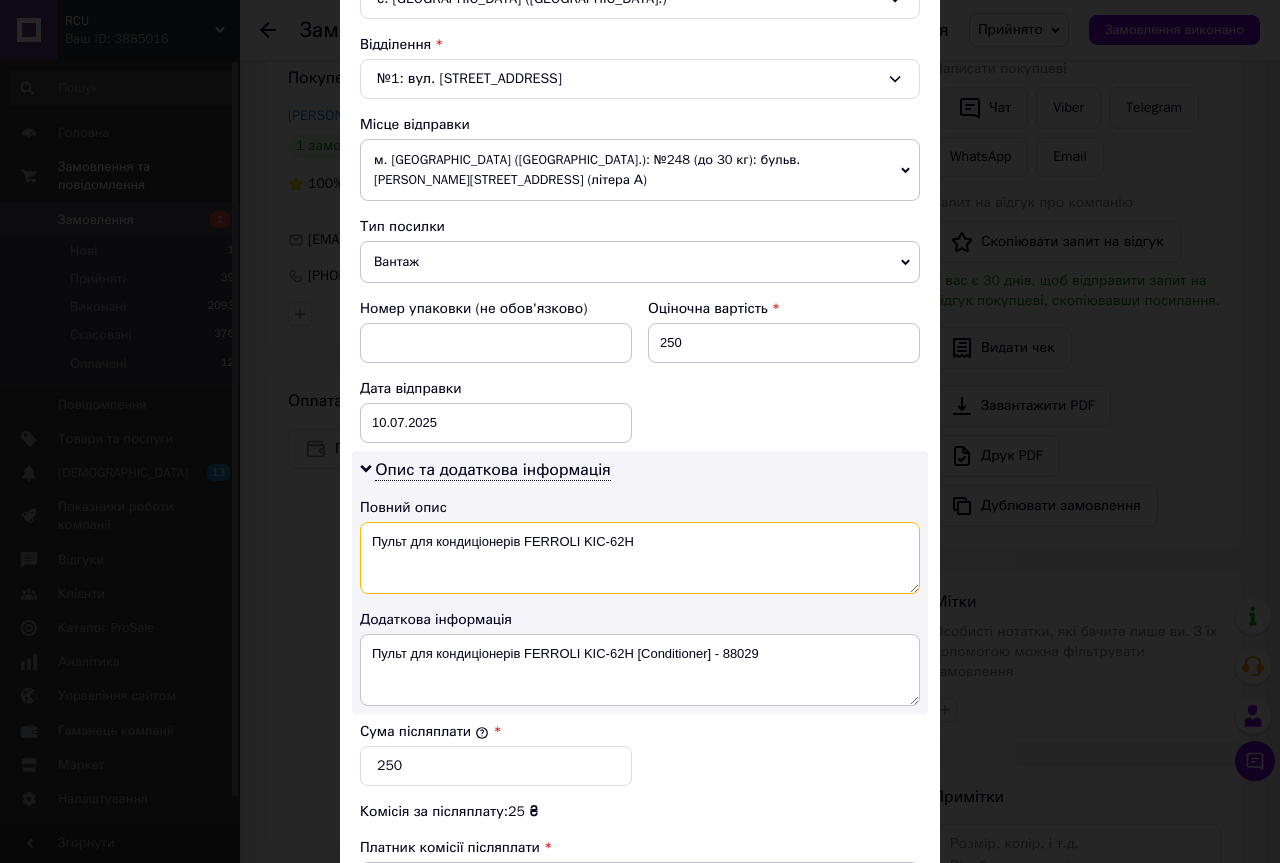 type on "Пульт для кондиціонерів FERROLI KIC-62H" 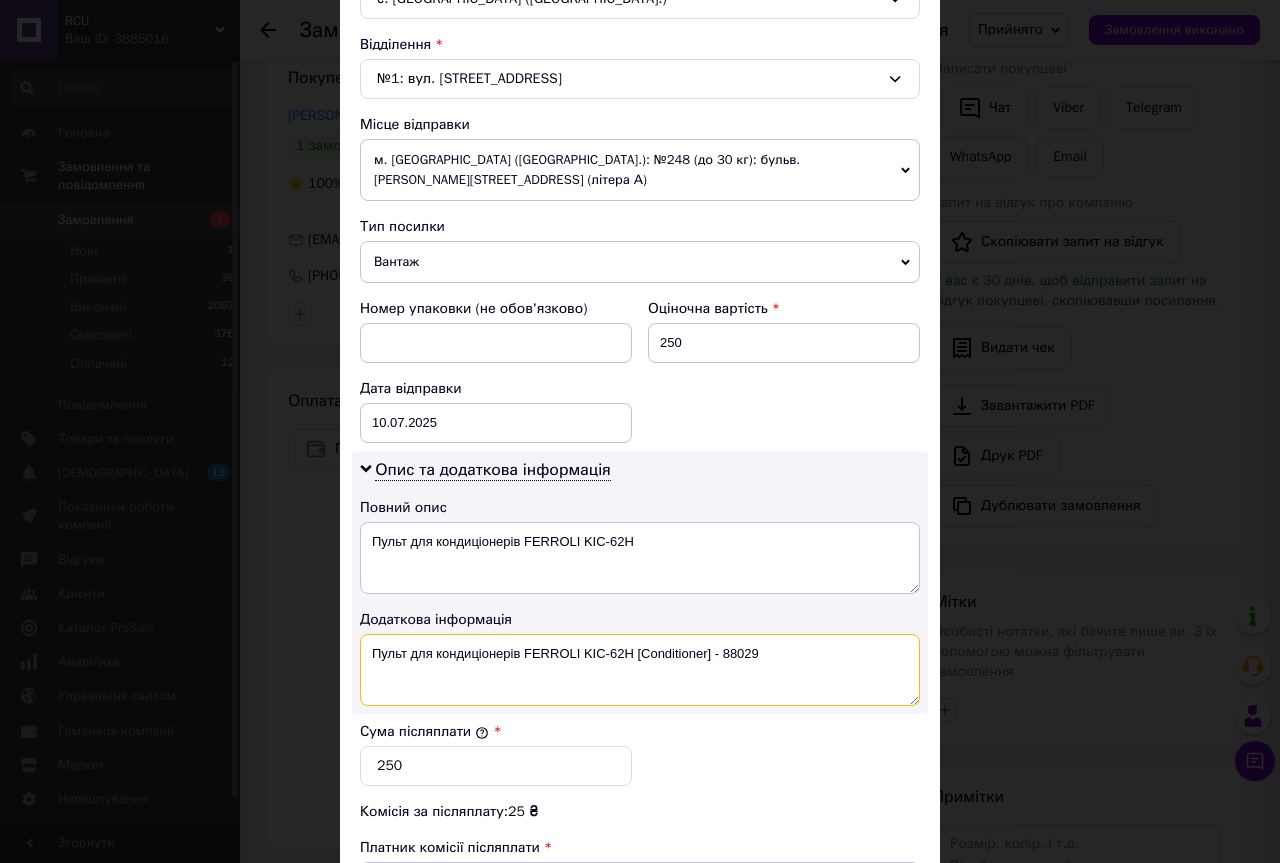 click on "Пульт для кондиціонерів FERROLI KIC-62H [Conditioner] - 88029" at bounding box center [640, 670] 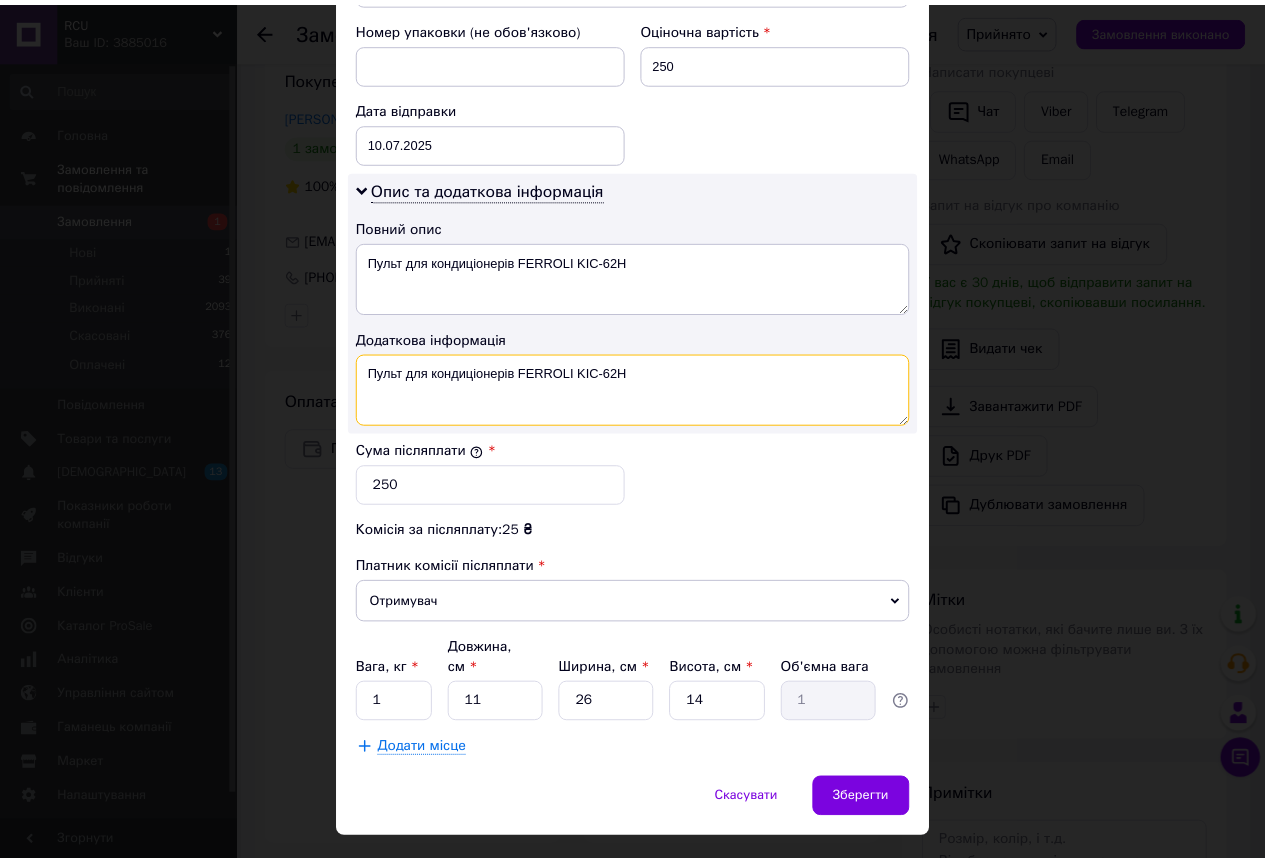 scroll, scrollTop: 887, scrollLeft: 0, axis: vertical 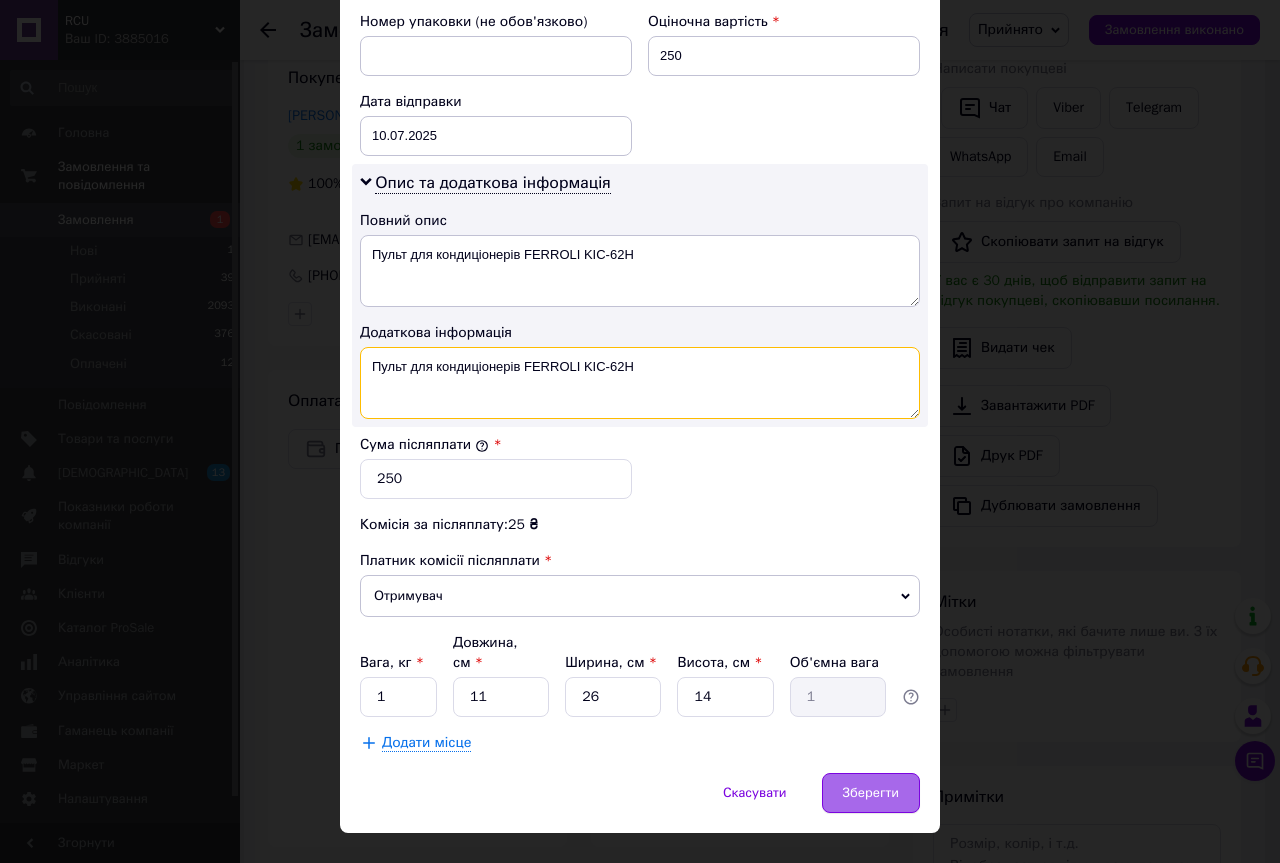 type on "Пульт для кондиціонерів FERROLI KIC-62H" 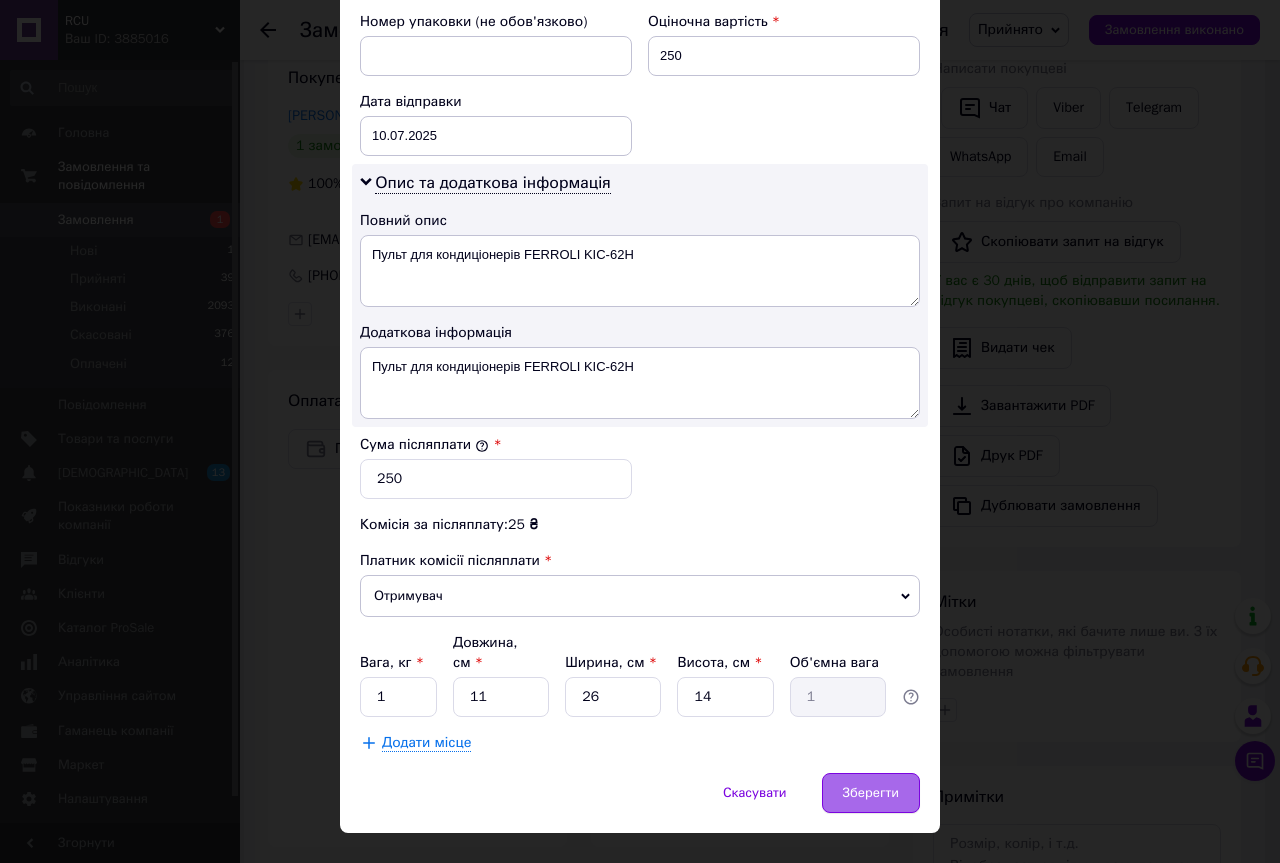 click on "Зберегти" at bounding box center [871, 793] 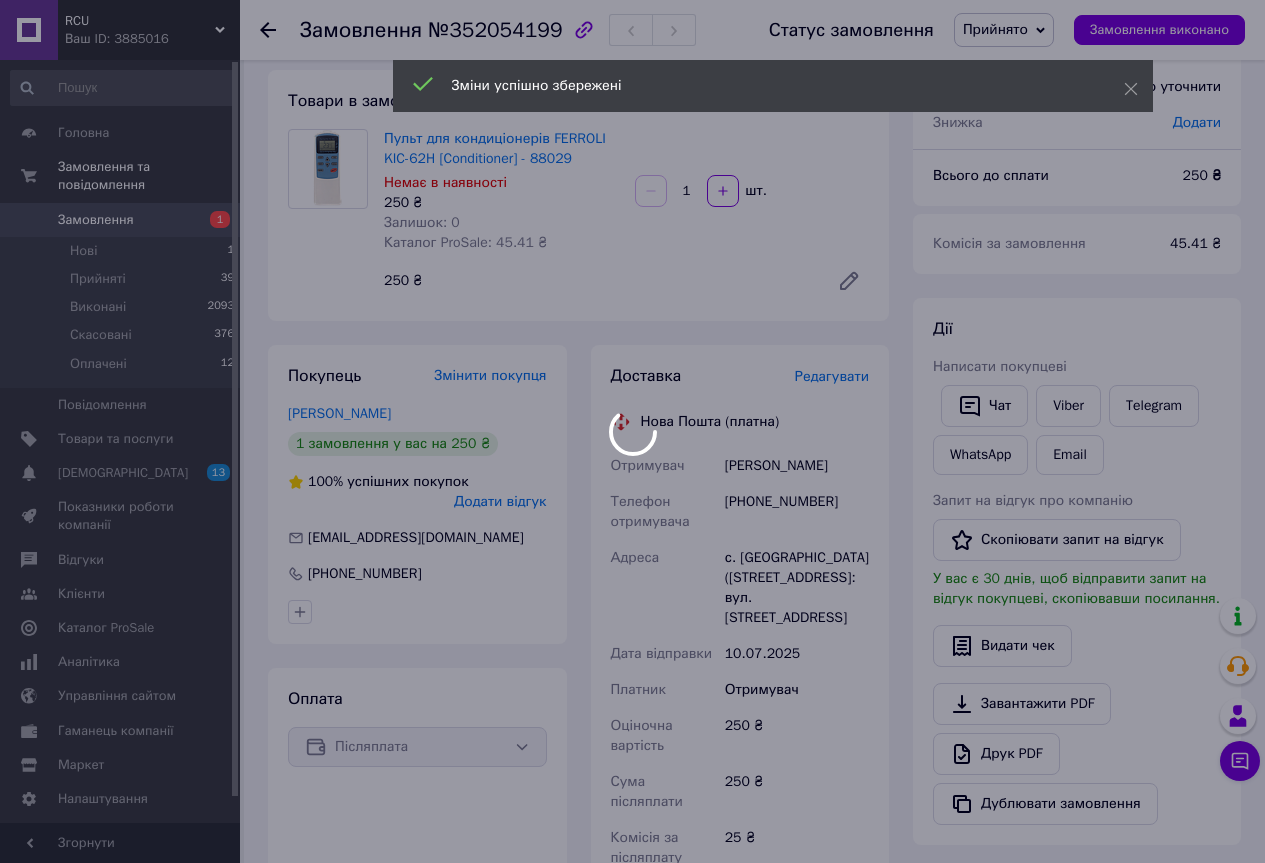 scroll, scrollTop: 100, scrollLeft: 0, axis: vertical 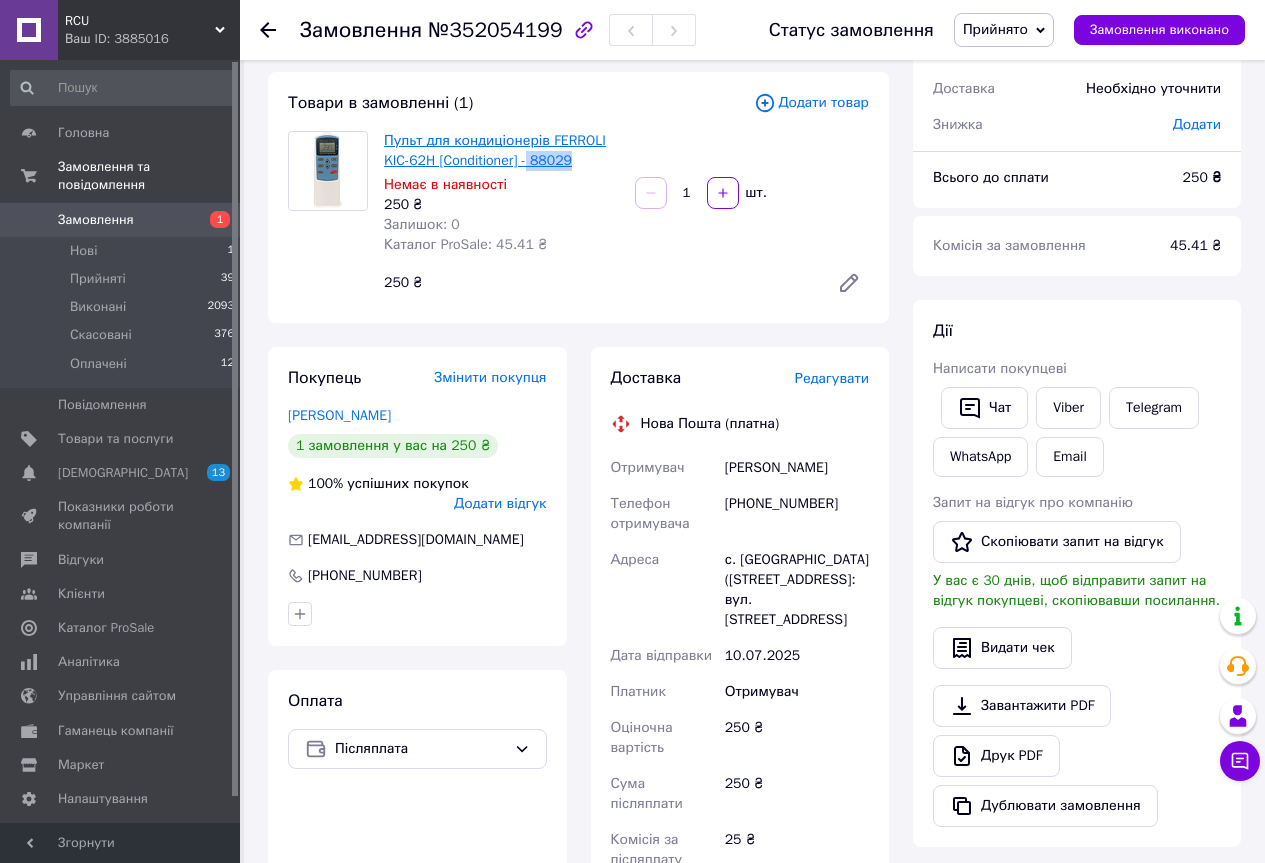 drag, startPoint x: 580, startPoint y: 155, endPoint x: 532, endPoint y: 165, distance: 49.0306 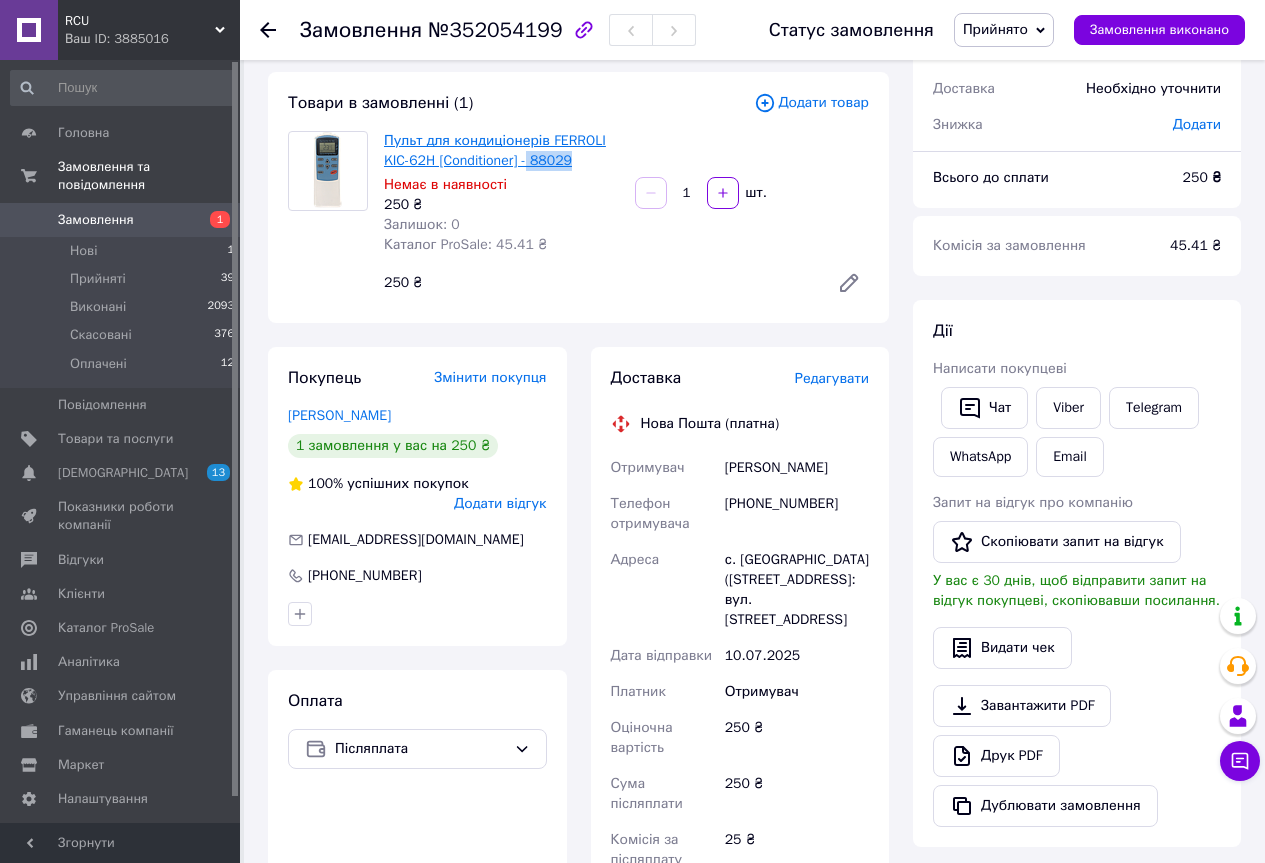copy on "88029" 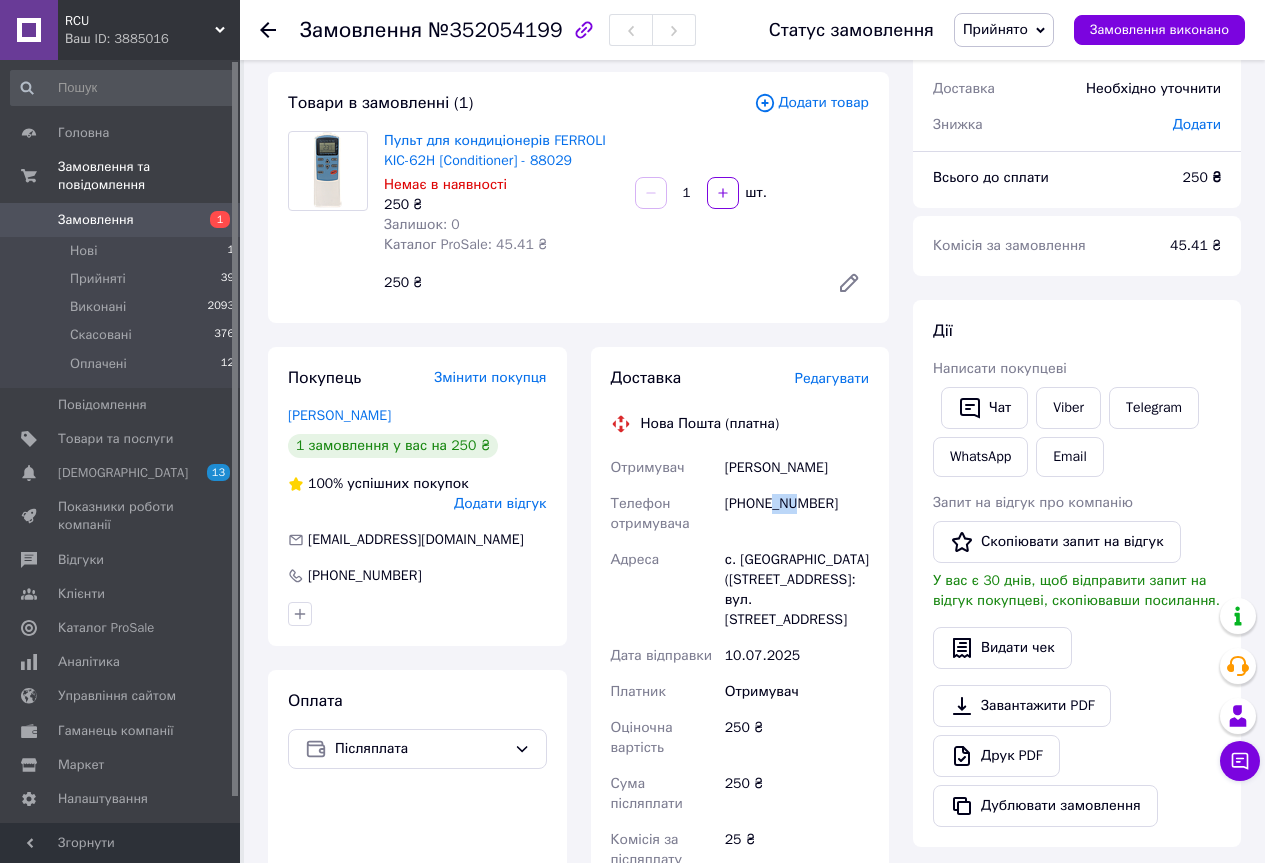 drag, startPoint x: 773, startPoint y: 507, endPoint x: 793, endPoint y: 511, distance: 20.396078 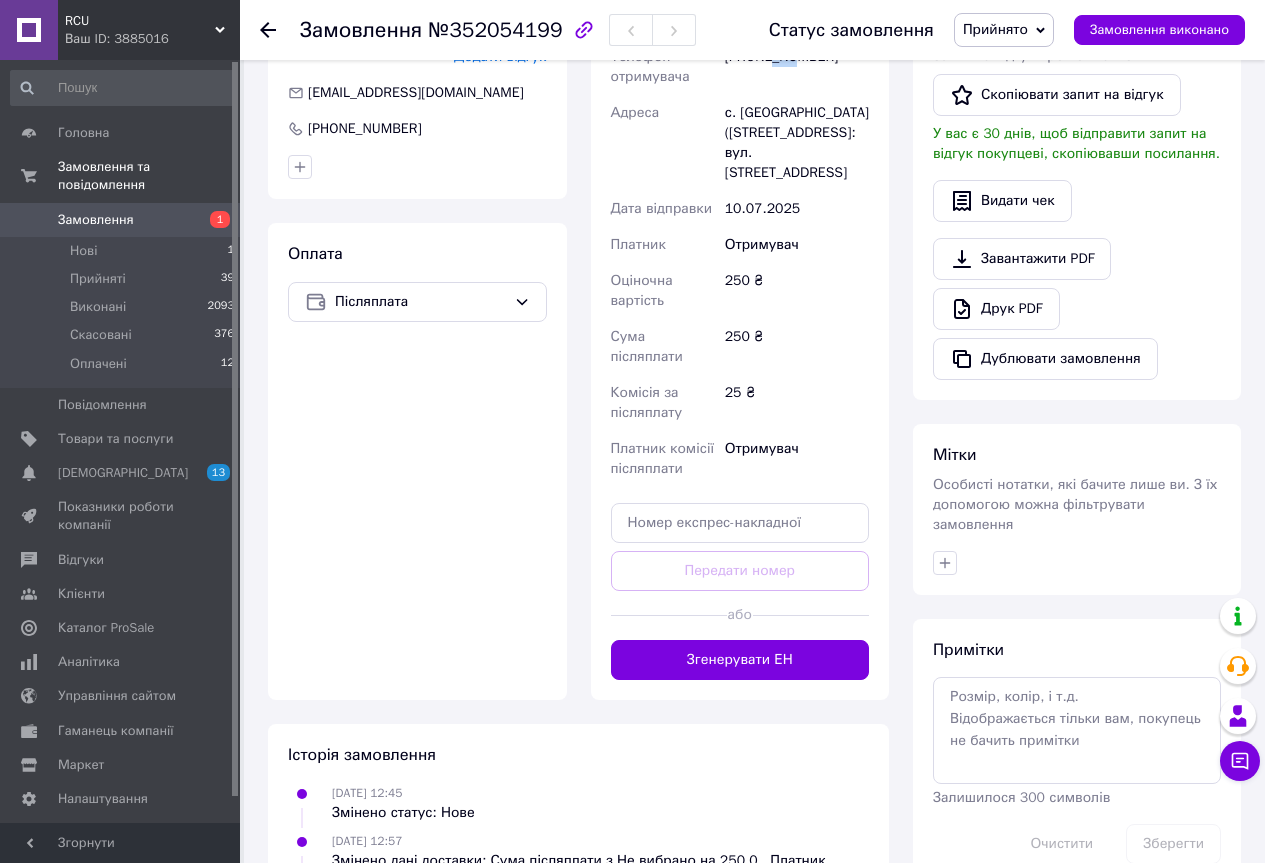 scroll, scrollTop: 600, scrollLeft: 0, axis: vertical 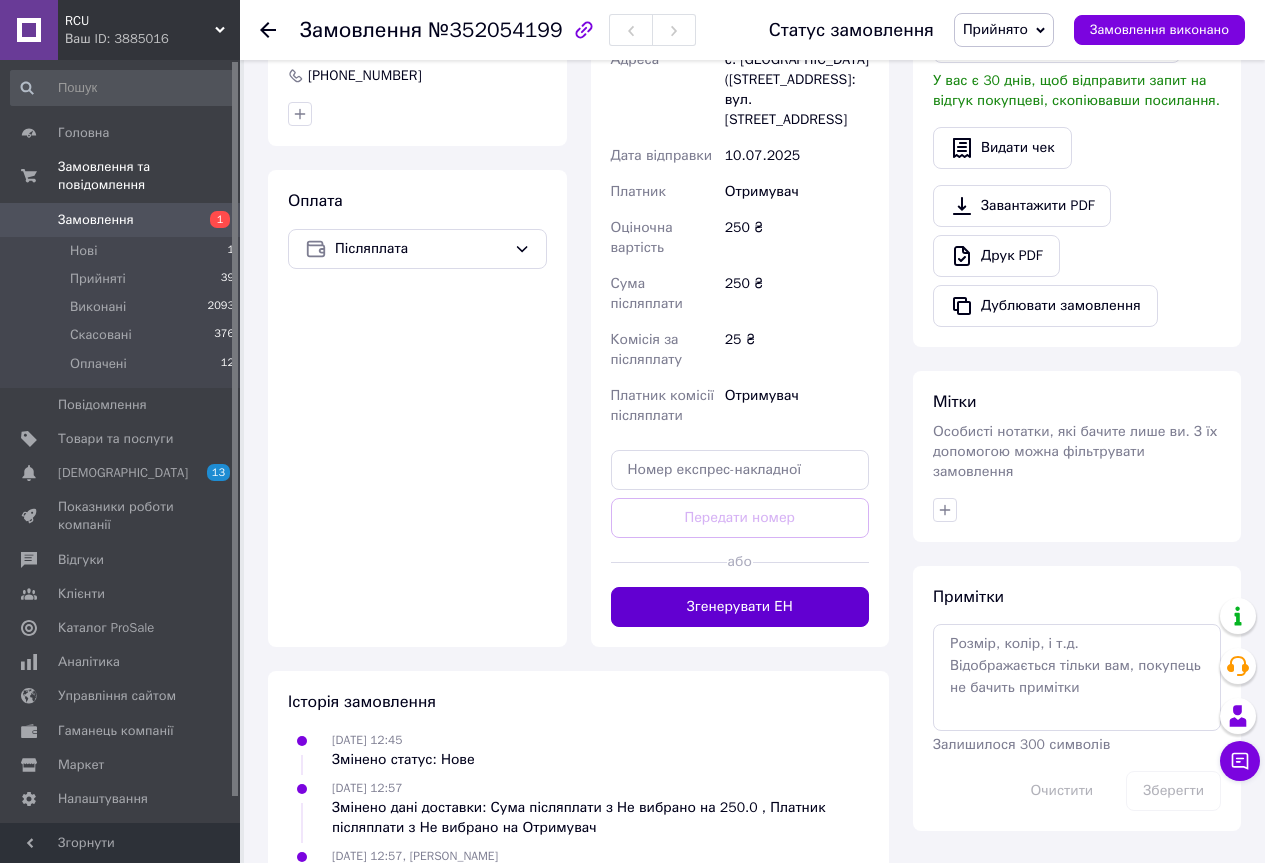 click on "Згенерувати ЕН" at bounding box center (740, 607) 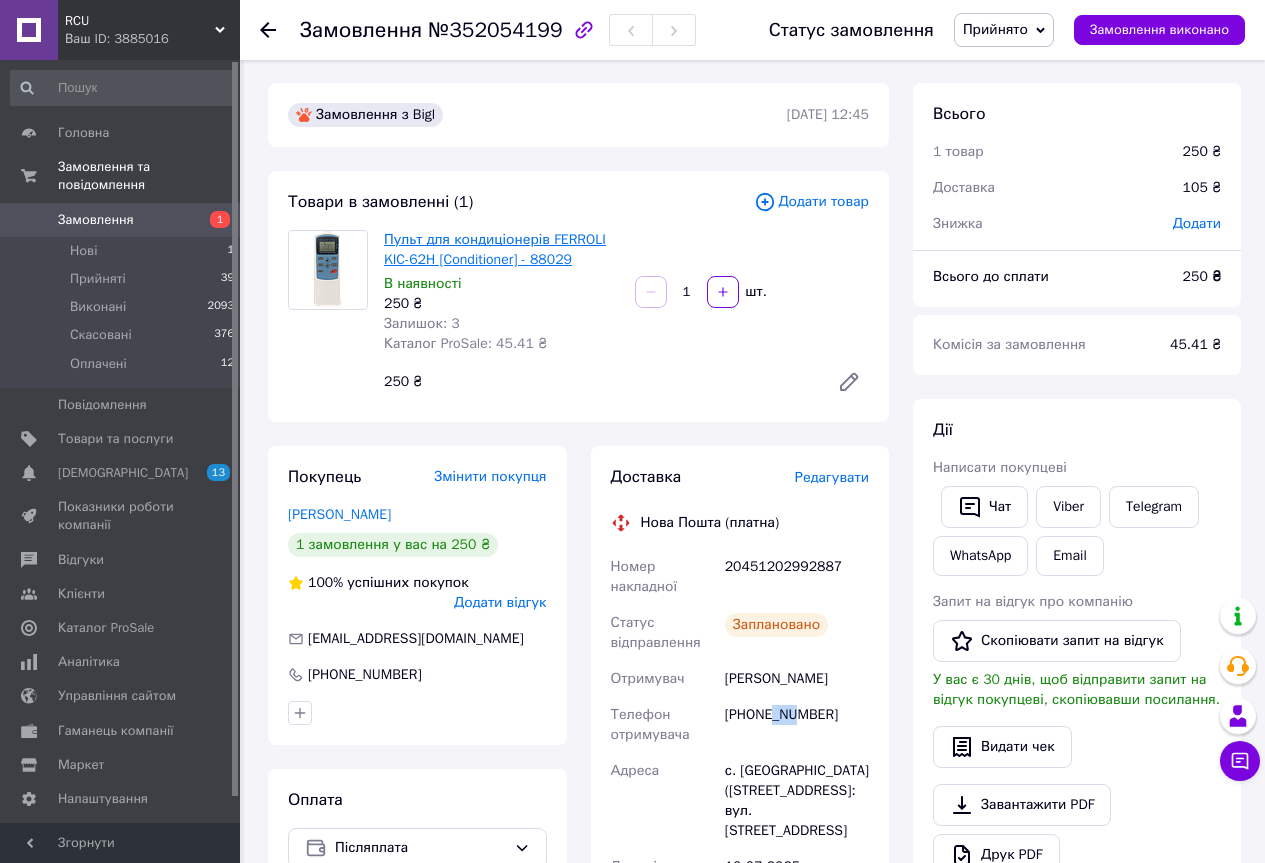 scroll, scrollTop: 0, scrollLeft: 0, axis: both 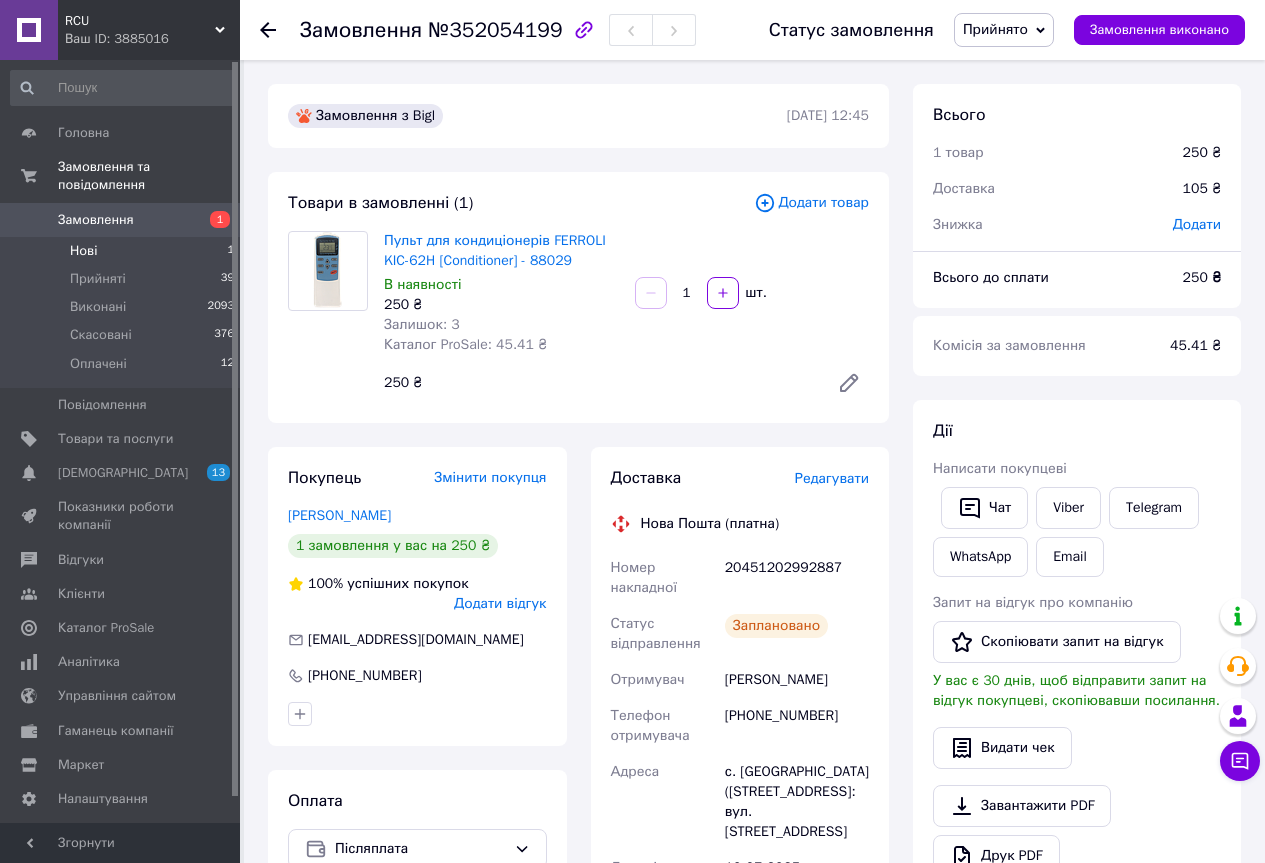 click on "Нові 1" at bounding box center (123, 251) 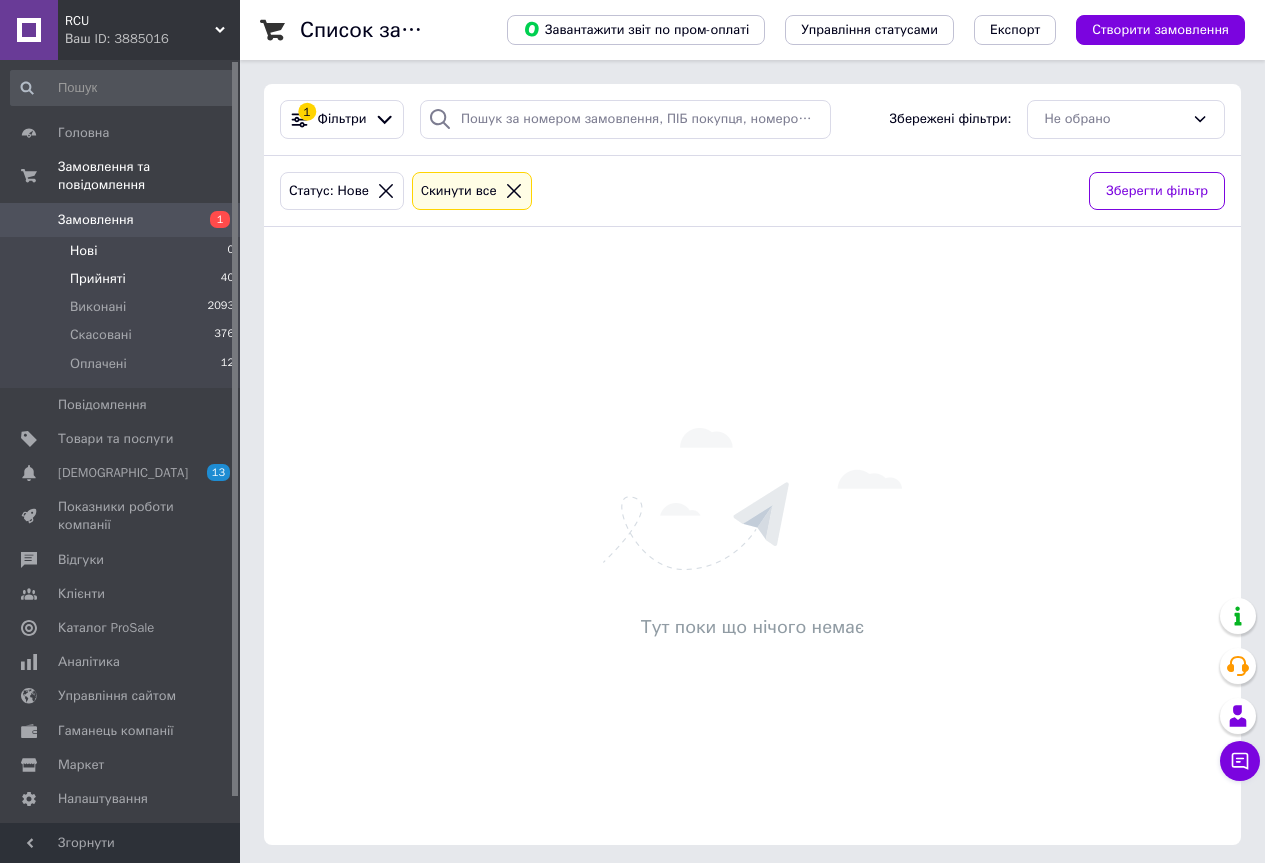 click on "Прийняті 40" at bounding box center [123, 279] 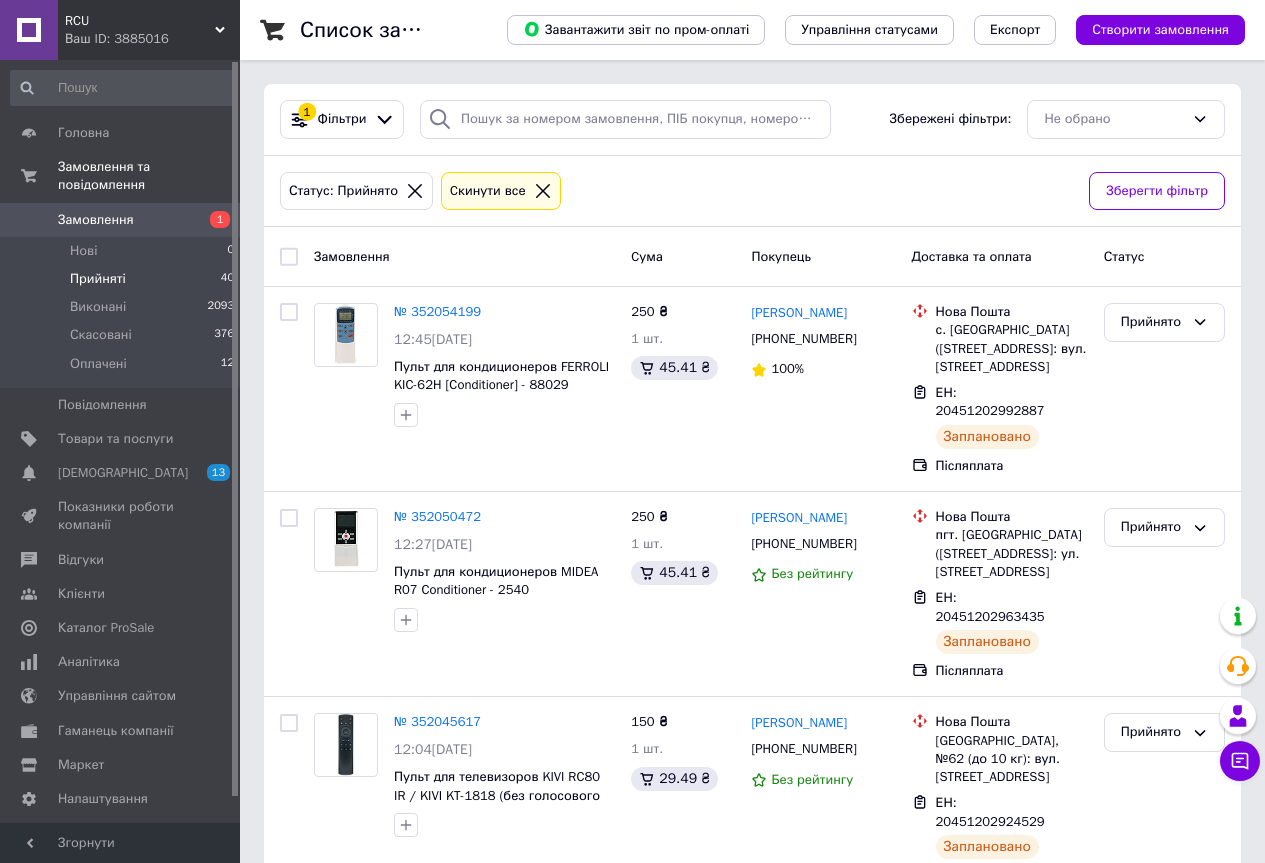 click on "Прийняті 40" at bounding box center [123, 279] 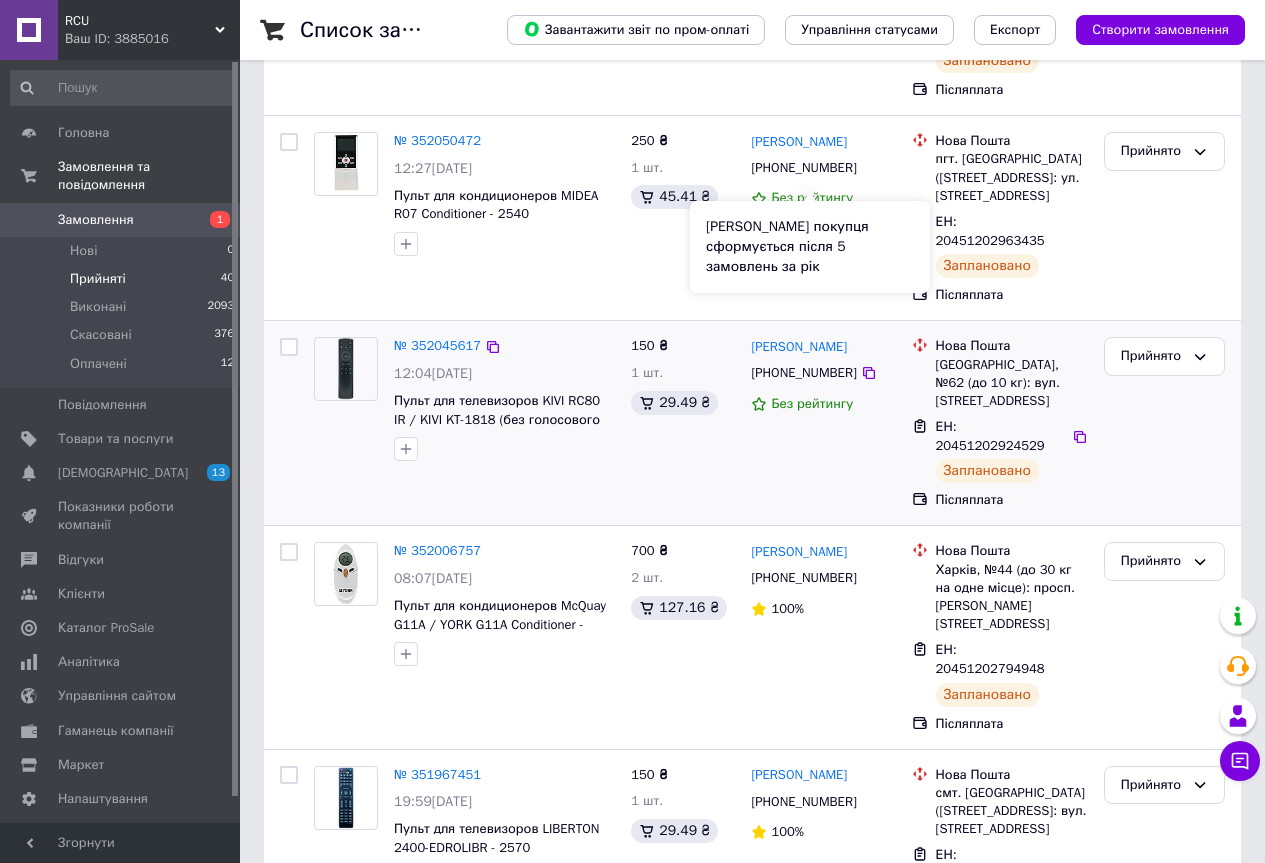 scroll, scrollTop: 400, scrollLeft: 0, axis: vertical 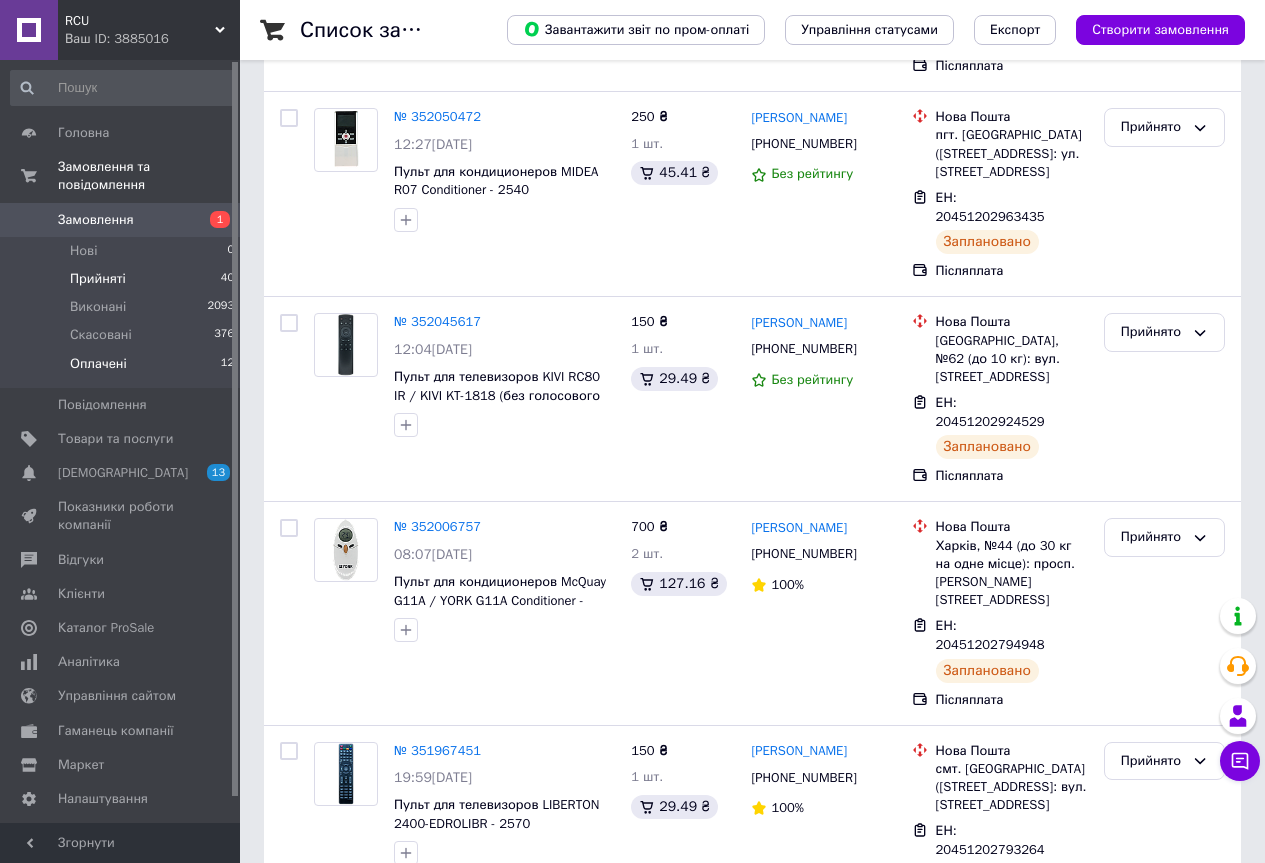click on "Оплачені 12" at bounding box center (123, 369) 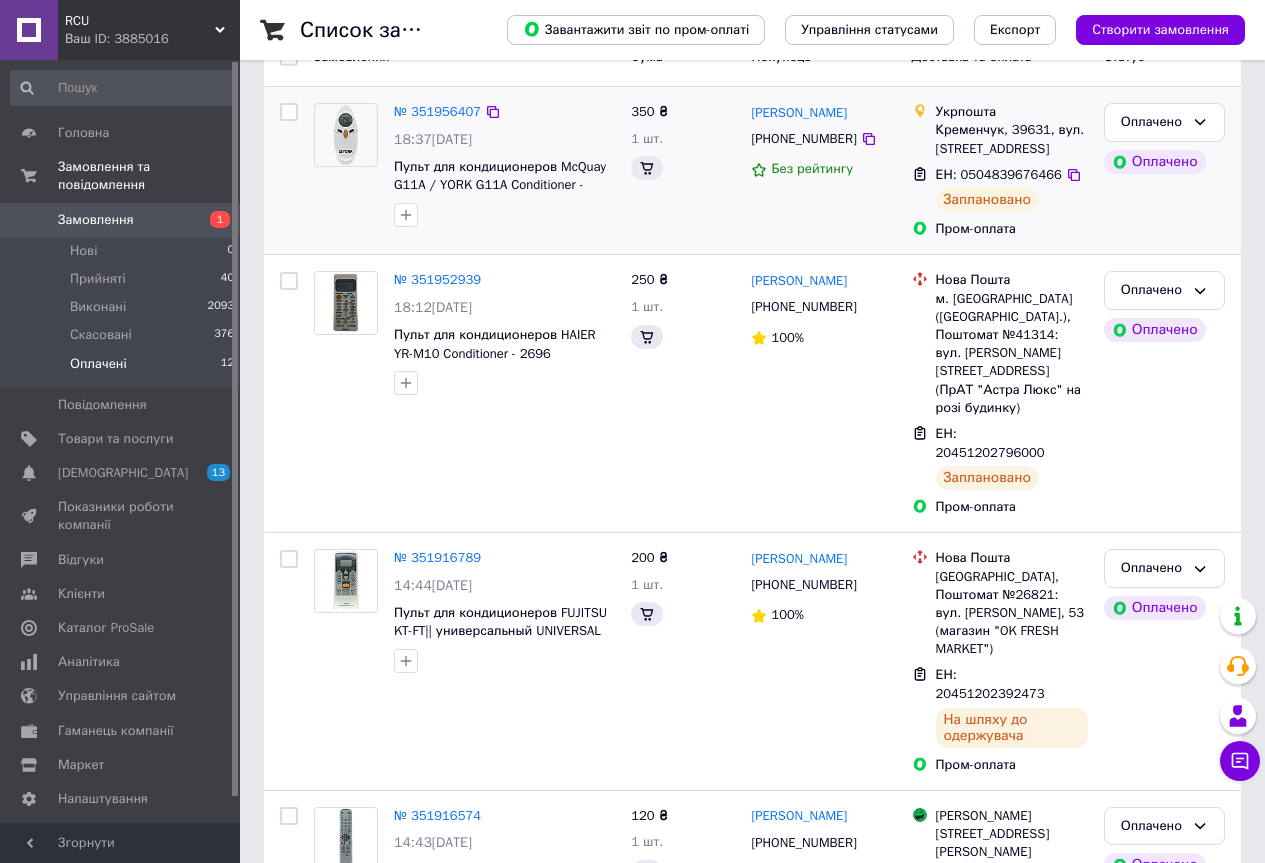 scroll, scrollTop: 0, scrollLeft: 0, axis: both 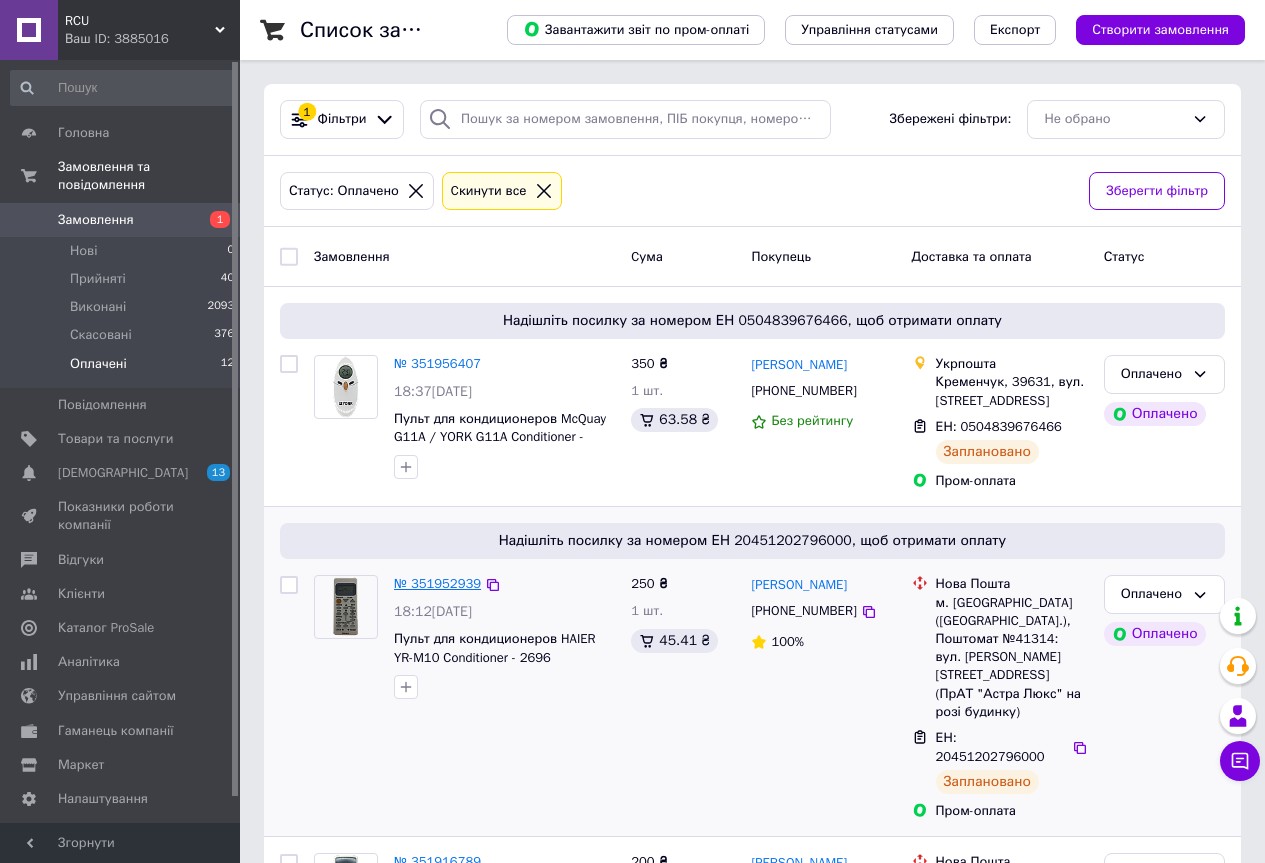 click on "№ 351952939" at bounding box center (437, 583) 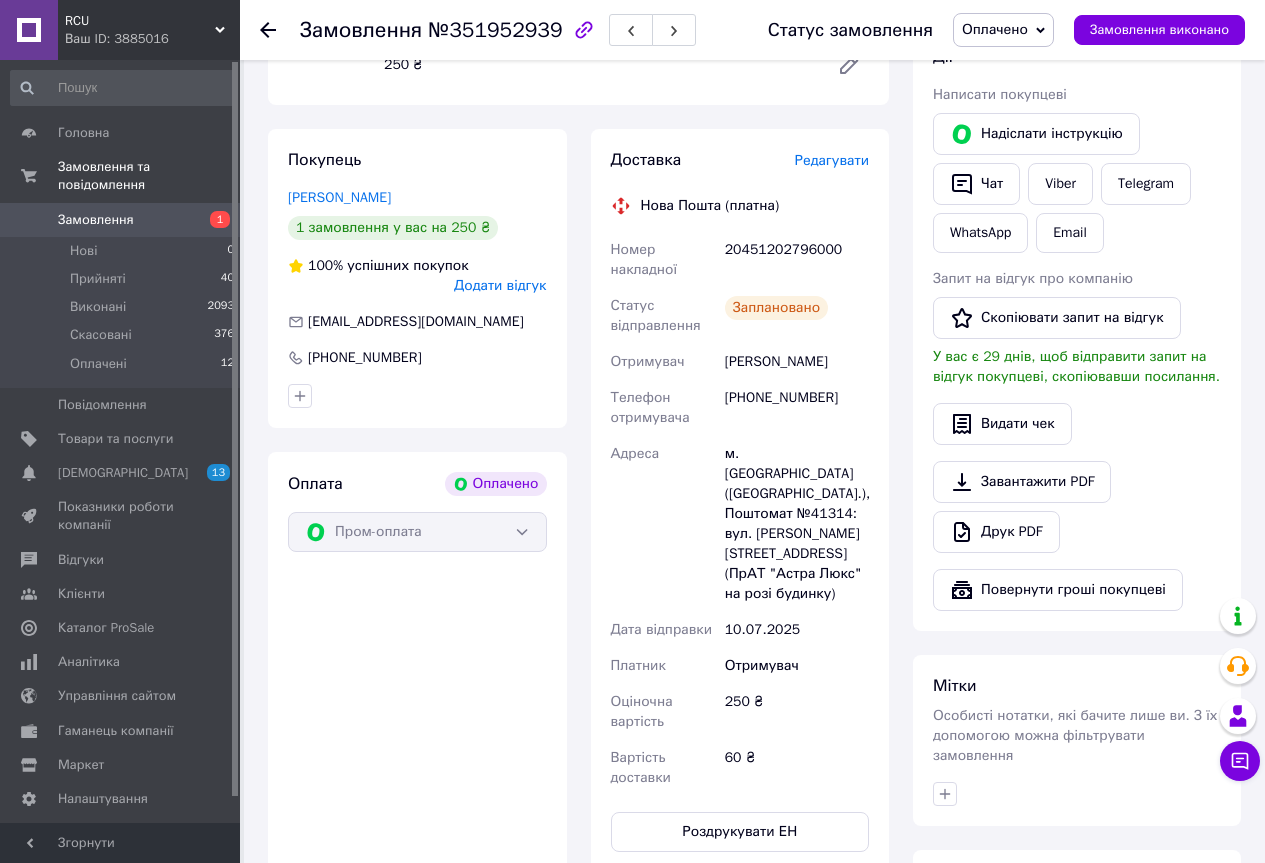 scroll, scrollTop: 0, scrollLeft: 0, axis: both 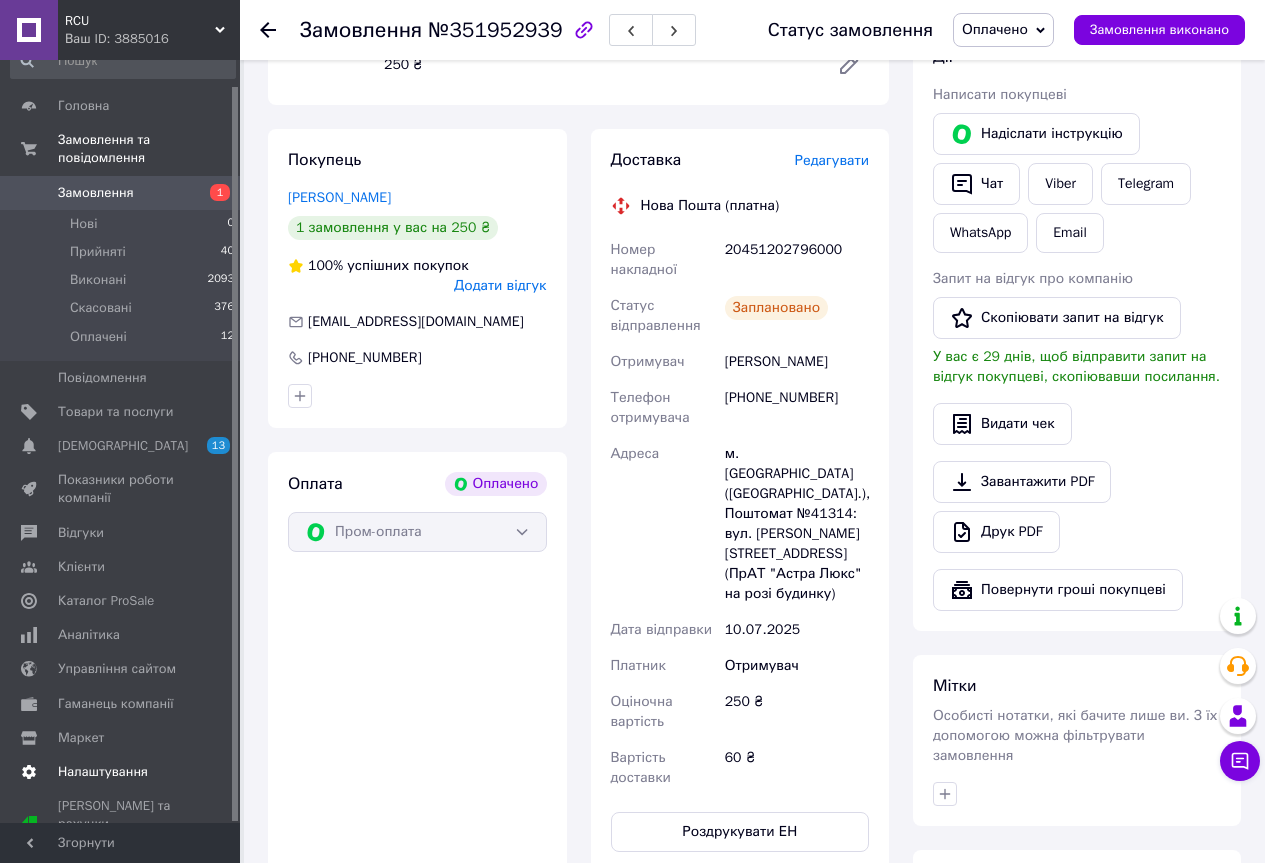 click on "Налаштування" at bounding box center [103, 772] 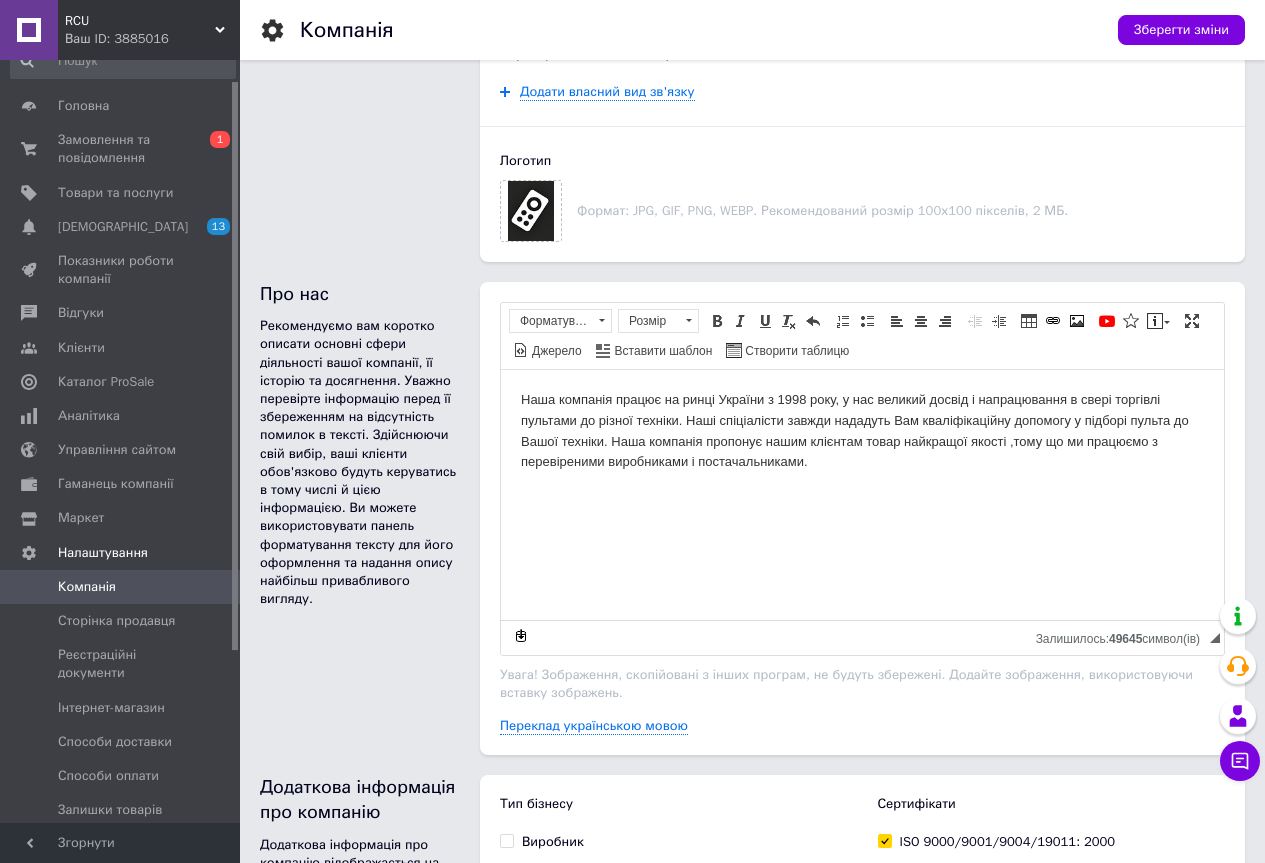 scroll, scrollTop: 1000, scrollLeft: 0, axis: vertical 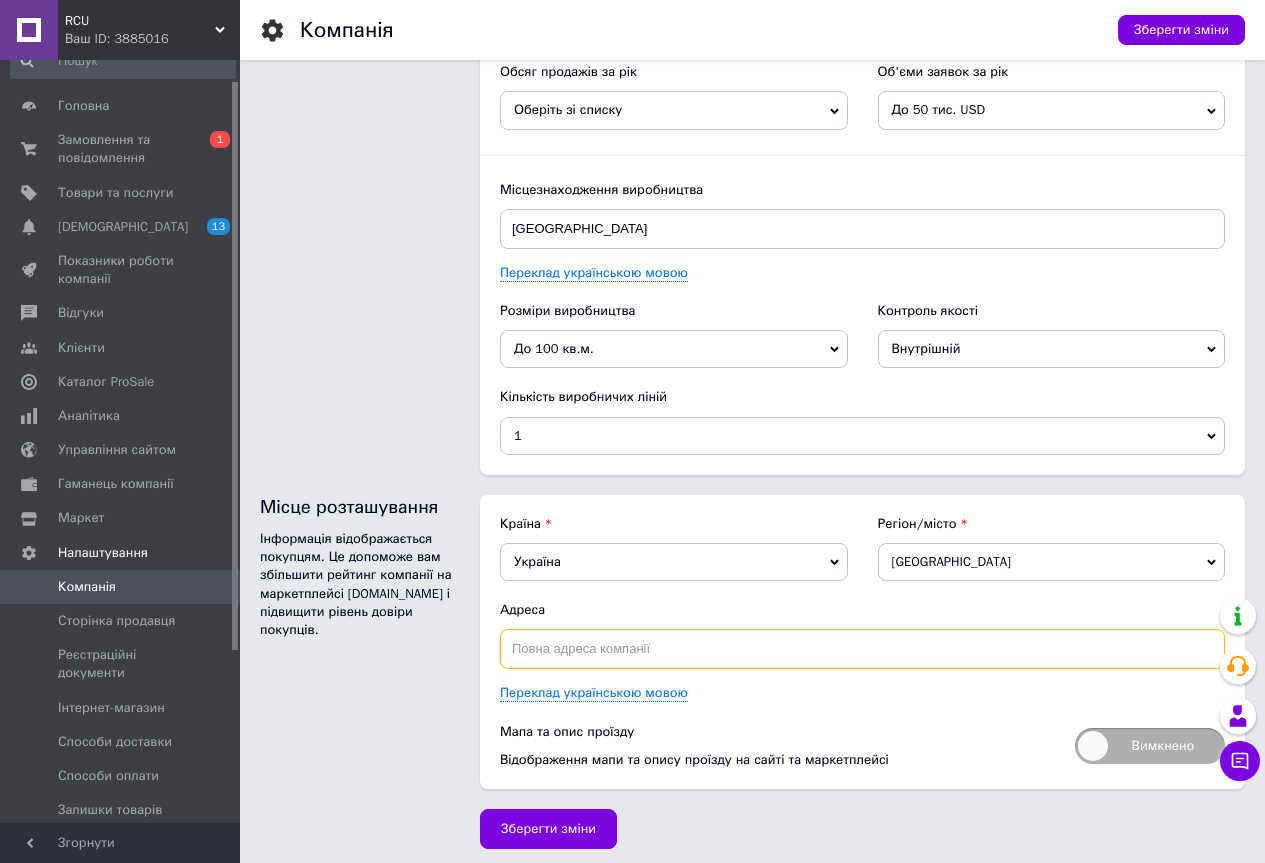 click at bounding box center (862, 649) 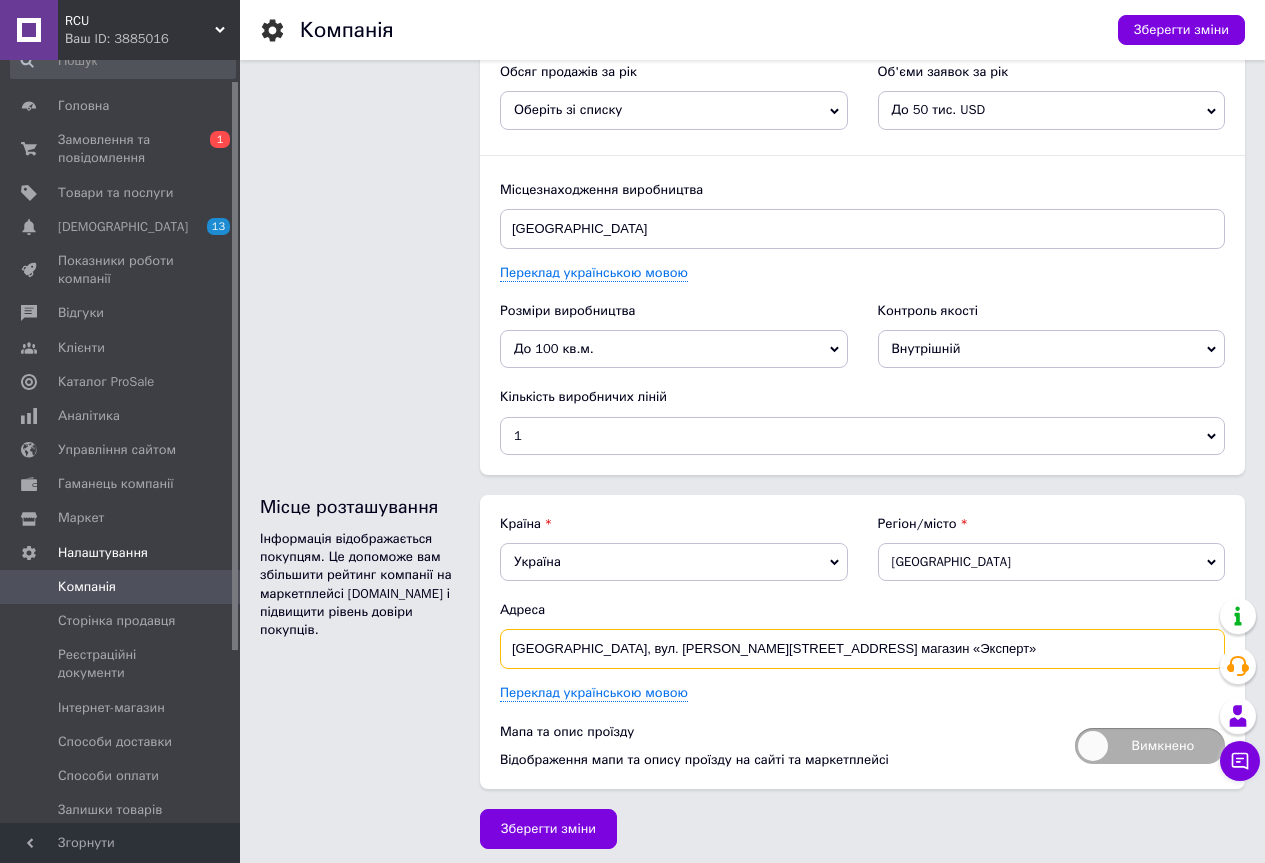 type on "Київ, вул. Ушинського, 3 магазин «Эксперт»" 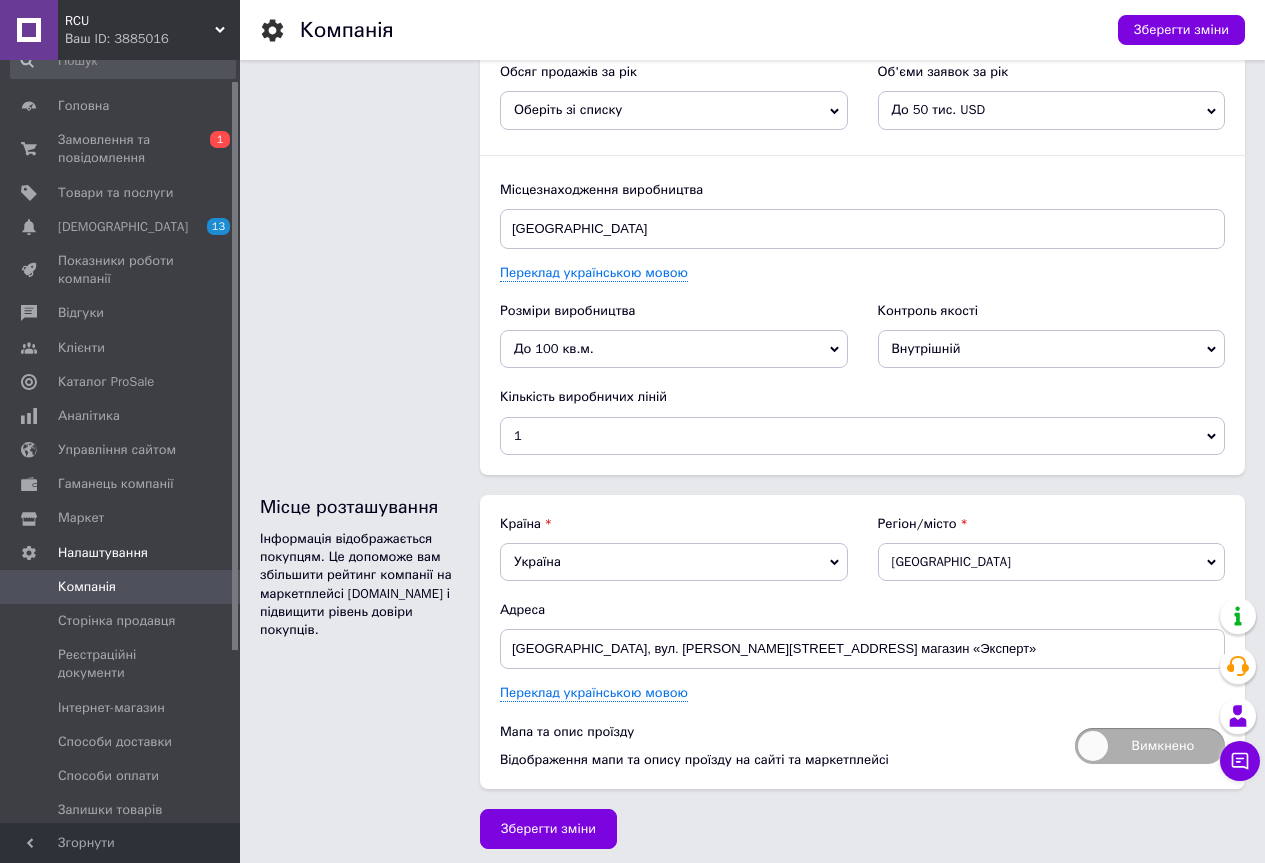 click on "Вимкнено" at bounding box center (1150, 746) 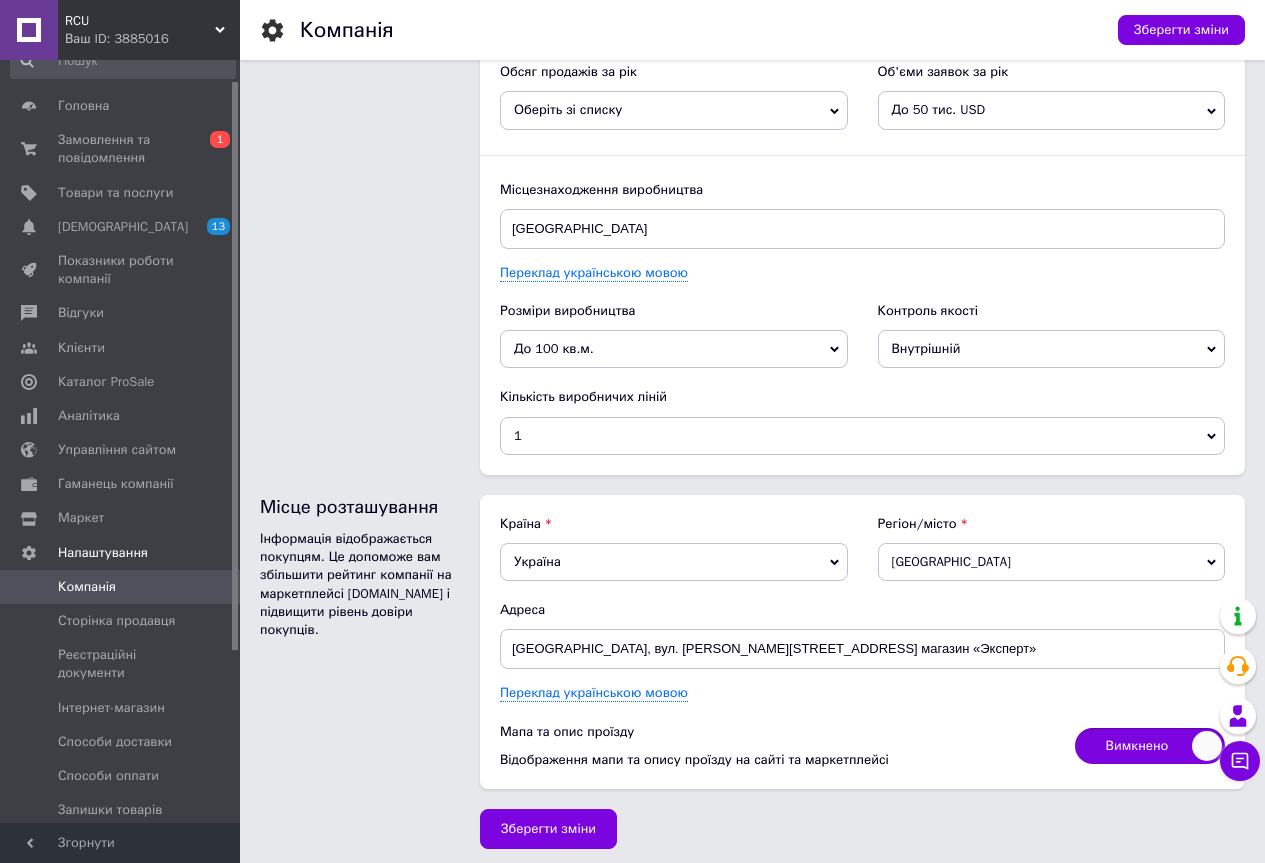 checkbox on "true" 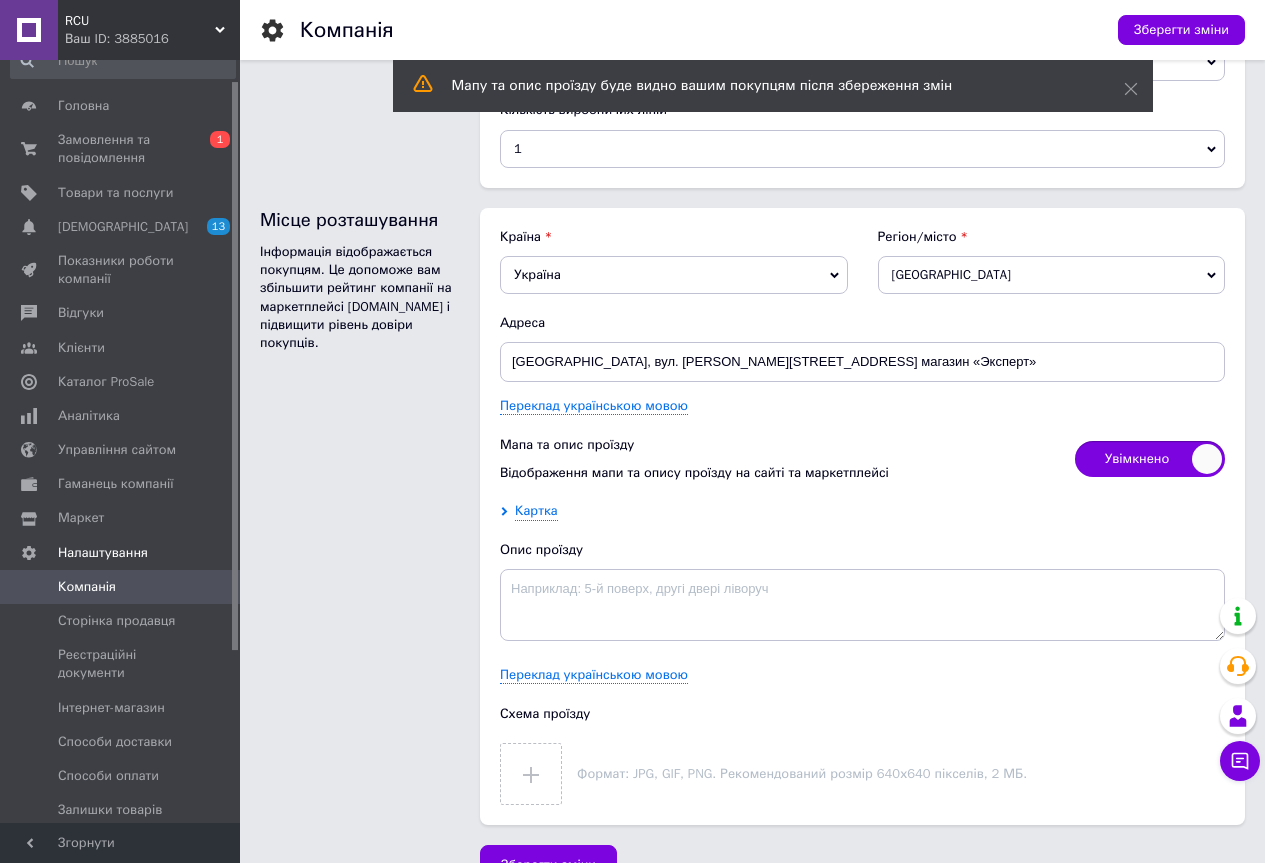 scroll, scrollTop: 2957, scrollLeft: 0, axis: vertical 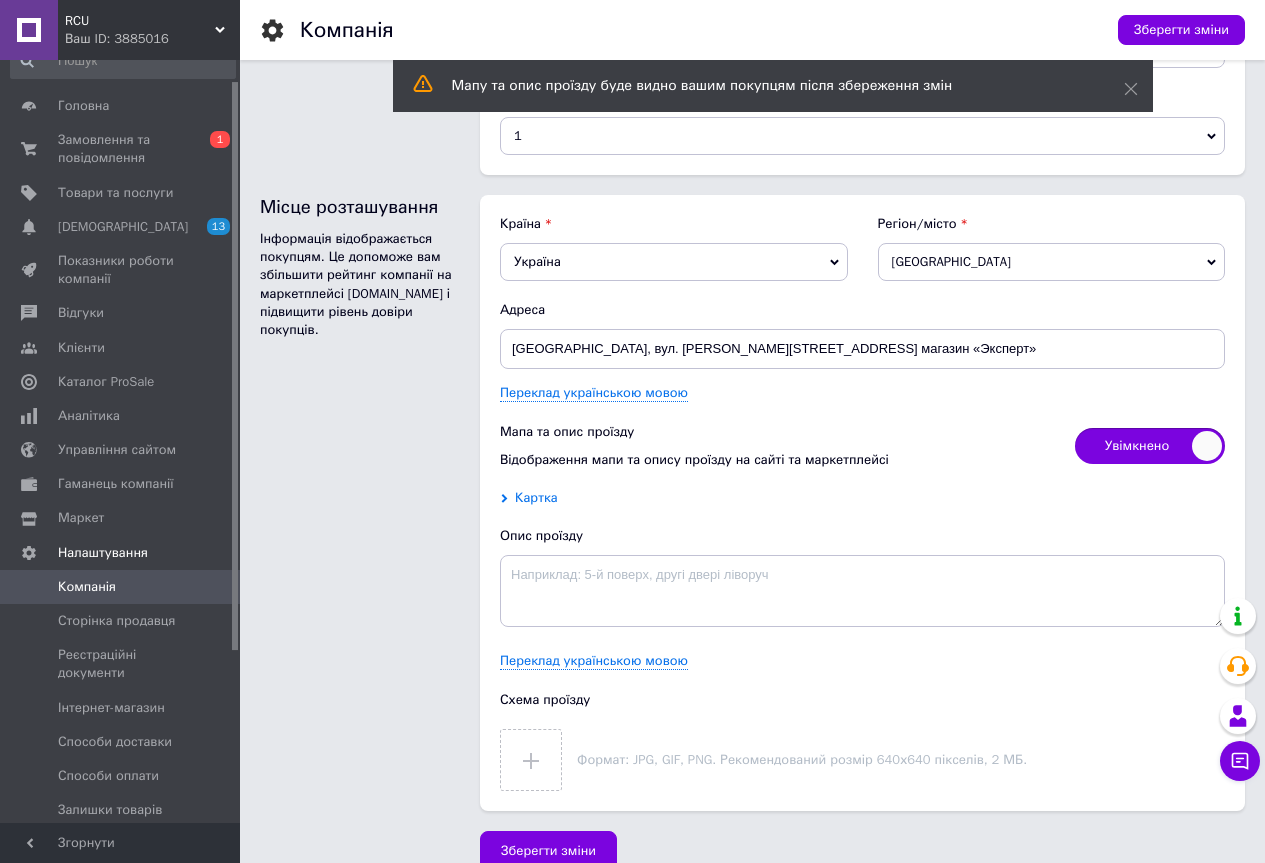 click on "Картка" at bounding box center (536, 498) 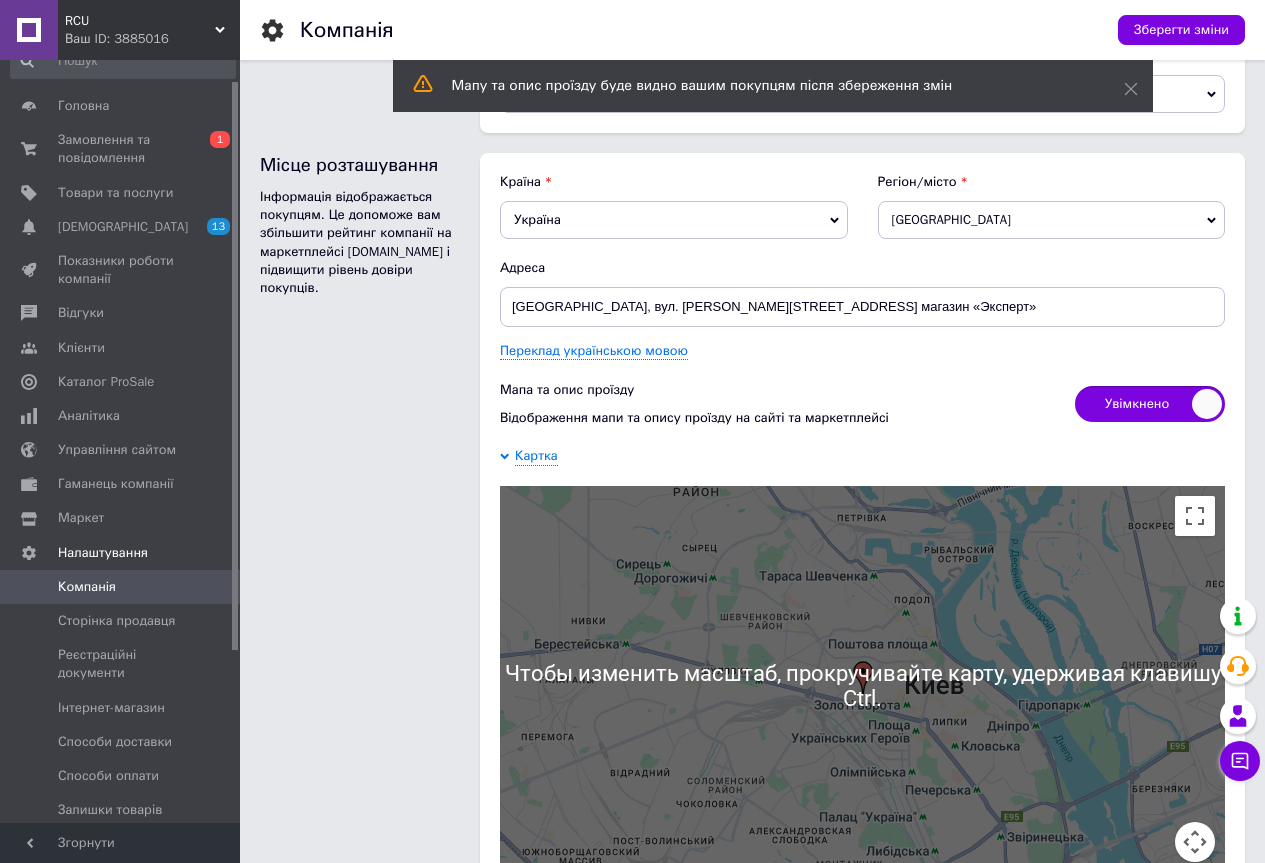 scroll, scrollTop: 3157, scrollLeft: 0, axis: vertical 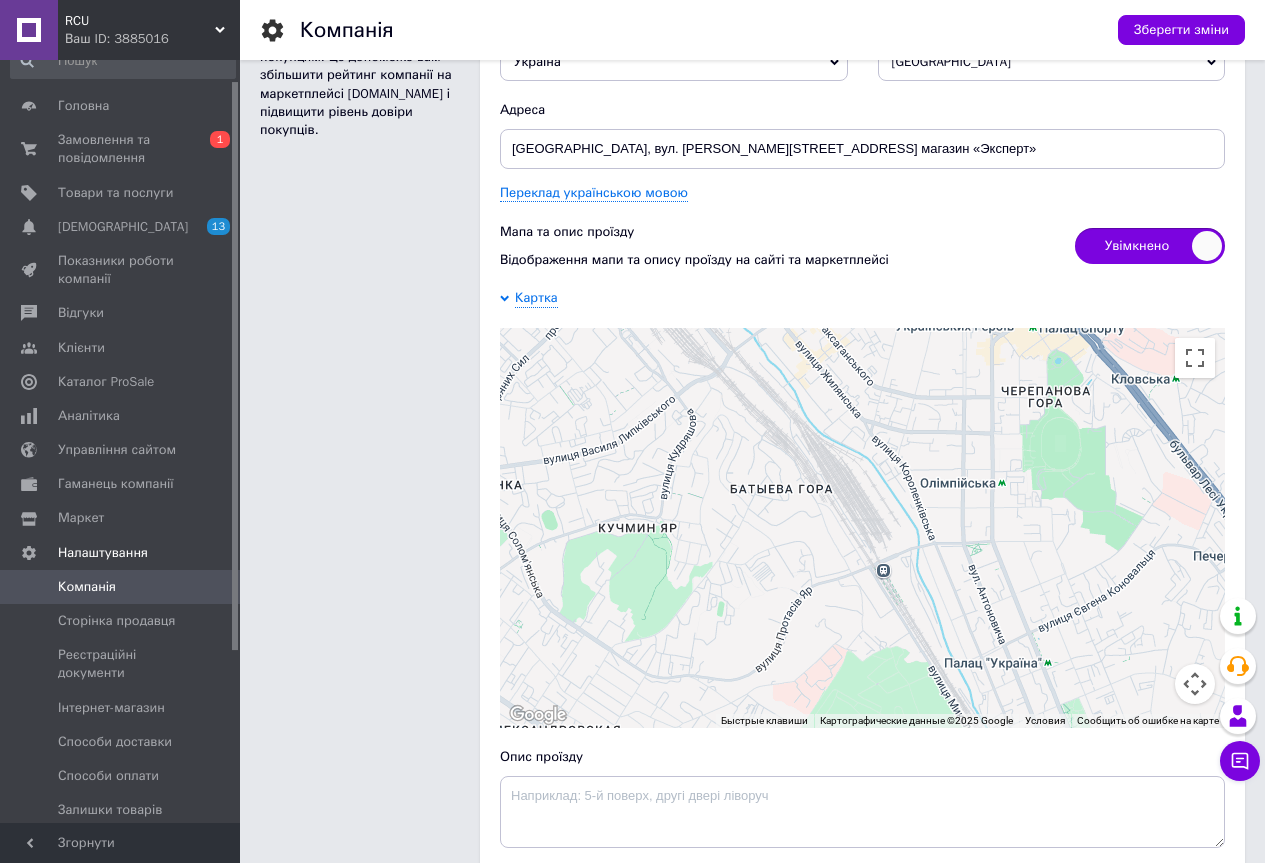 drag, startPoint x: 795, startPoint y: 574, endPoint x: 779, endPoint y: 321, distance: 253.50542 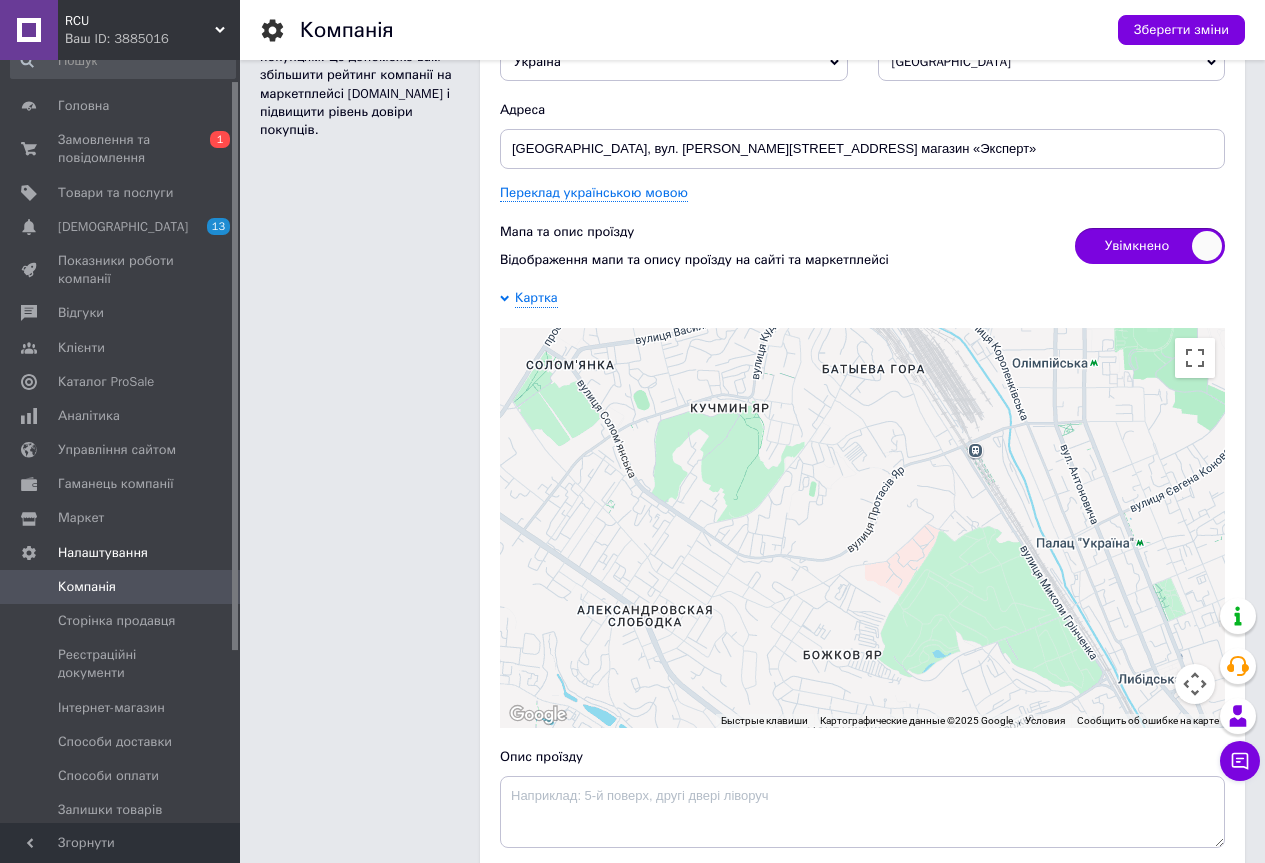 drag, startPoint x: 805, startPoint y: 503, endPoint x: 885, endPoint y: 400, distance: 130.41856 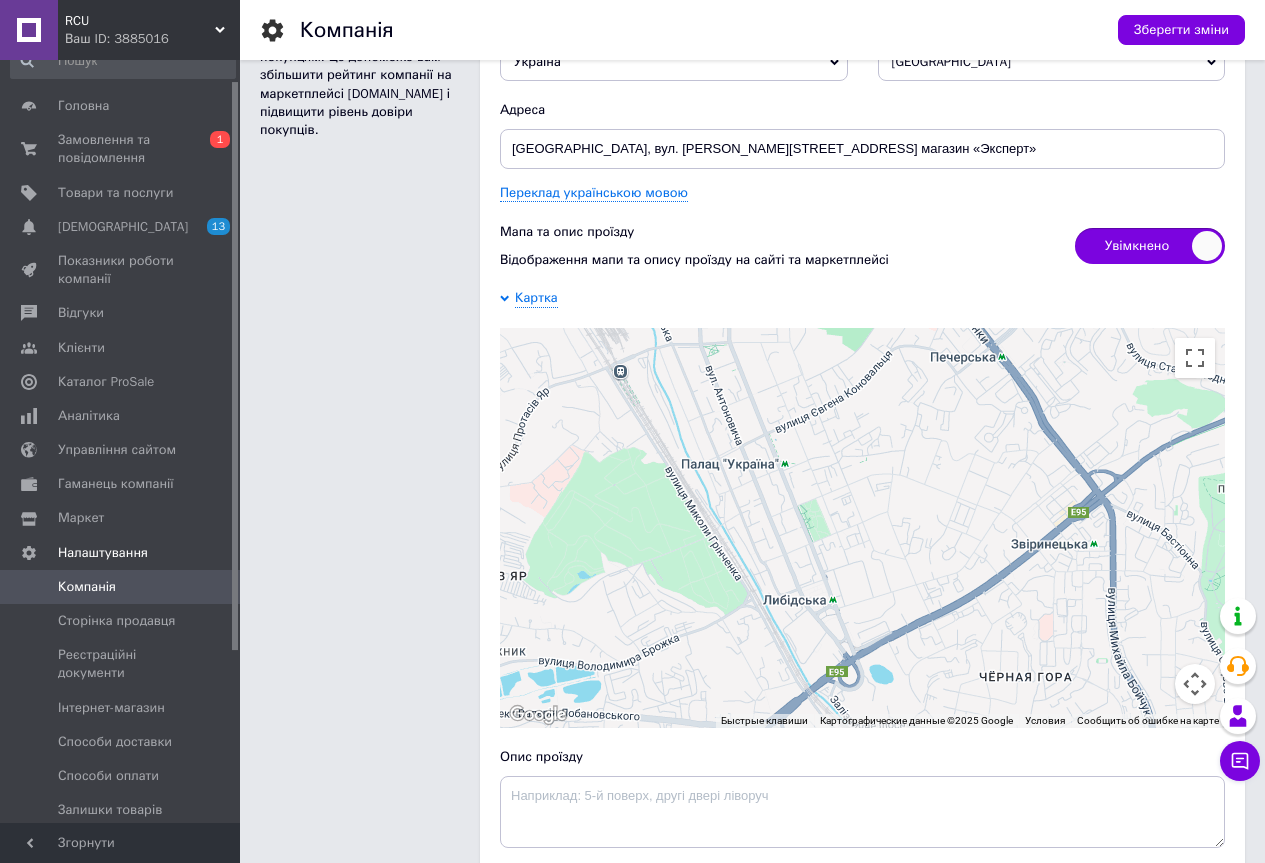 drag, startPoint x: 836, startPoint y: 520, endPoint x: 574, endPoint y: 324, distance: 327.20026 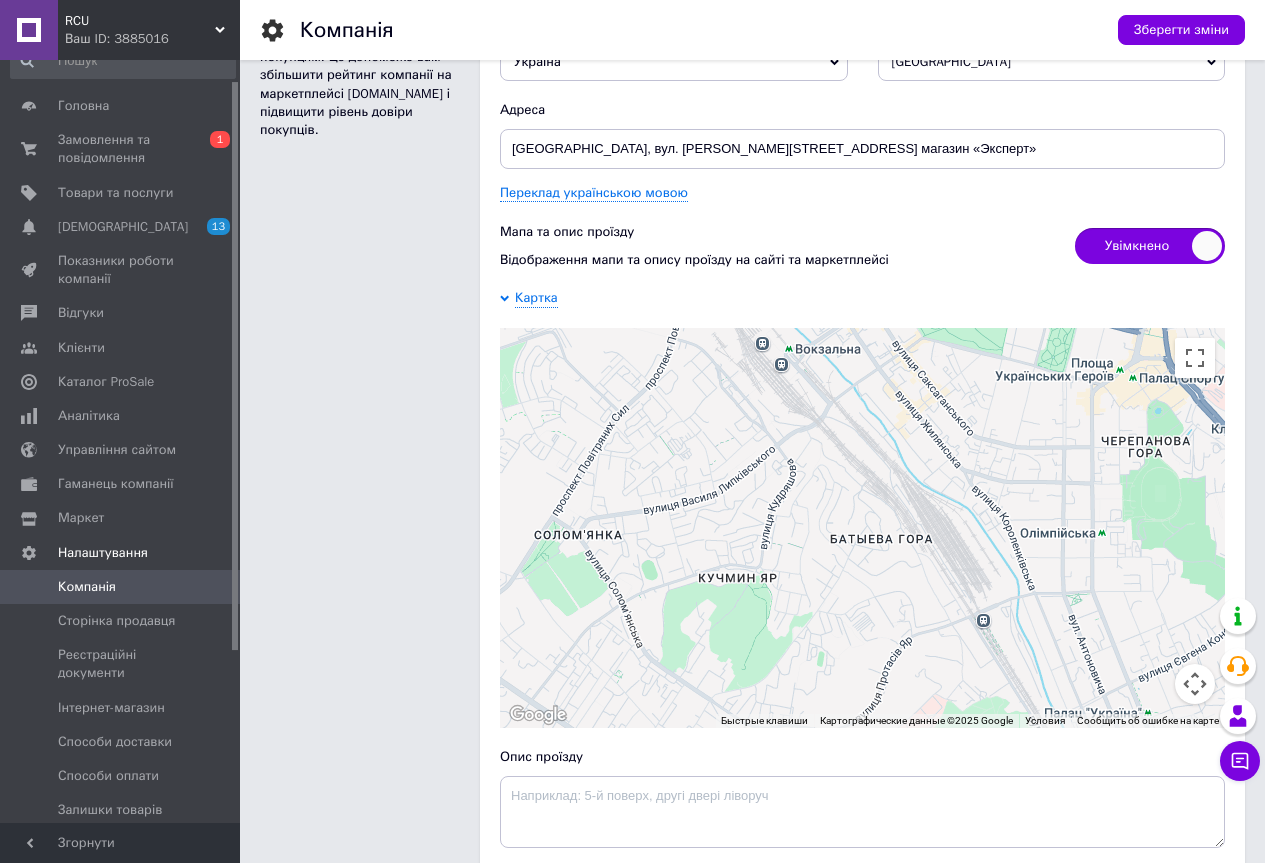drag, startPoint x: 627, startPoint y: 397, endPoint x: 989, endPoint y: 647, distance: 439.93637 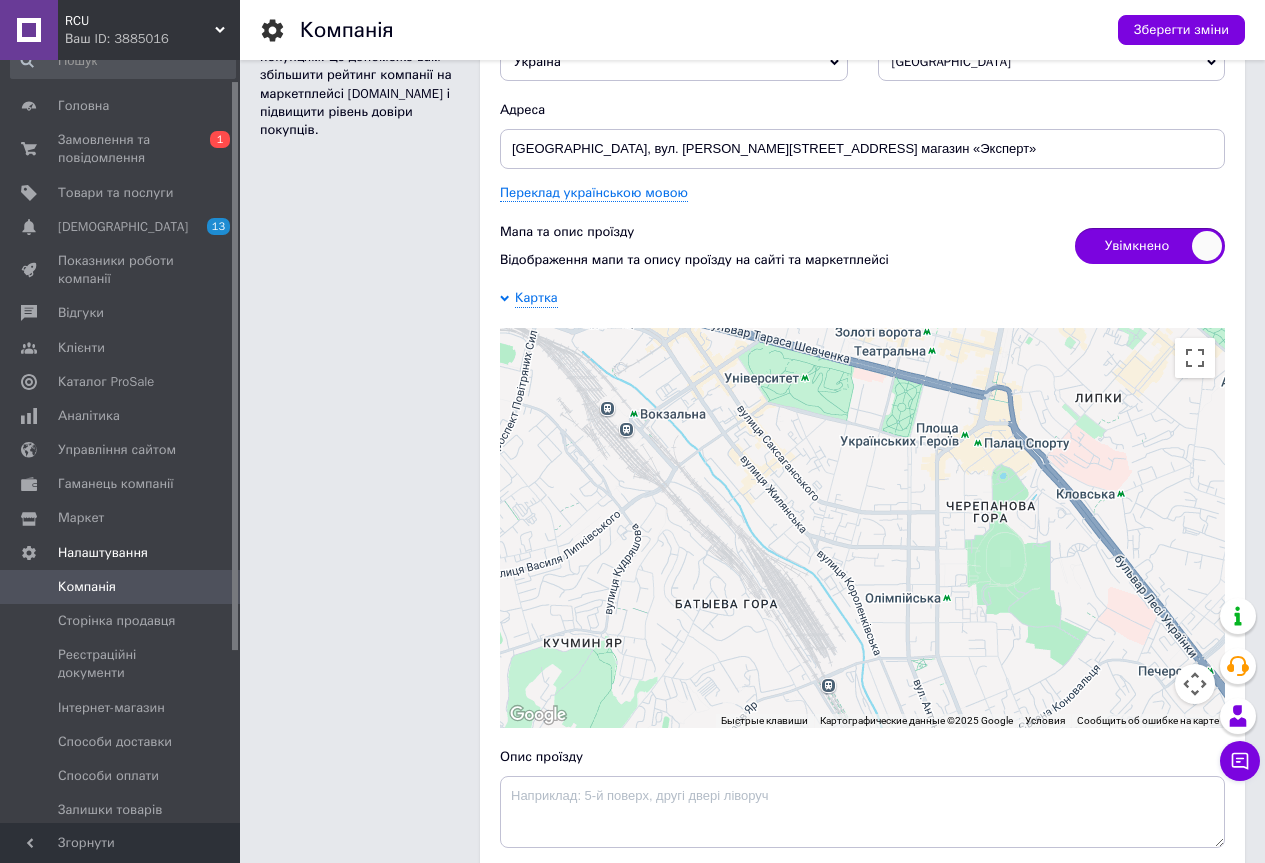 drag, startPoint x: 734, startPoint y: 409, endPoint x: 960, endPoint y: 747, distance: 406.5956 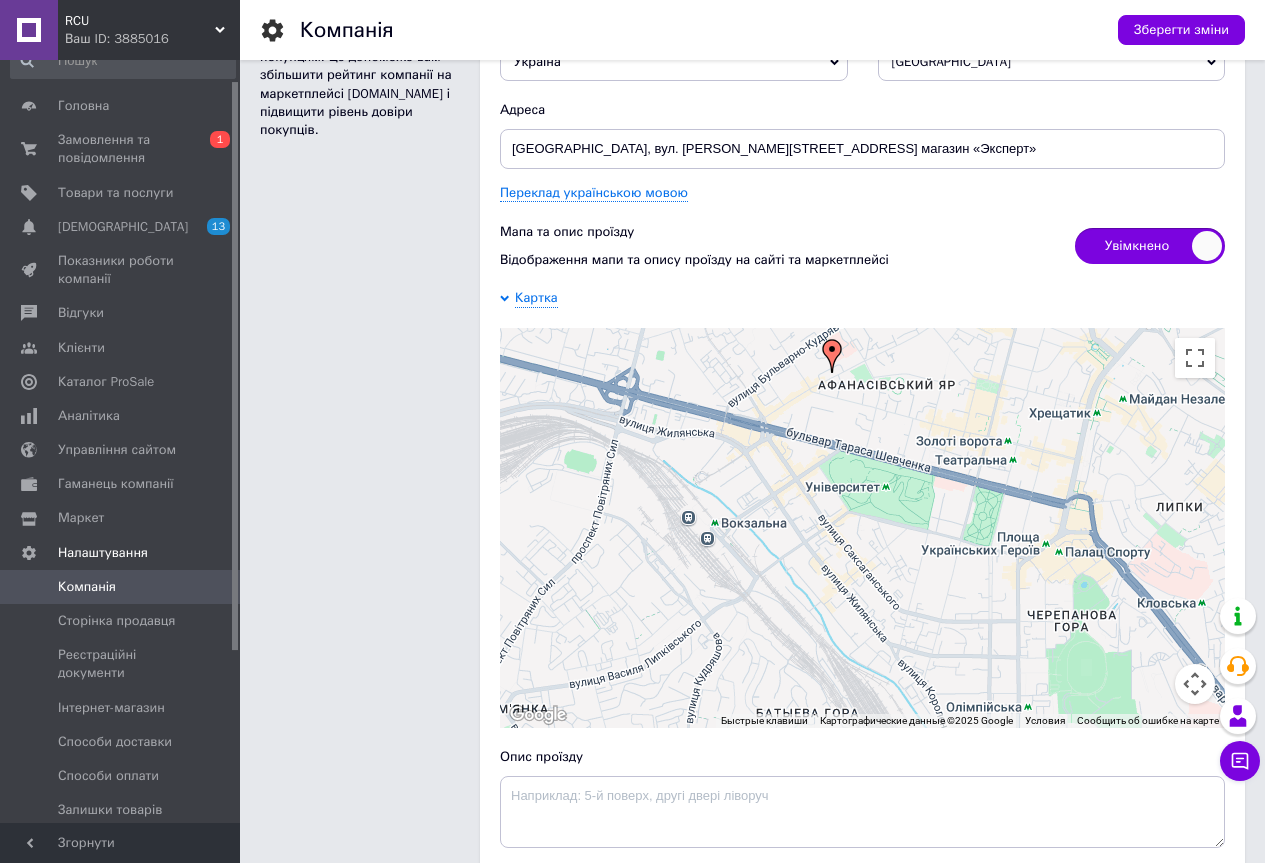 drag, startPoint x: 784, startPoint y: 537, endPoint x: 823, endPoint y: 391, distance: 151.11916 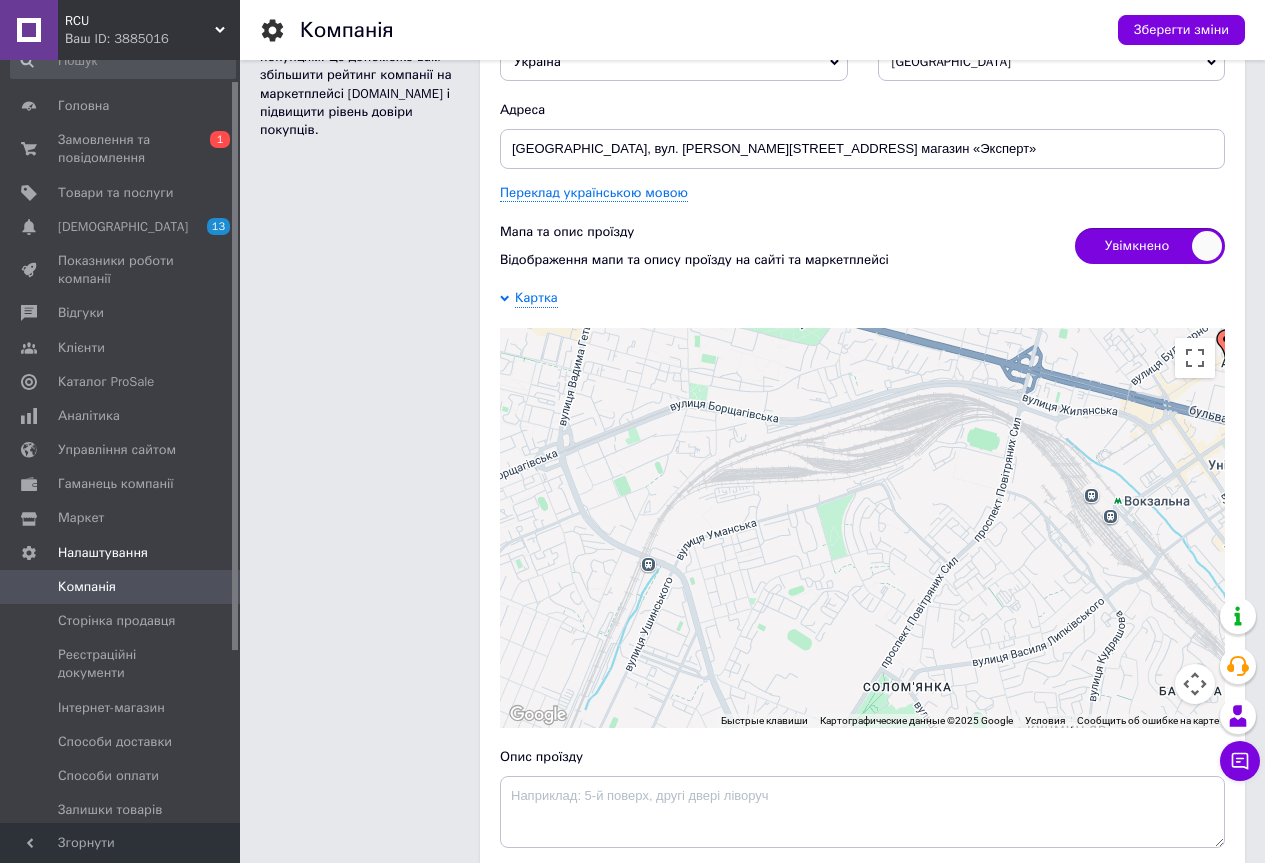 drag, startPoint x: 613, startPoint y: 572, endPoint x: 973, endPoint y: 398, distance: 399.84497 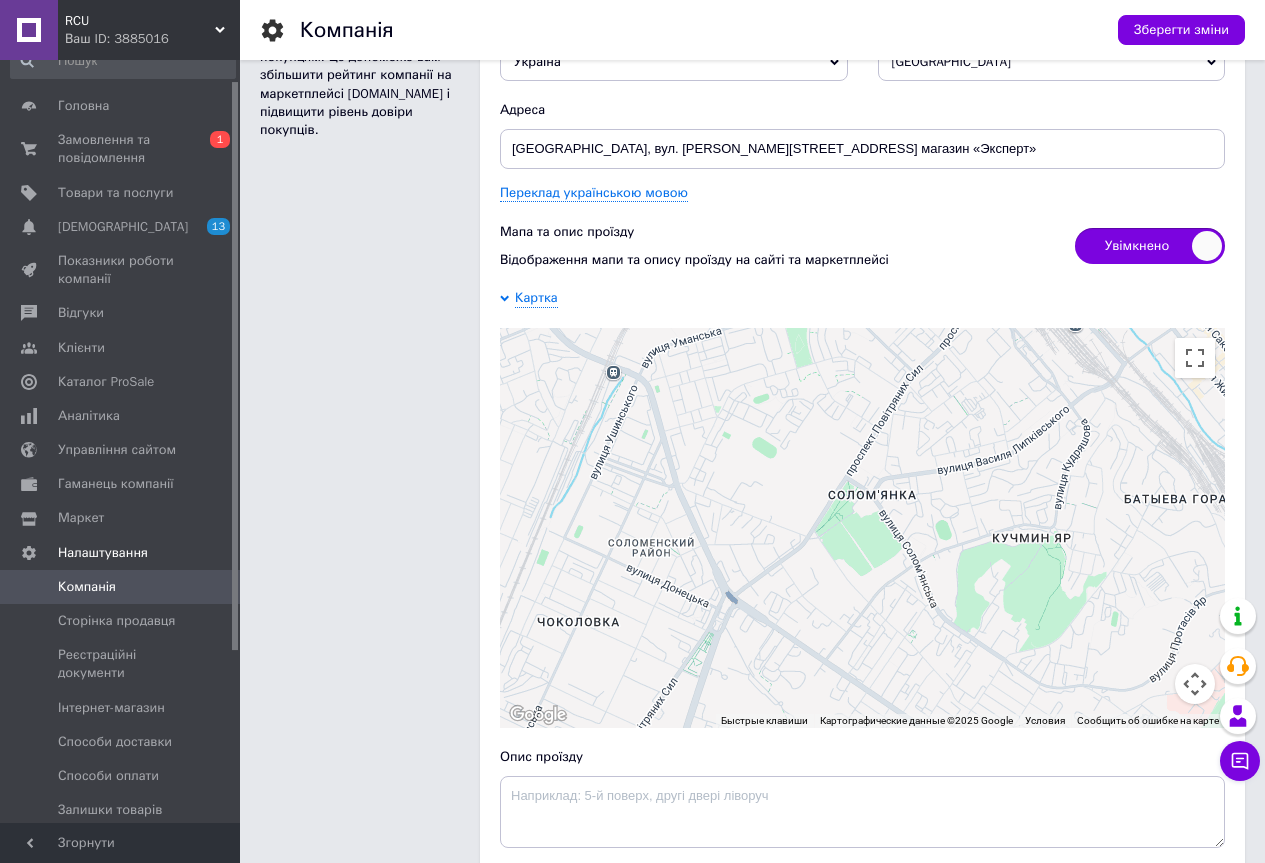 drag, startPoint x: 885, startPoint y: 641, endPoint x: 852, endPoint y: 464, distance: 180.04999 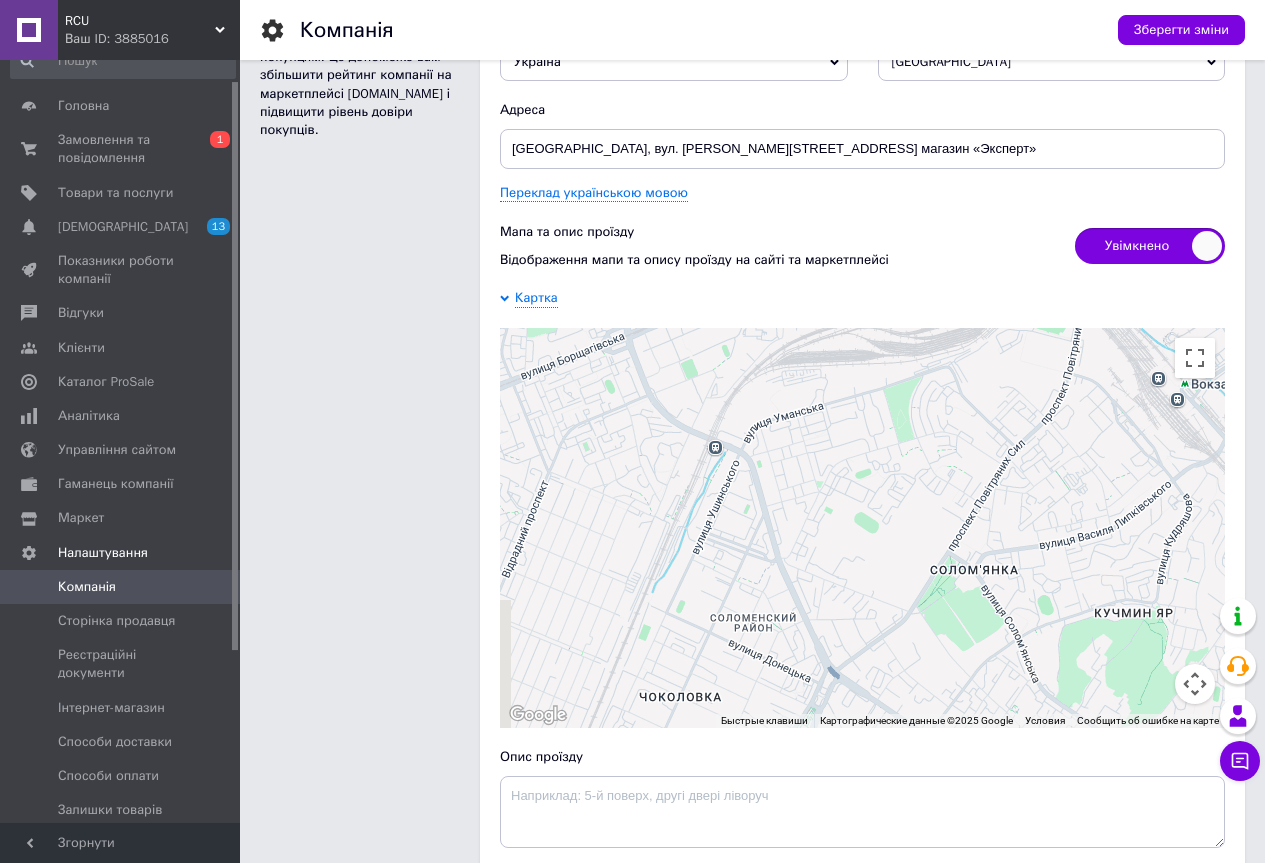 drag, startPoint x: 741, startPoint y: 543, endPoint x: 845, endPoint y: 617, distance: 127.64012 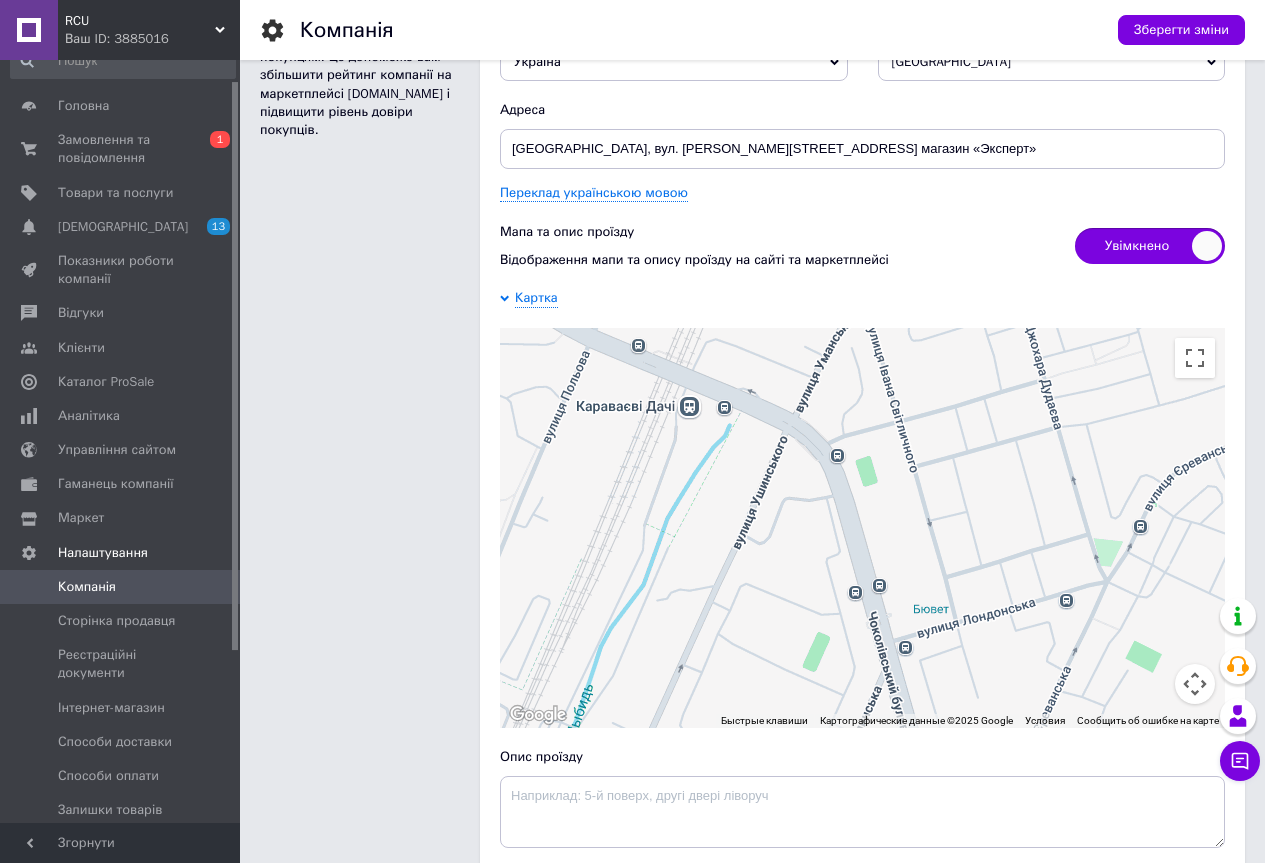 drag, startPoint x: 737, startPoint y: 446, endPoint x: 793, endPoint y: 593, distance: 157.30544 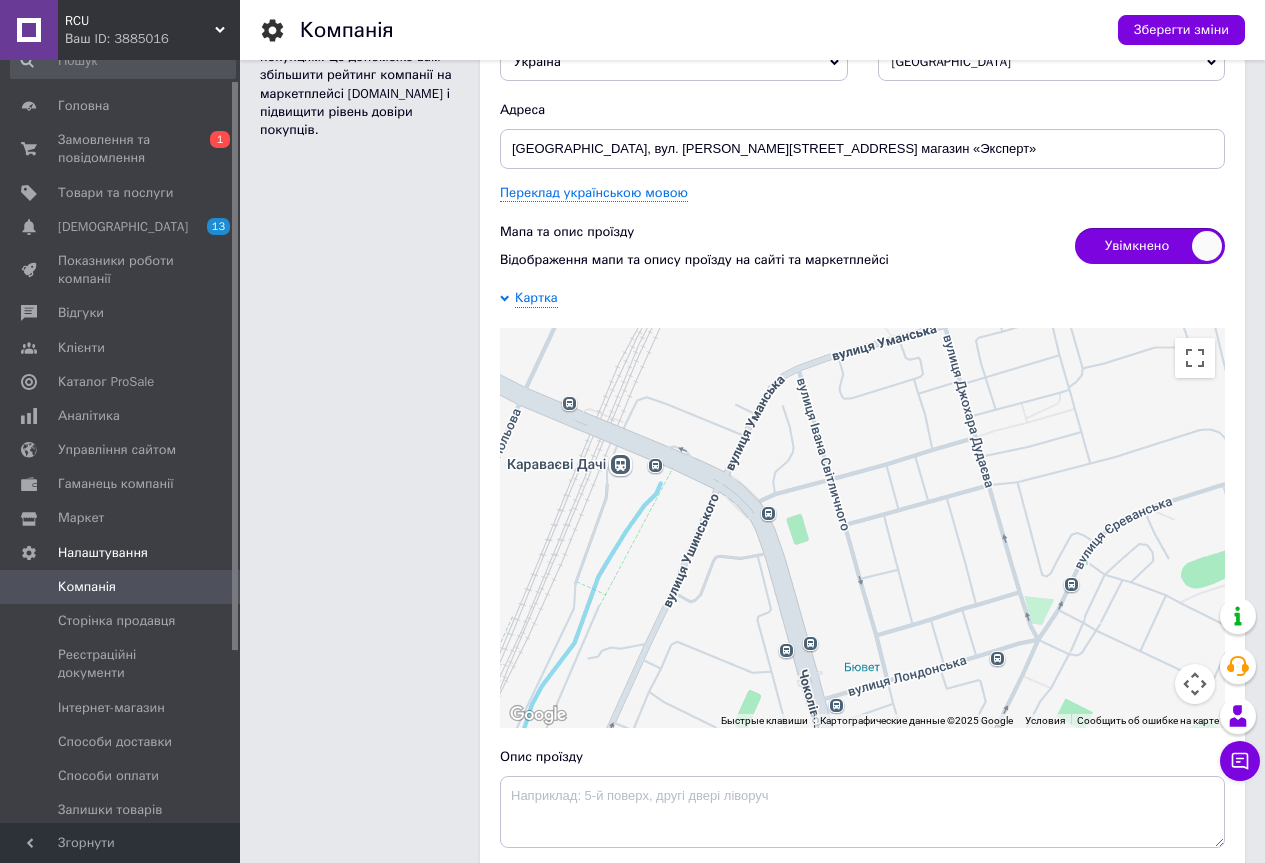 drag, startPoint x: 783, startPoint y: 506, endPoint x: 715, endPoint y: 725, distance: 229.3142 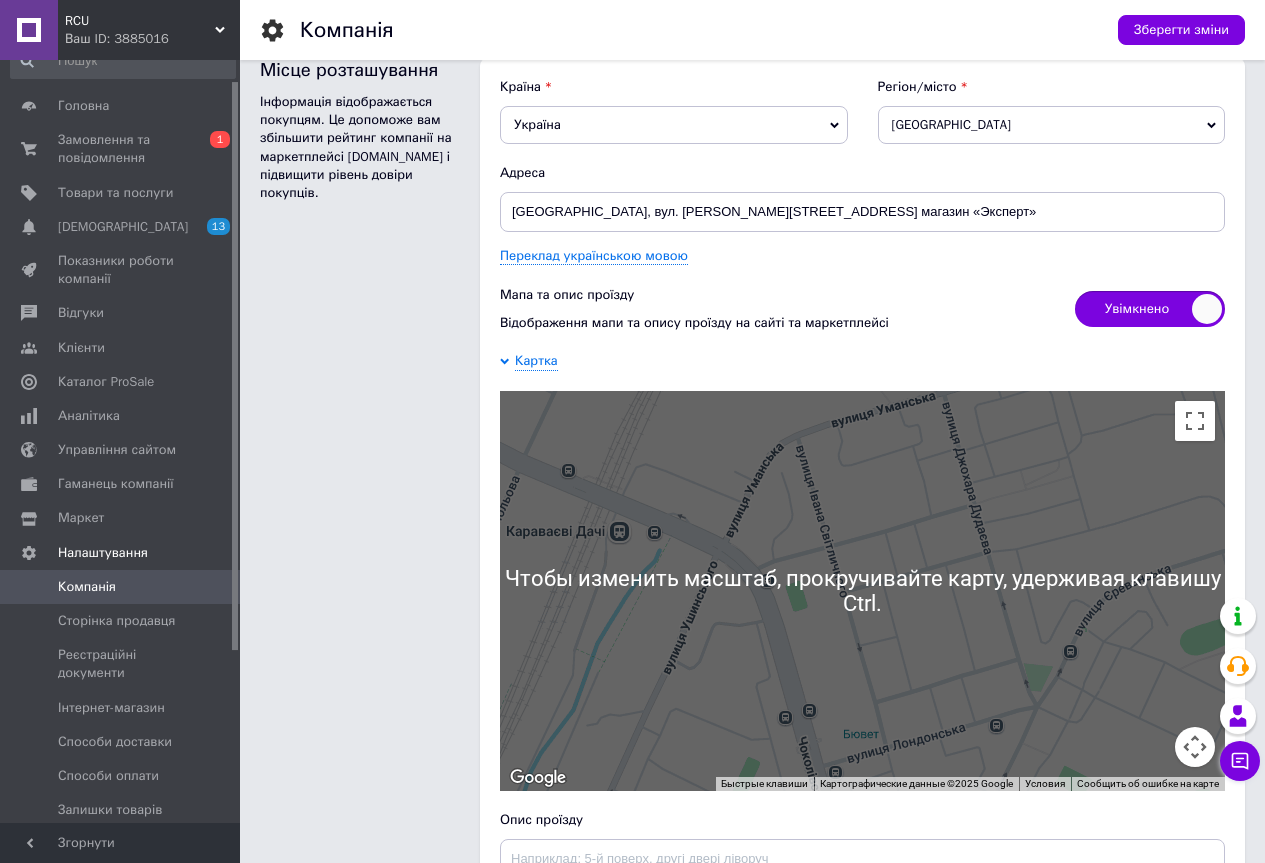 scroll, scrollTop: 3157, scrollLeft: 0, axis: vertical 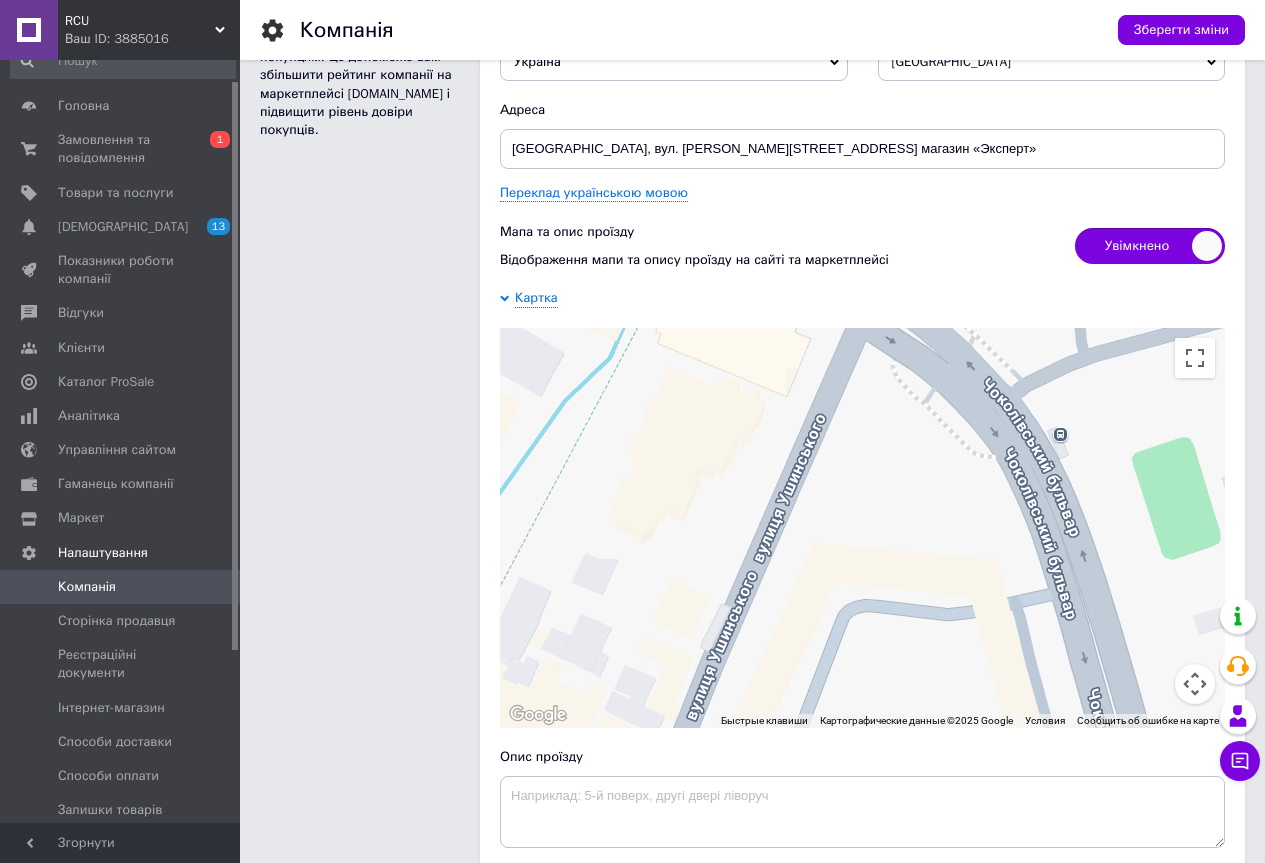 drag, startPoint x: 679, startPoint y: 502, endPoint x: 876, endPoint y: 647, distance: 244.6099 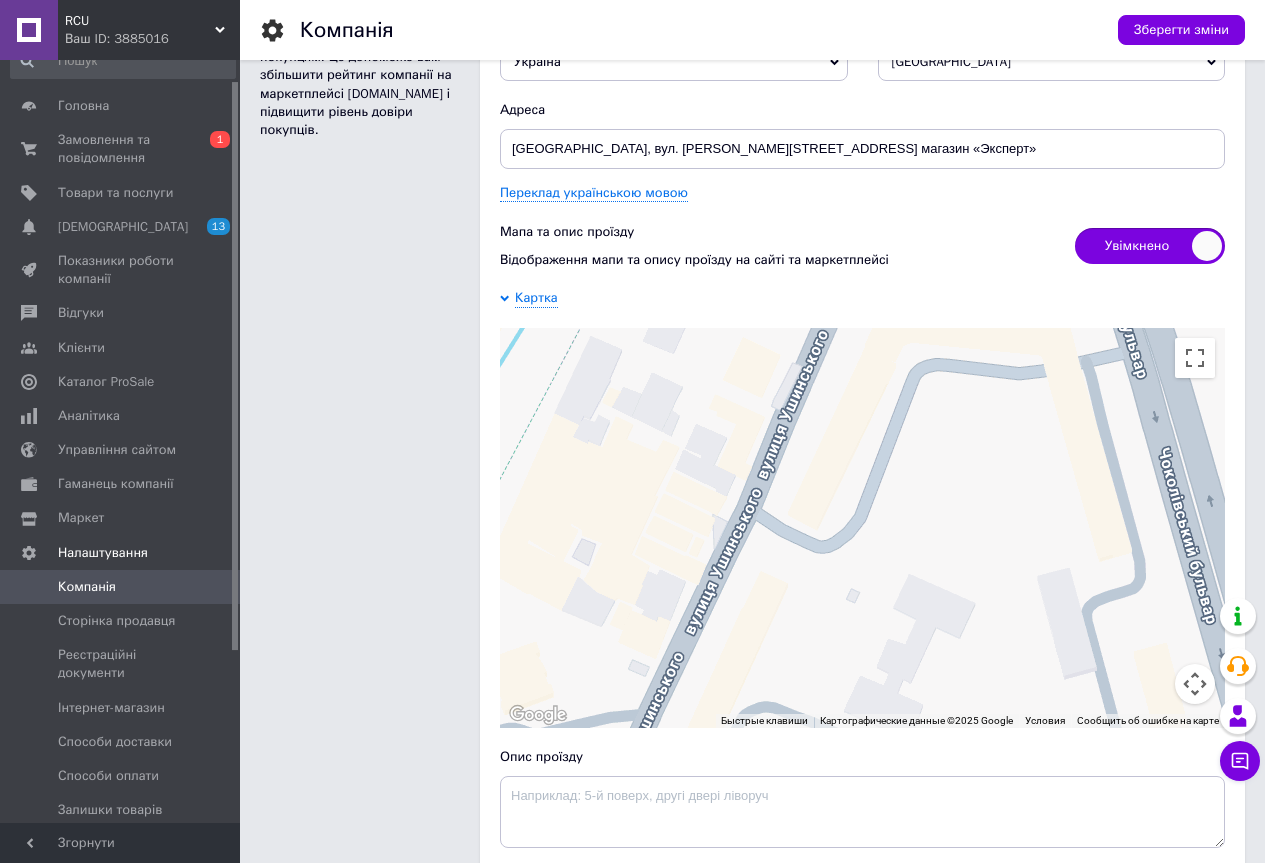drag, startPoint x: 875, startPoint y: 609, endPoint x: 936, endPoint y: 395, distance: 222.52415 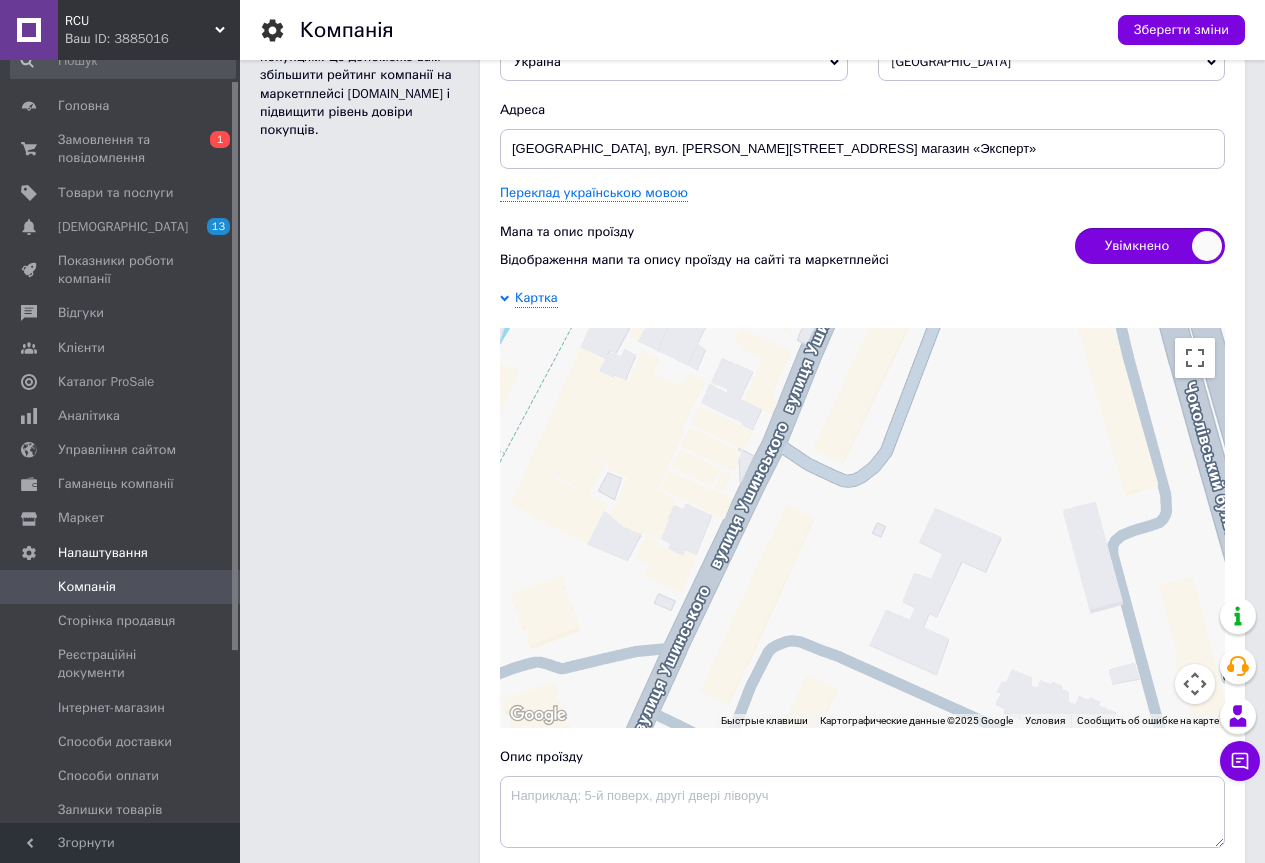 drag, startPoint x: 887, startPoint y: 543, endPoint x: 908, endPoint y: 463, distance: 82.710335 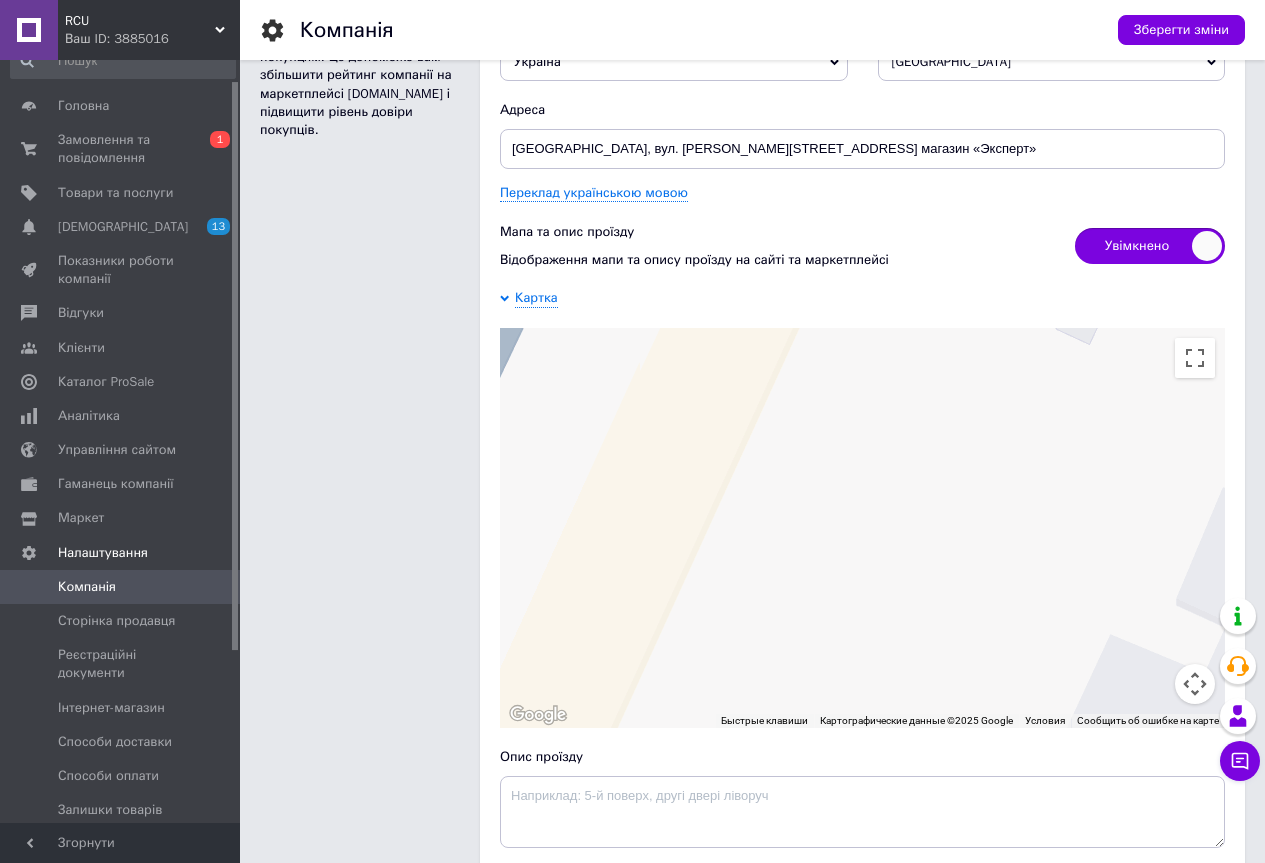click at bounding box center (1140, 840) 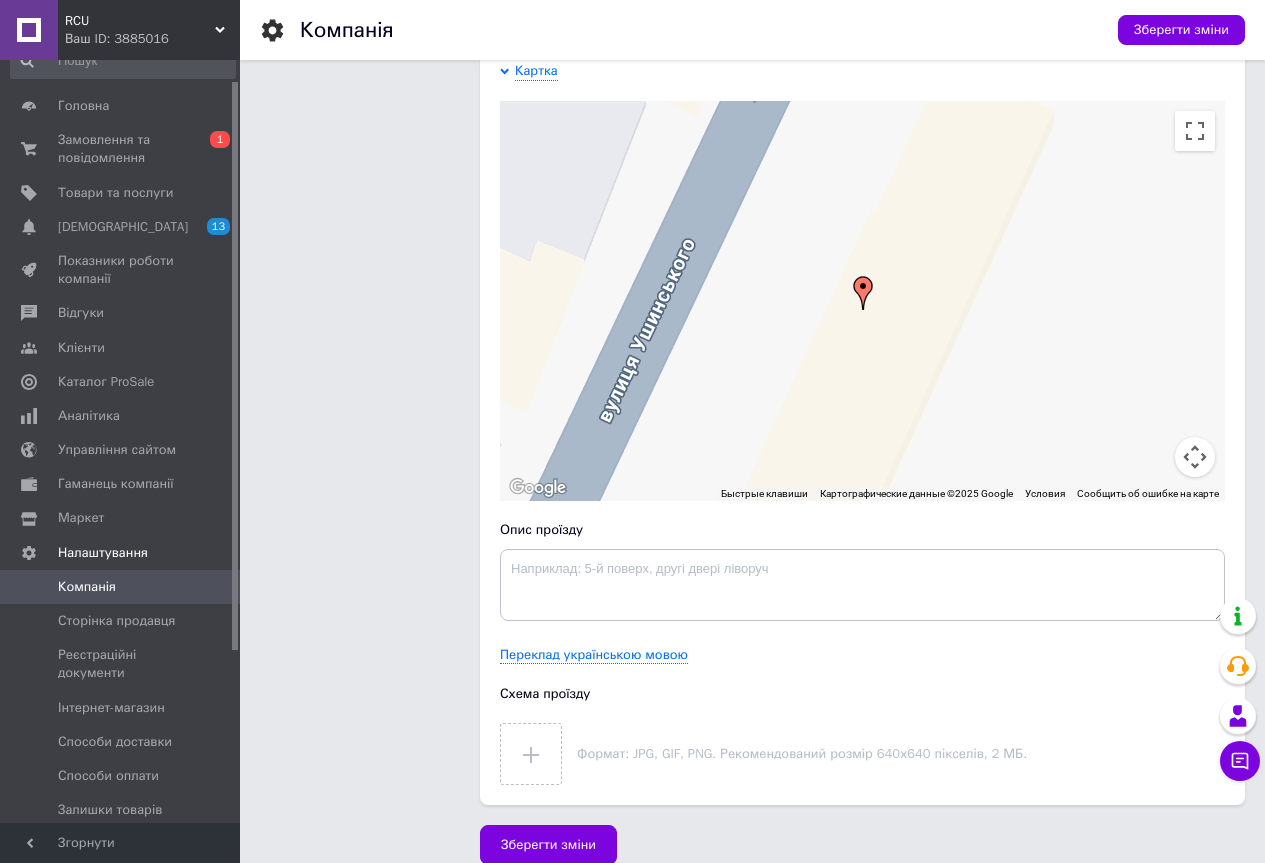 scroll, scrollTop: 3399, scrollLeft: 0, axis: vertical 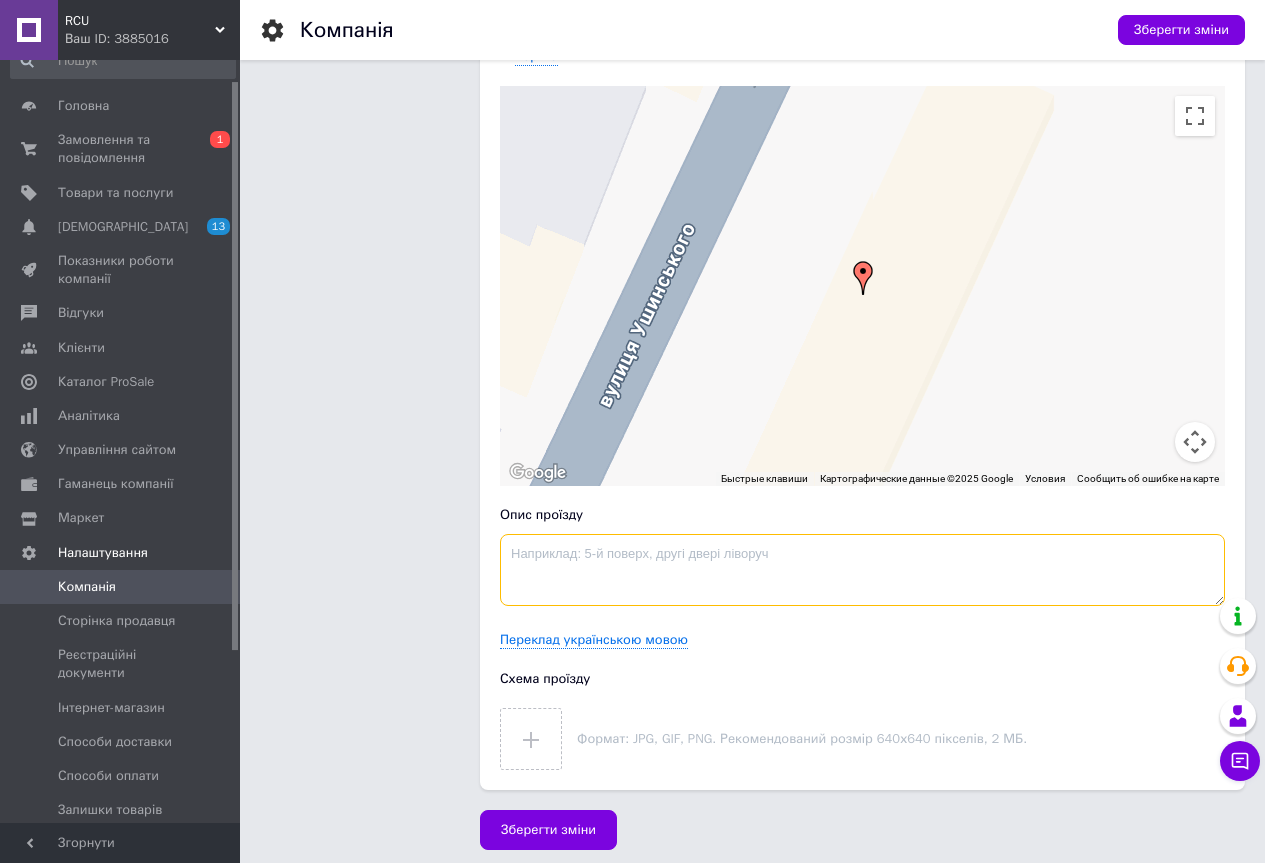 paste on "Київ, вул. Ушинського, 3
магазин «Эксперт»" 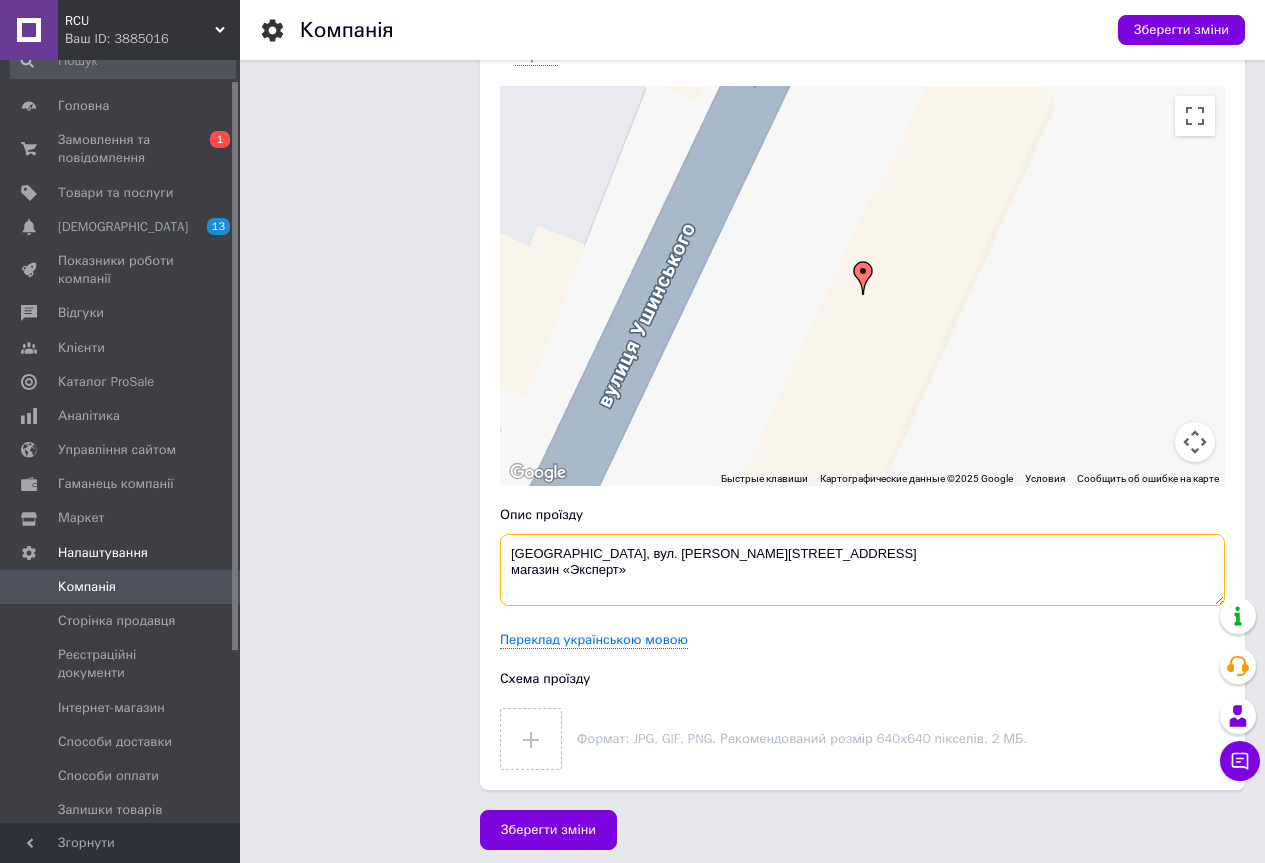 click on "Київ, вул. Ушинського, 3
магазин «Эксперт»" at bounding box center [862, 570] 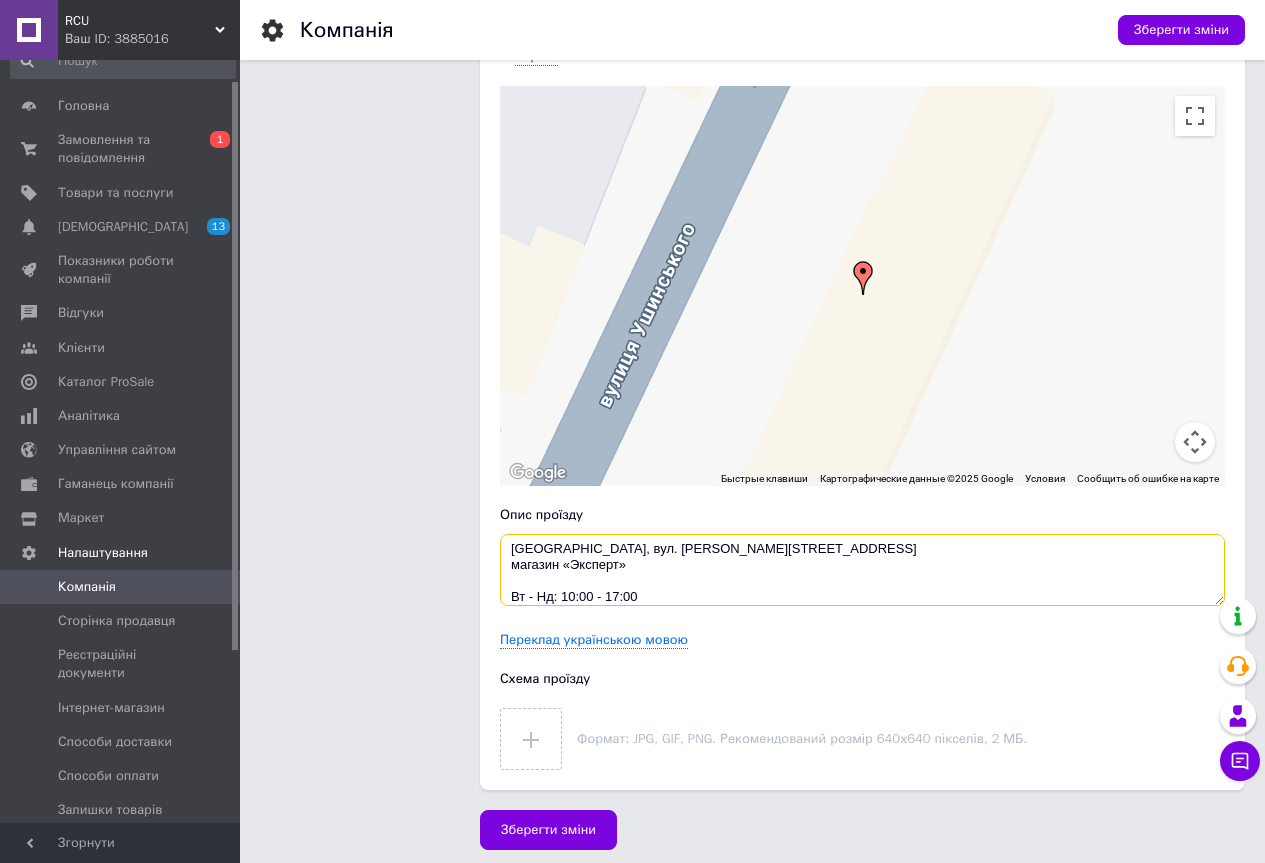 scroll, scrollTop: 21, scrollLeft: 0, axis: vertical 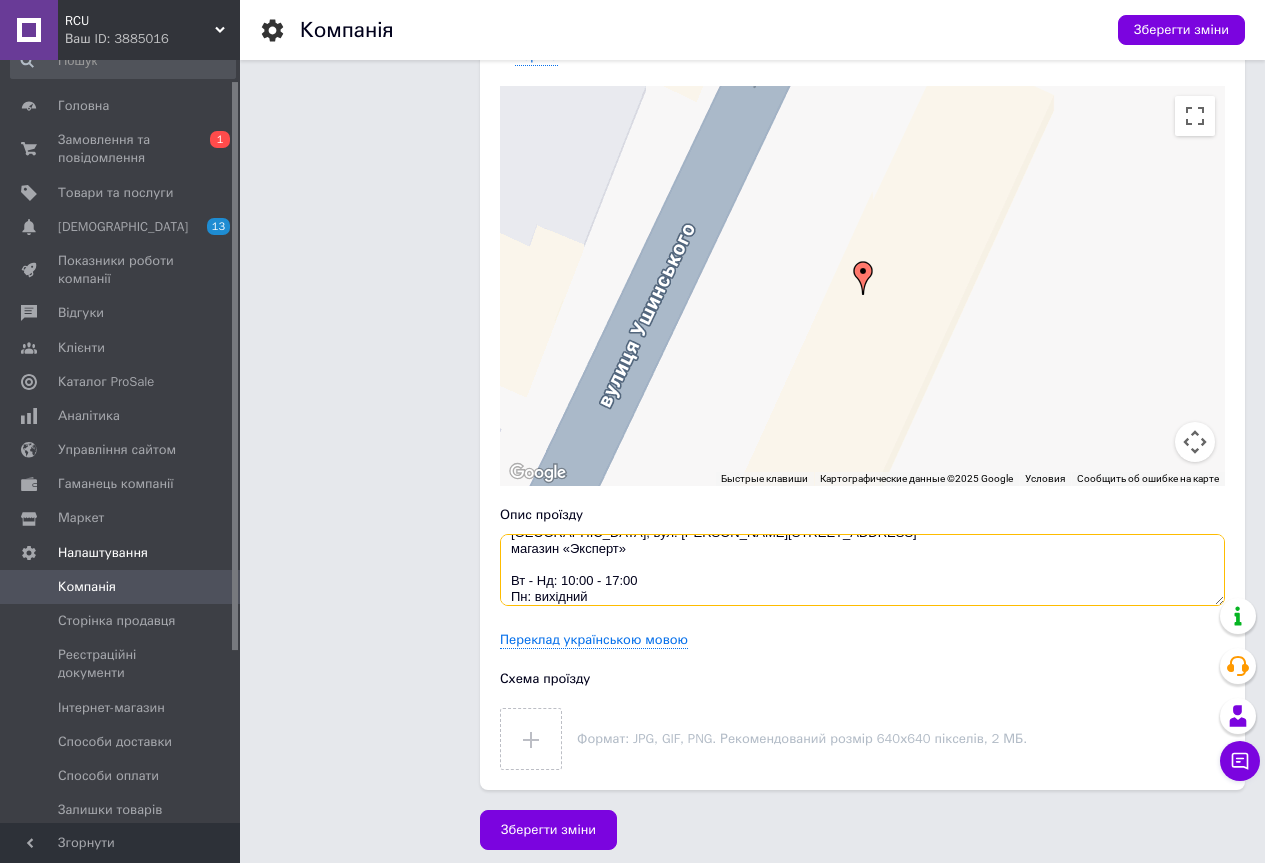 drag, startPoint x: 553, startPoint y: 575, endPoint x: 539, endPoint y: 575, distance: 14 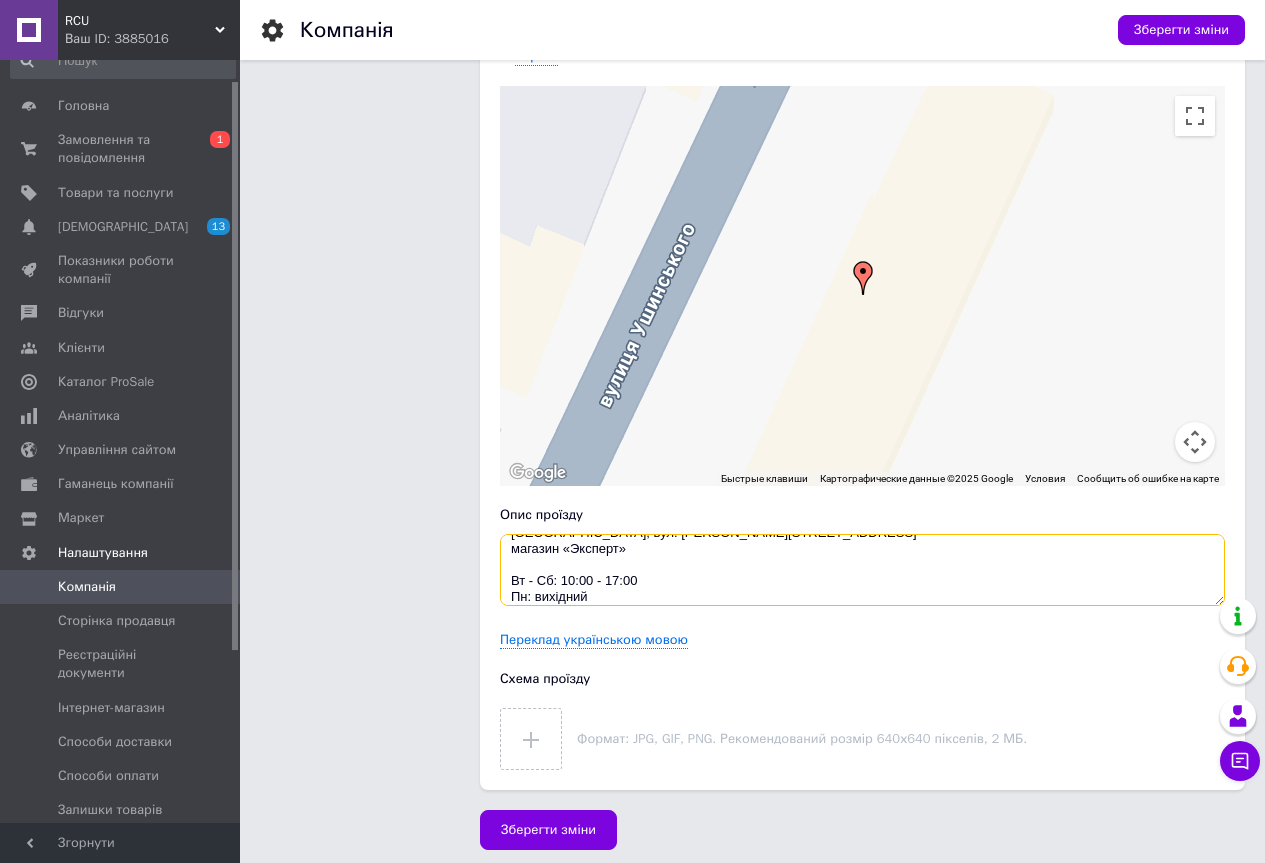 click on "Київ, вул. Ушинського, 3
магазин «Эксперт»
Вт - Сб: 10:00 - 17:00
Пн: вихідний" at bounding box center [862, 570] 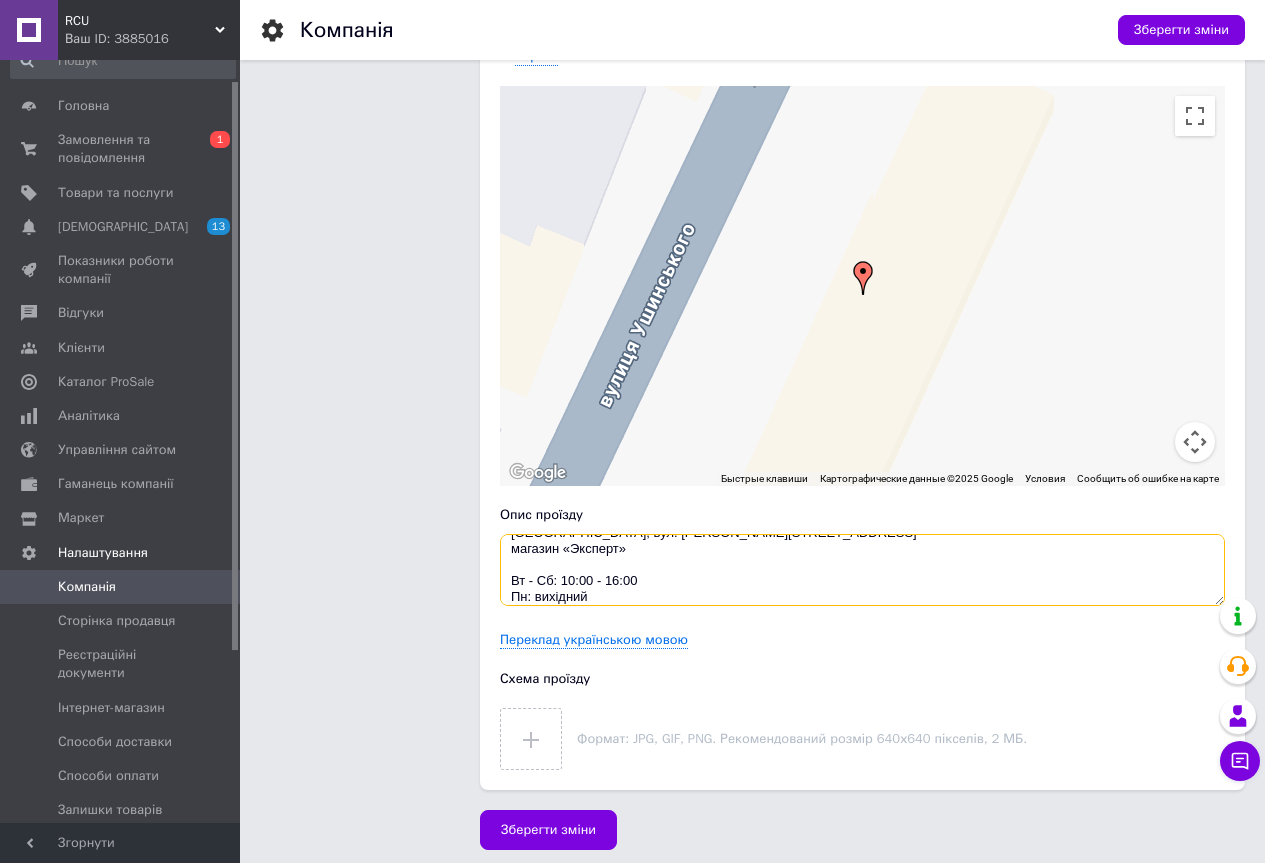 click on "Київ, вул. Ушинського, 3
магазин «Эксперт»
Вт - Сб: 10:00 - 16:00
Пн: вихідний" at bounding box center (862, 570) 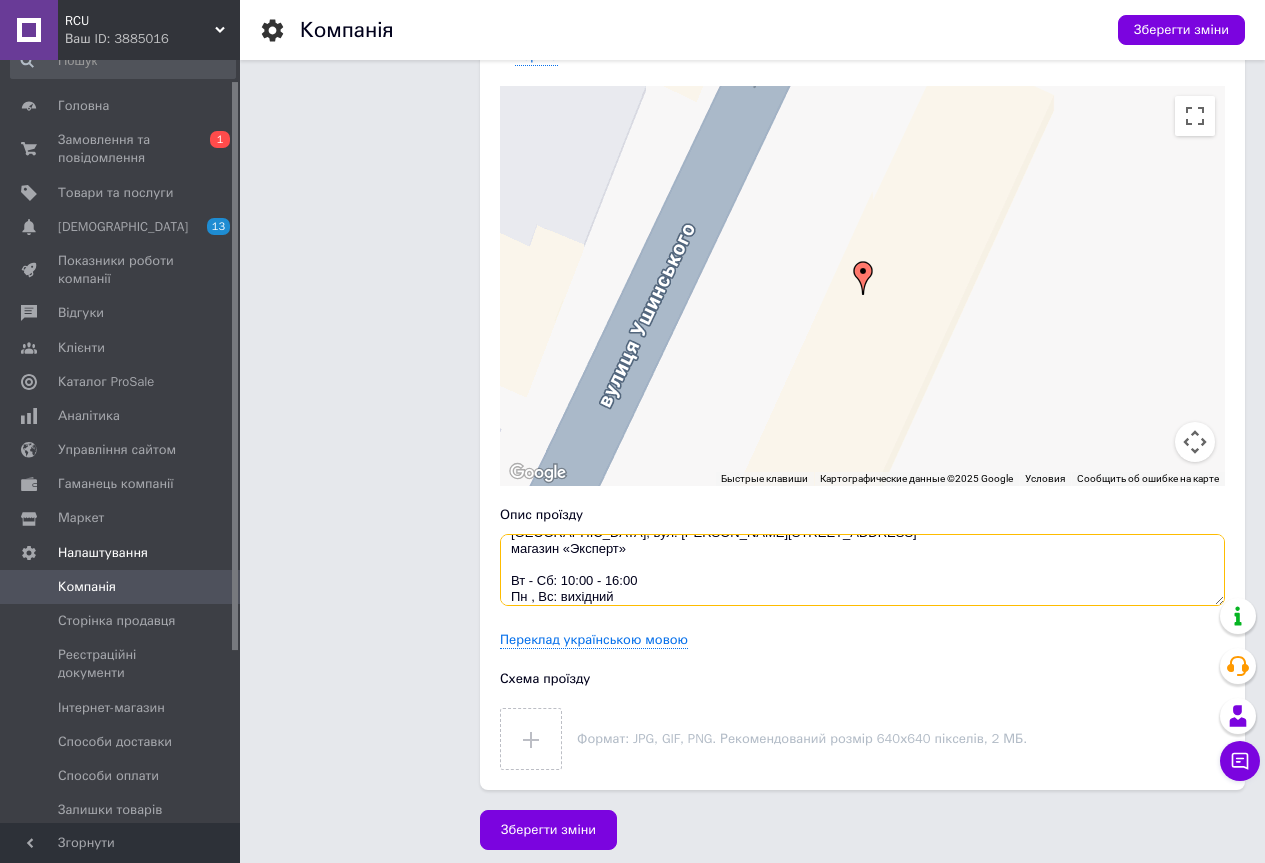 scroll, scrollTop: 32, scrollLeft: 0, axis: vertical 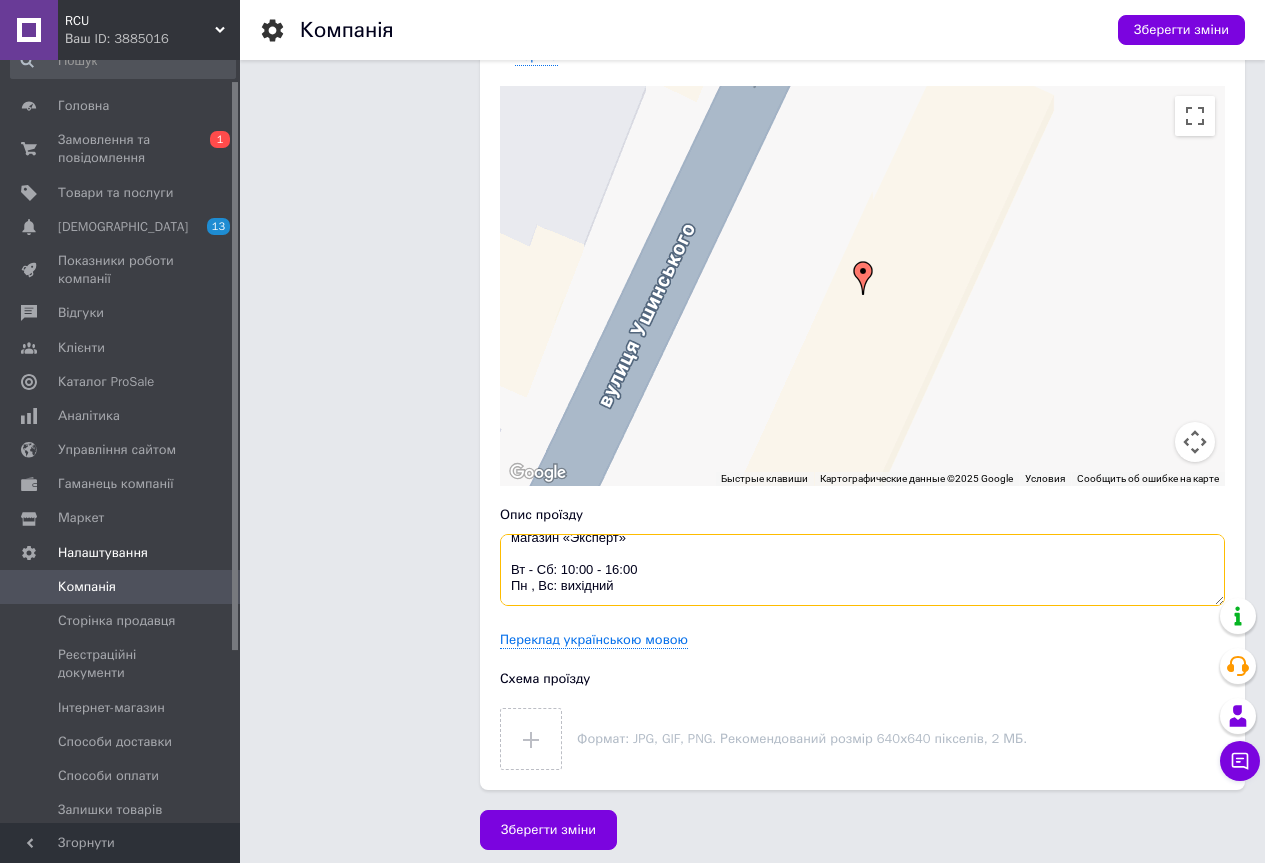 drag, startPoint x: 562, startPoint y: 592, endPoint x: 634, endPoint y: 589, distance: 72.06247 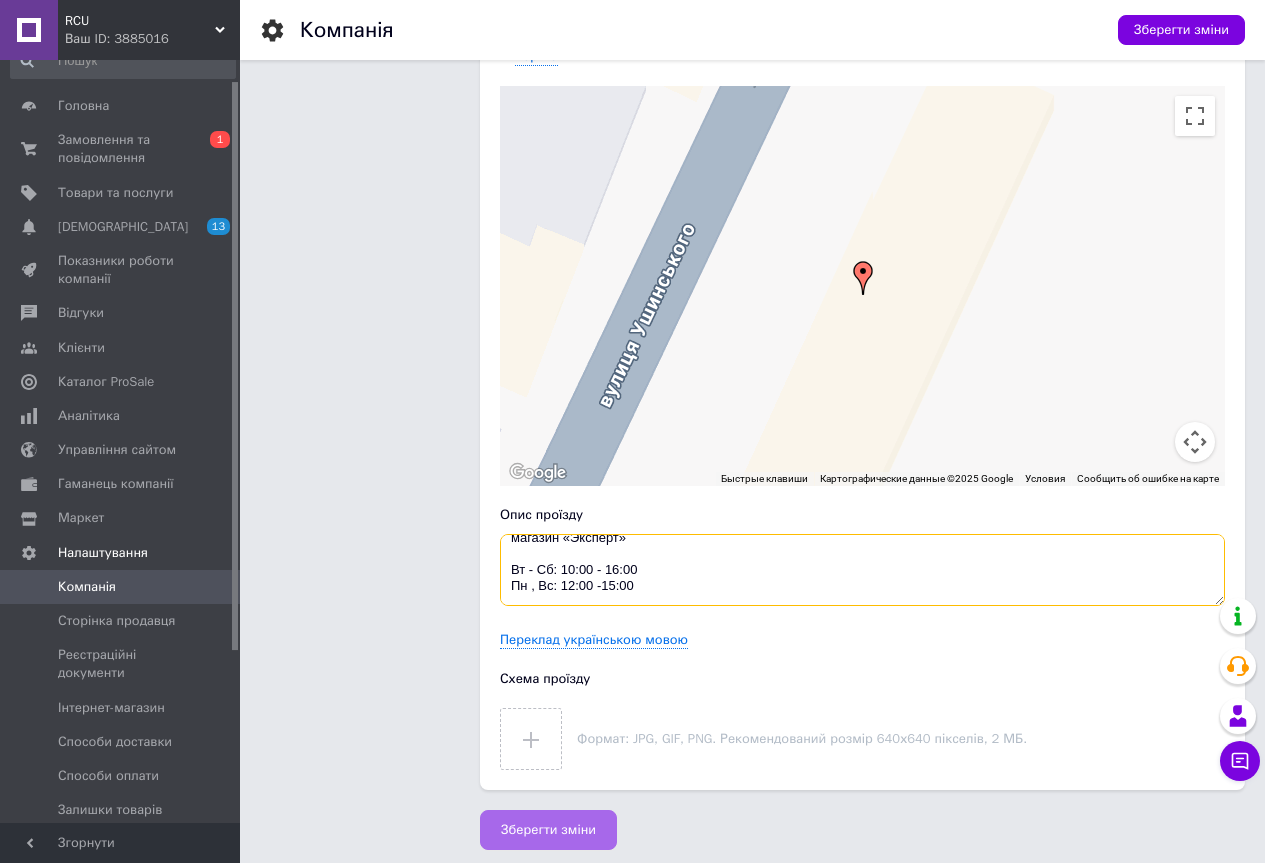 type on "Київ, вул. Ушинського, 3
магазин «Эксперт»
Вт - Сб: 10:00 - 16:00
Пн , Вс: 12:00 -15:00" 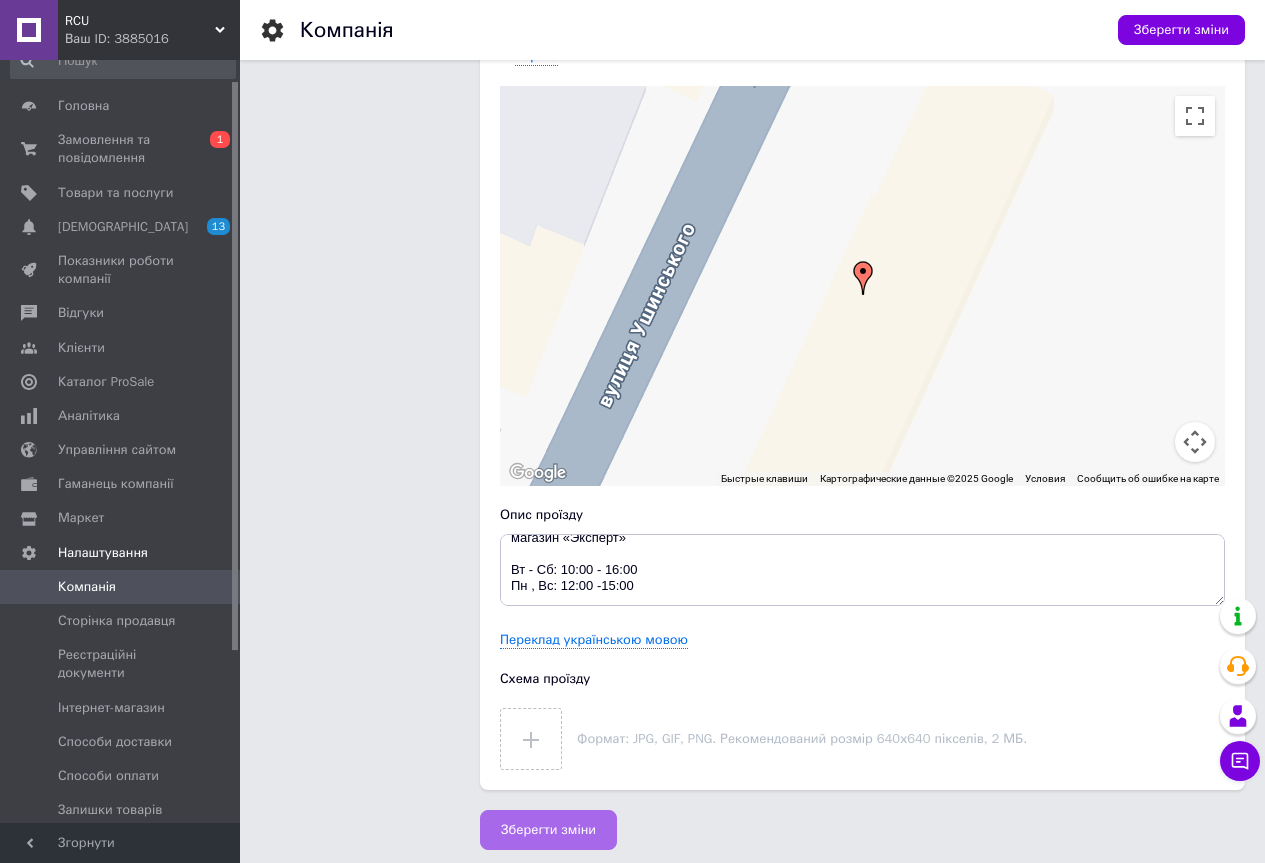 click on "Зберегти зміни" at bounding box center [548, 830] 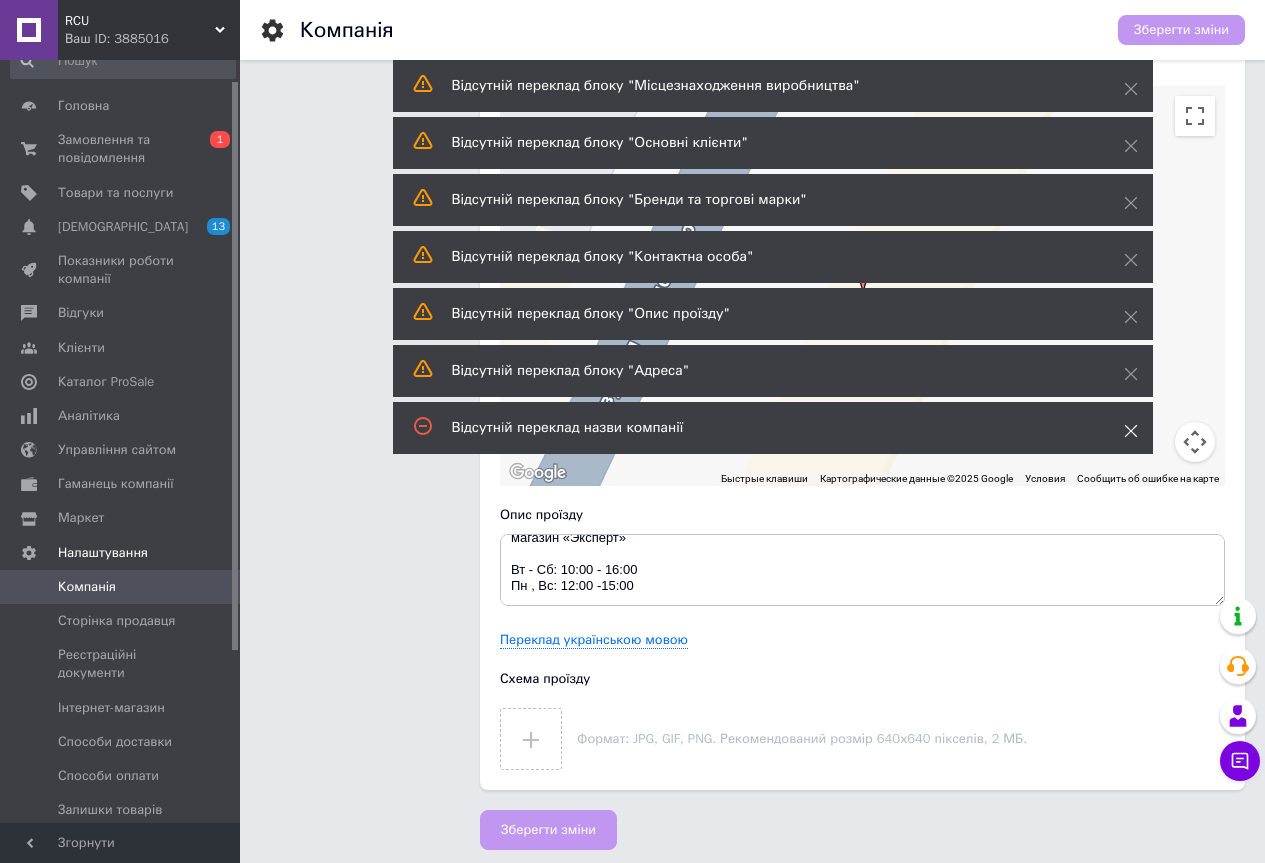 click 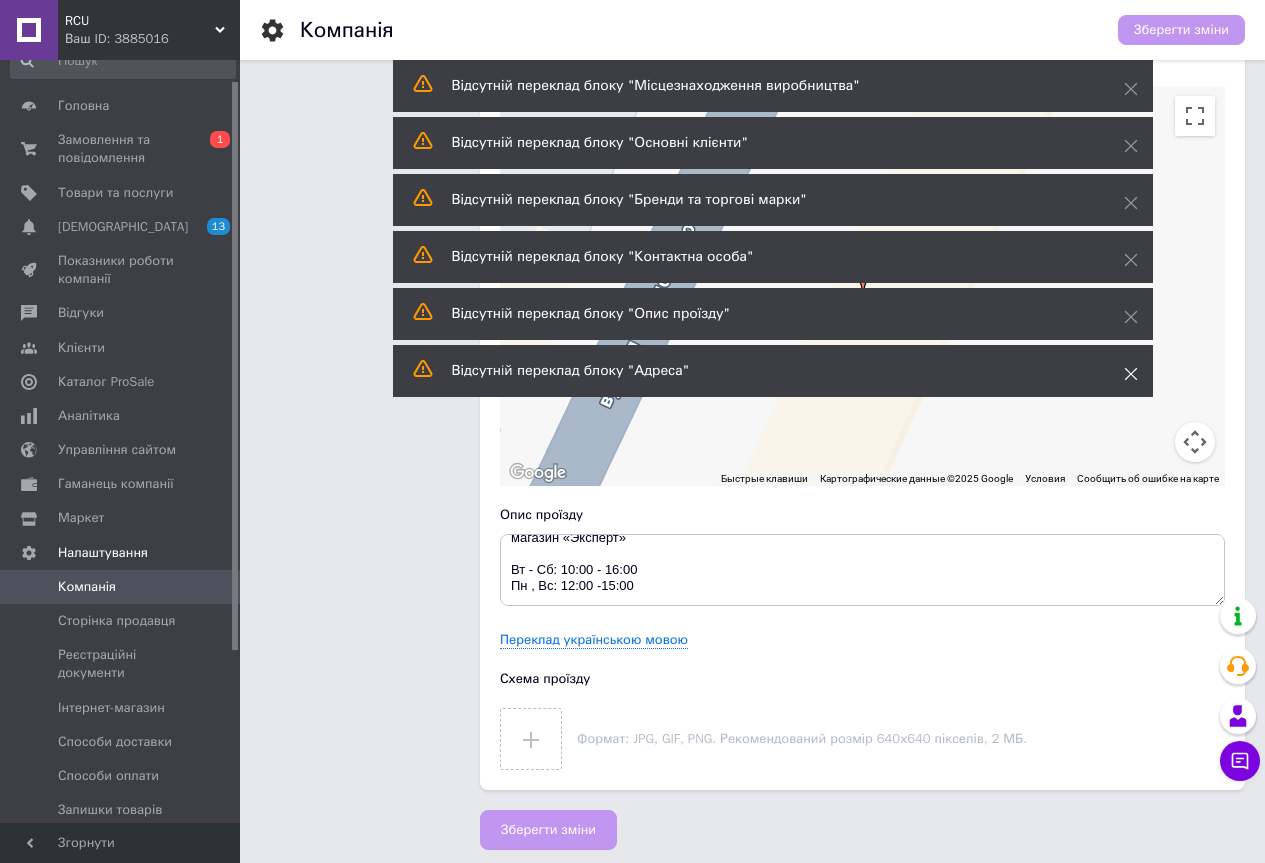 click 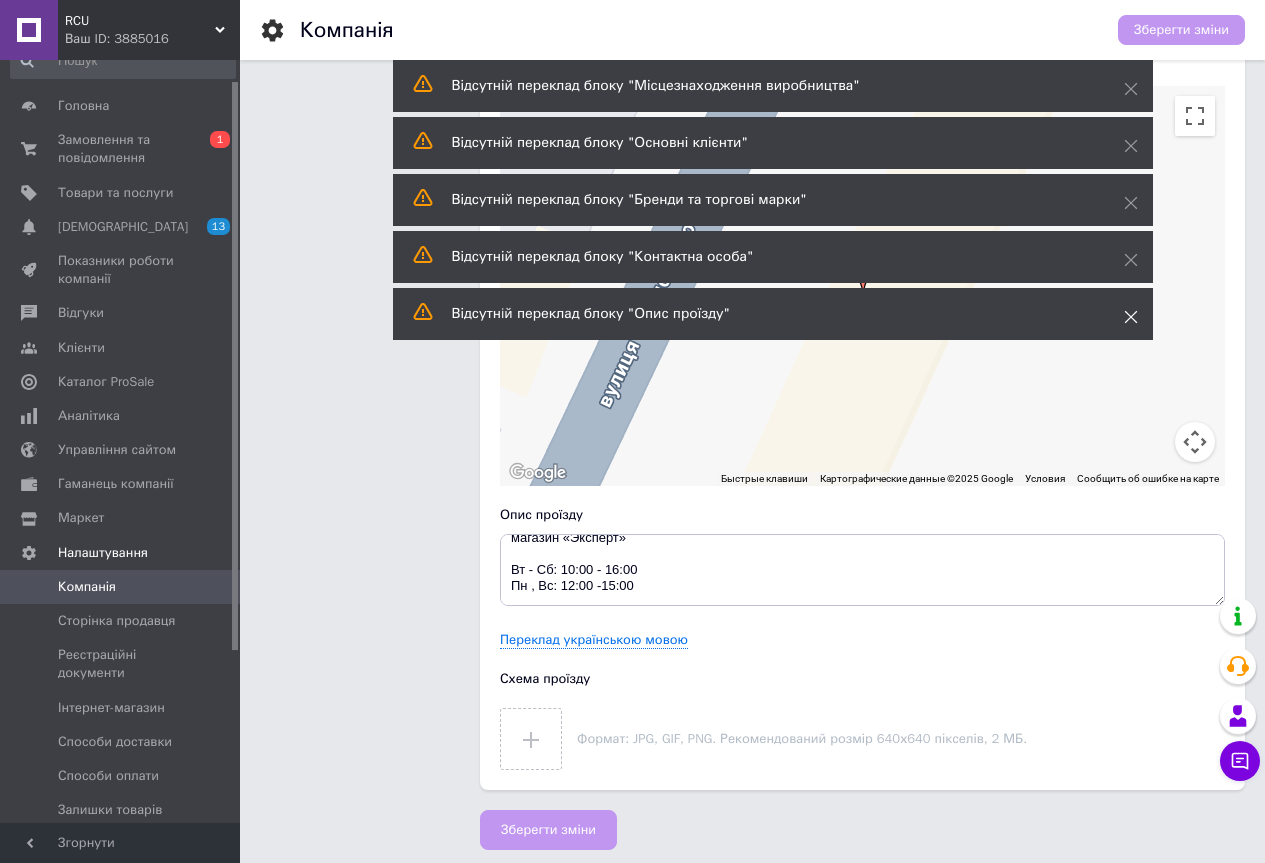 click 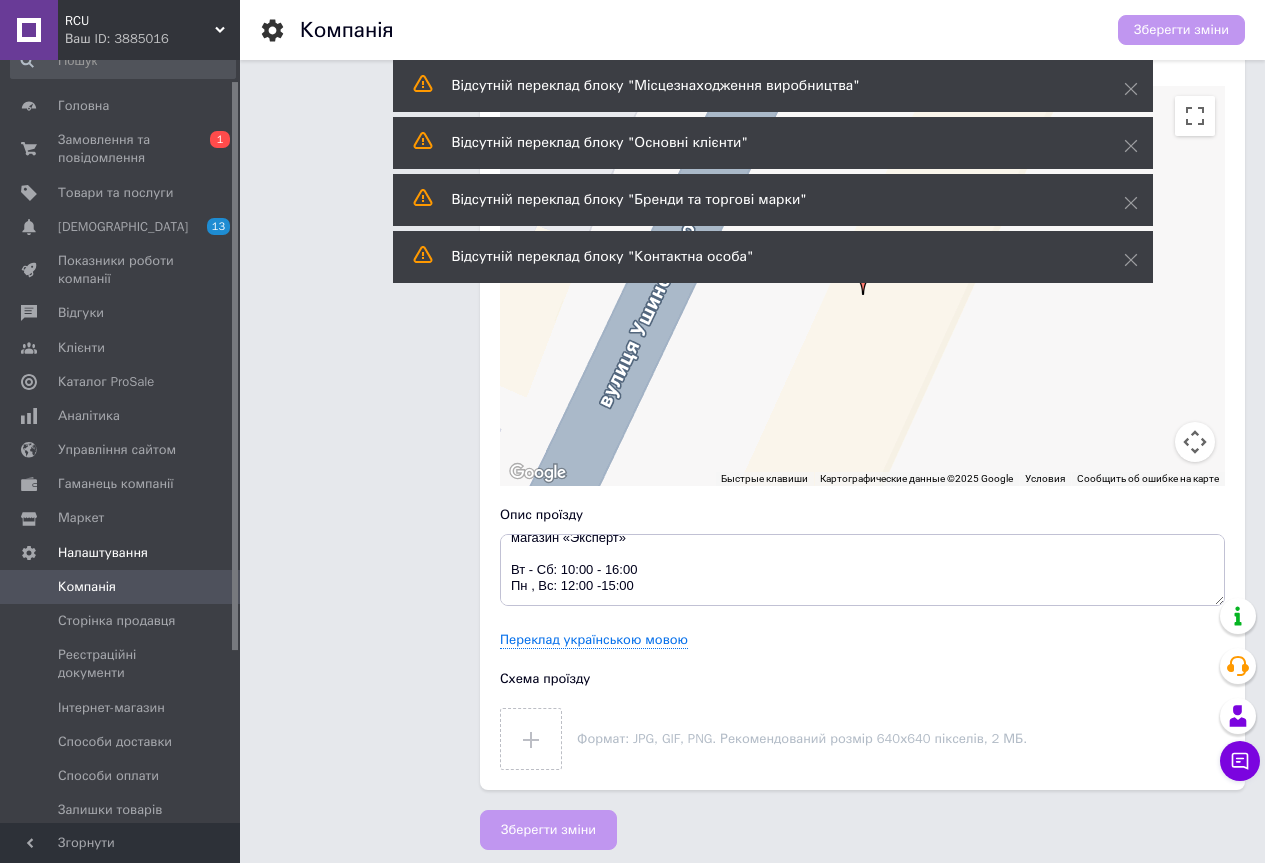 drag, startPoint x: 1123, startPoint y: 267, endPoint x: 1127, endPoint y: 235, distance: 32.24903 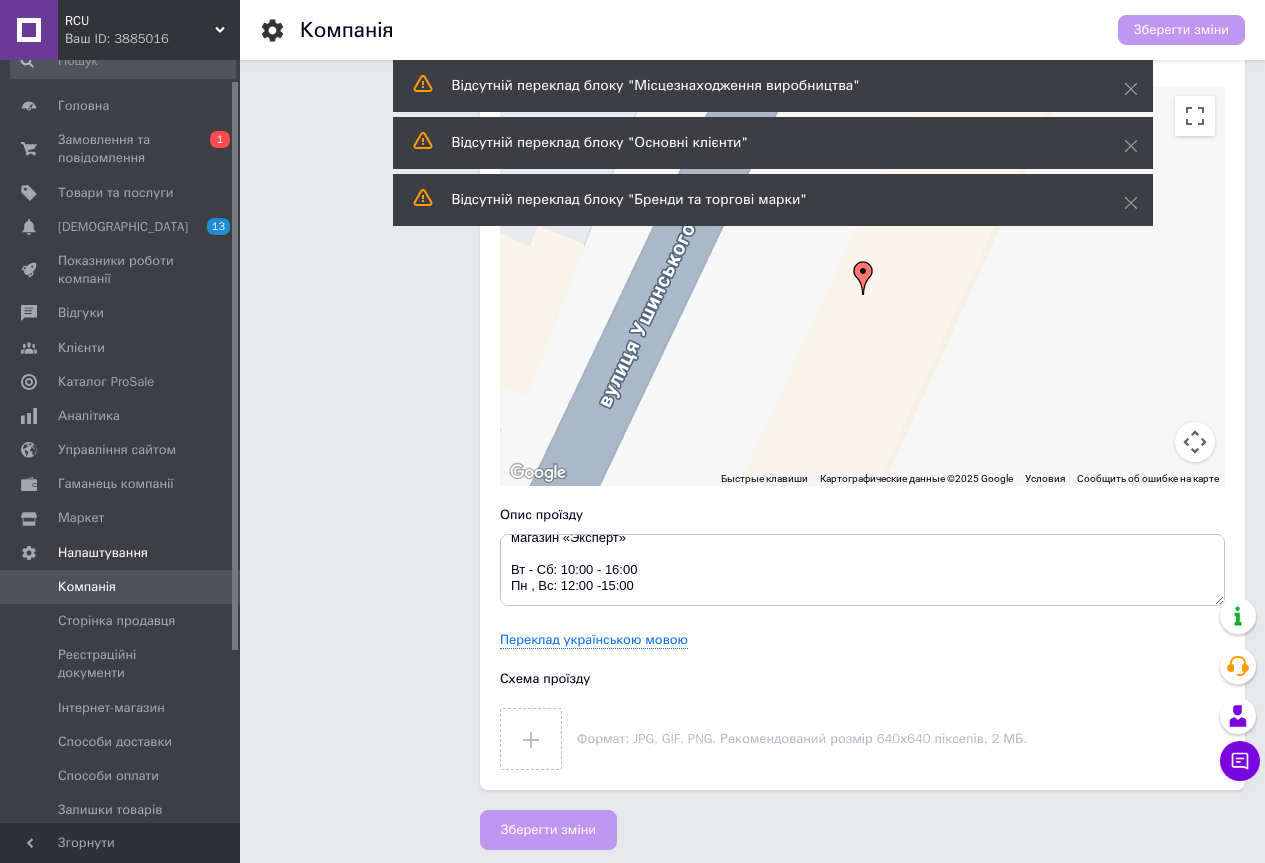 drag, startPoint x: 1137, startPoint y: 200, endPoint x: 1123, endPoint y: 168, distance: 34.928497 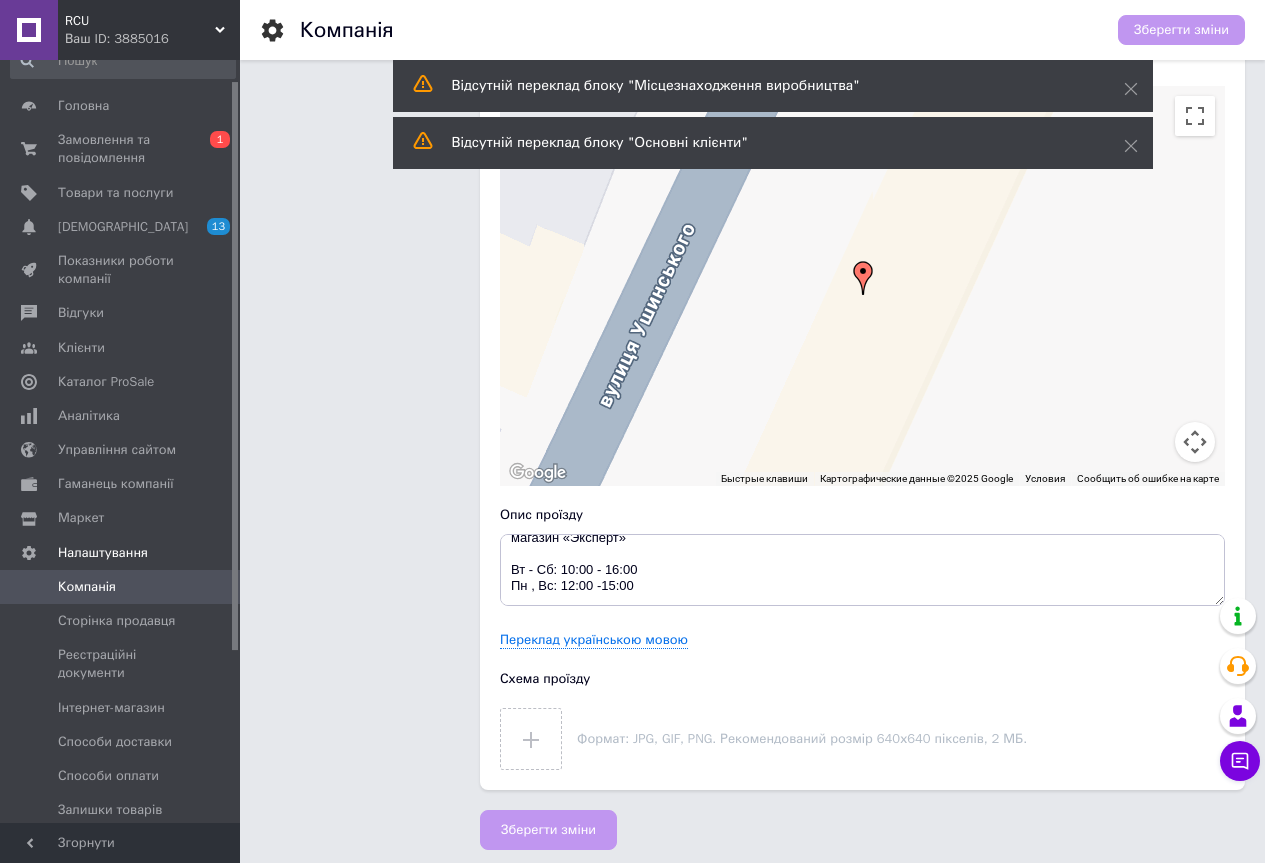 drag, startPoint x: 1122, startPoint y: 150, endPoint x: 1131, endPoint y: 118, distance: 33.24154 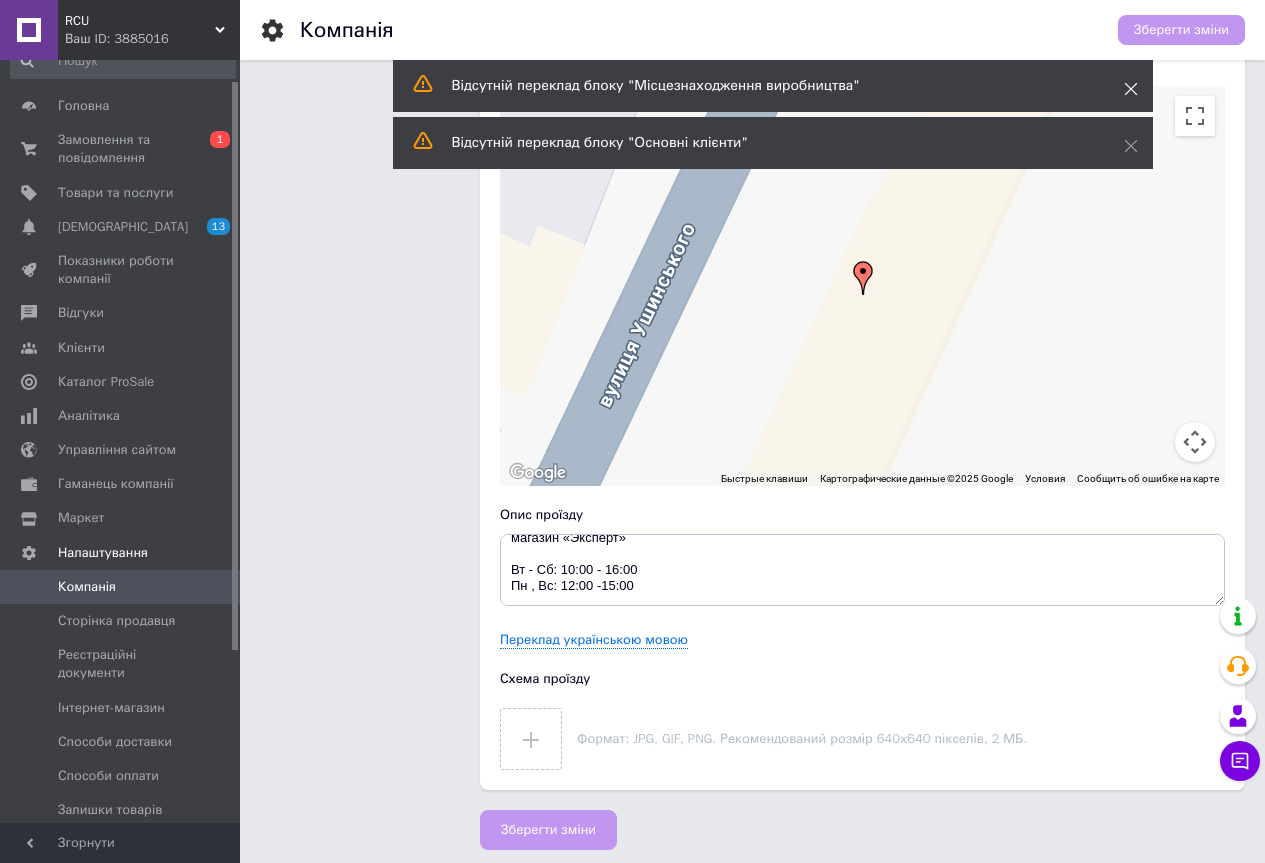 click 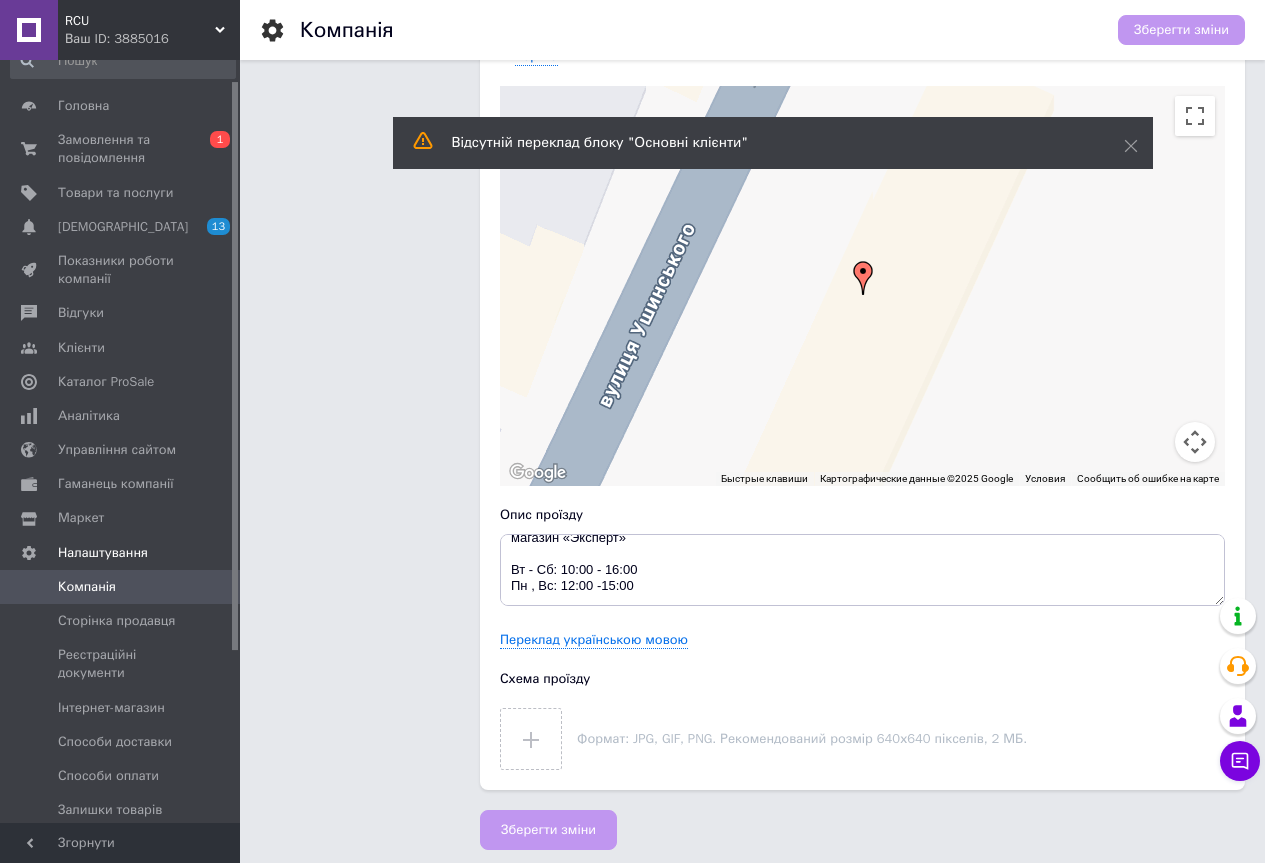 click at bounding box center (1140, 598) 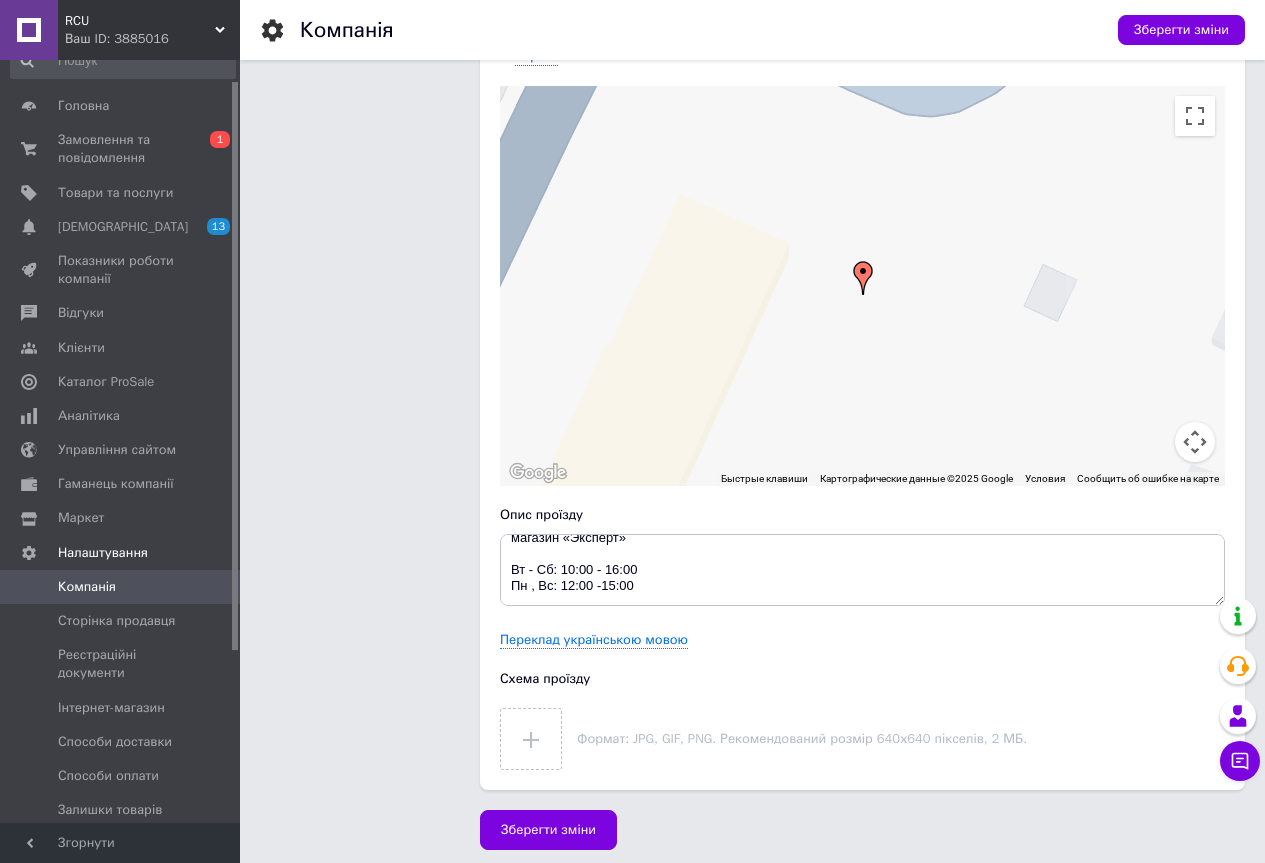 click at bounding box center (1140, 598) 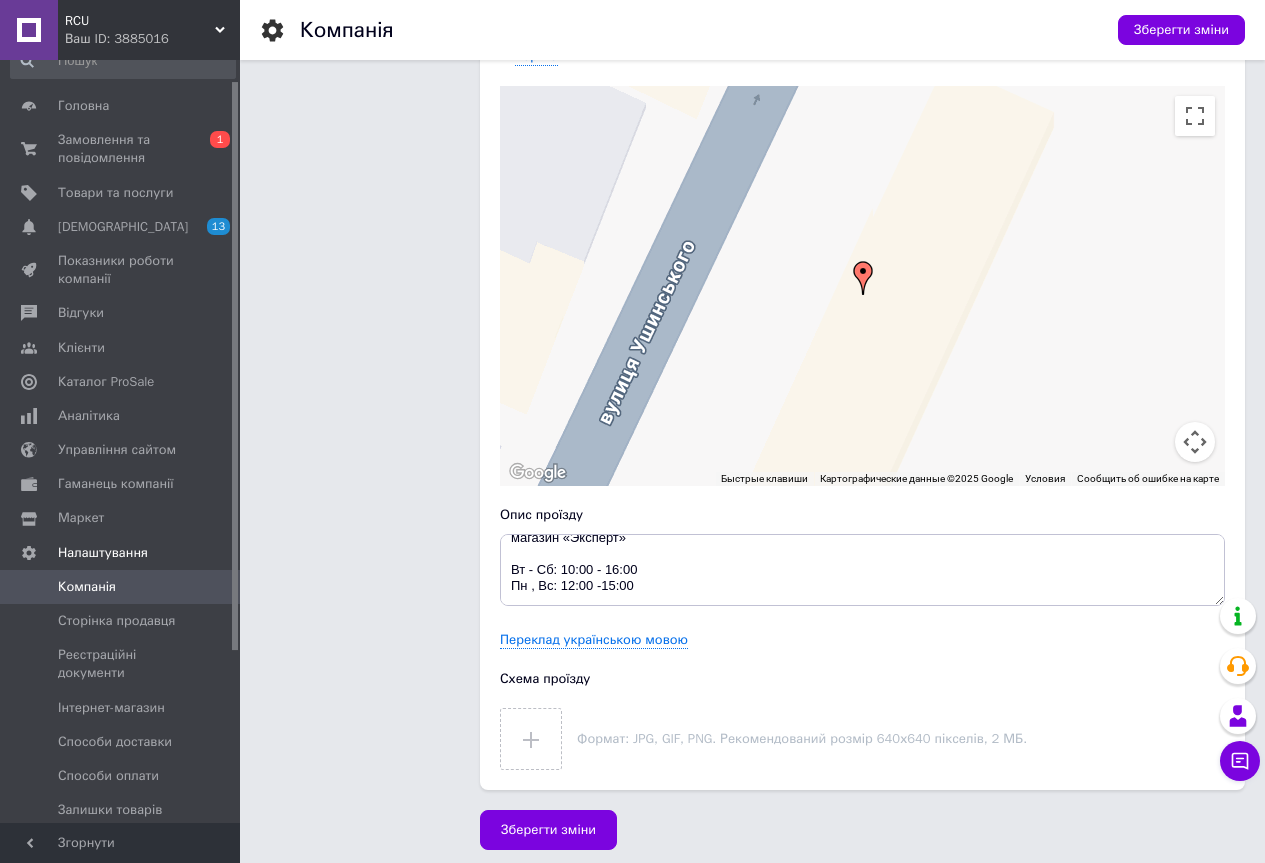 click at bounding box center [1140, 598] 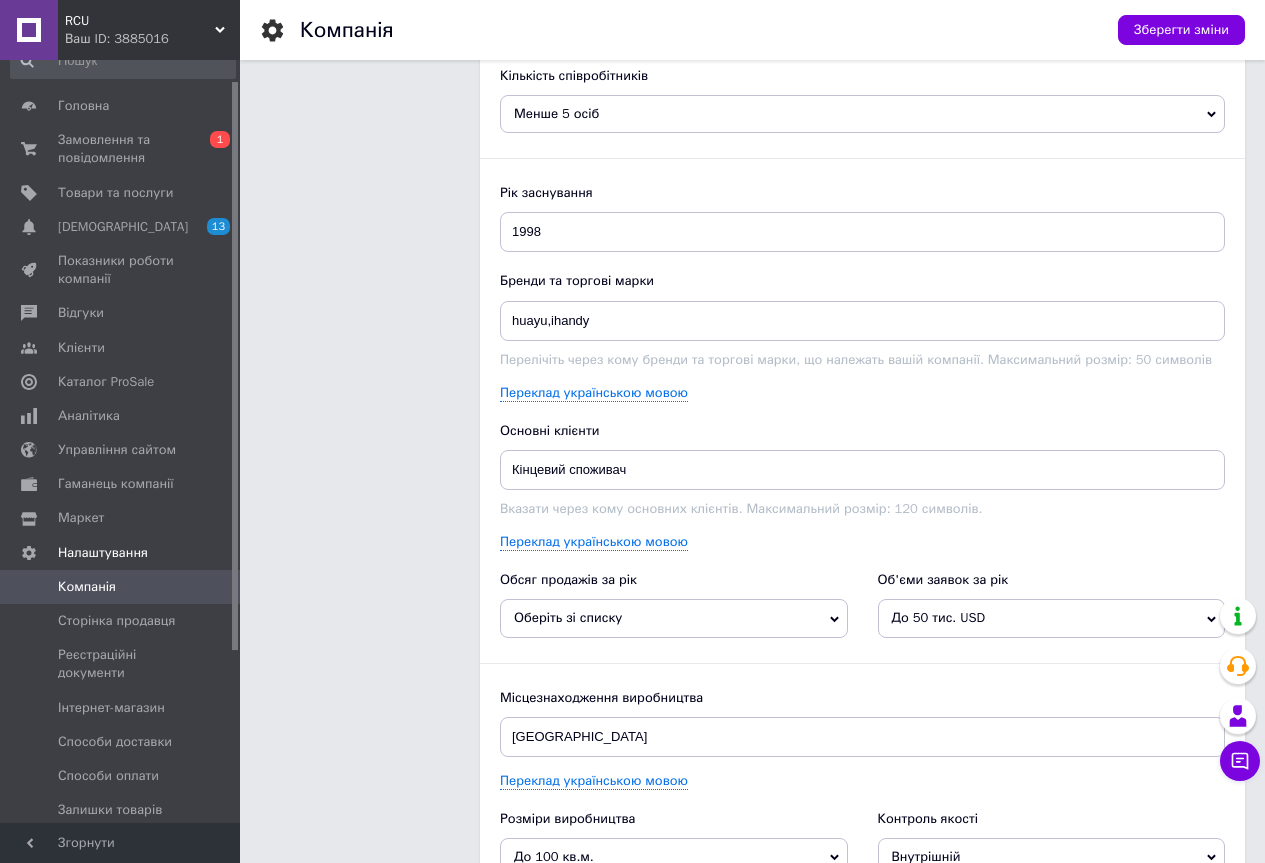 scroll, scrollTop: 1999, scrollLeft: 0, axis: vertical 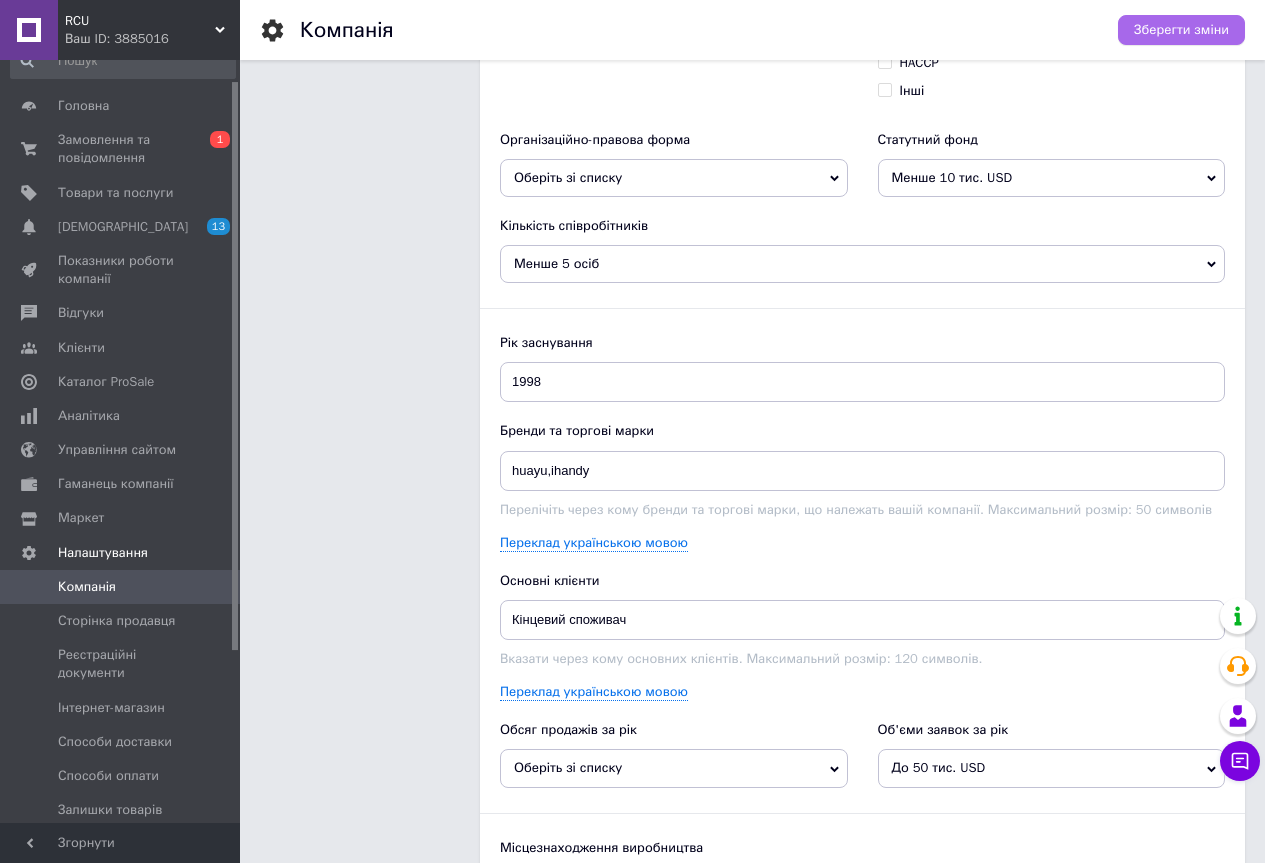 click on "Зберегти зміни" at bounding box center (1181, 30) 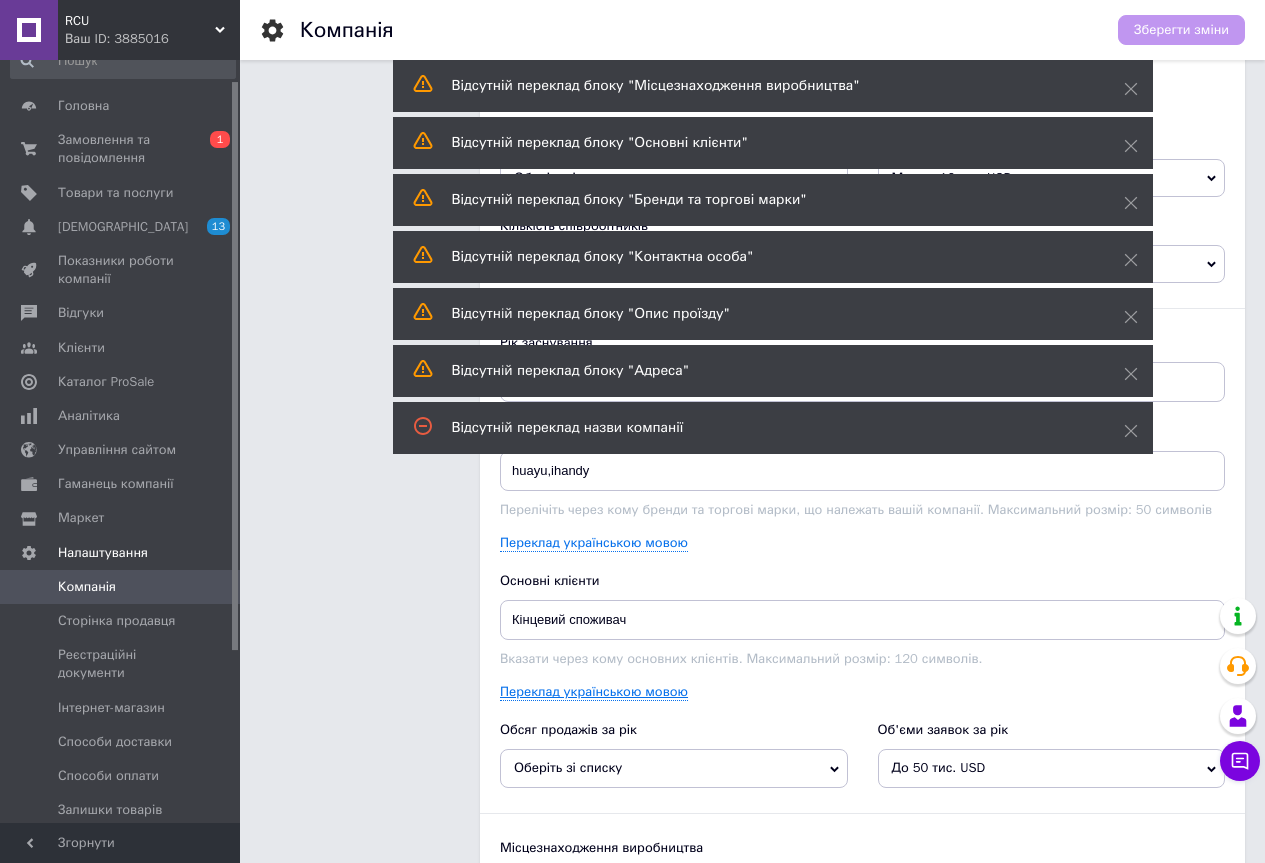 click on "Переклад українською мовою" at bounding box center [594, 692] 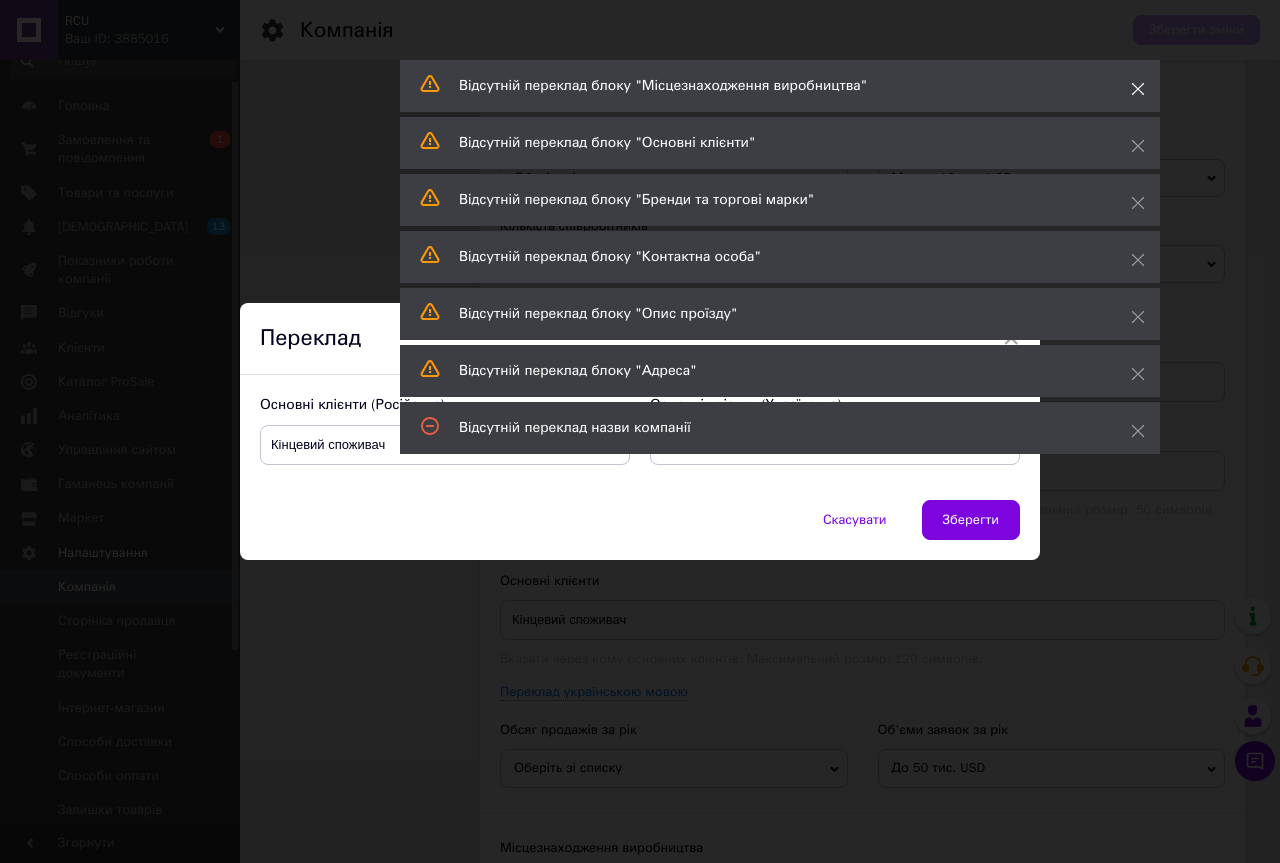click 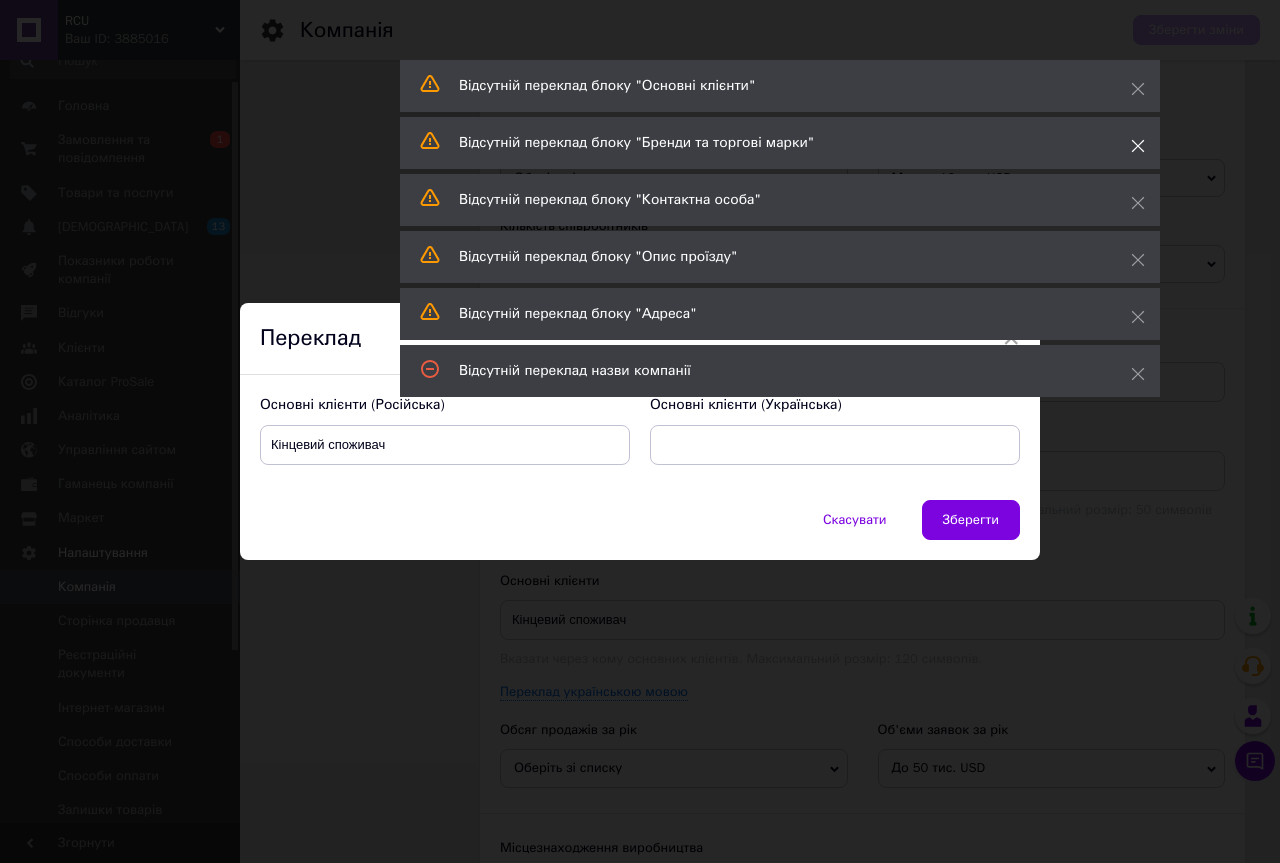 click 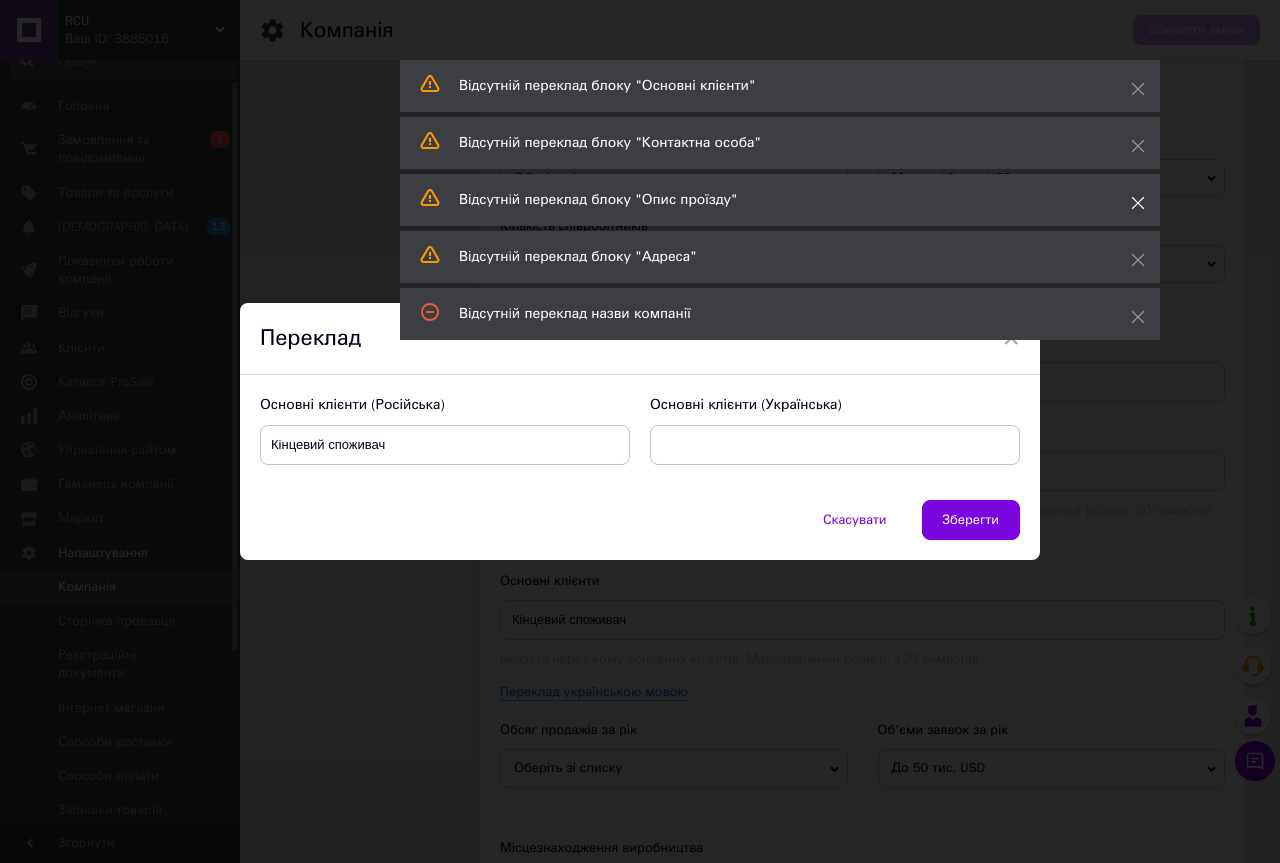click 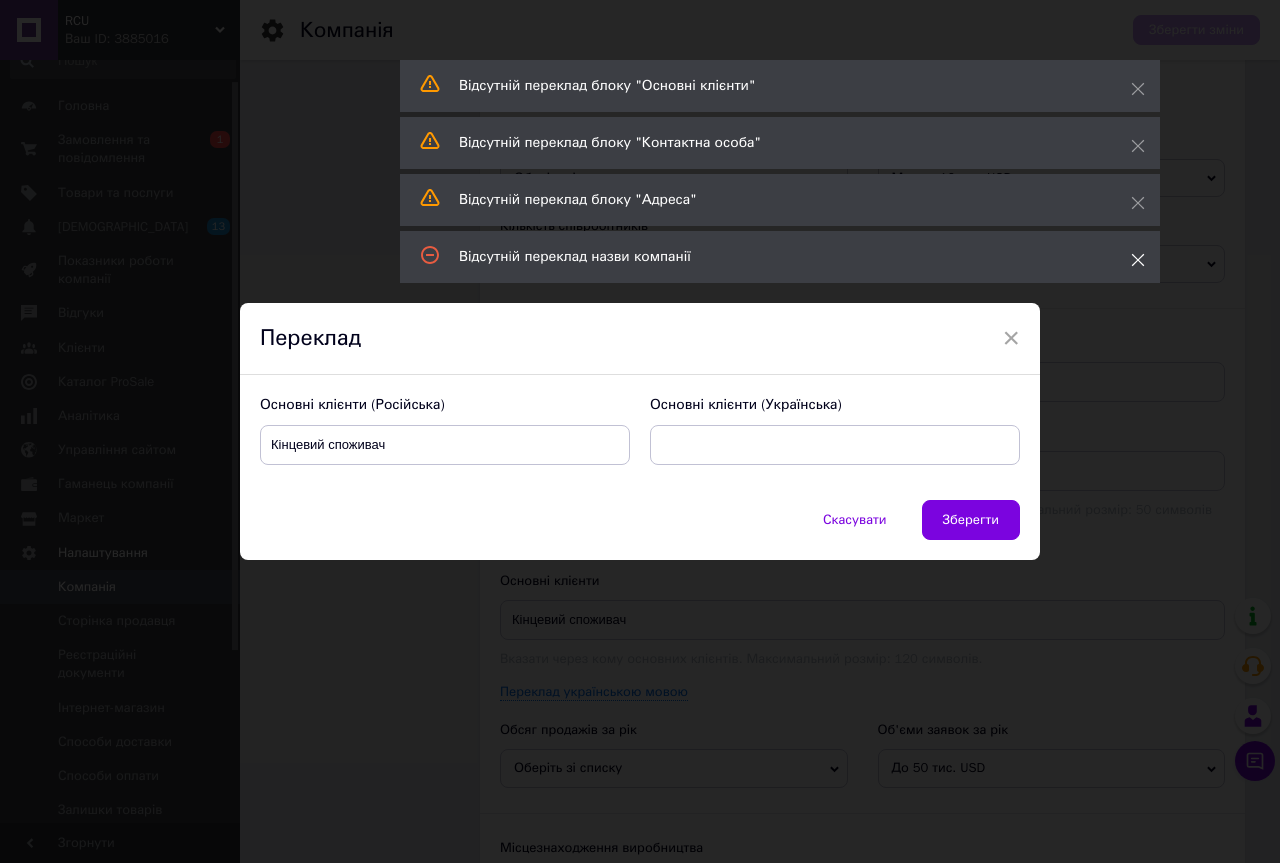 click 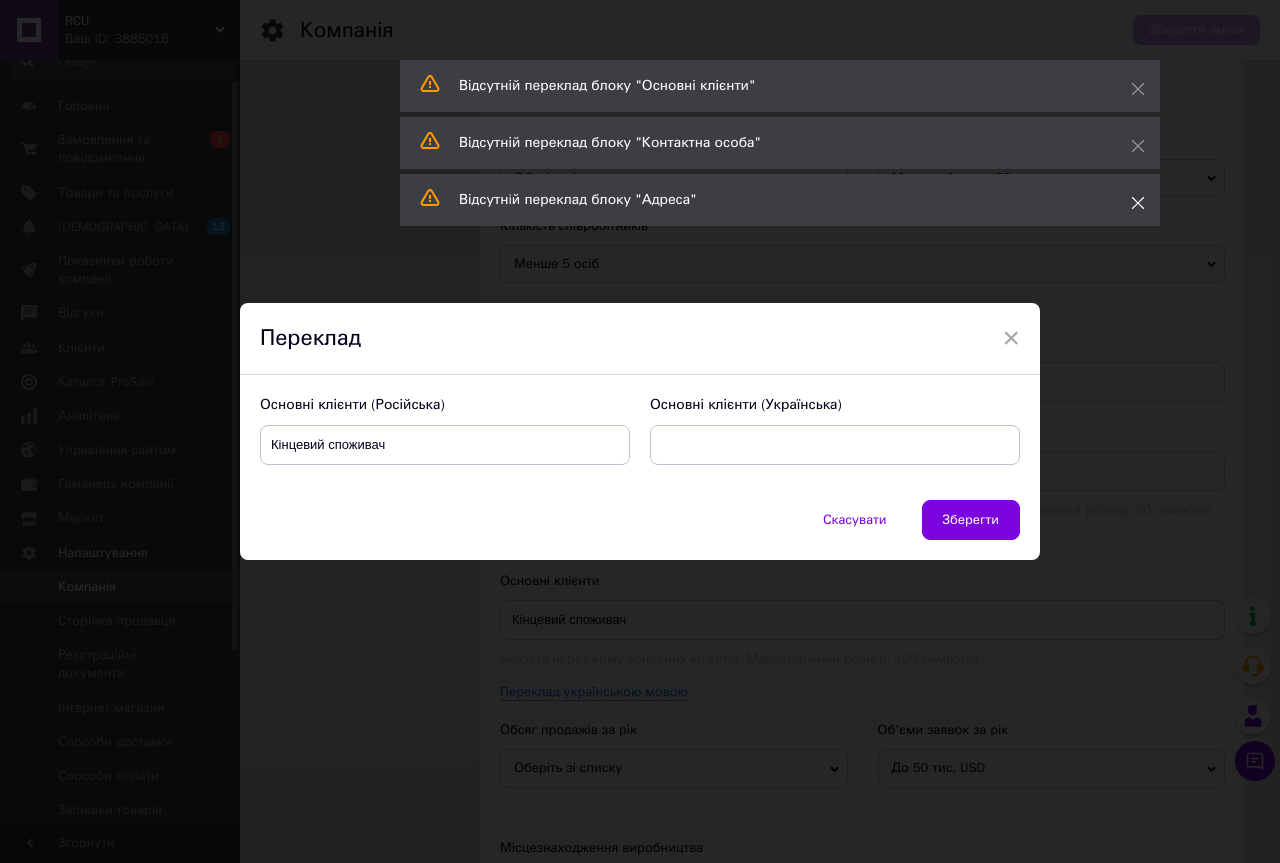 click 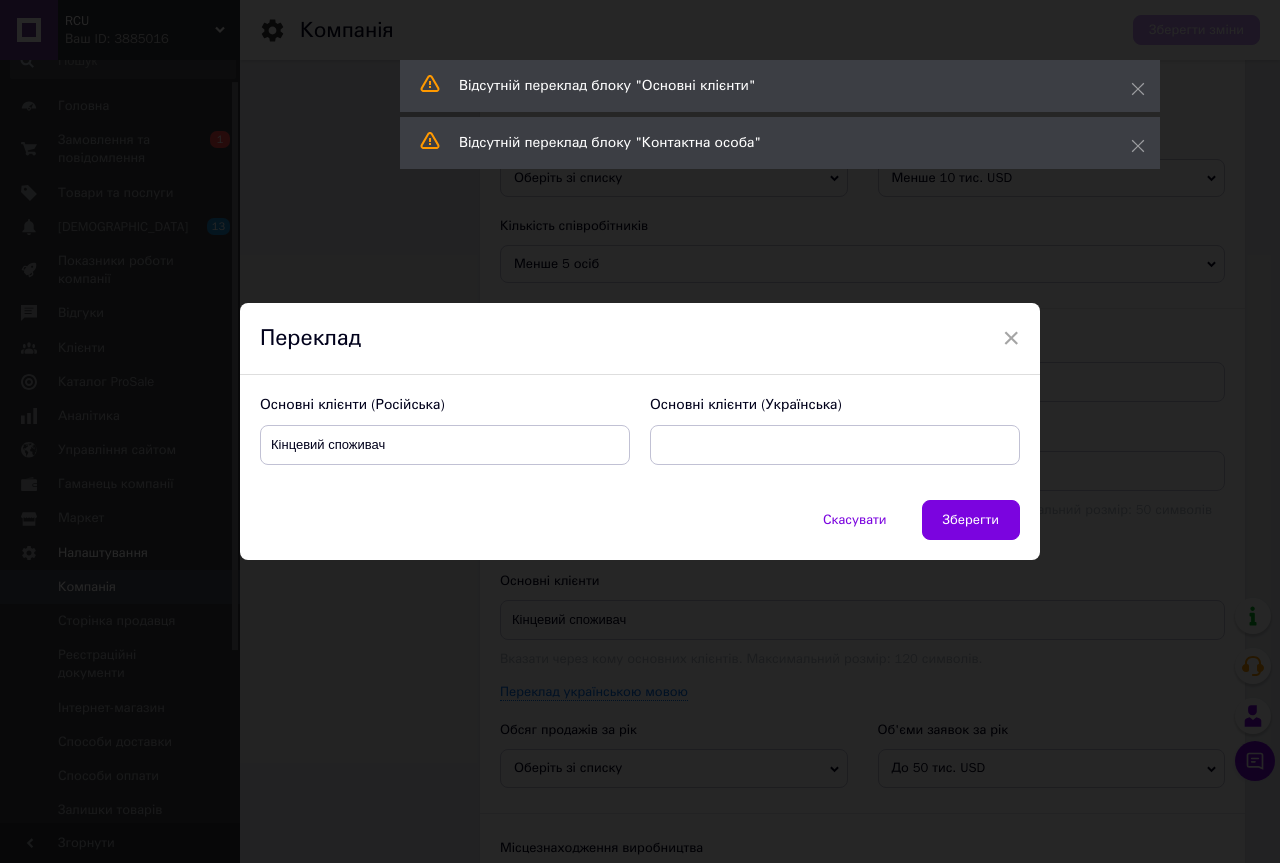 drag, startPoint x: 1131, startPoint y: 152, endPoint x: 1127, endPoint y: 101, distance: 51.156624 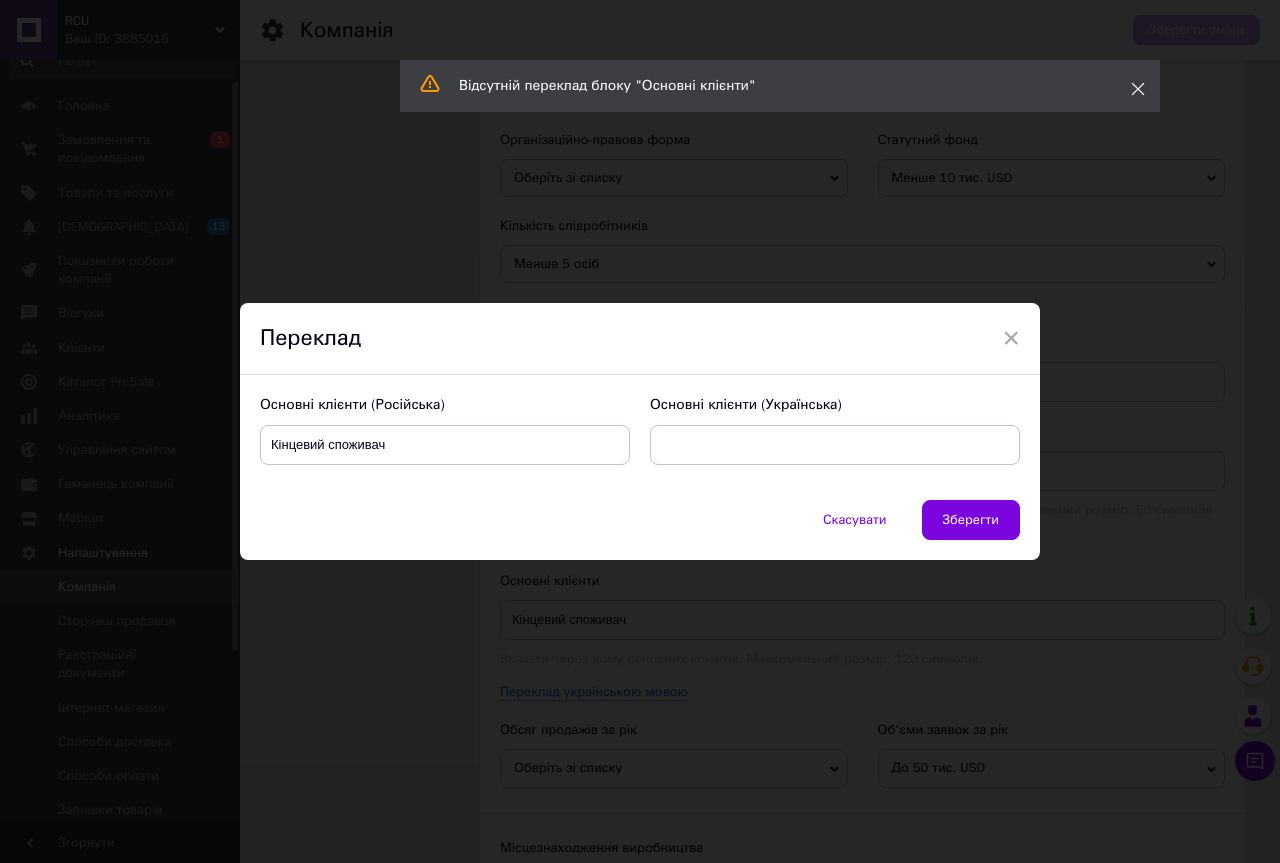 click 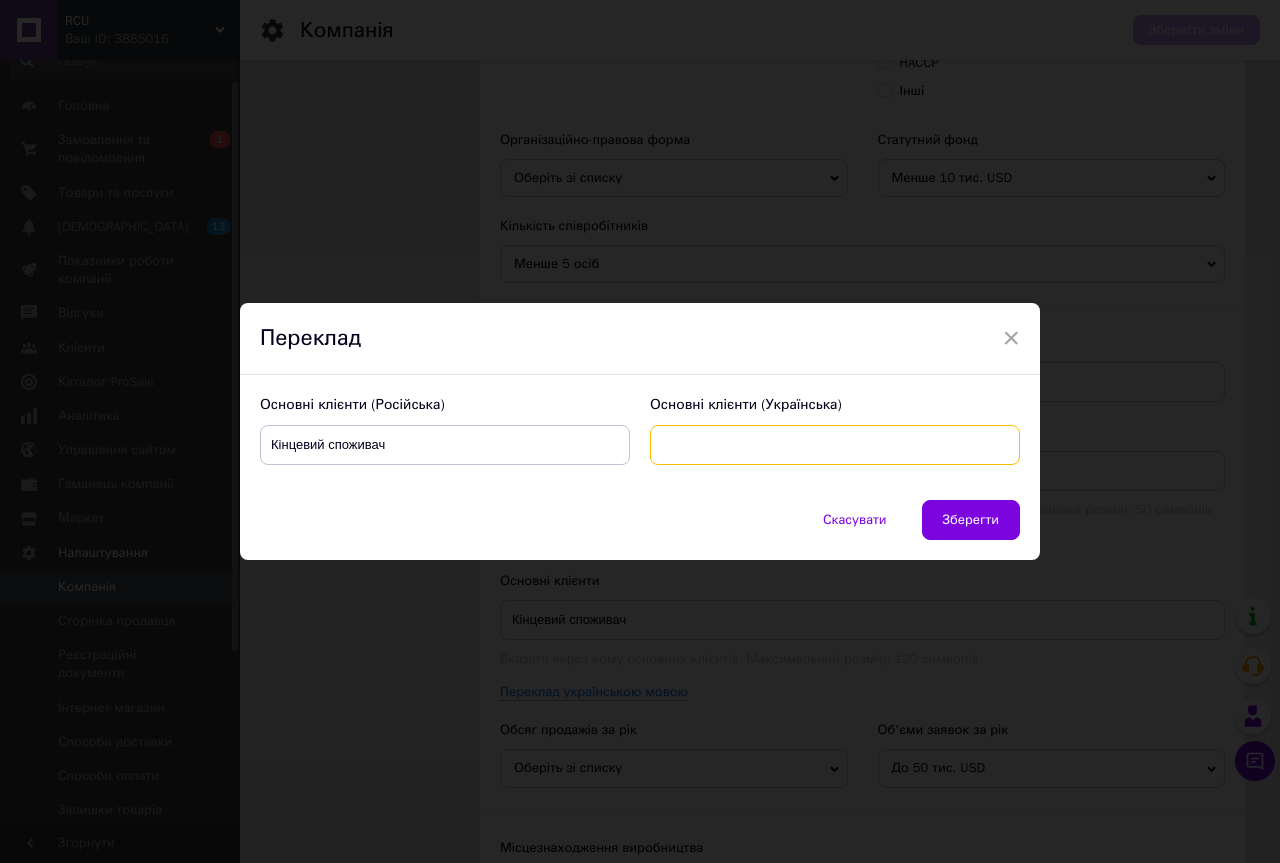 click at bounding box center [835, 445] 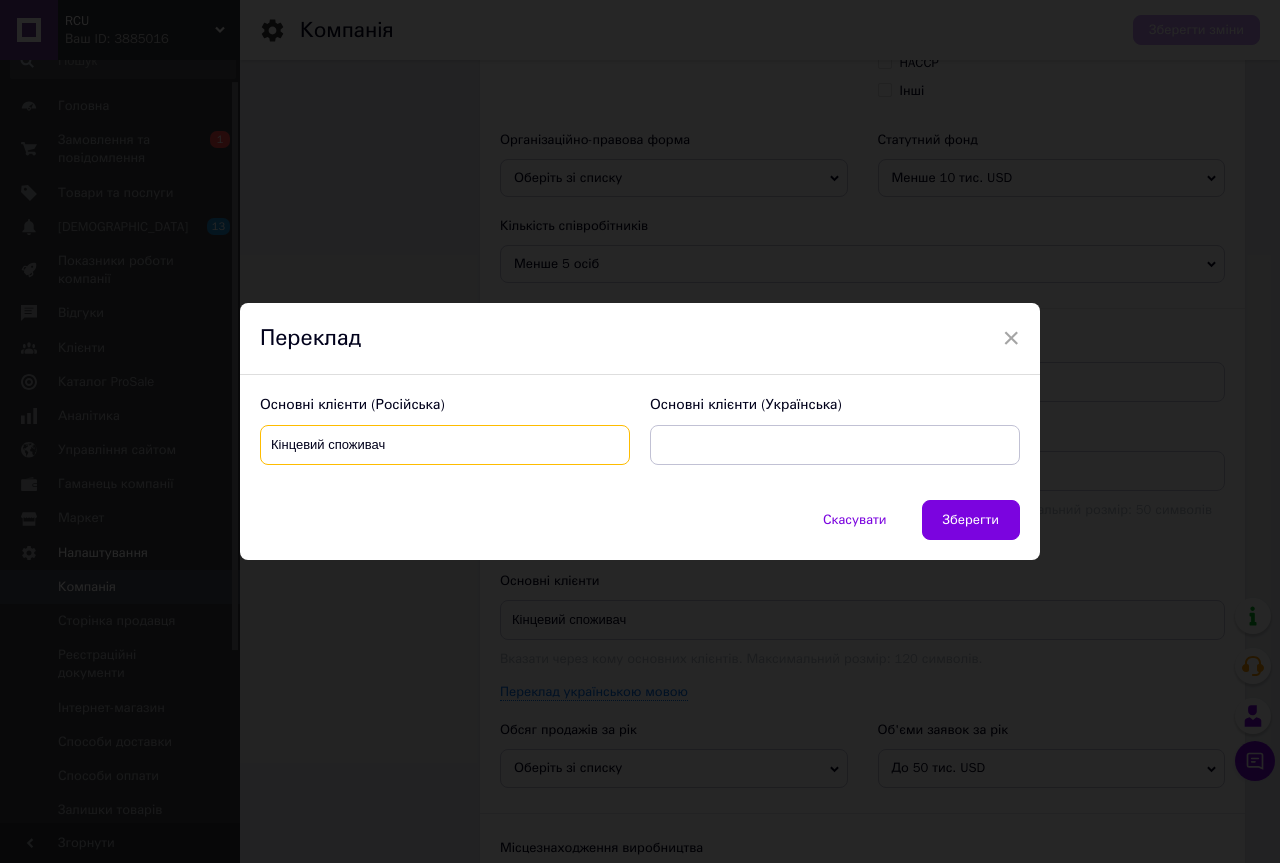 drag, startPoint x: 409, startPoint y: 450, endPoint x: 242, endPoint y: 450, distance: 167 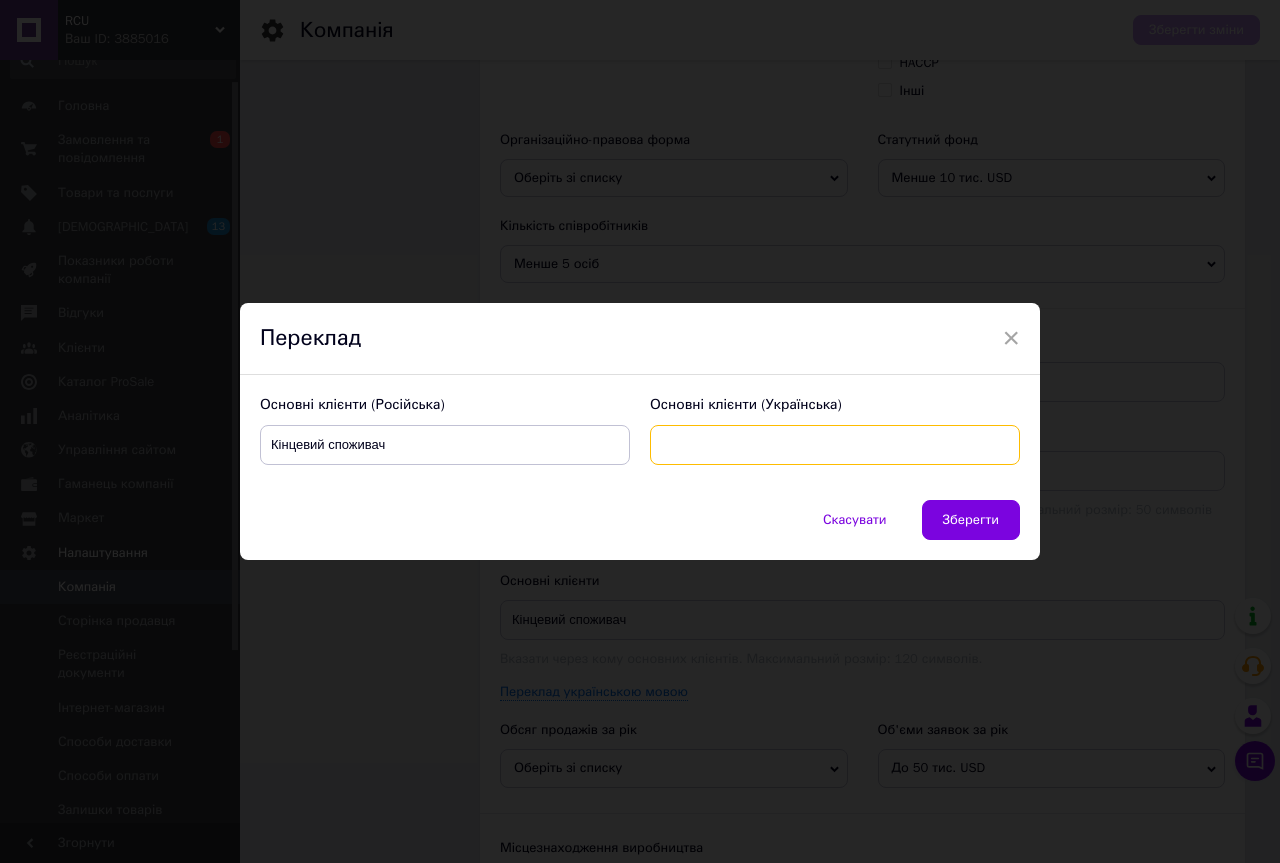 paste on "Кінцевий споживач" 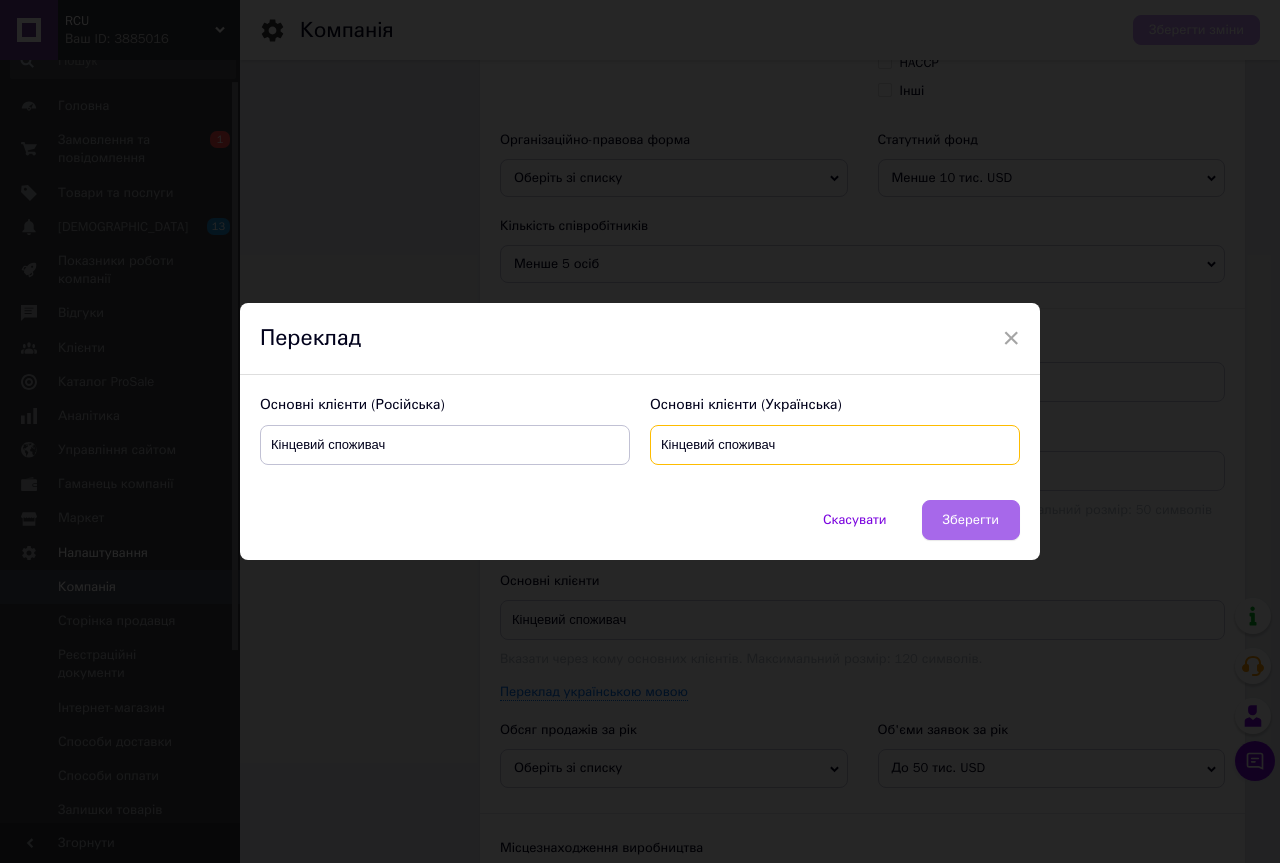 type on "Кінцевий споживач" 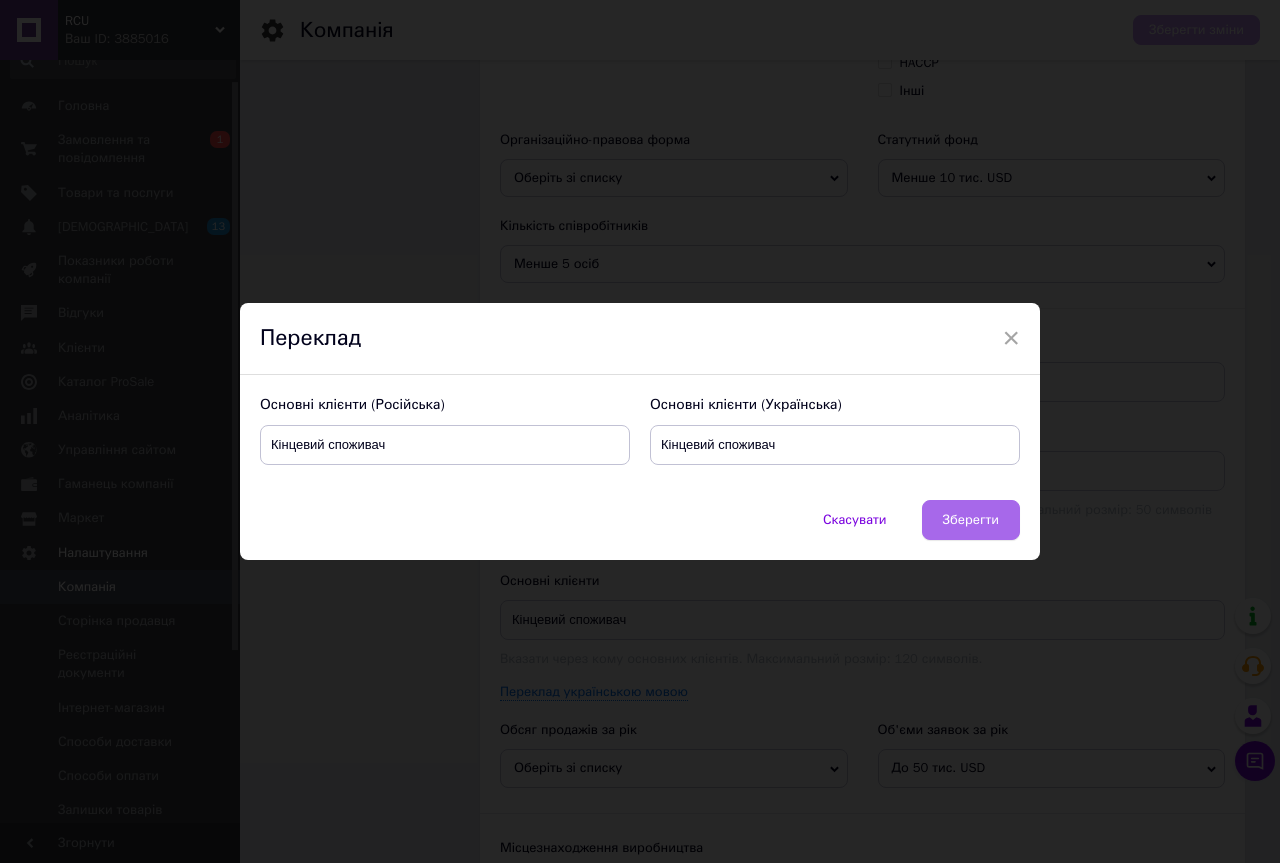 click on "Зберегти" at bounding box center (971, 520) 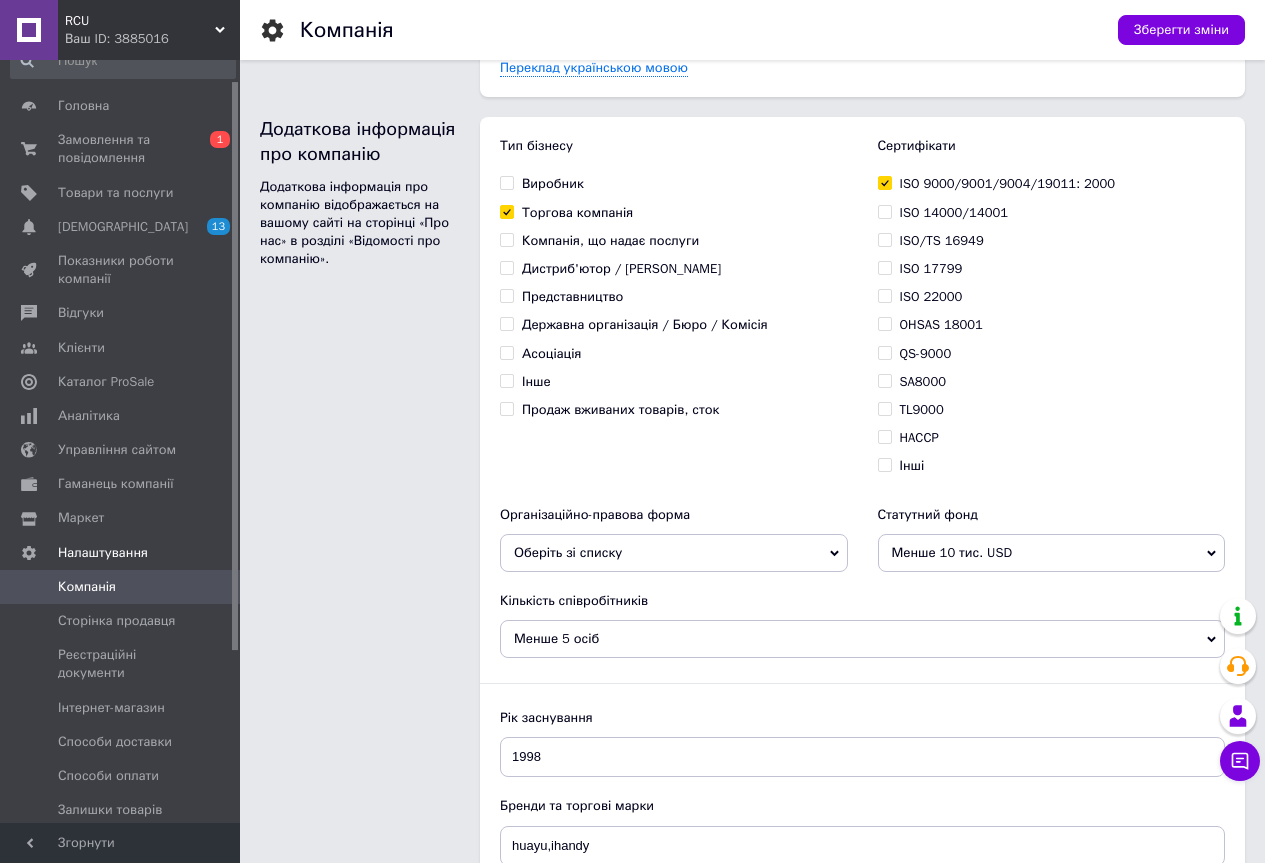 scroll, scrollTop: 1599, scrollLeft: 0, axis: vertical 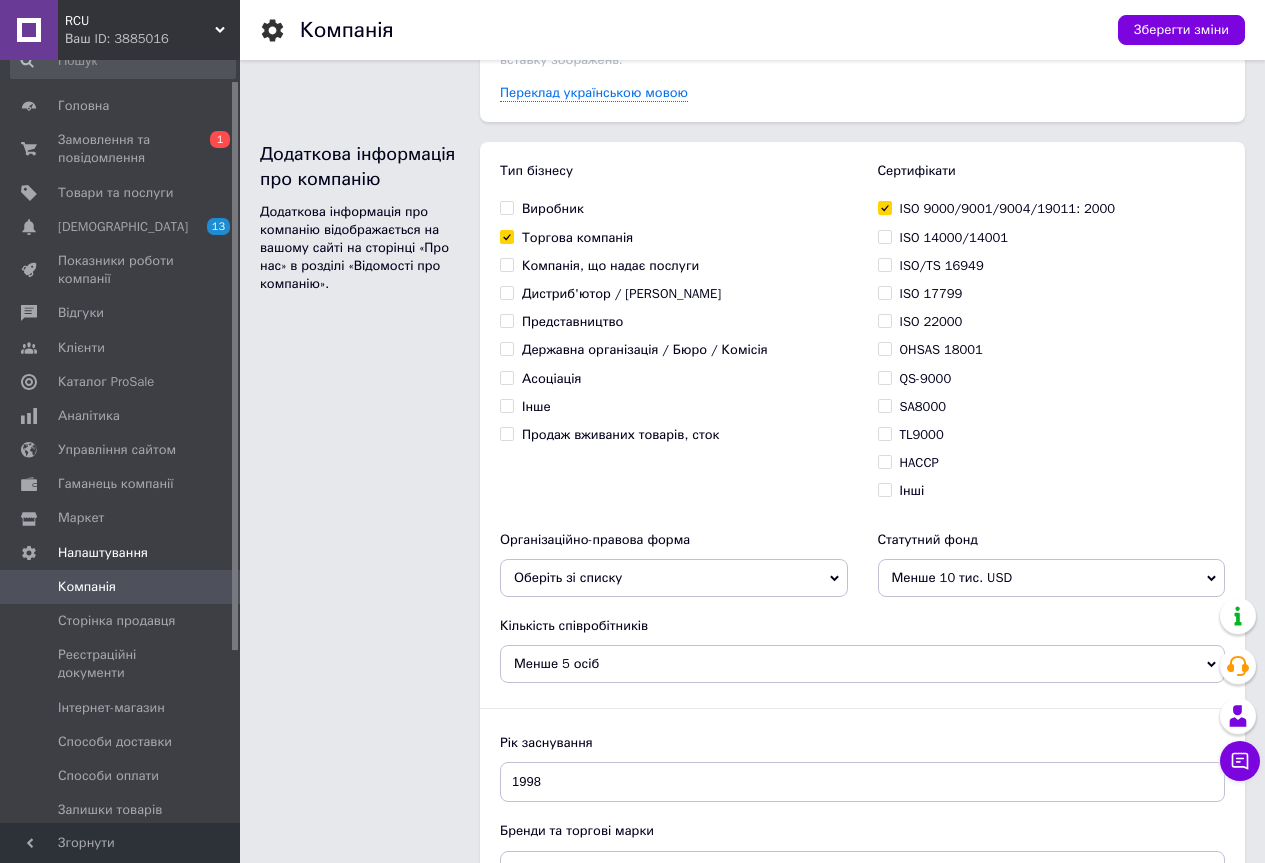 click on "Оберіть зі списку" at bounding box center (674, 578) 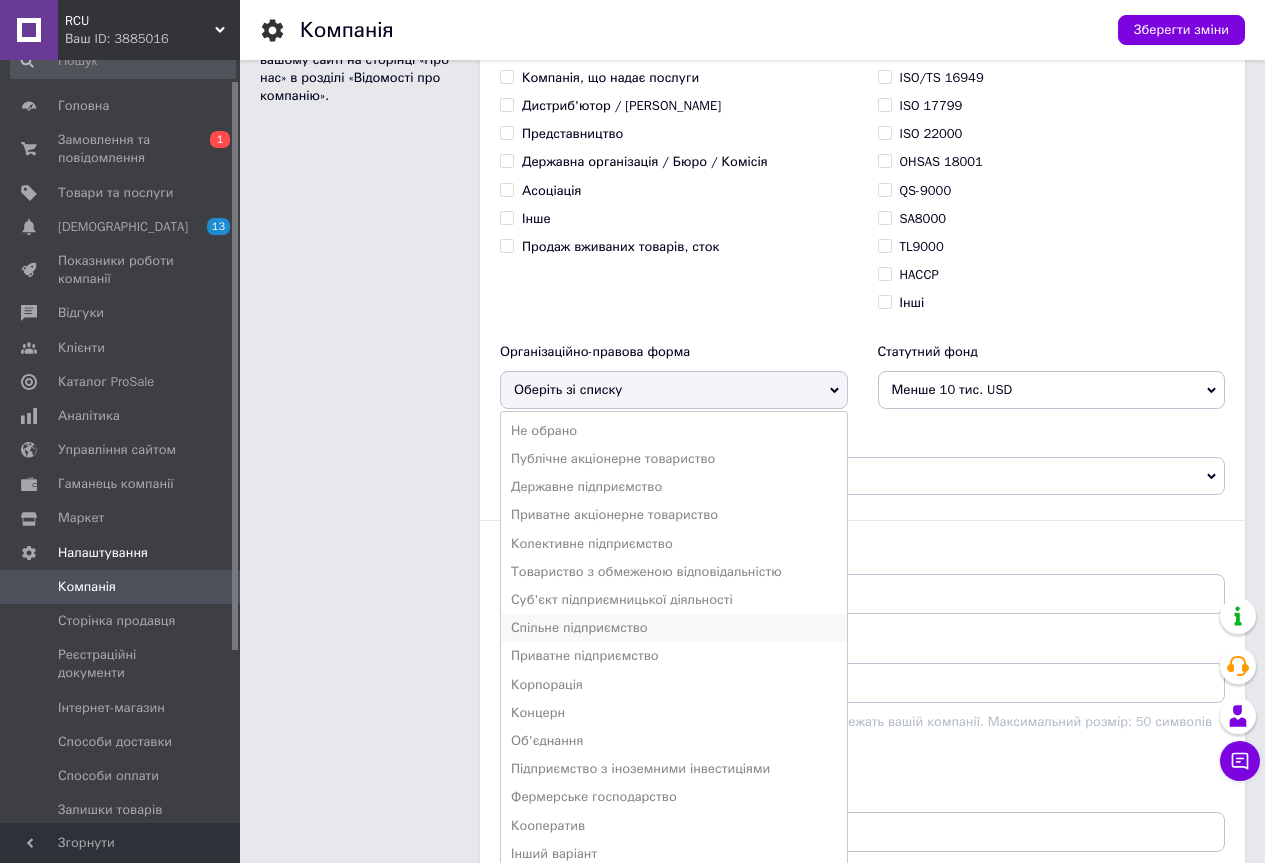 scroll, scrollTop: 1899, scrollLeft: 0, axis: vertical 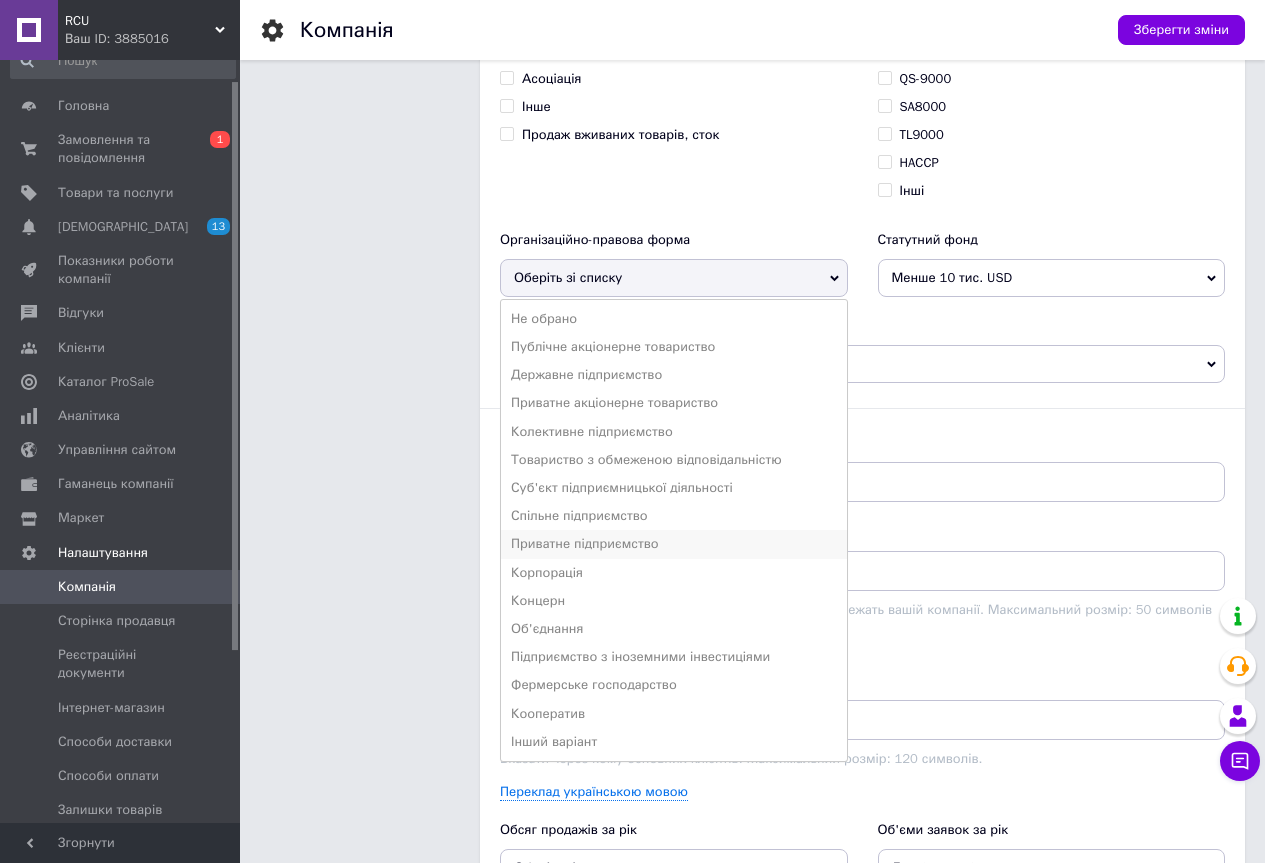 click on "Приватне підприємство" at bounding box center [674, 544] 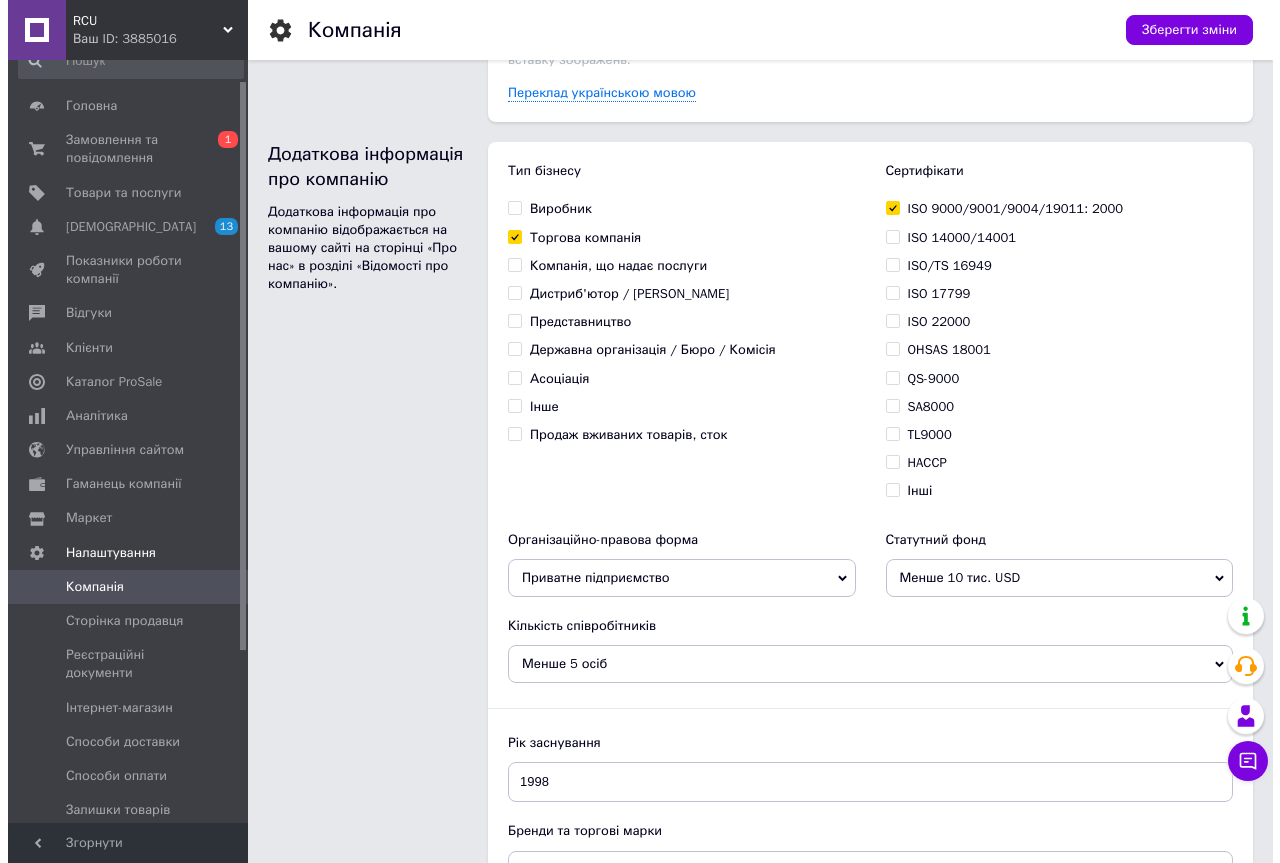 scroll, scrollTop: 1099, scrollLeft: 0, axis: vertical 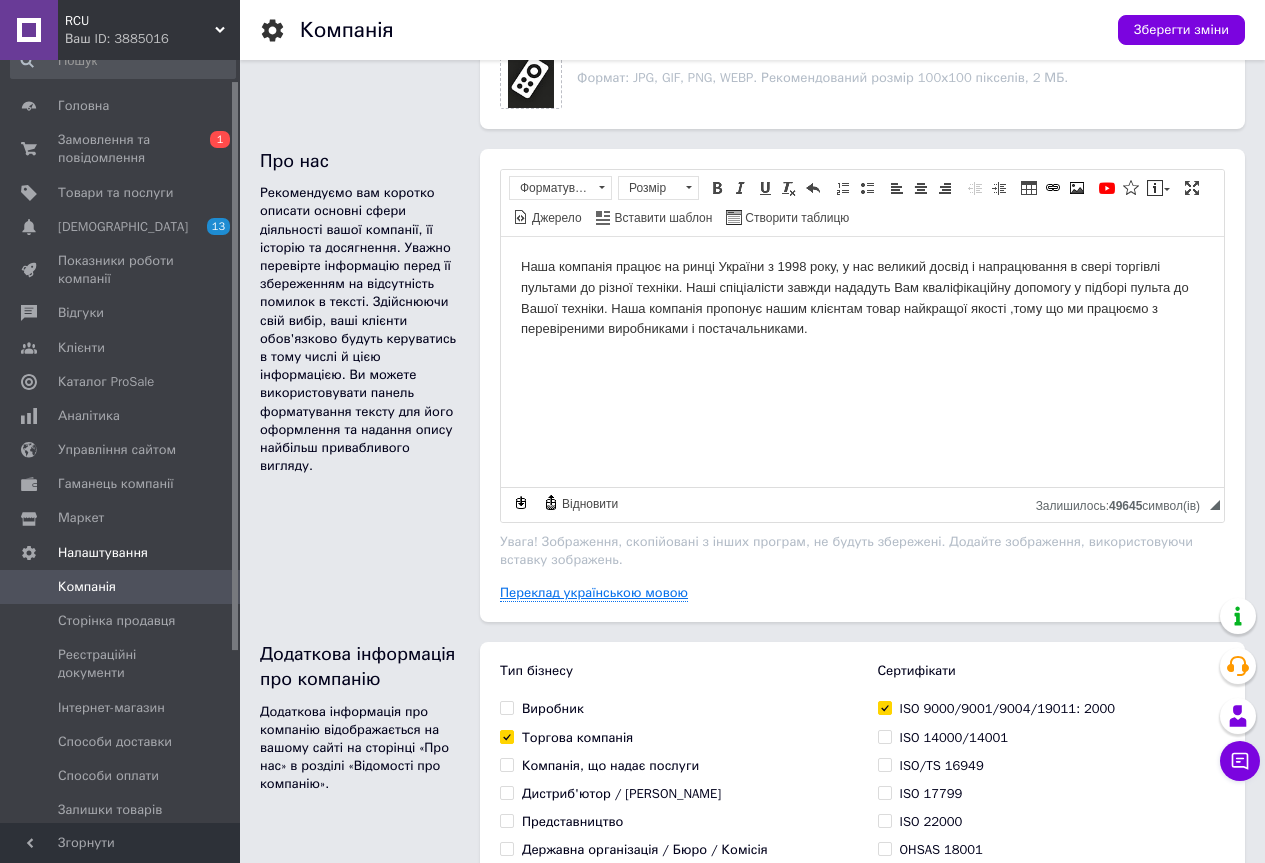 click on "Переклад українською мовою" at bounding box center [594, 593] 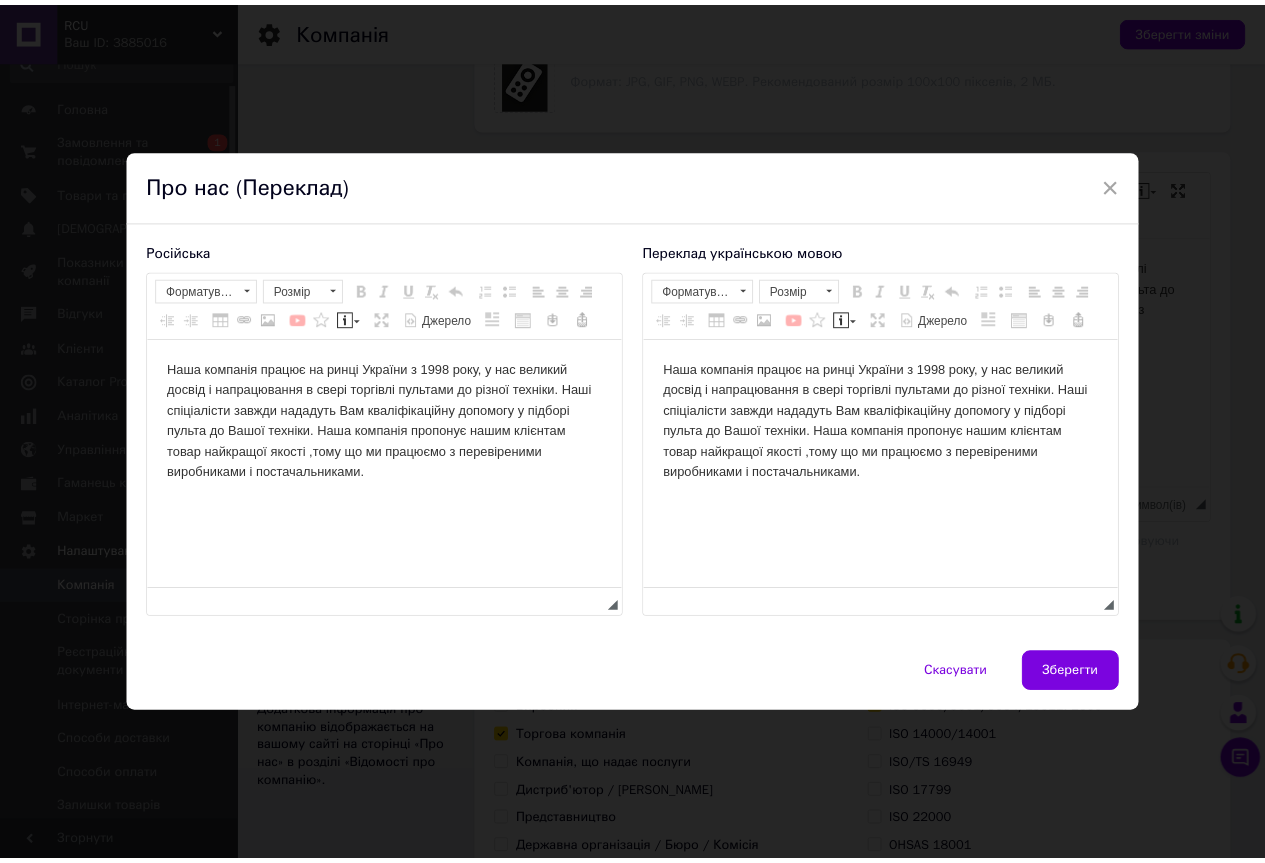 scroll, scrollTop: 0, scrollLeft: 0, axis: both 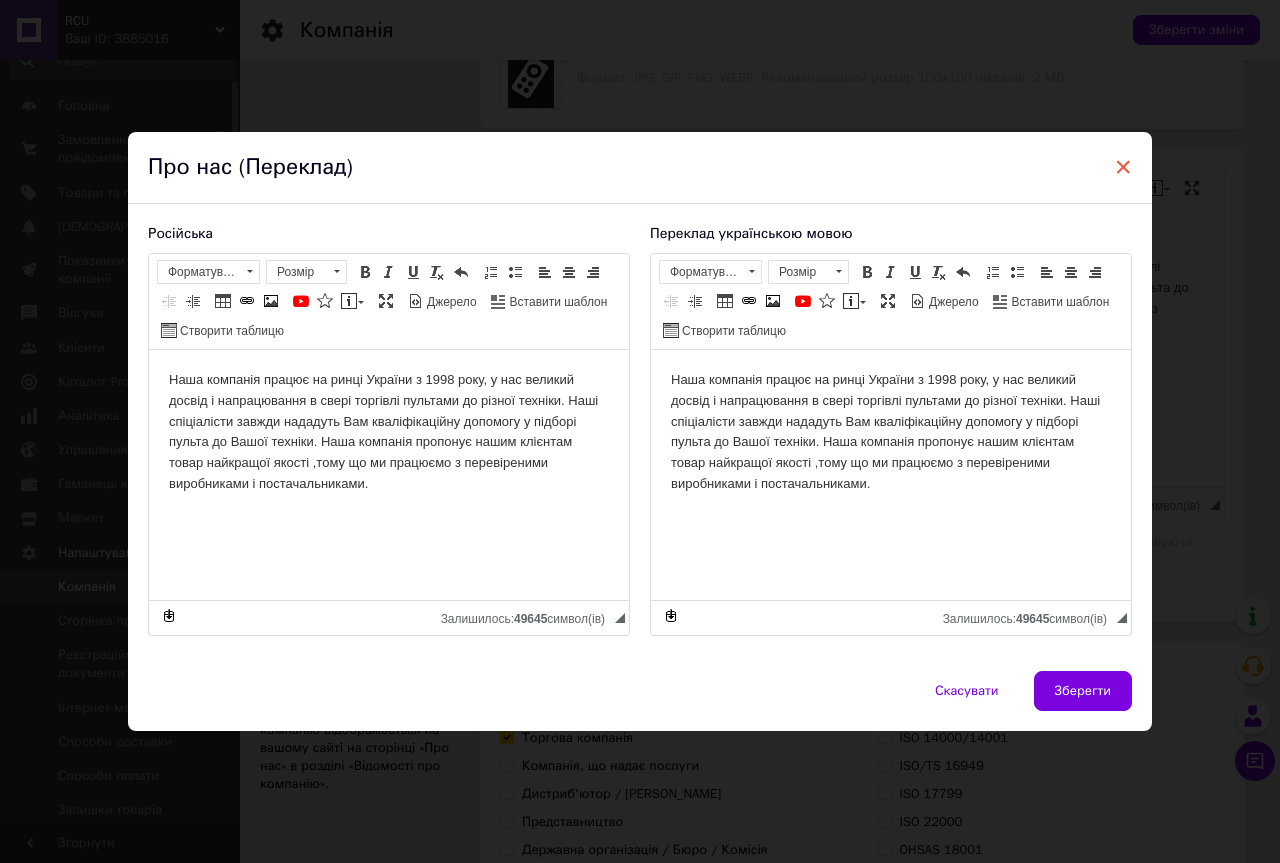 click on "×" at bounding box center (1123, 167) 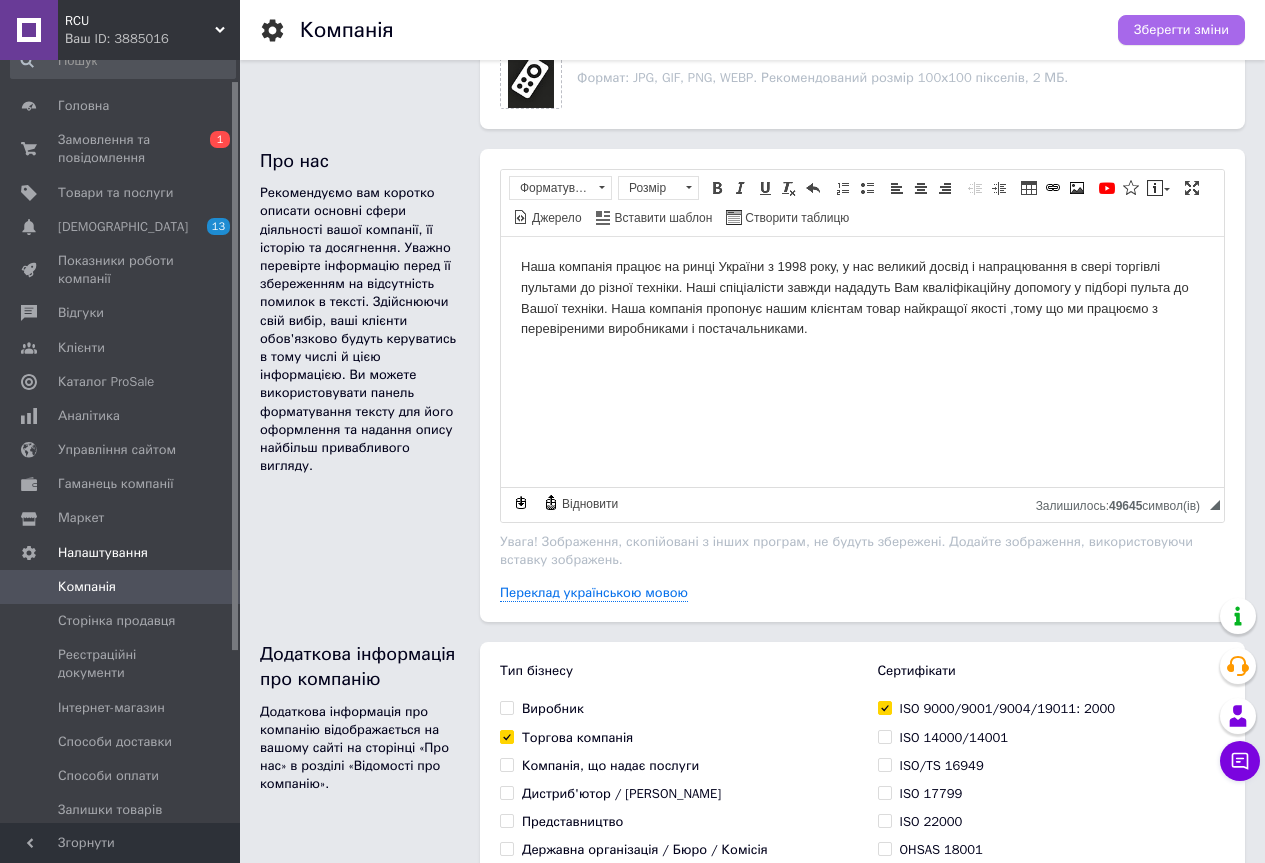 click on "Зберегти зміни" at bounding box center (1181, 30) 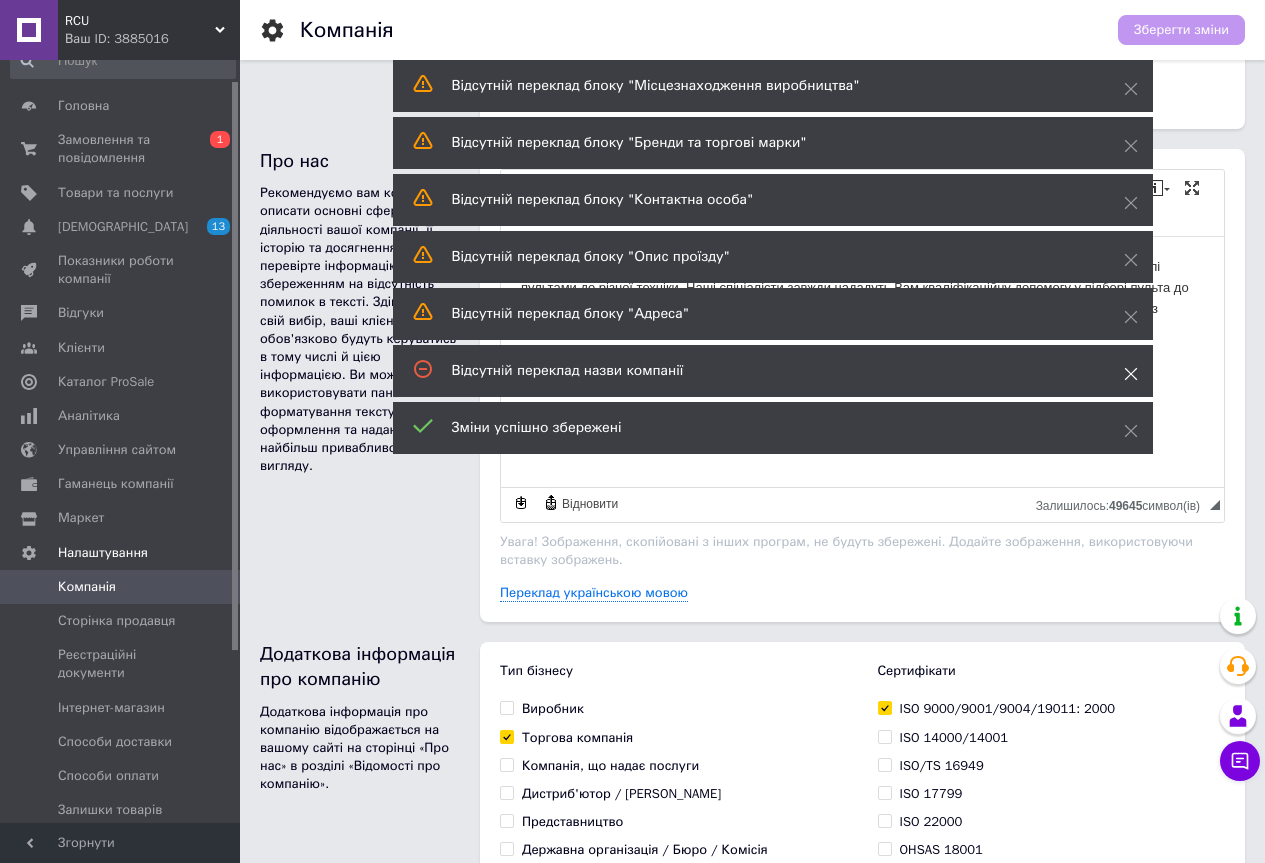 click 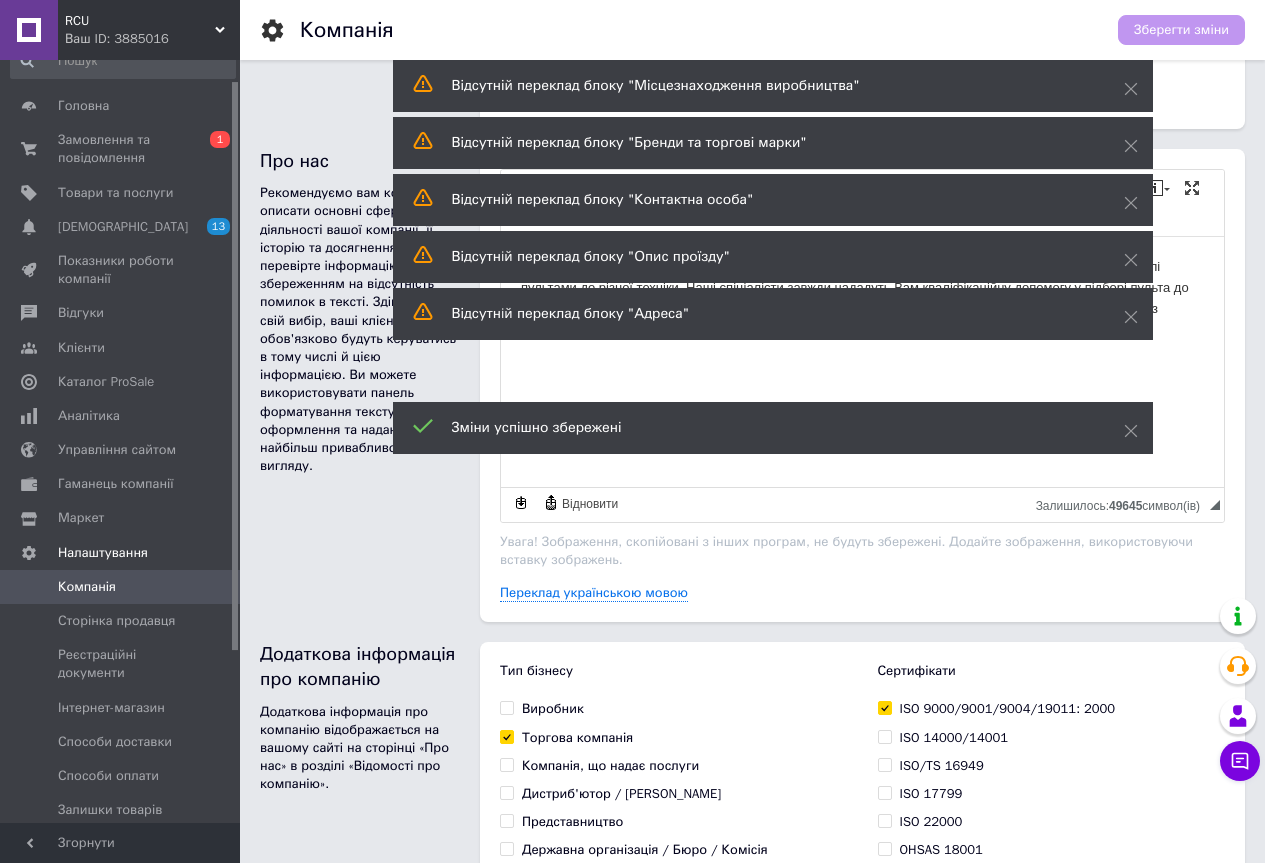 click on "Відсутнiй переклад блоку "Адреса"" at bounding box center (773, 314) 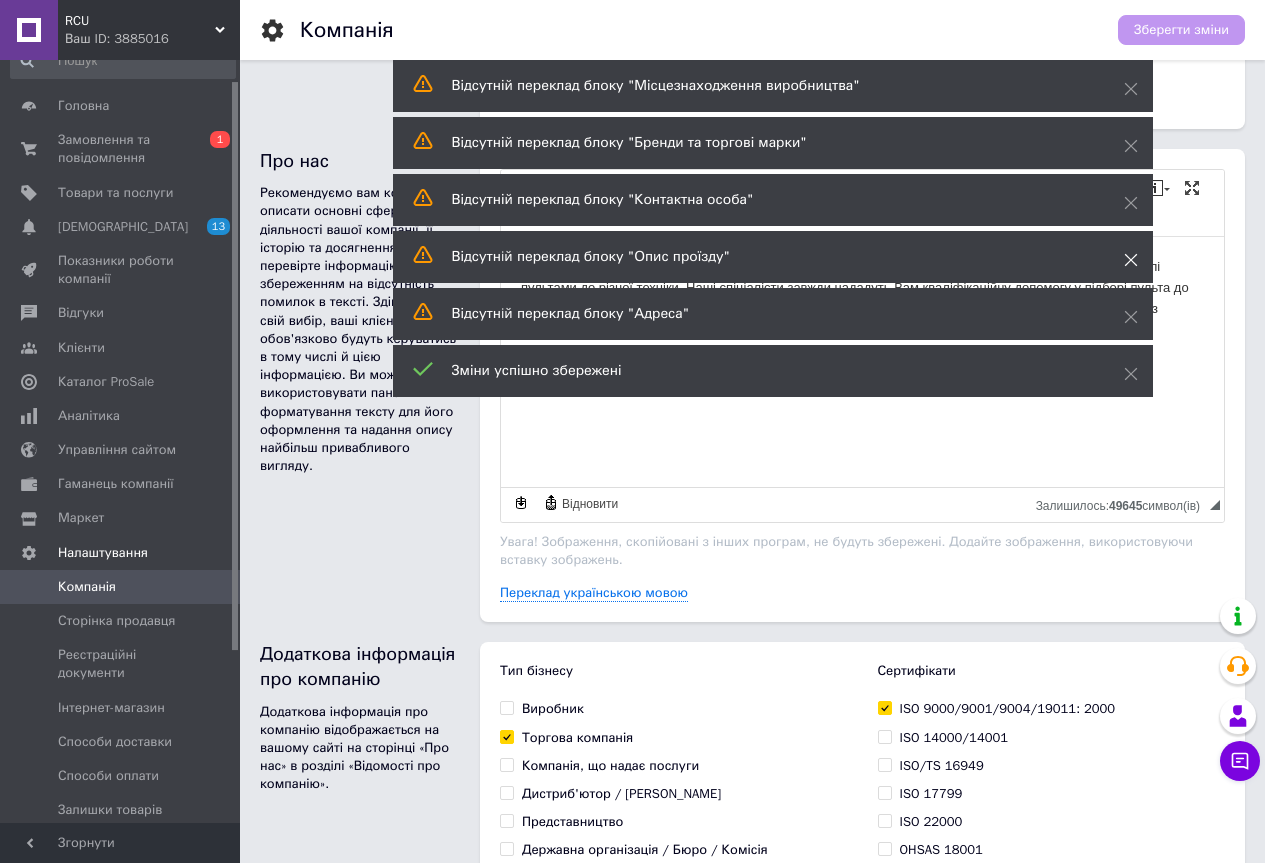 click 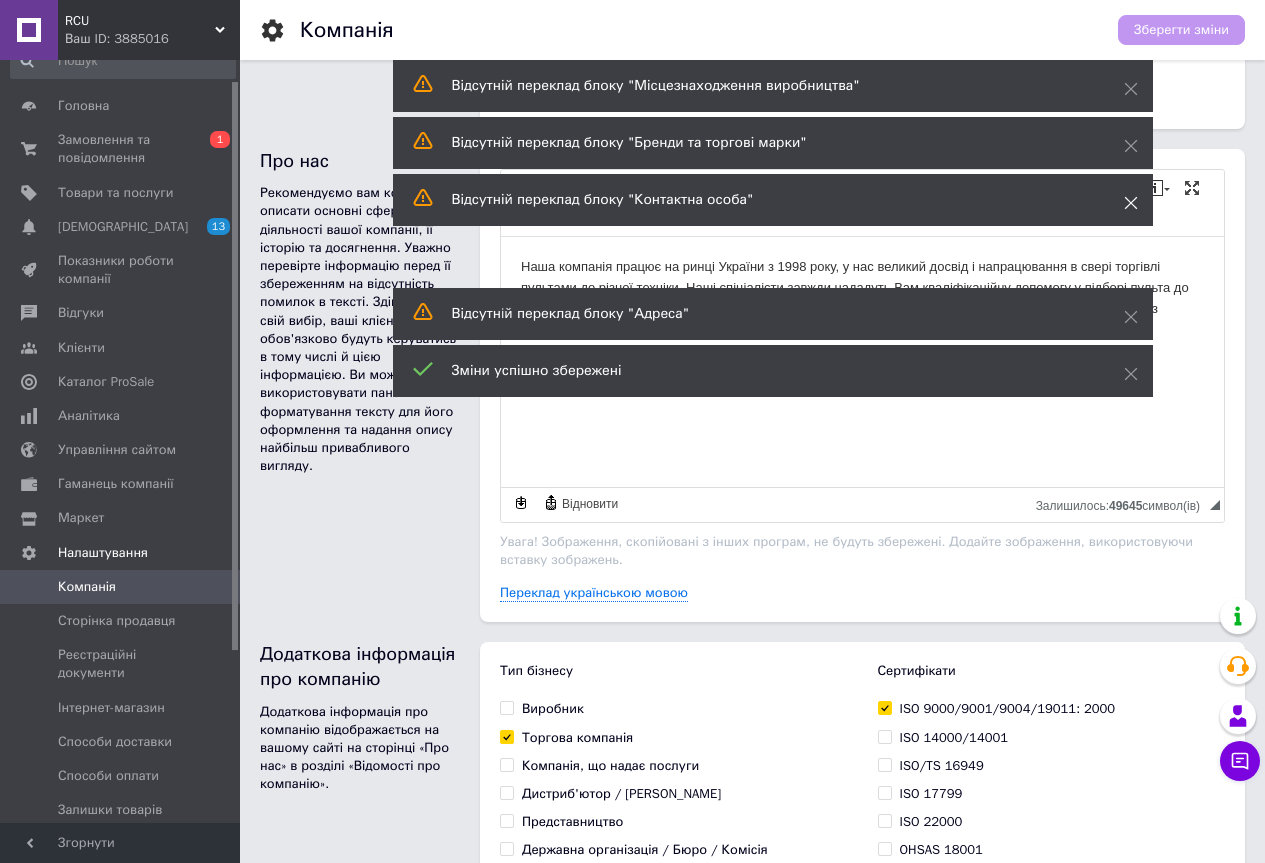 click 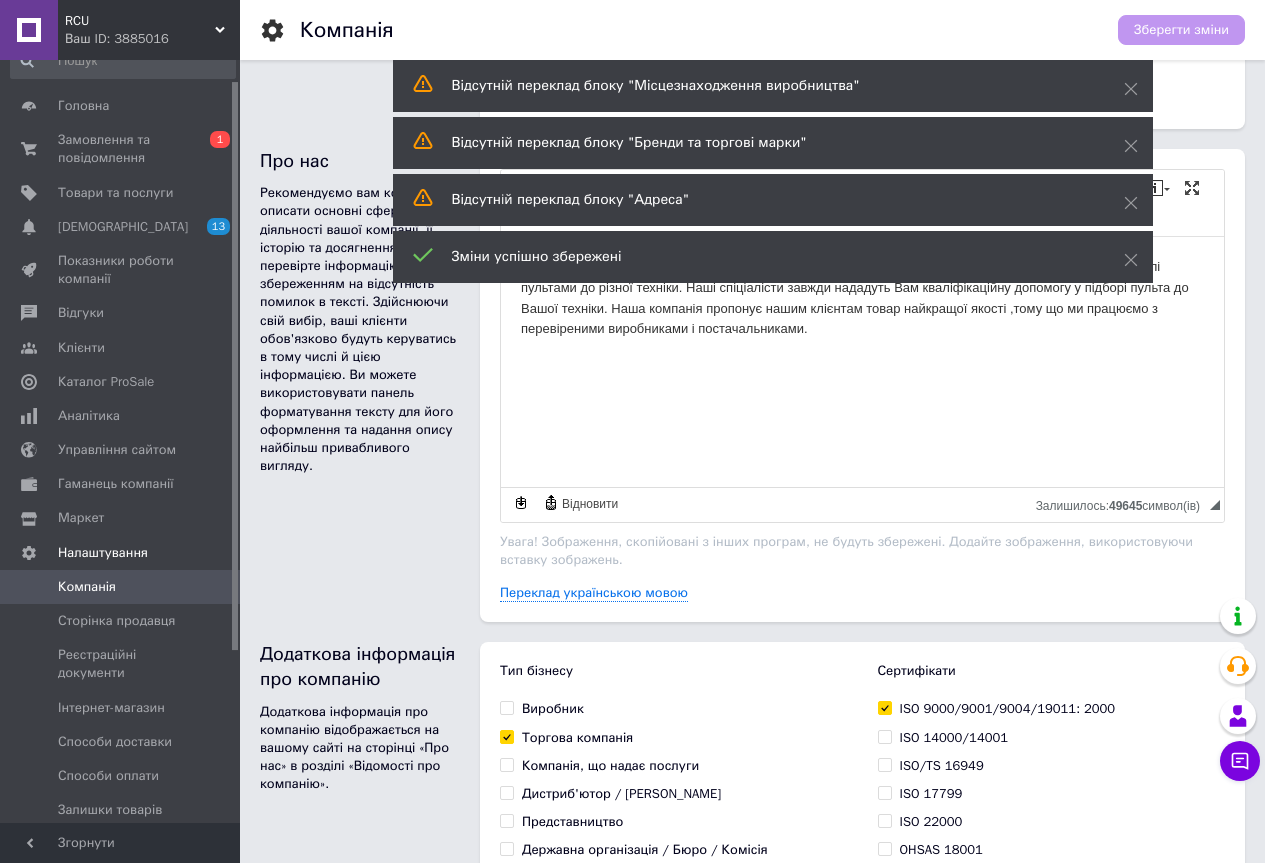 click on "Відсутній переклад блоку "Бренди та торгові марки"" at bounding box center (773, 143) 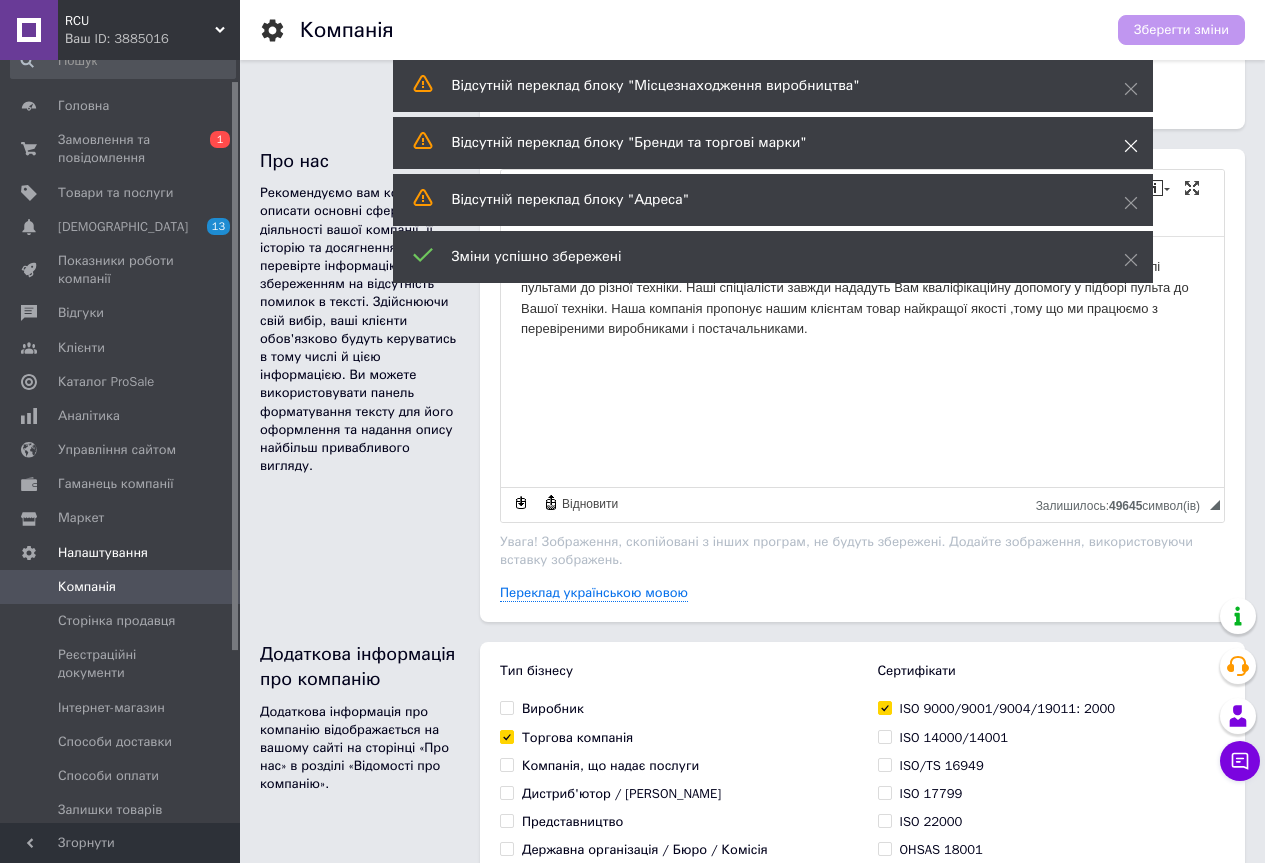 click 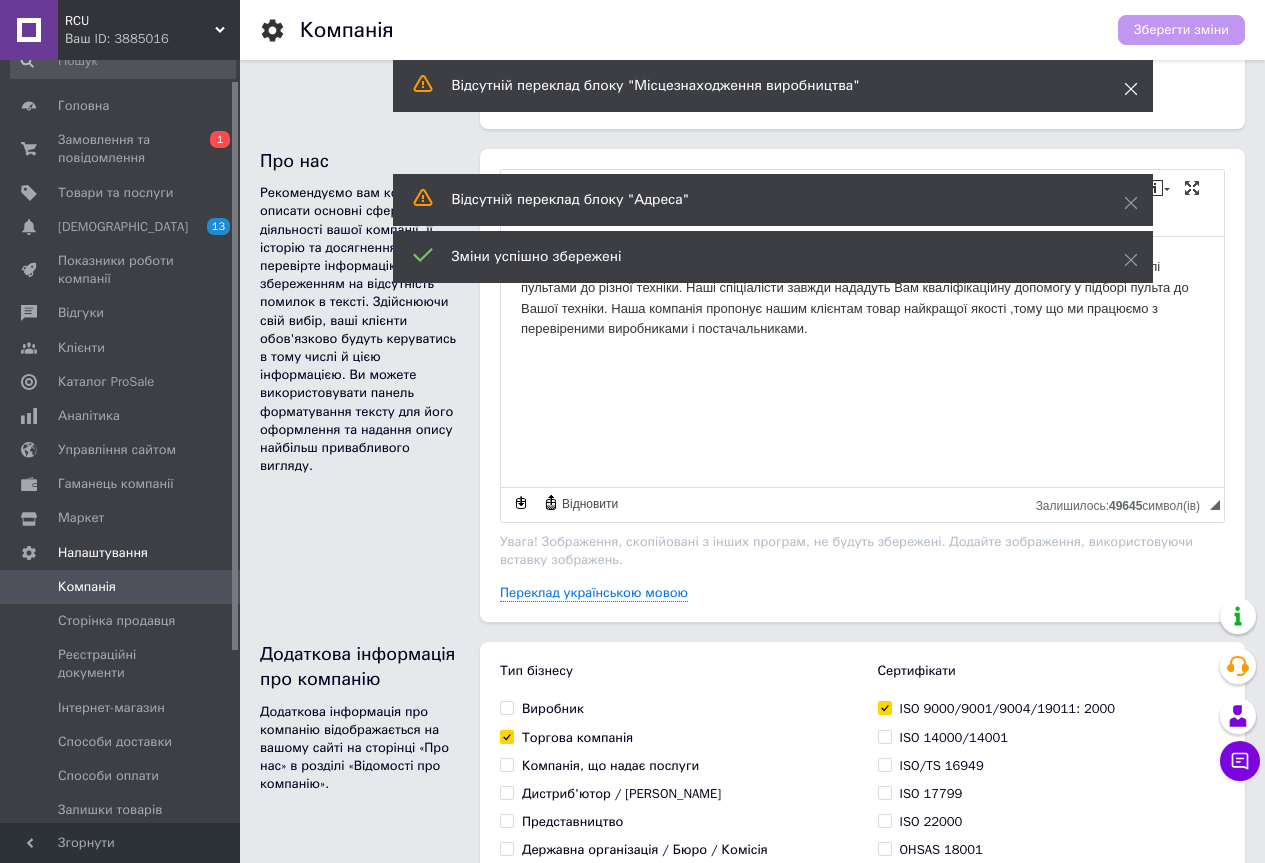 click 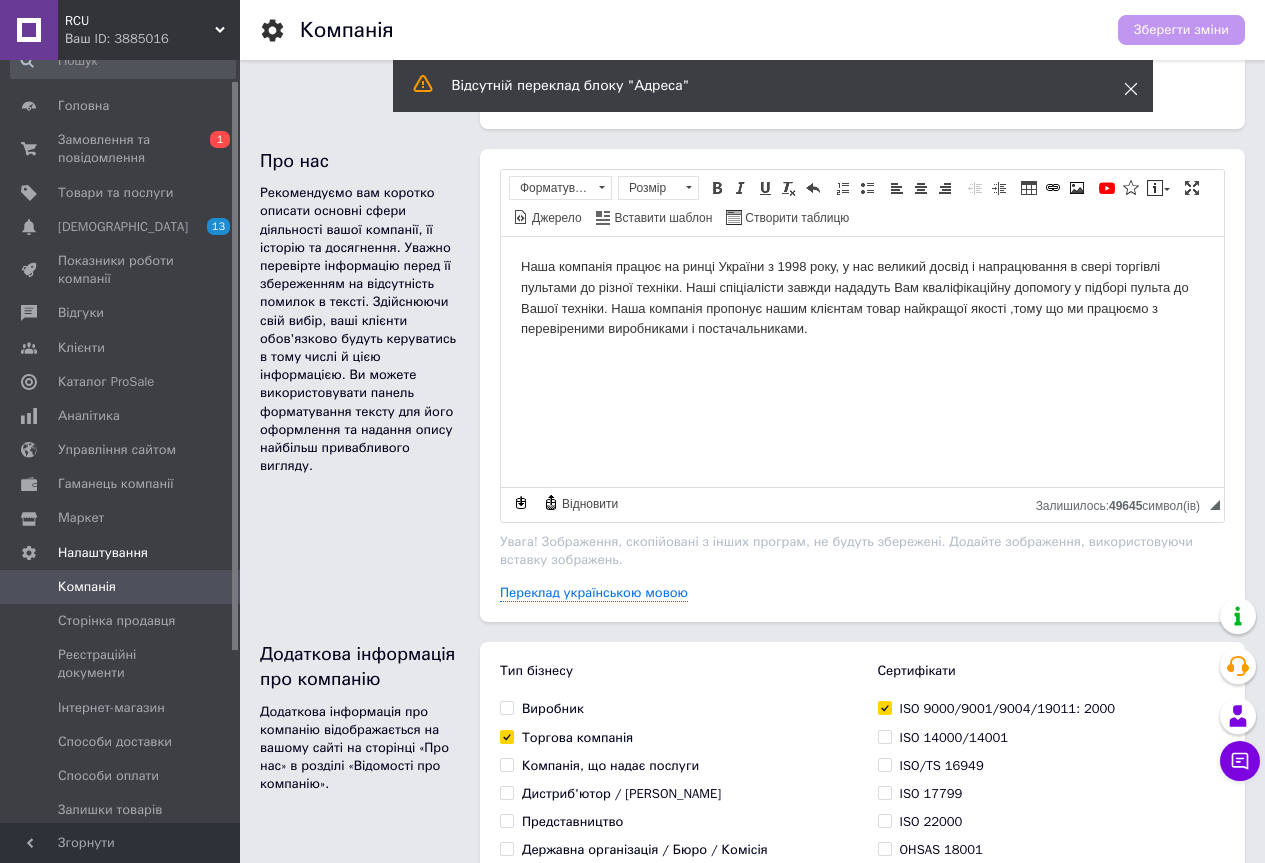 click 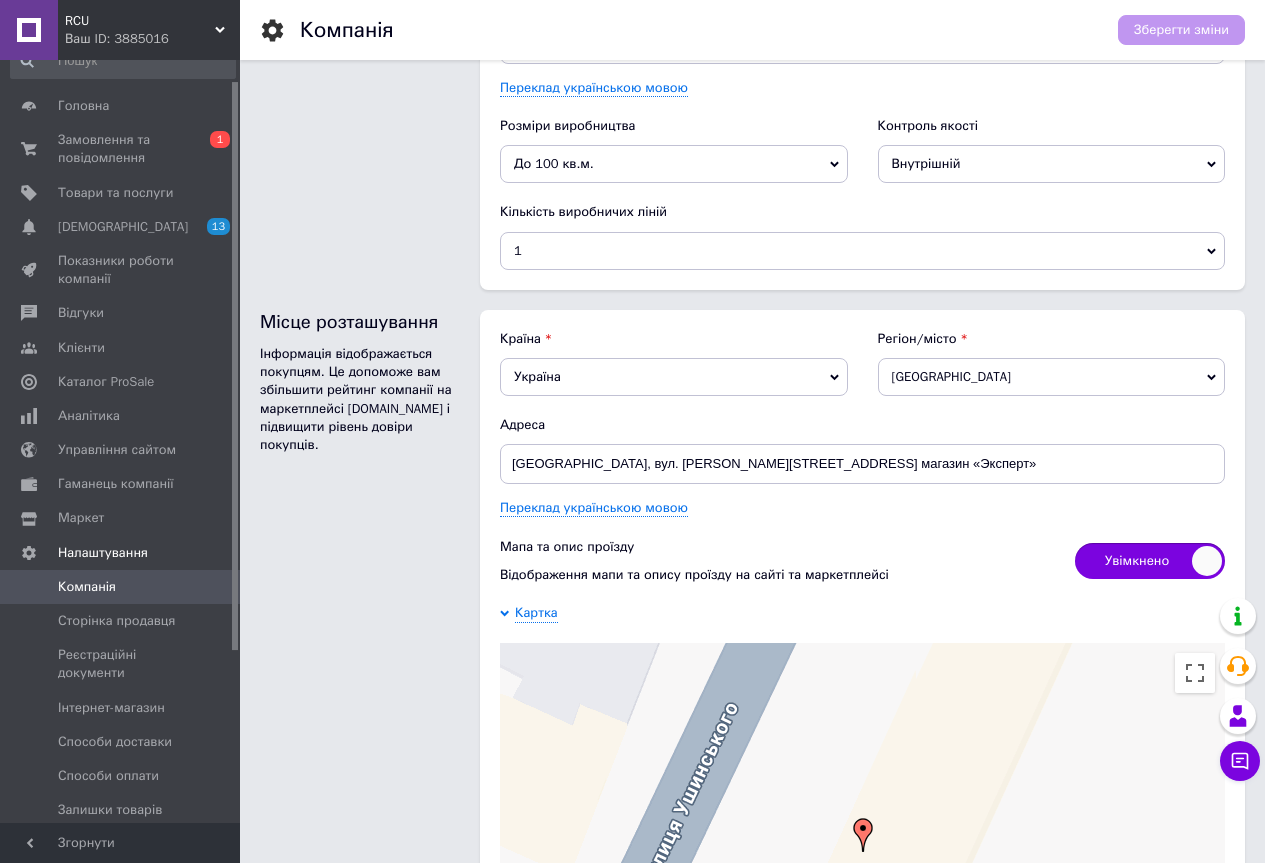 scroll, scrollTop: 2599, scrollLeft: 0, axis: vertical 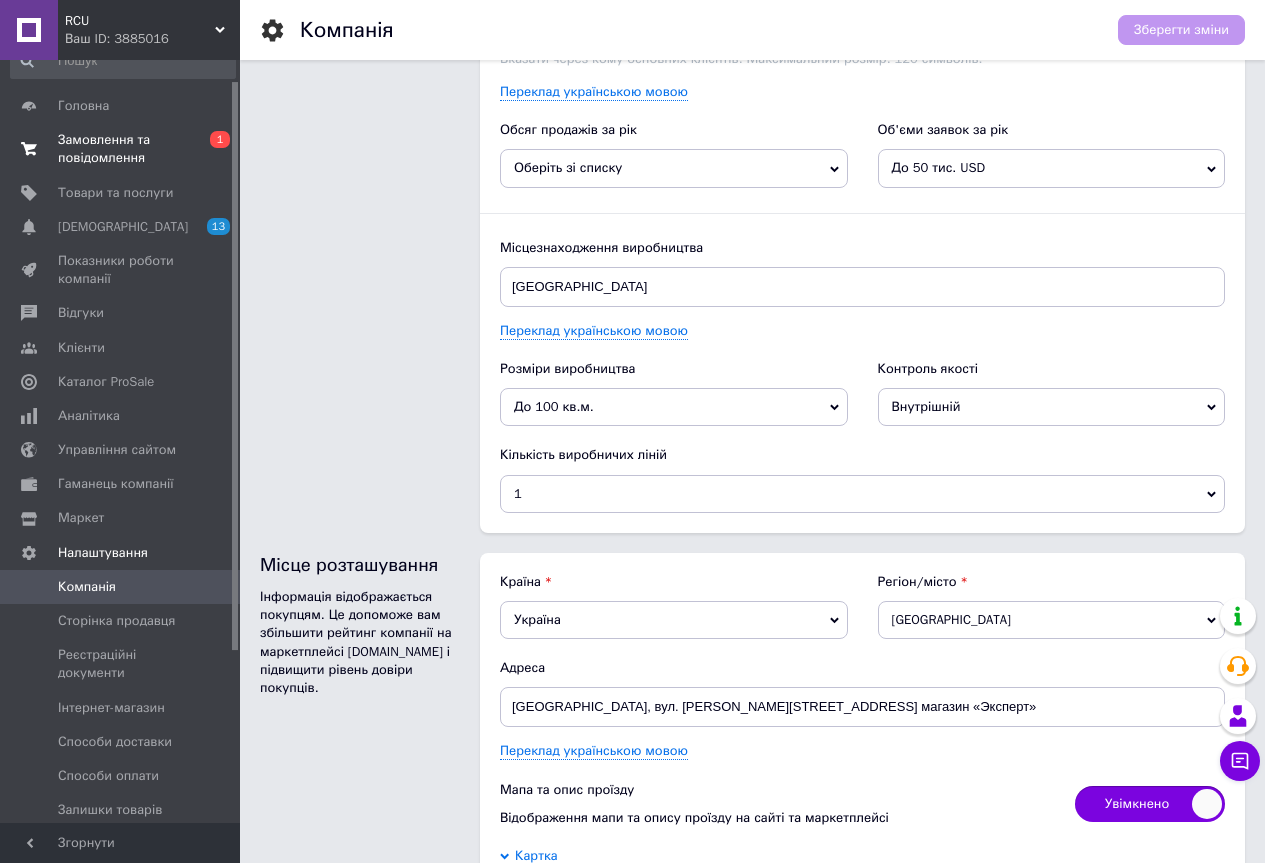 click on "Замовлення та повідомлення" at bounding box center (121, 149) 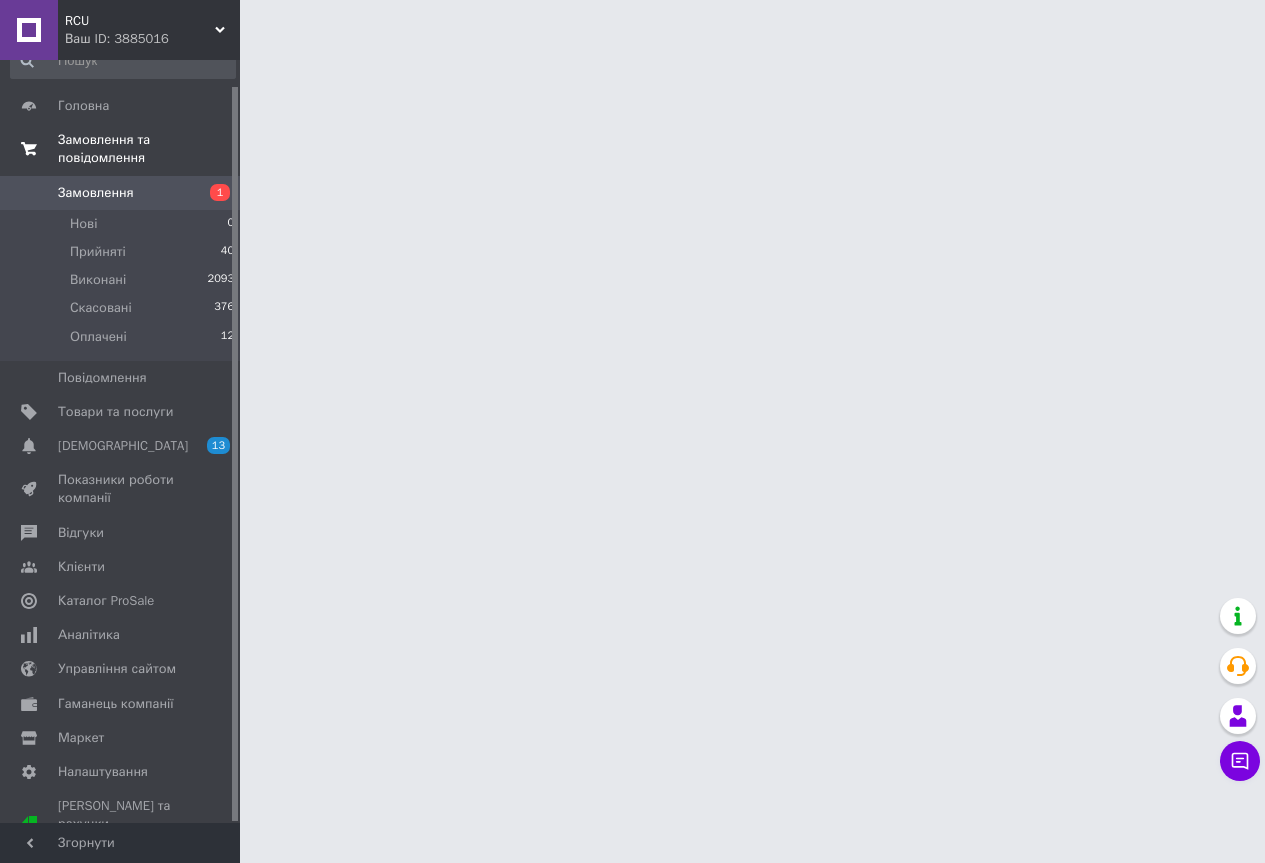 scroll, scrollTop: 0, scrollLeft: 0, axis: both 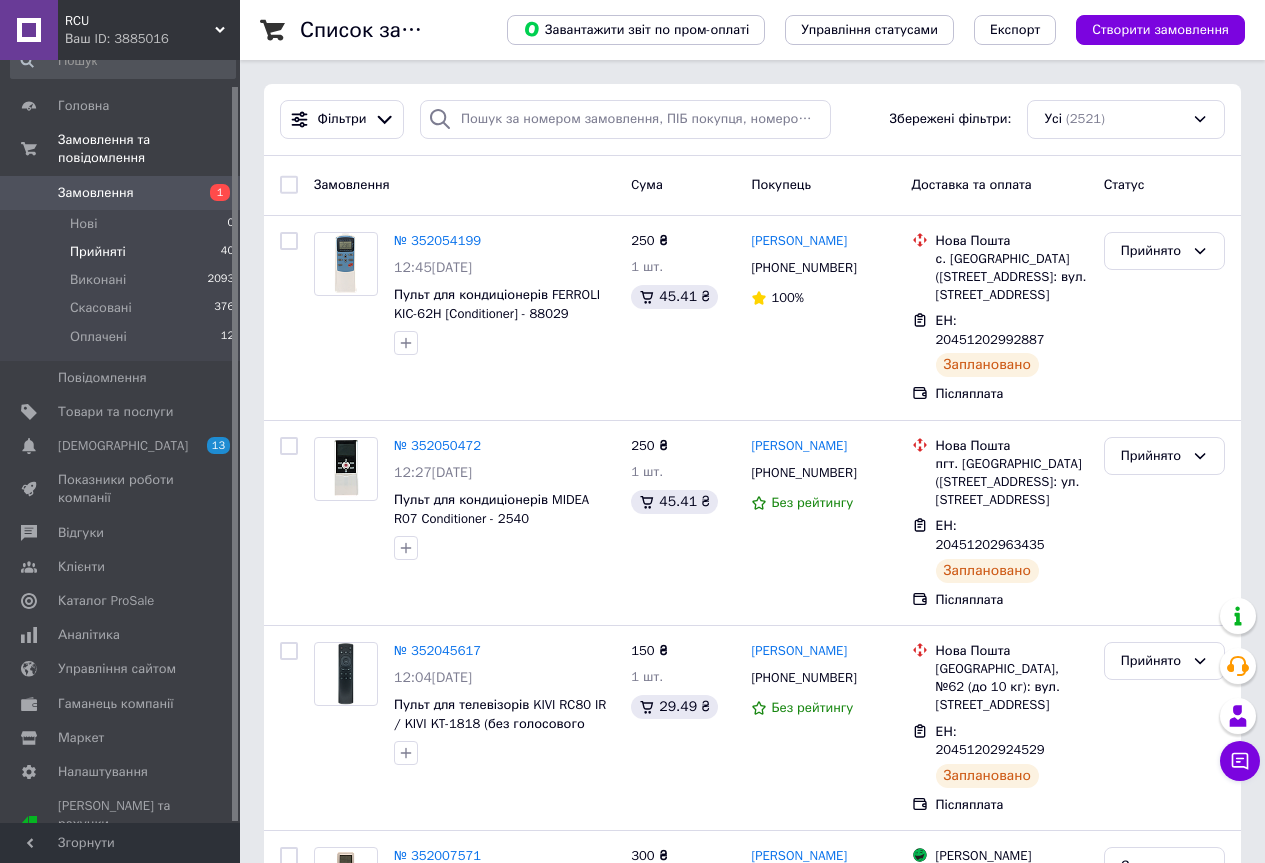 click on "Прийняті 40" at bounding box center (123, 252) 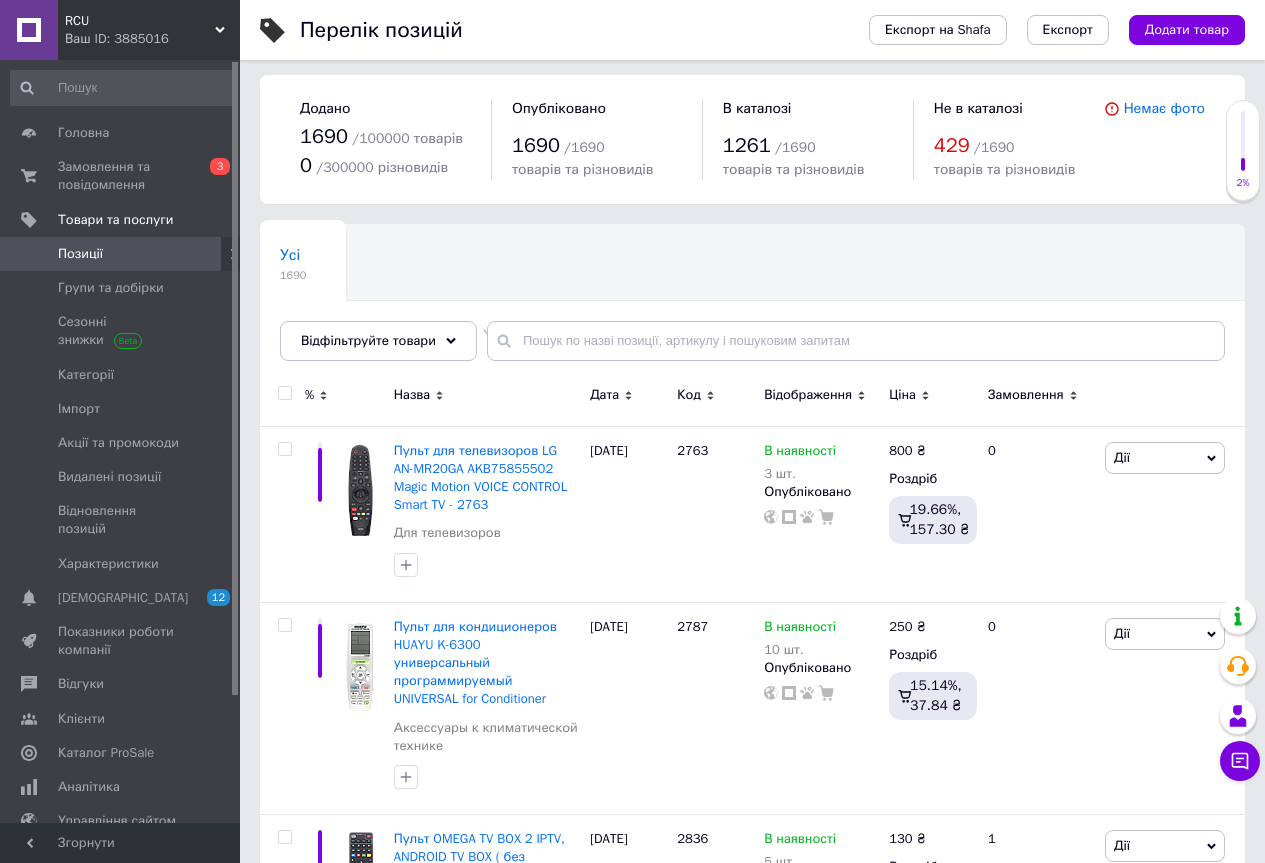 scroll, scrollTop: 0, scrollLeft: 0, axis: both 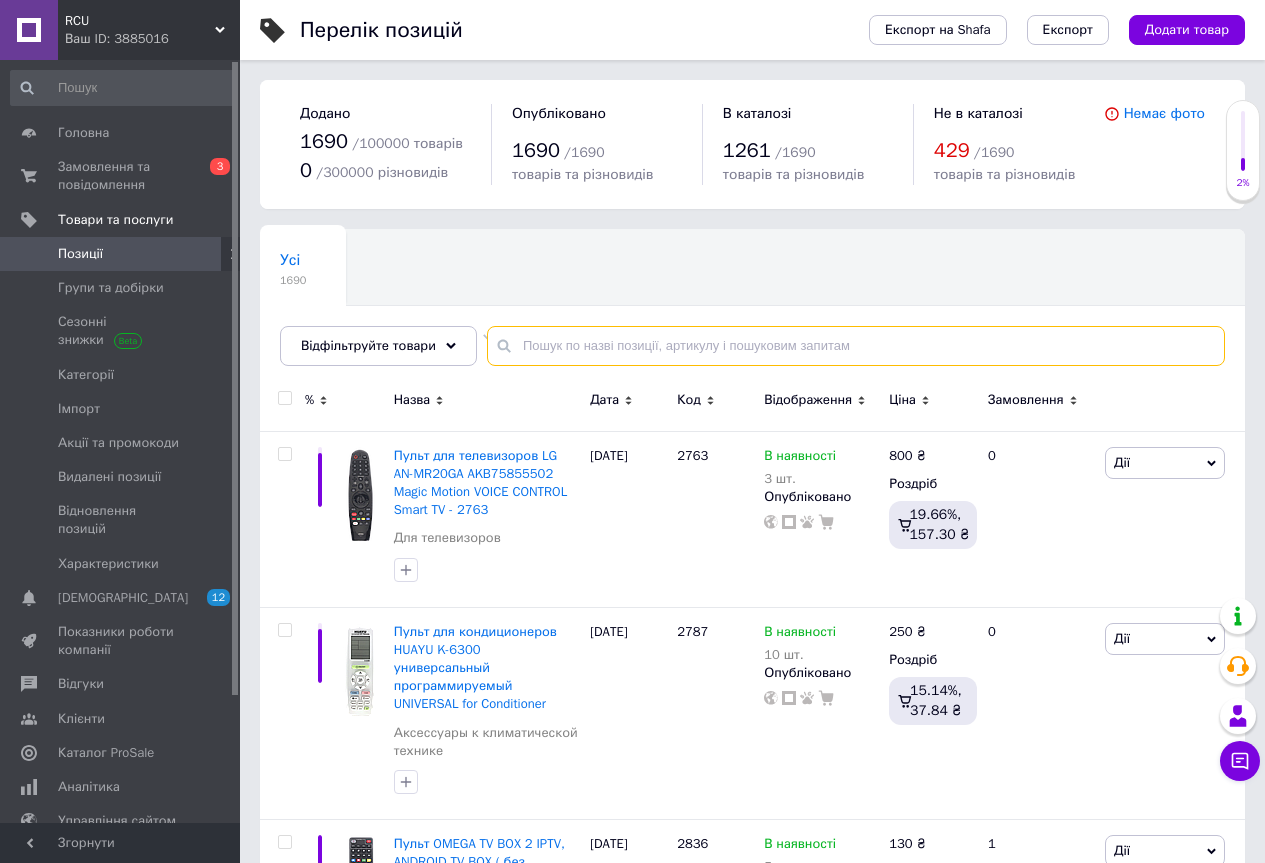 paste on "88029" 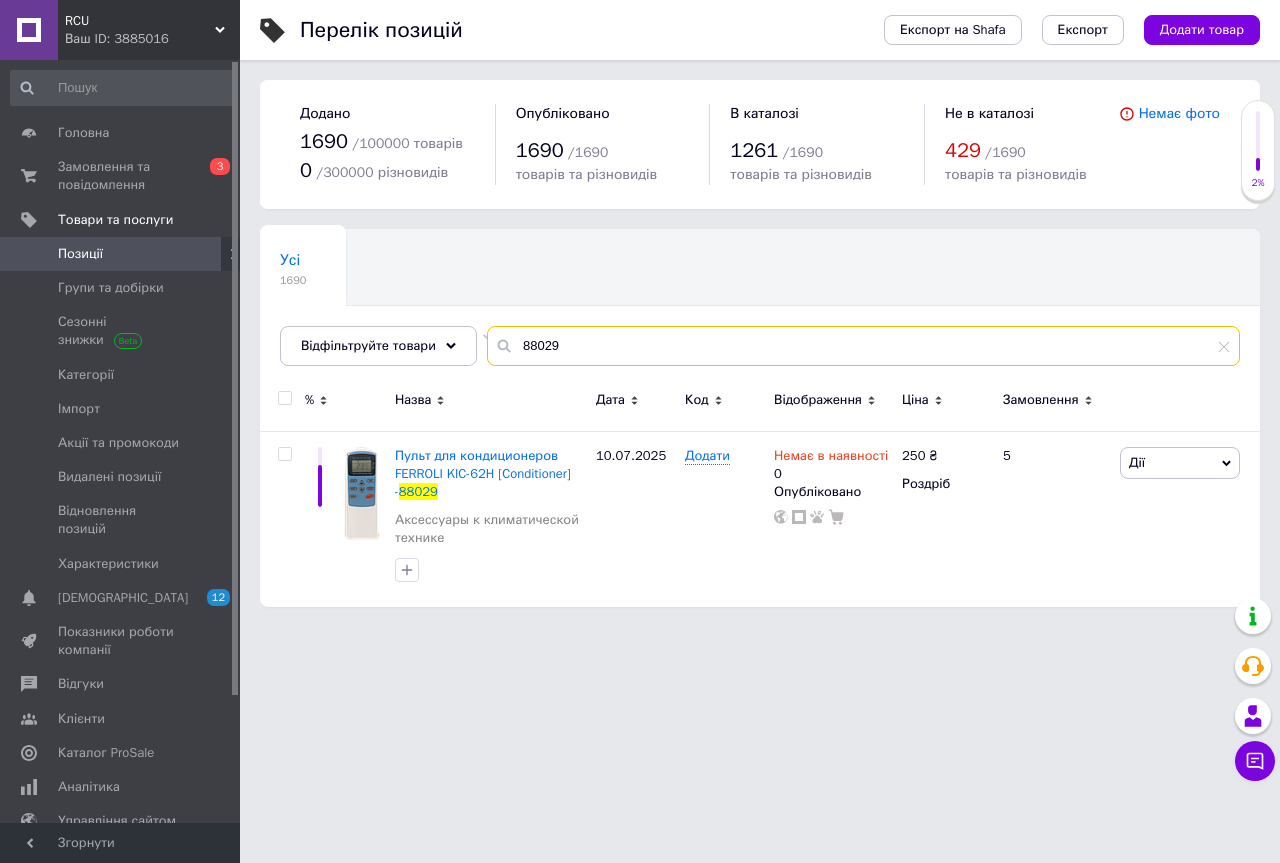 type on "88029" 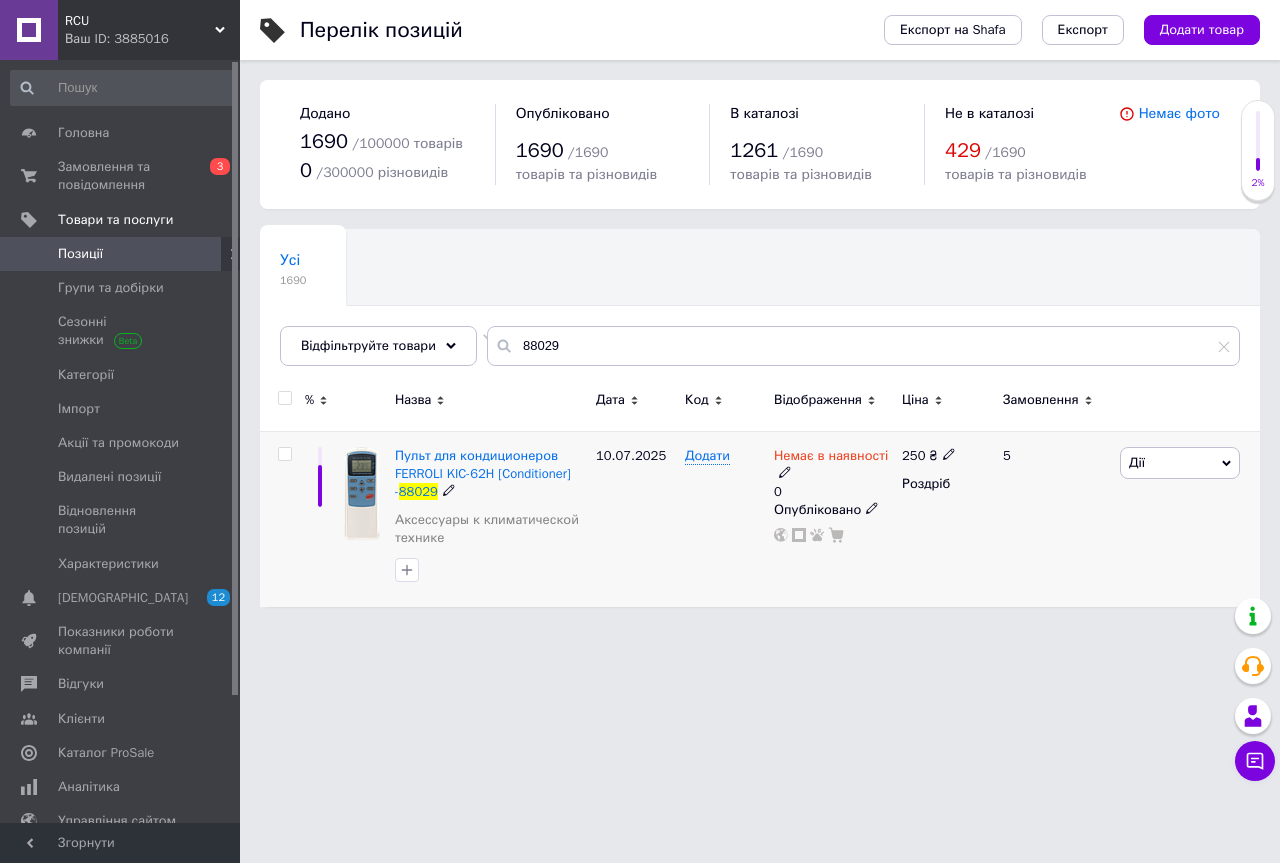 click on "Немає в наявності" at bounding box center (831, 458) 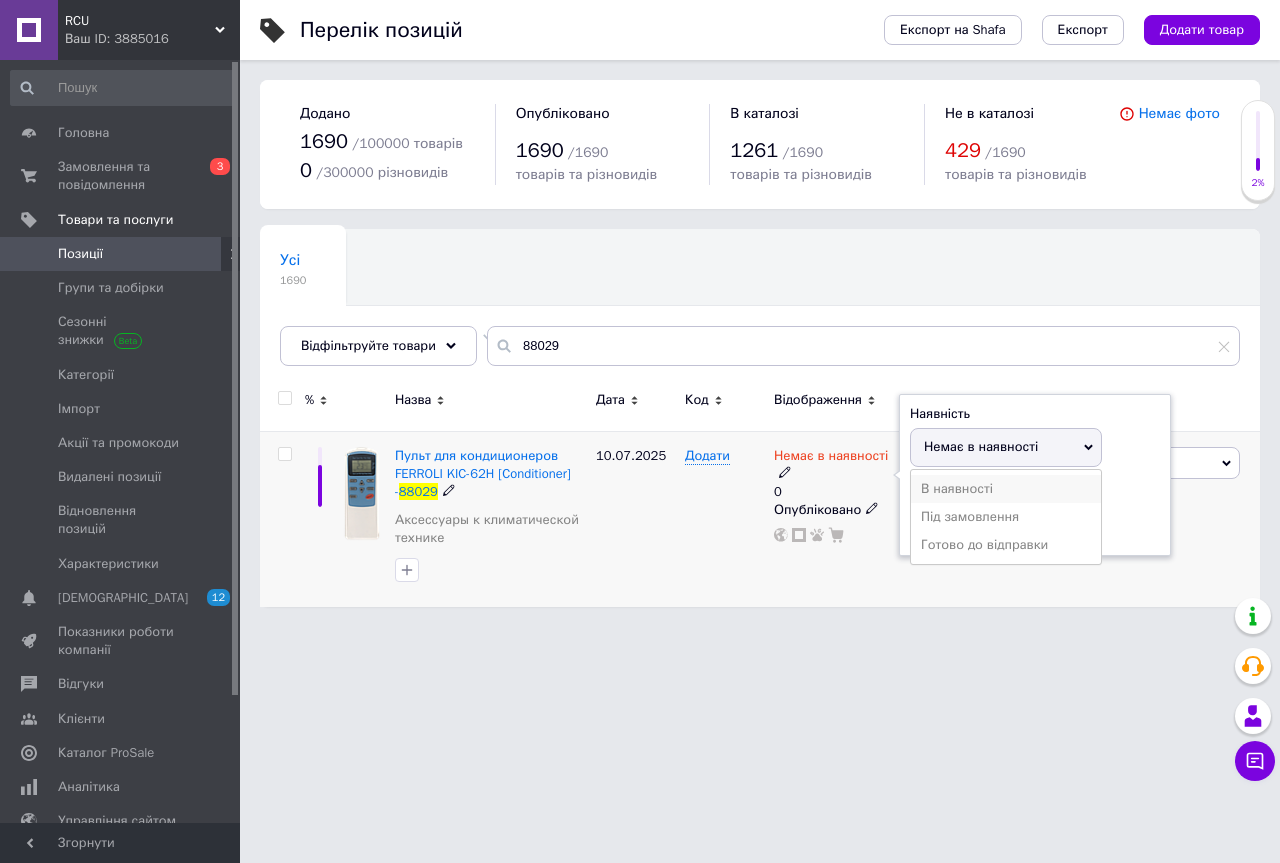 click on "В наявності" at bounding box center (1006, 489) 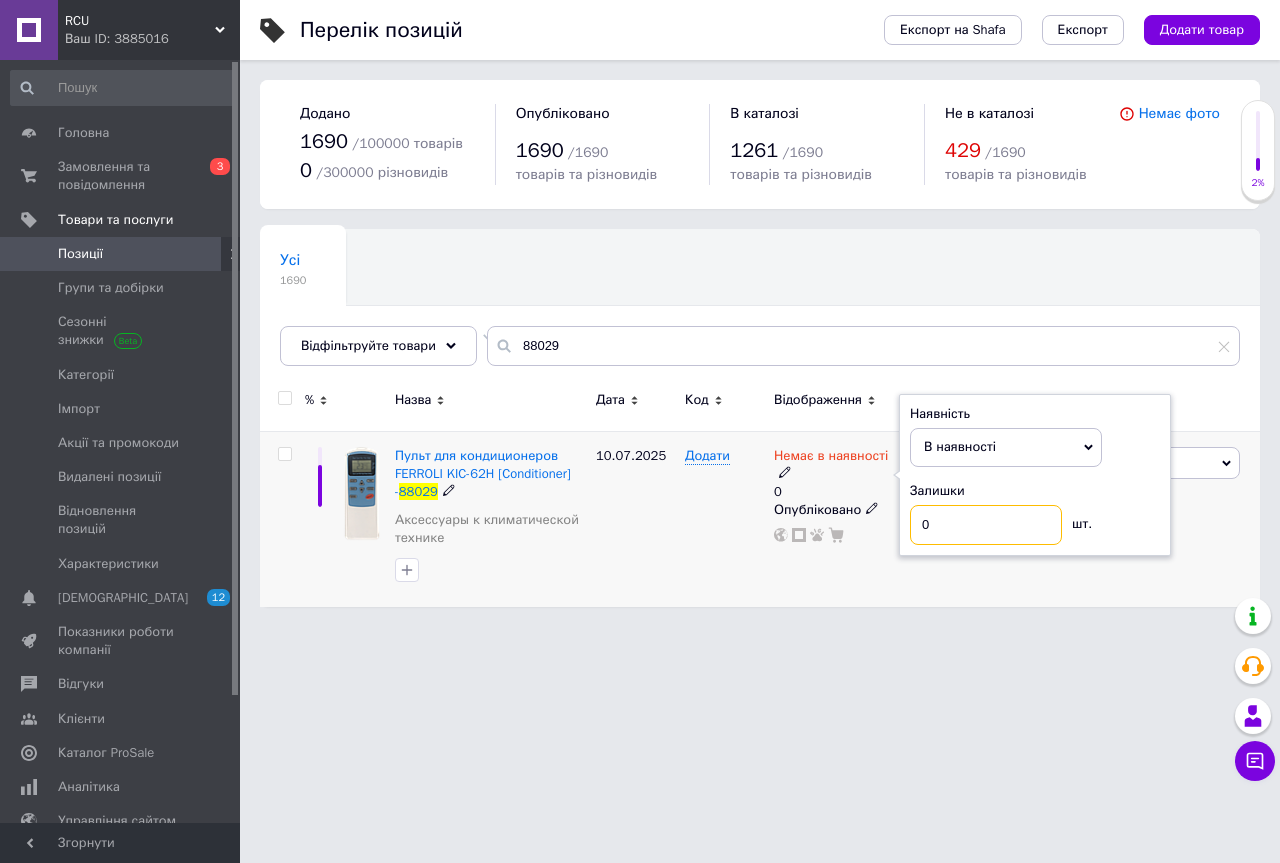 drag, startPoint x: 937, startPoint y: 520, endPoint x: 908, endPoint y: 531, distance: 31.016125 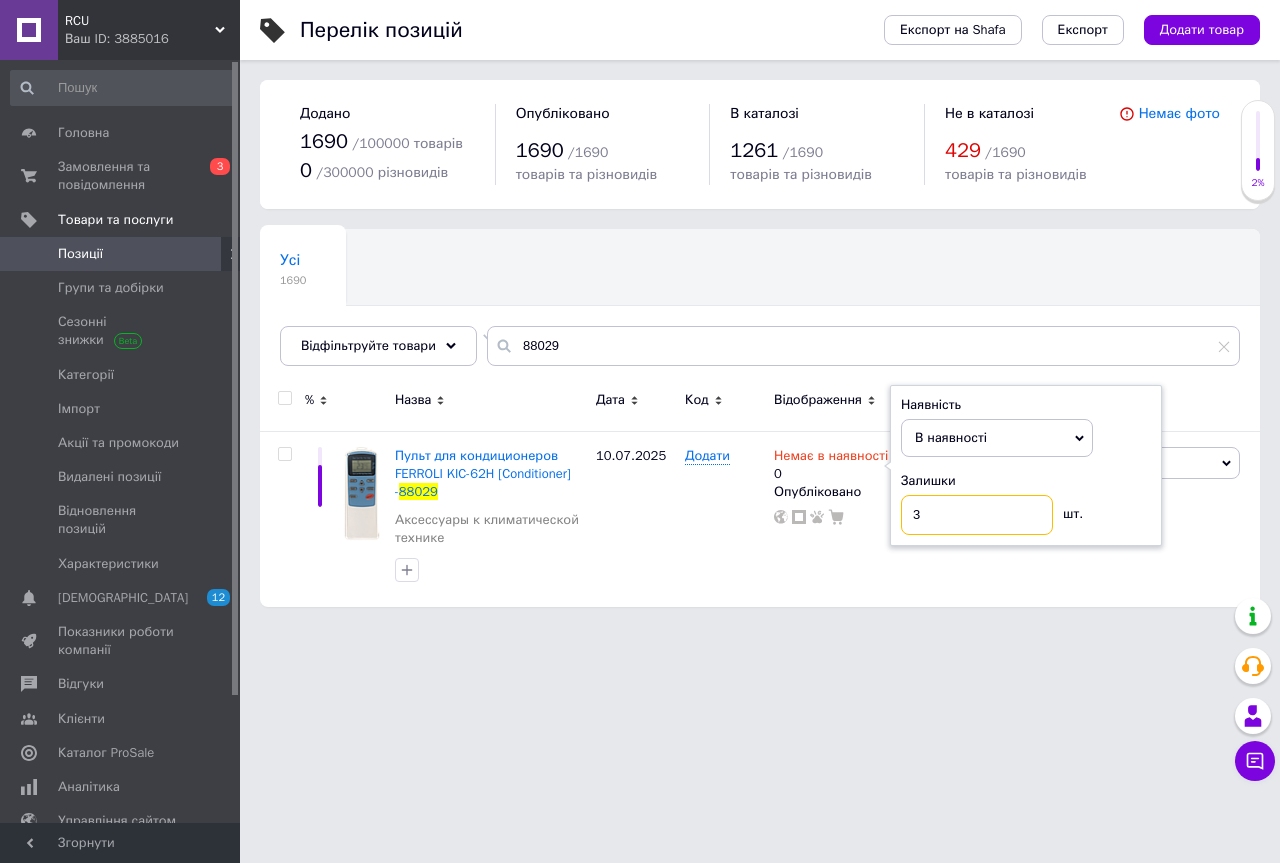 type on "3" 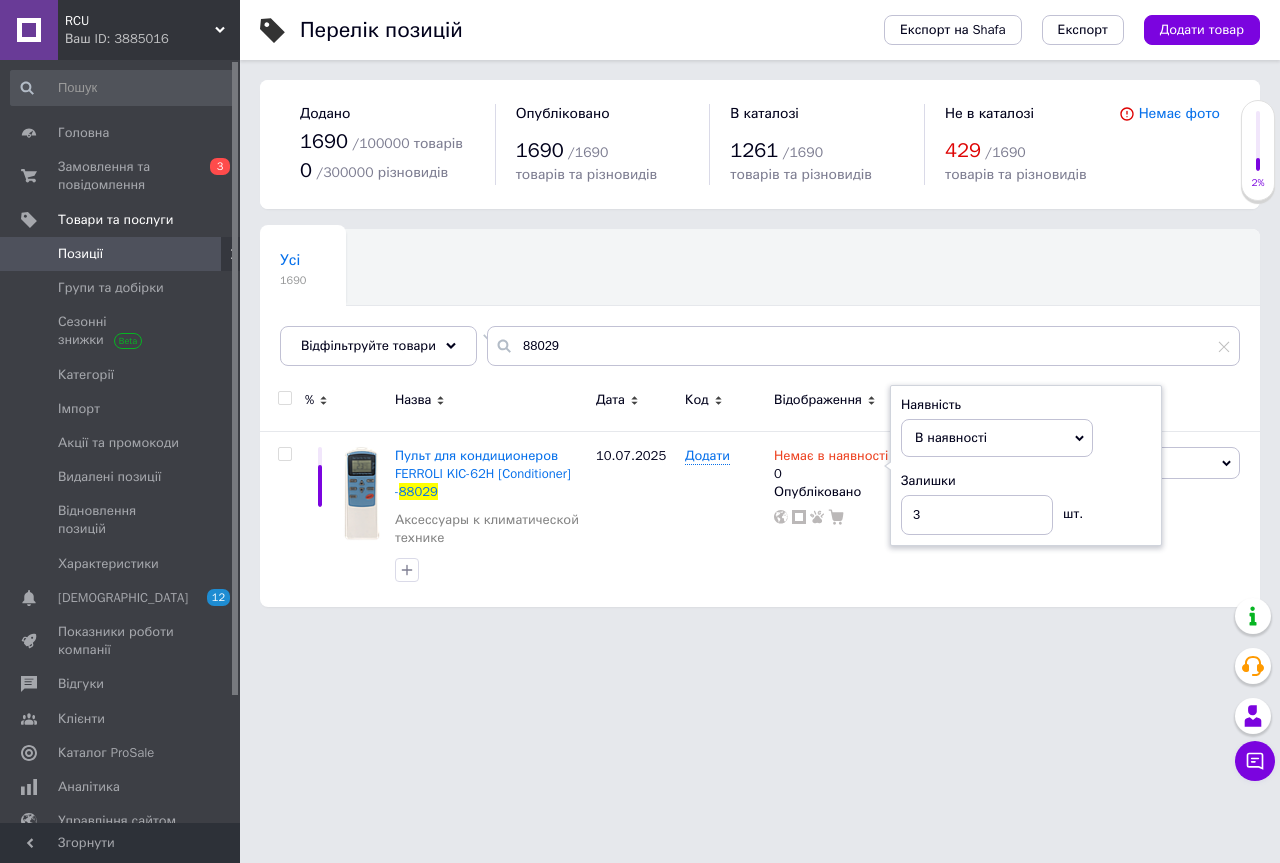 click on "RCU Ваш ID: 3885016 Сайт RCU Кабінет покупця Перевірити стан системи Сторінка на порталі Довідка Вийти Головна Замовлення та повідомлення 0 3 Товари та послуги Позиції Групи та добірки Сезонні знижки Категорії Імпорт Акції та промокоди Видалені позиції Відновлення позицій Характеристики Сповіщення 12 0 Показники роботи компанії Відгуки Клієнти Каталог ProSale Аналітика Управління сайтом Гаманець компанії Маркет Налаштування Тарифи та рахунки Prom топ Згорнути
Перелік позицій Експорт на Shafa Експорт 1690" at bounding box center [640, 313] 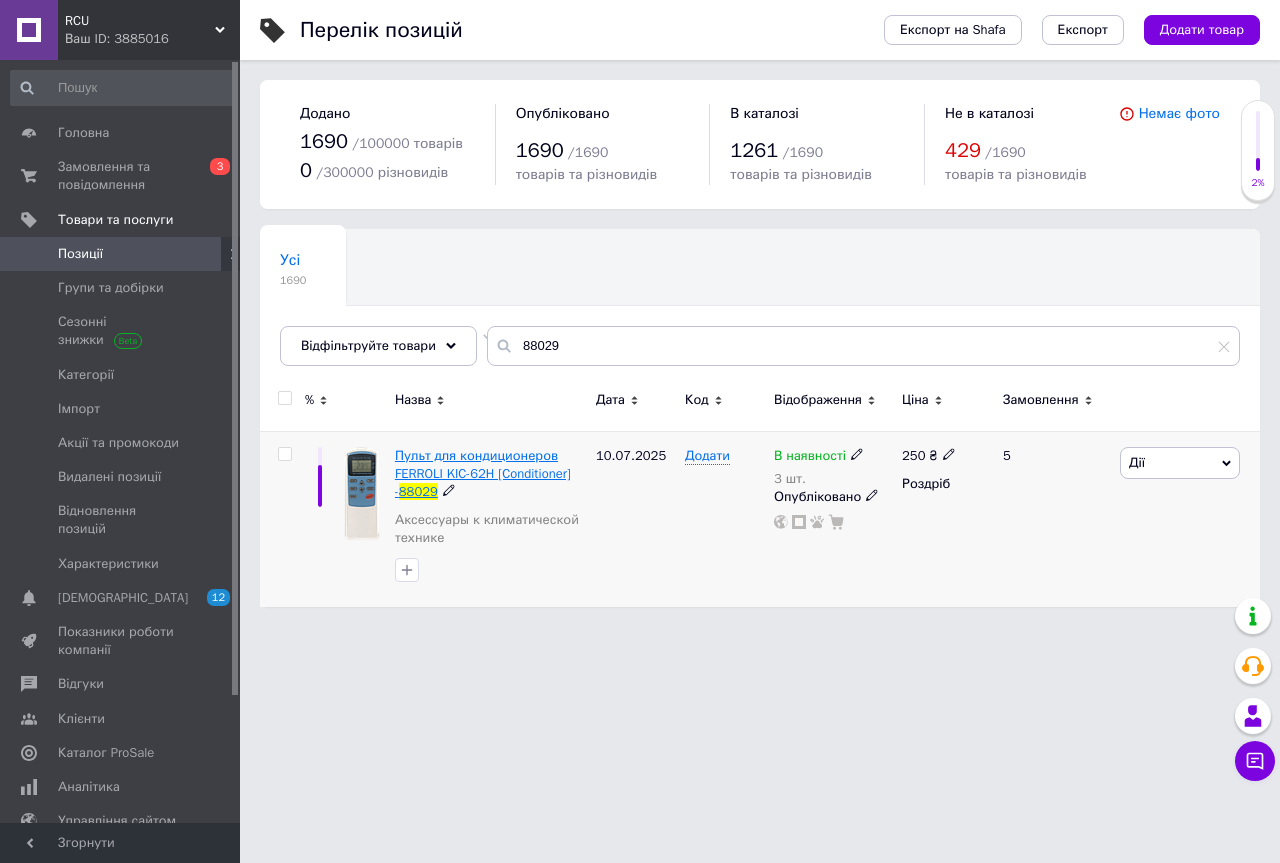 click on "Пульт для кондиционеров FERROLI KIC-62H [Conditioner] -" at bounding box center (483, 473) 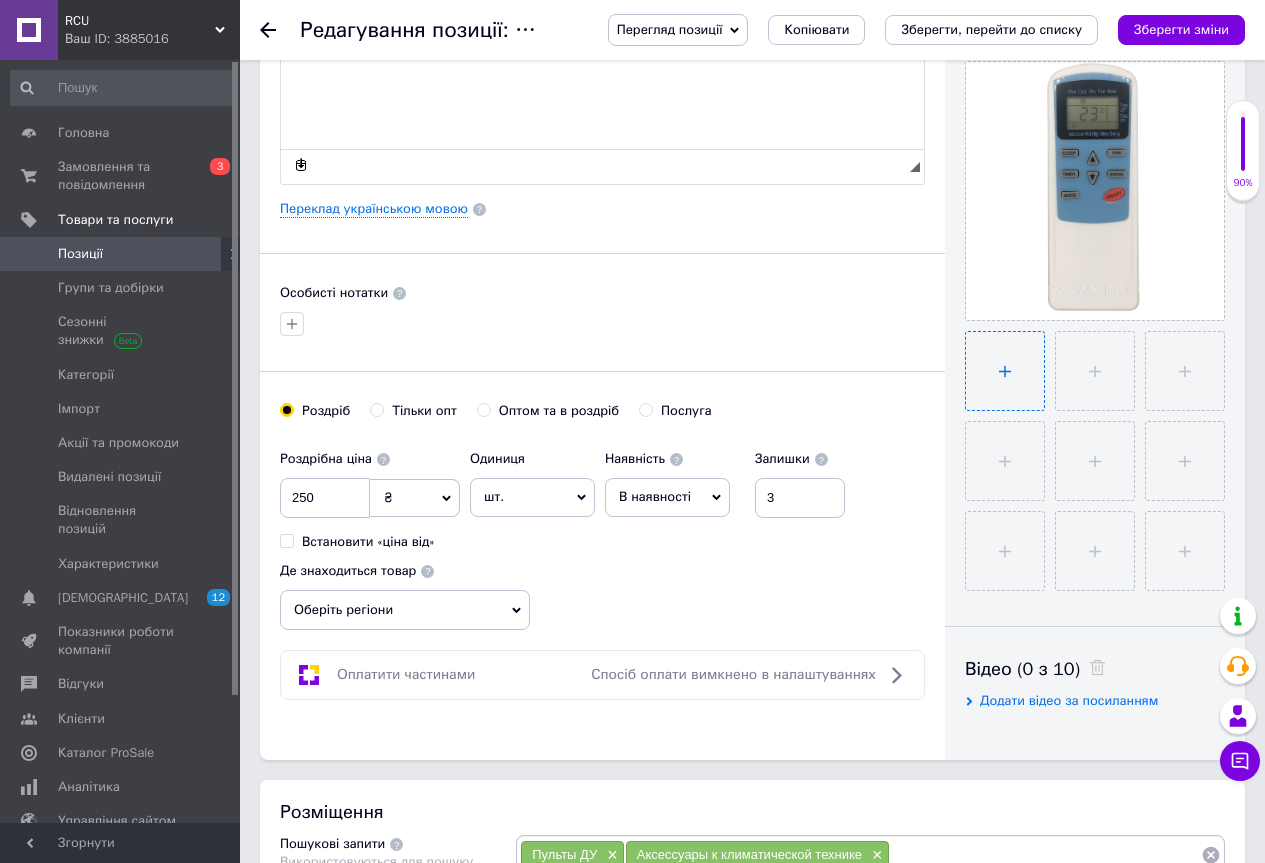 scroll, scrollTop: 500, scrollLeft: 0, axis: vertical 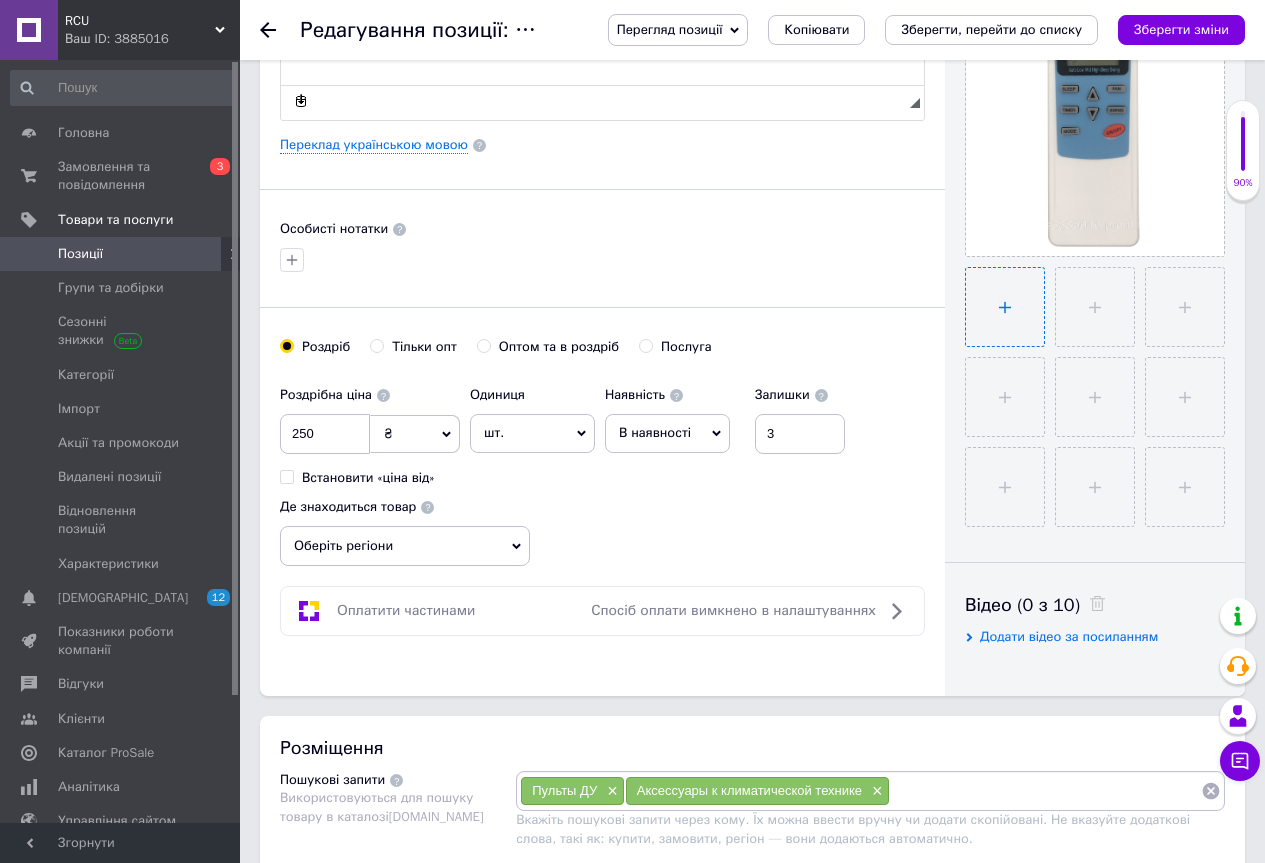 click at bounding box center (1005, 307) 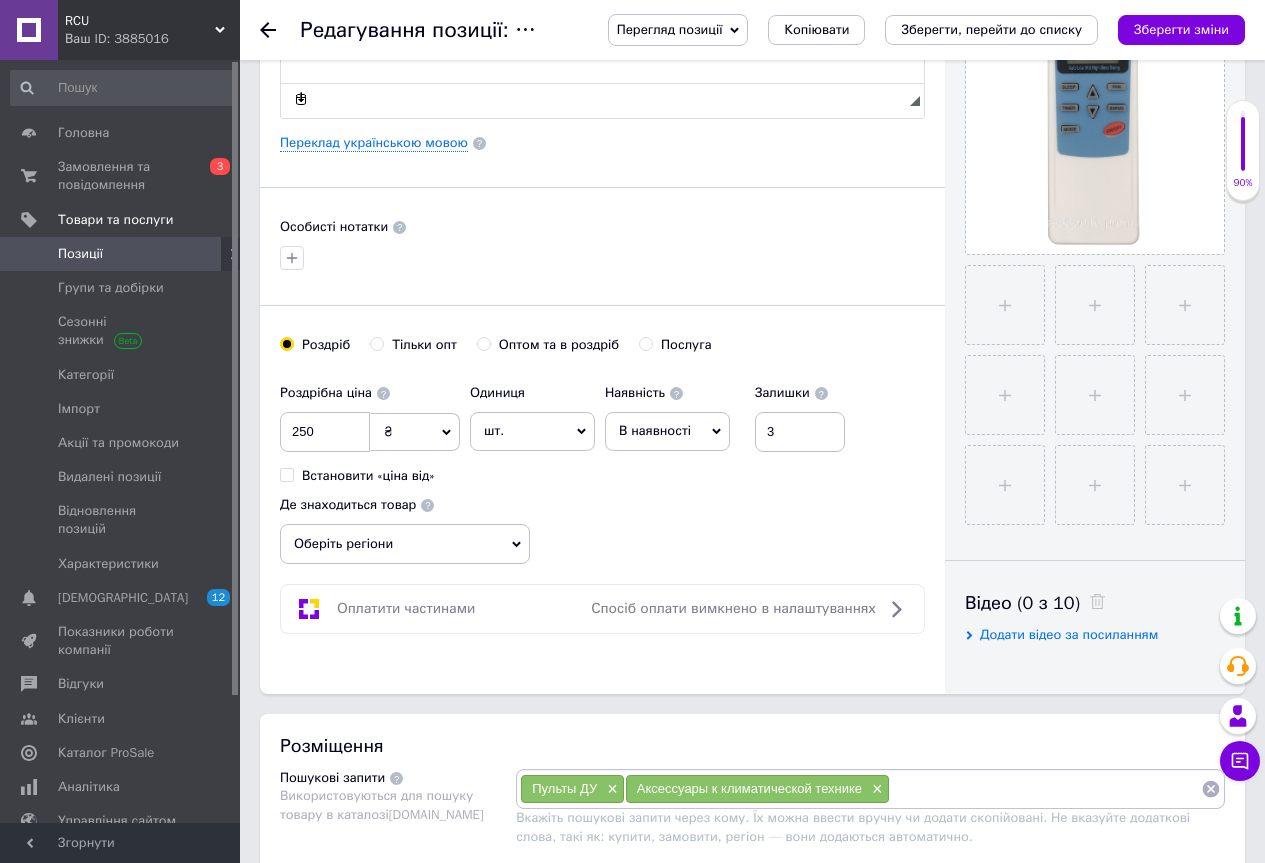 scroll, scrollTop: 500, scrollLeft: 0, axis: vertical 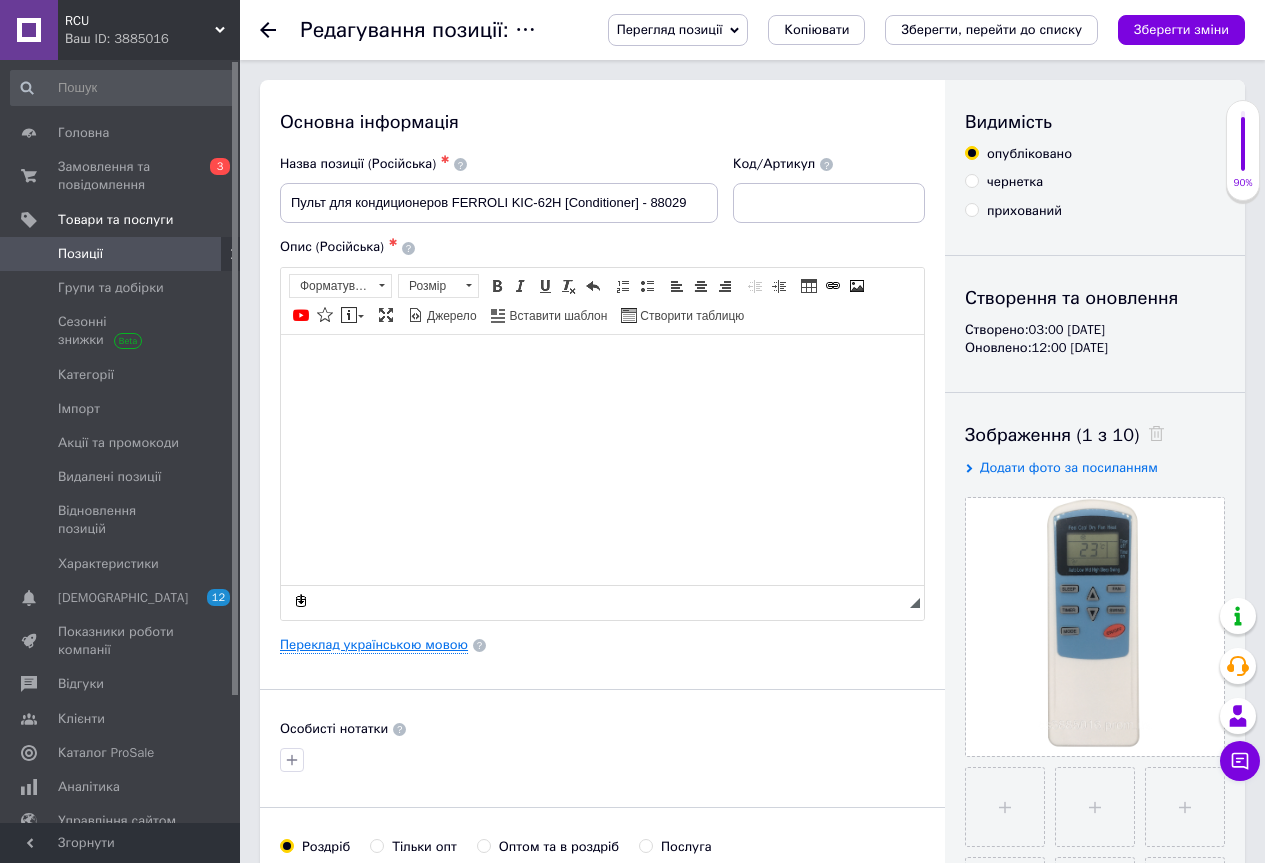 click on "Переклад українською мовою" at bounding box center (374, 645) 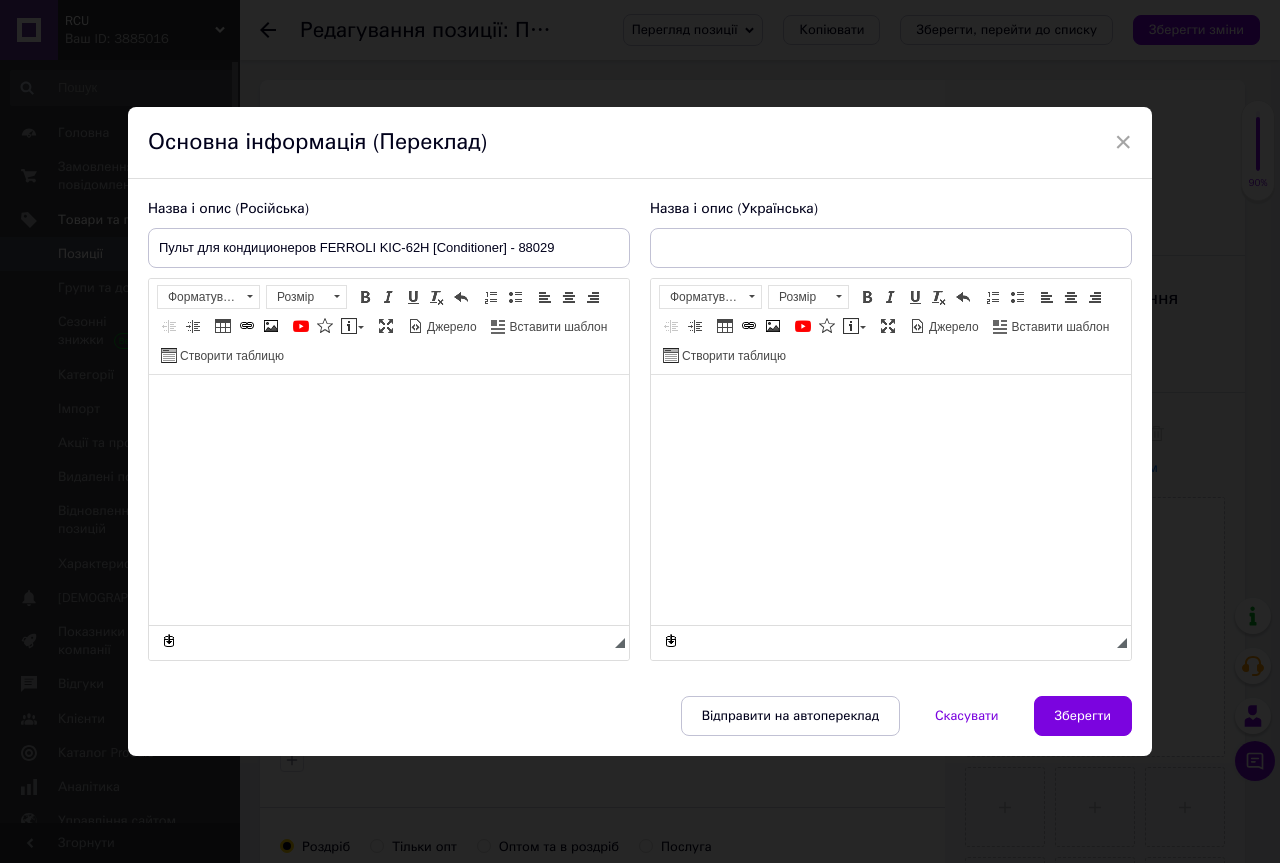 scroll, scrollTop: 0, scrollLeft: 0, axis: both 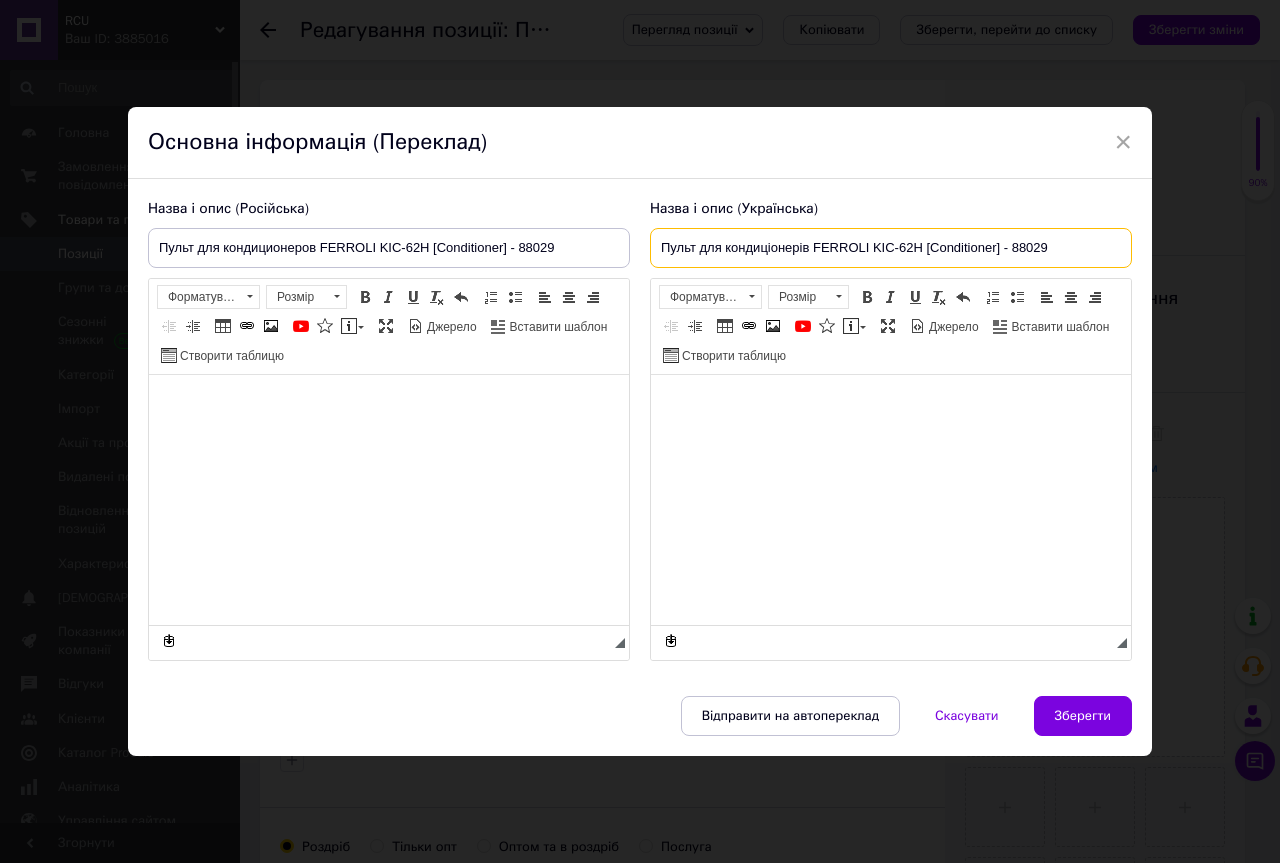 click on "Пульт для кондиціонерів FERROLI KIC-62H [Conditioner] - 88029" at bounding box center [891, 248] 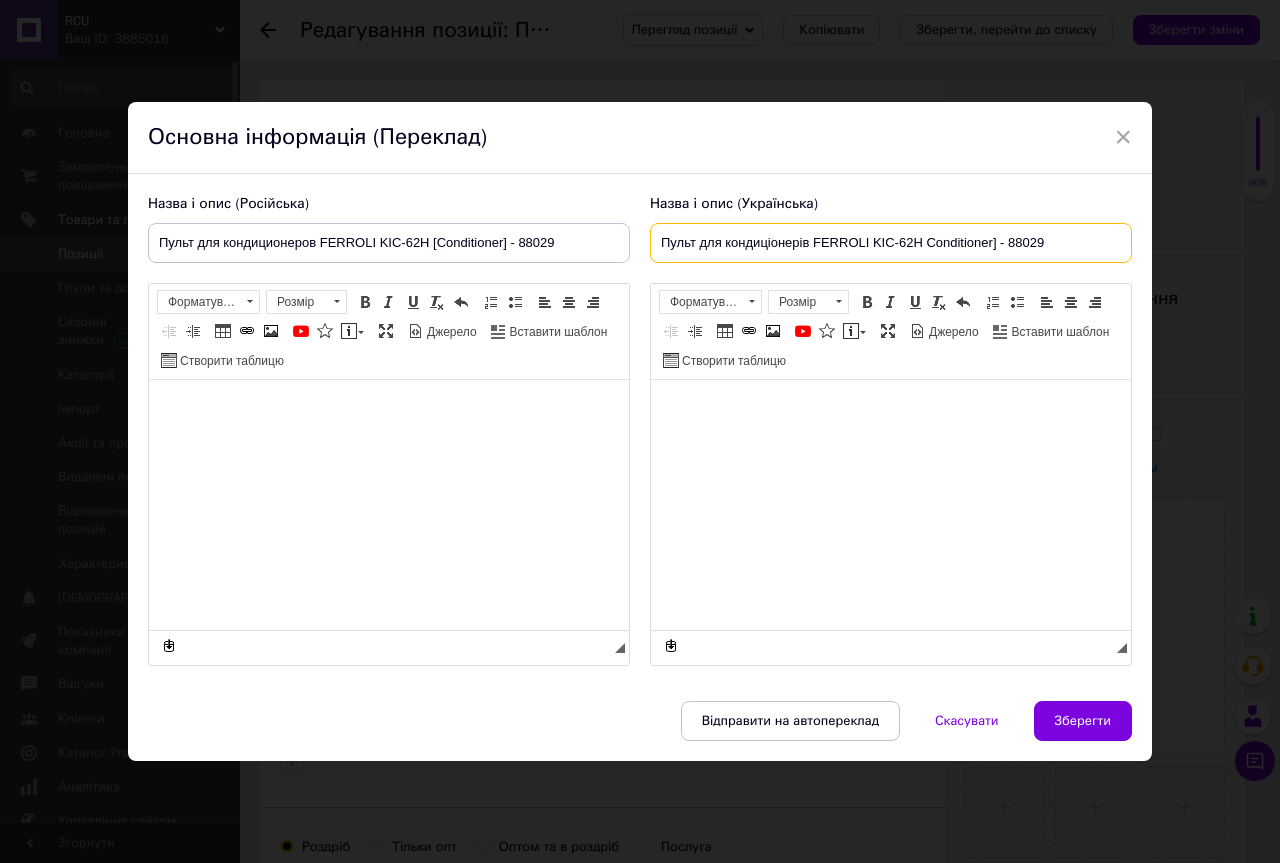 click on "Пульт для кондиціонерів FERROLI KIC-62H Conditioner] - 88029" at bounding box center (891, 243) 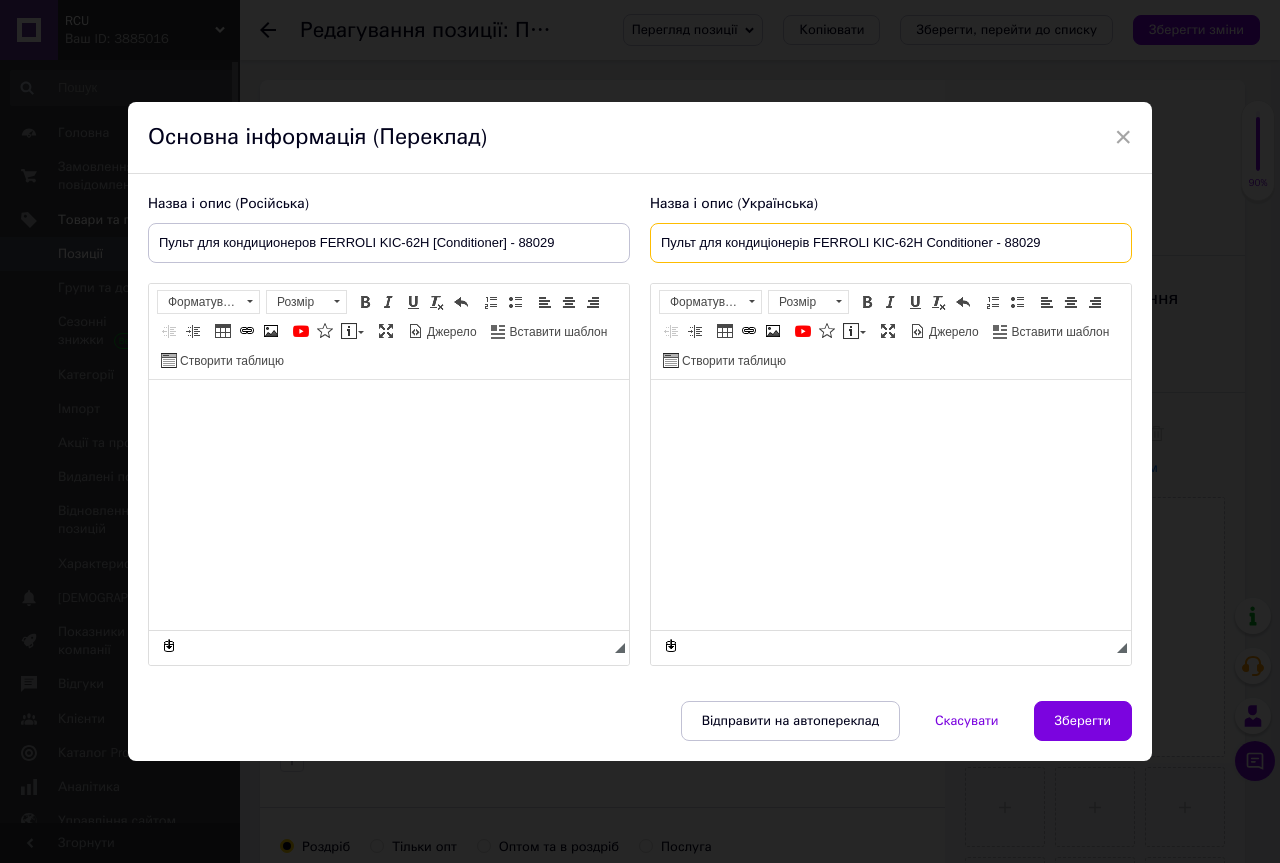 type on "Пульт для кондиціонерів FERROLI KIC-62H Conditioner - 88029" 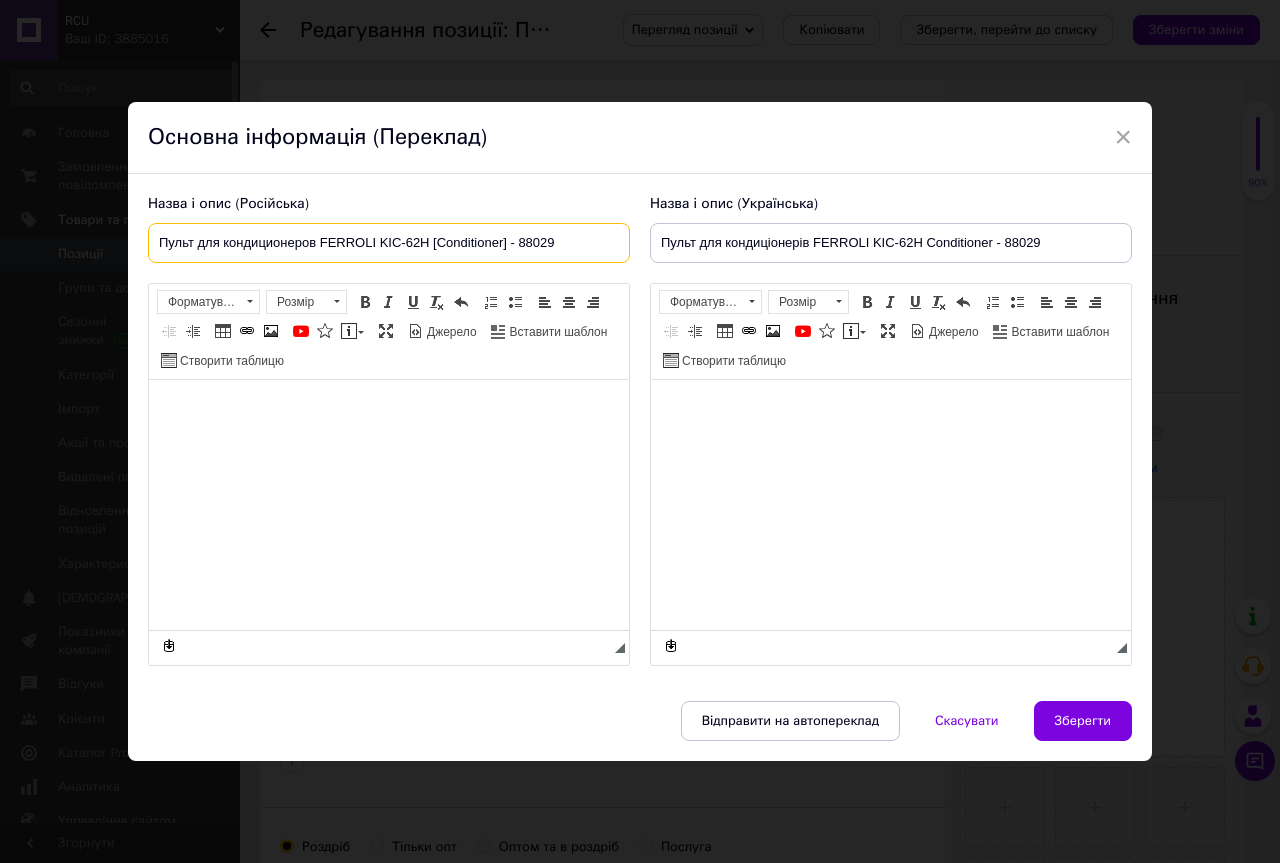 click on "Пульт для кондиционеров FERROLI KIC-62H [Conditioner] - 88029" at bounding box center (389, 243) 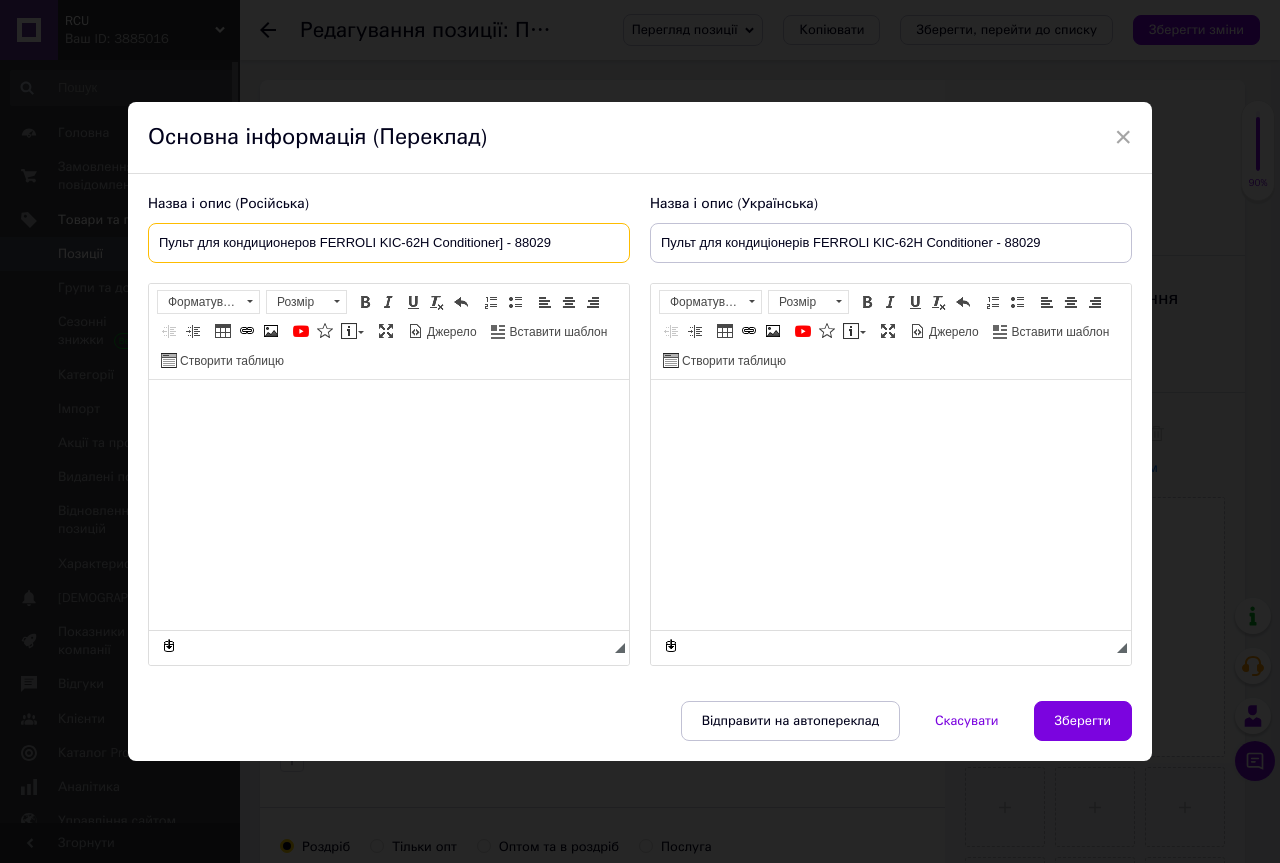 click on "Пульт для кондиционеров FERROLI KIC-62H Conditioner] - 88029" at bounding box center (389, 243) 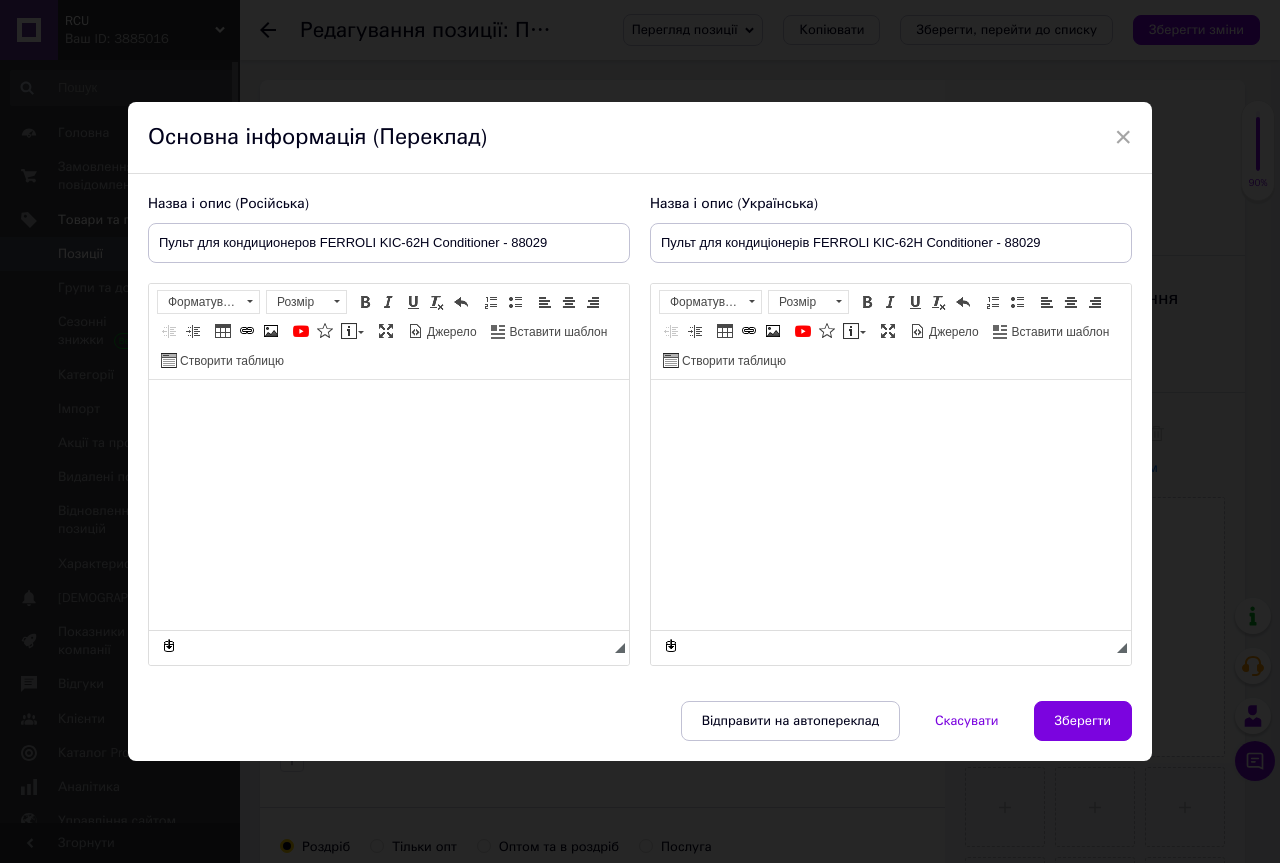 click at bounding box center [389, 410] 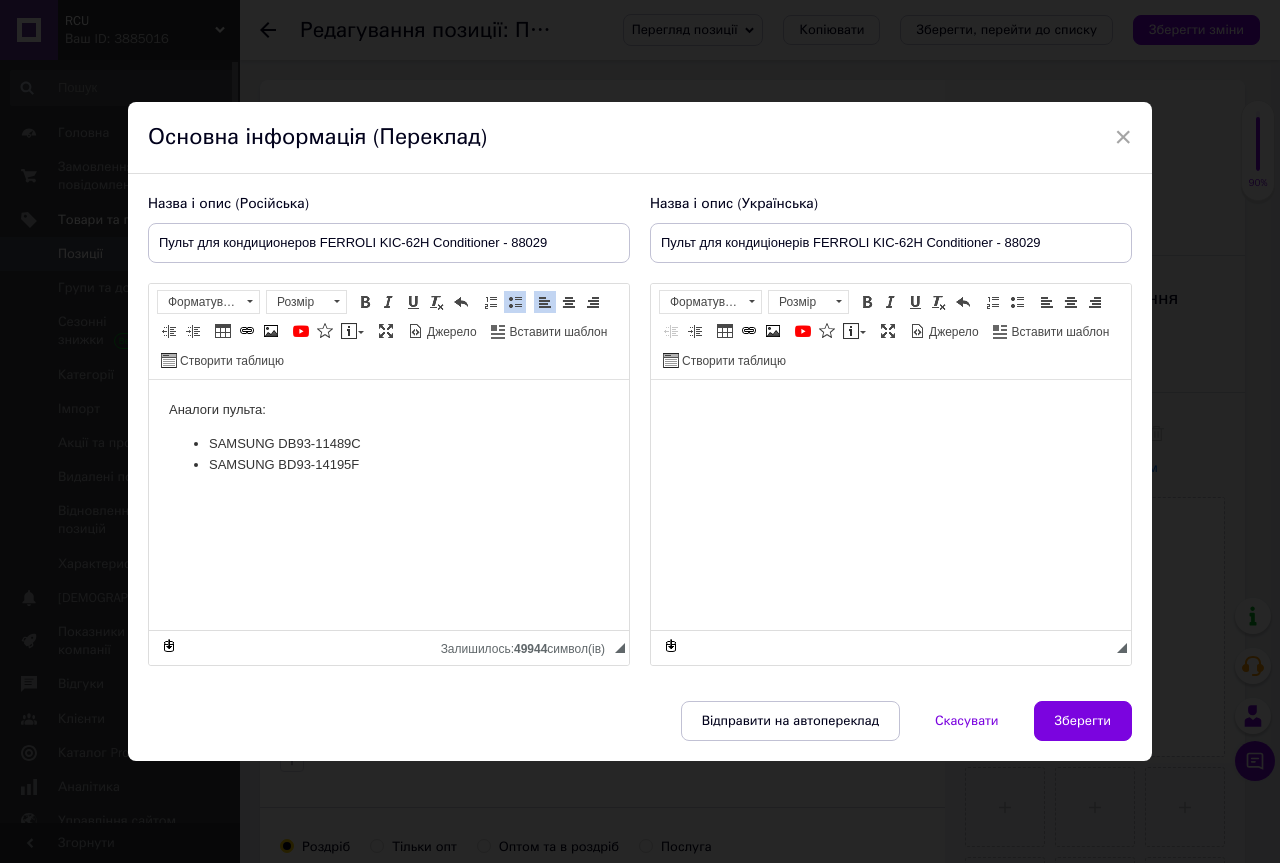 click at bounding box center (891, 410) 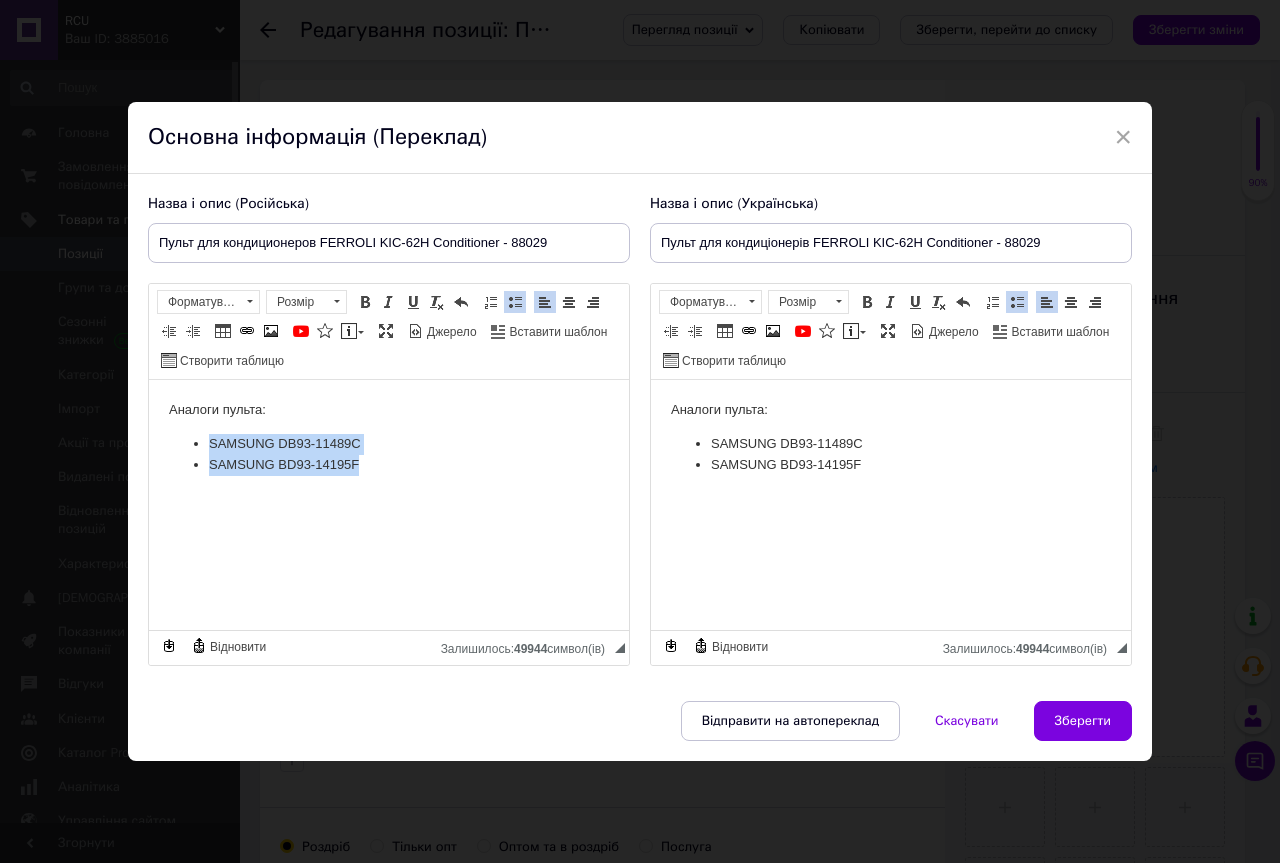 drag, startPoint x: 387, startPoint y: 472, endPoint x: 154, endPoint y: 450, distance: 234.03632 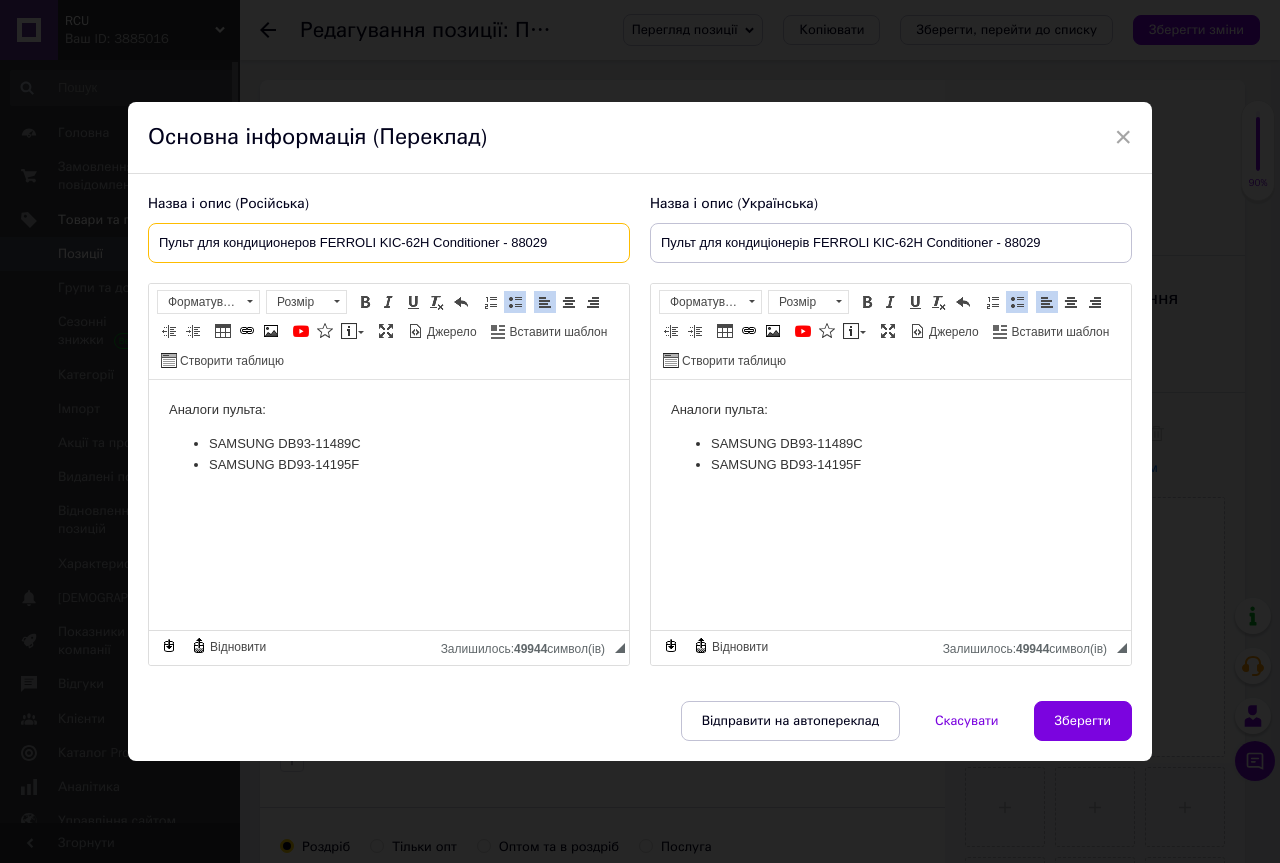 click on "Пульт для кондиционеров FERROLI KIC-62H Conditioner - 88029" at bounding box center (389, 243) 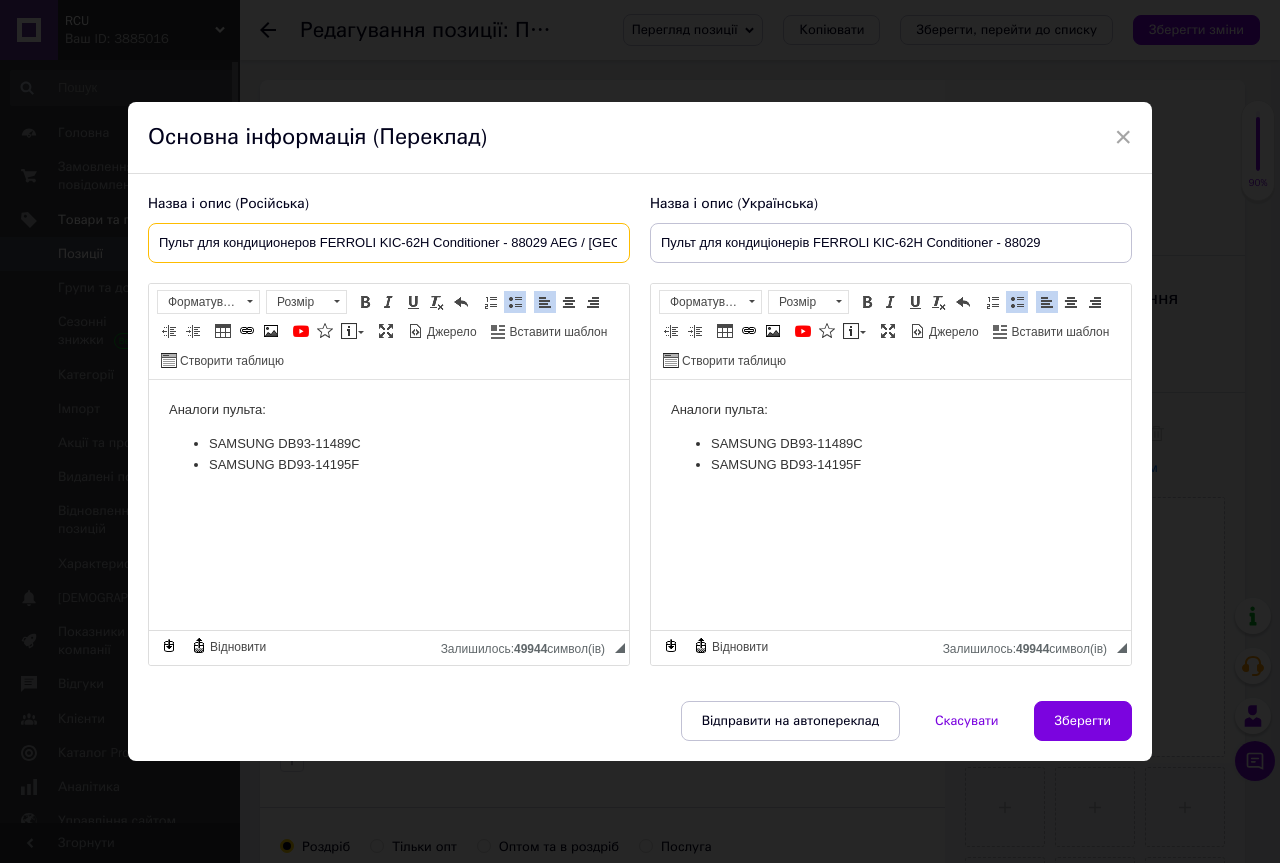 scroll, scrollTop: 0, scrollLeft: 128, axis: horizontal 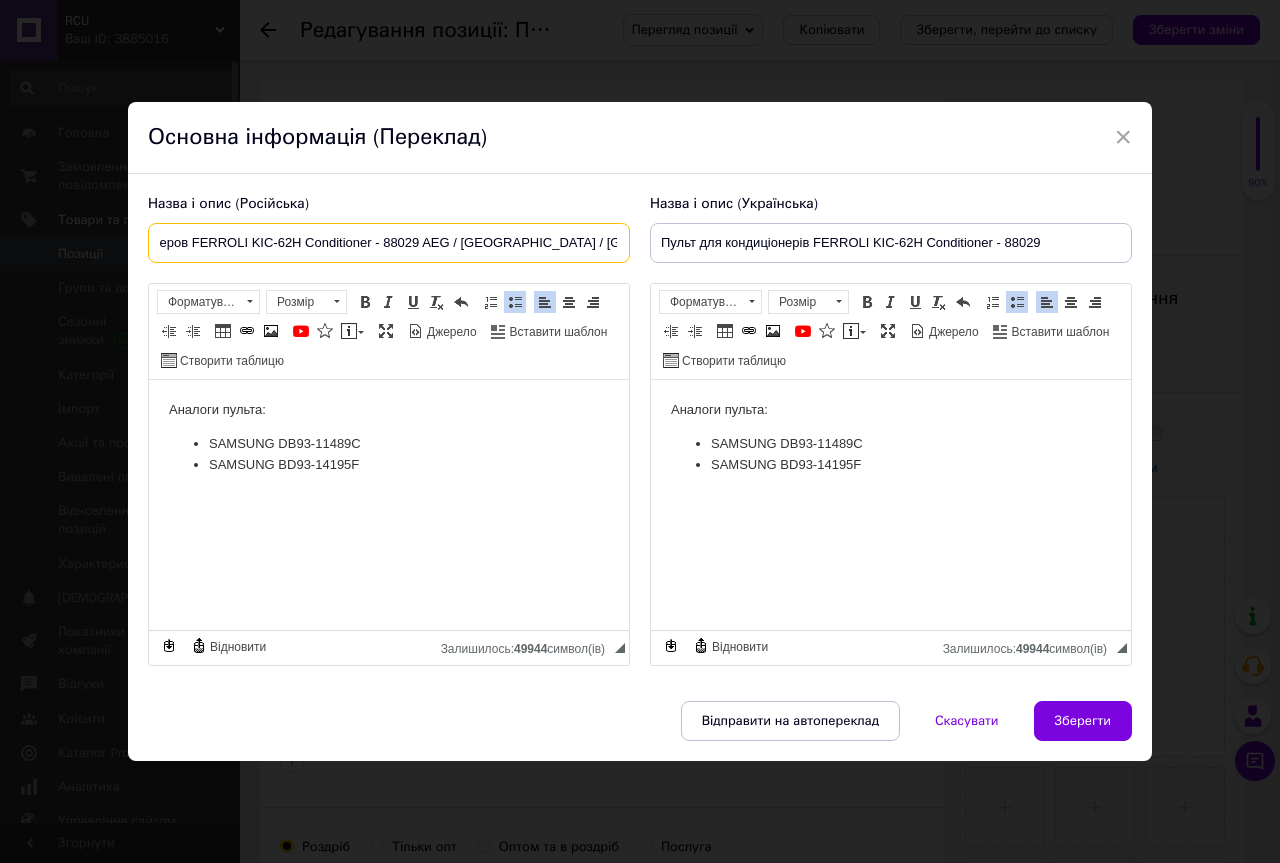 drag, startPoint x: 424, startPoint y: 240, endPoint x: 621, endPoint y: 237, distance: 197.02284 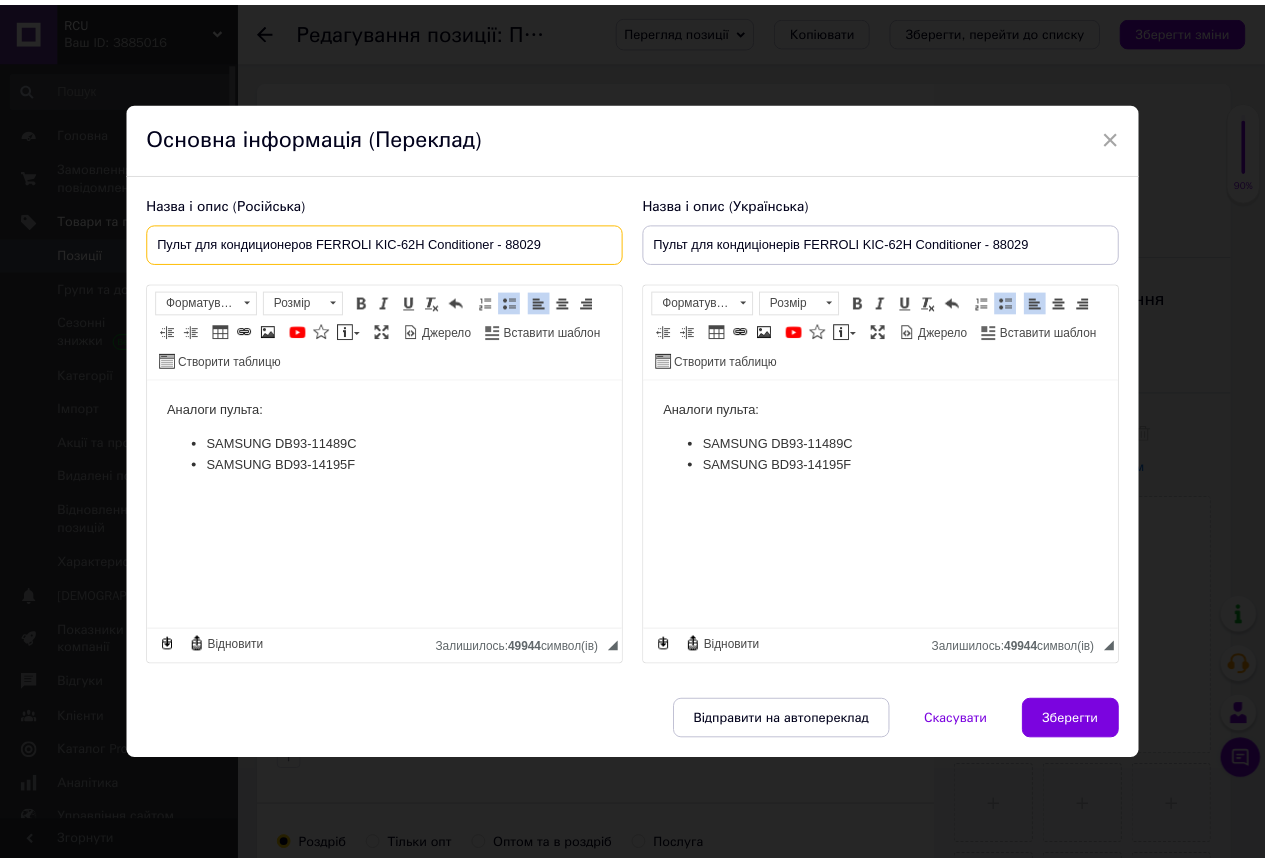scroll, scrollTop: 0, scrollLeft: 0, axis: both 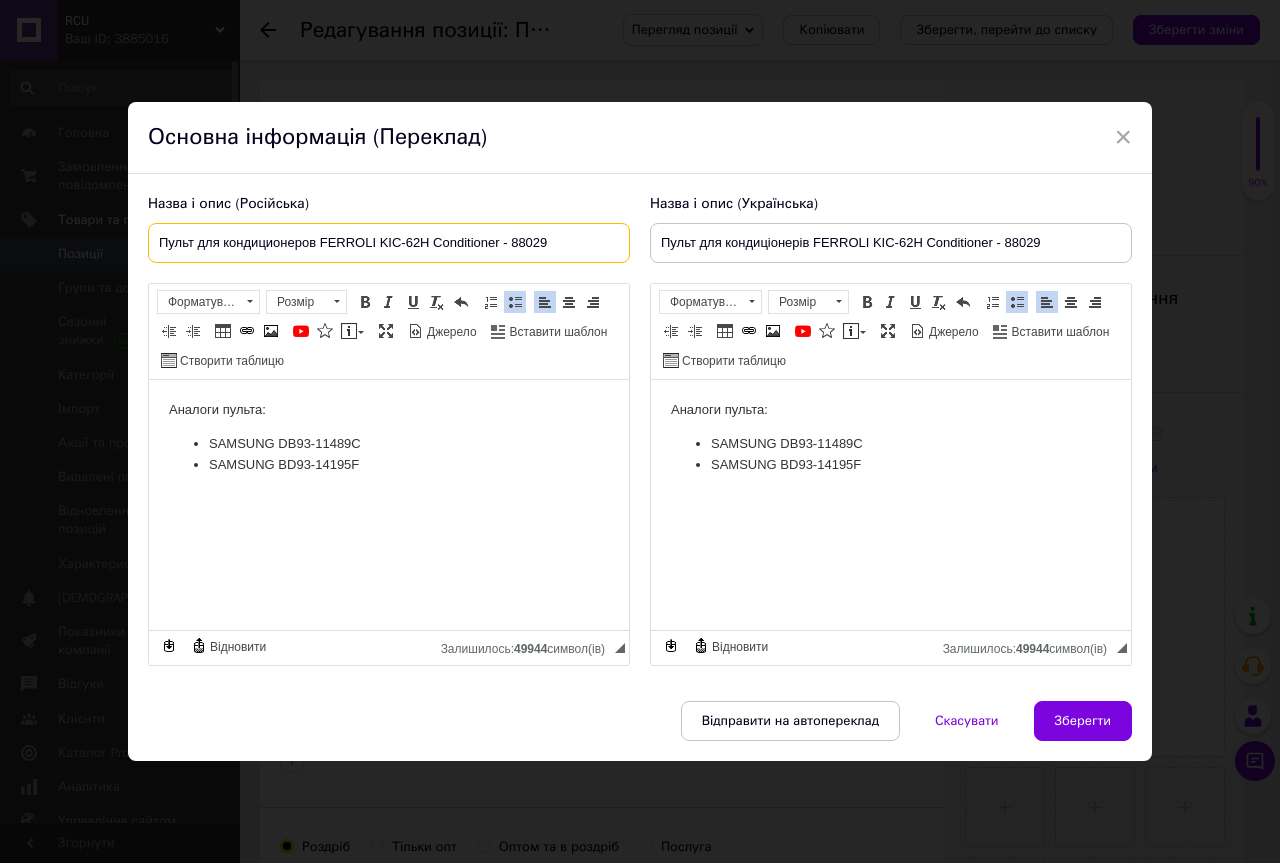 type on "Пульт для кондиционеров FERROLI KIC-62H Conditioner - 88029" 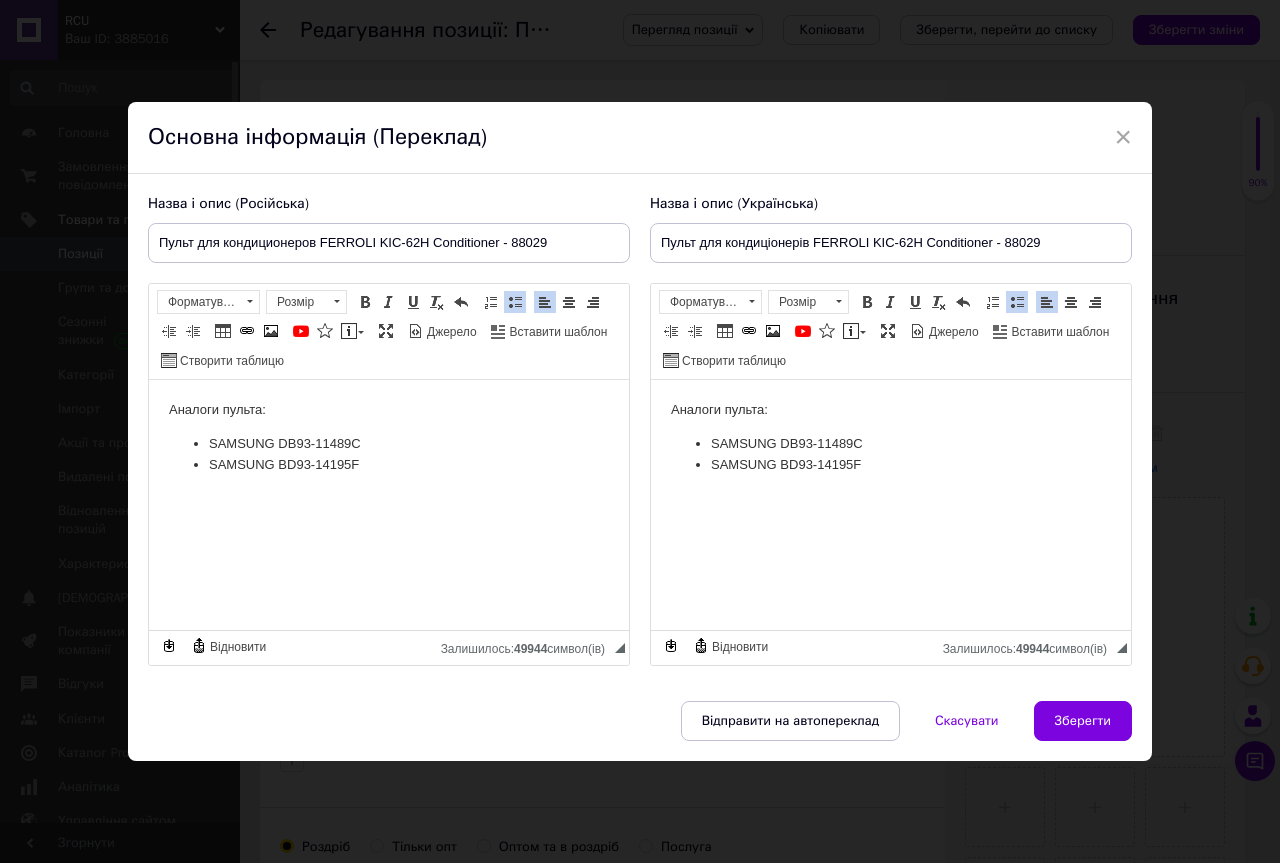 click on "SAMSUNG BD93-14195F" at bounding box center [389, 465] 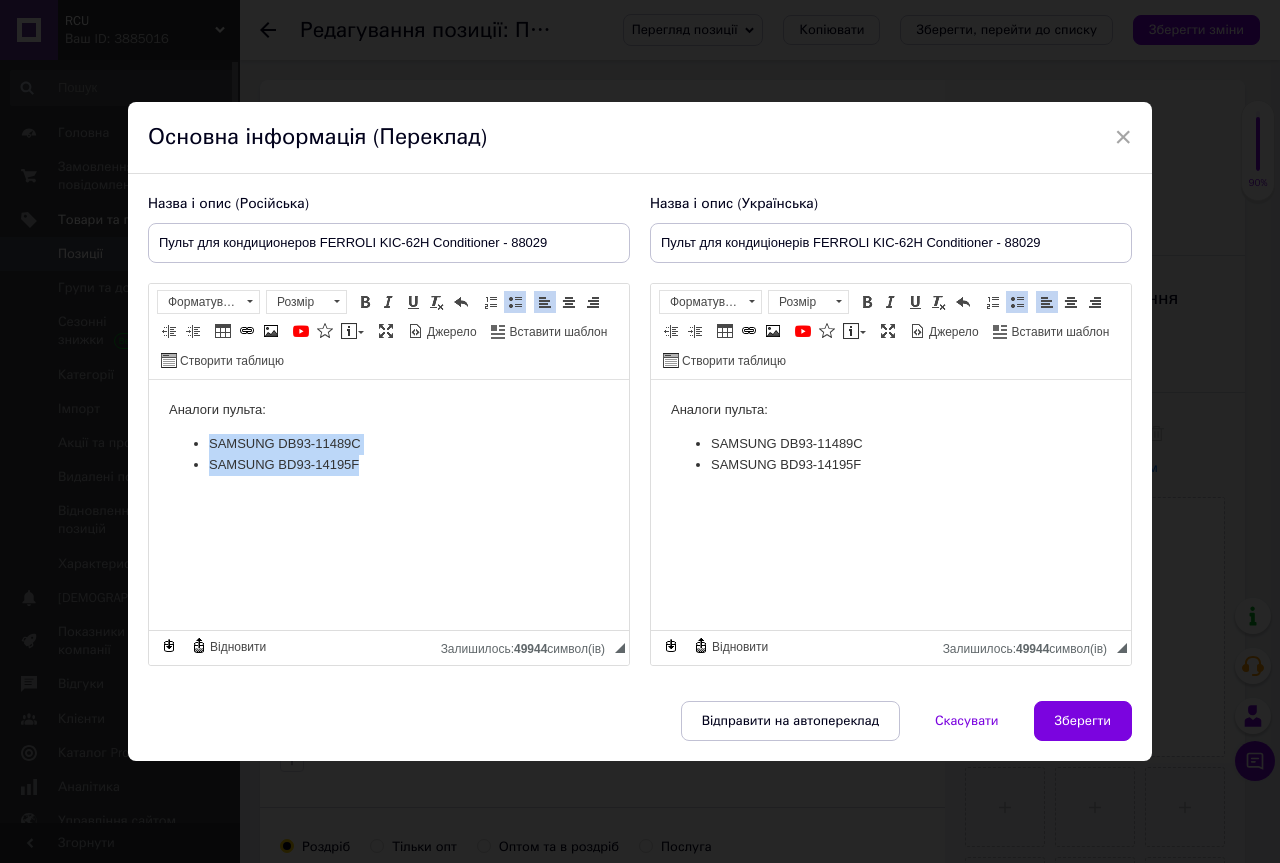 drag, startPoint x: 370, startPoint y: 461, endPoint x: 173, endPoint y: 432, distance: 199.12308 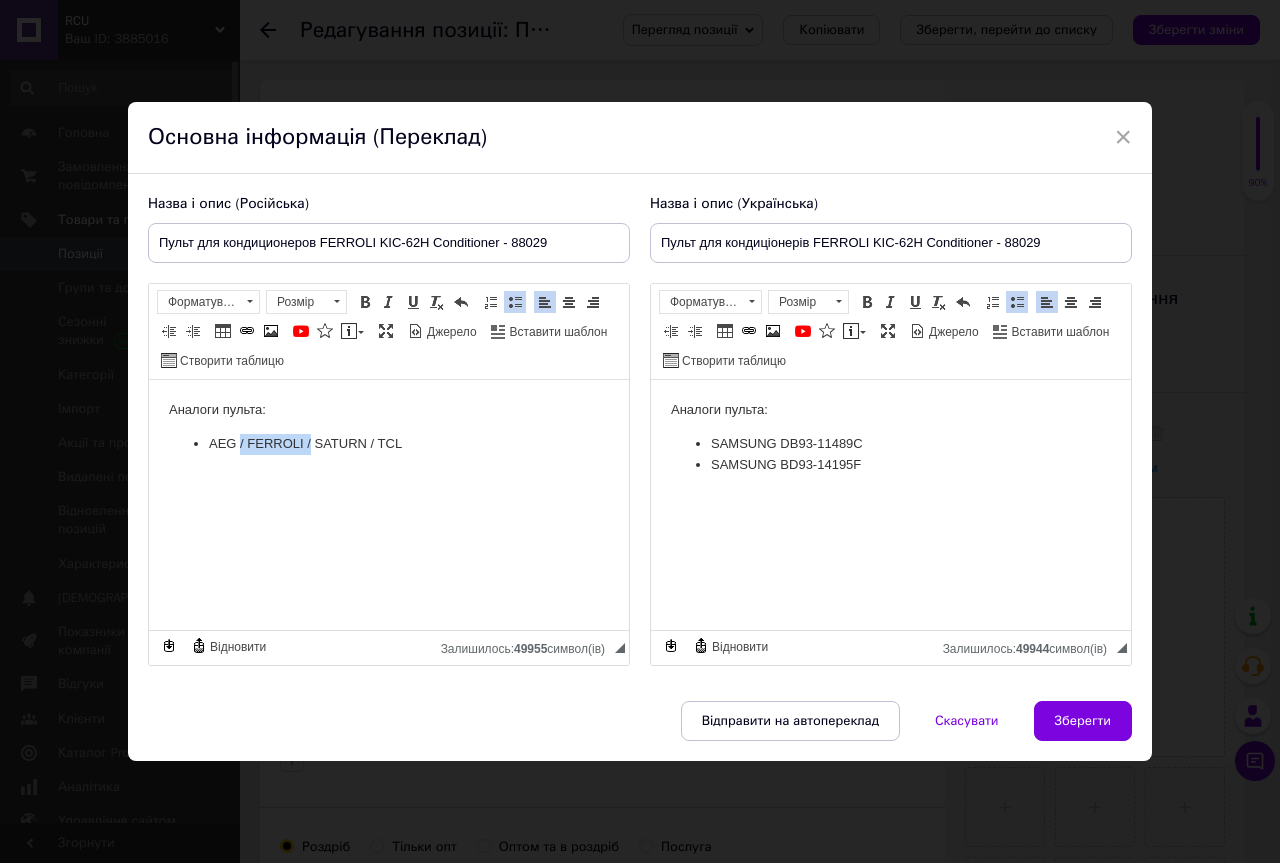 drag, startPoint x: 238, startPoint y: 444, endPoint x: 312, endPoint y: 446, distance: 74.02702 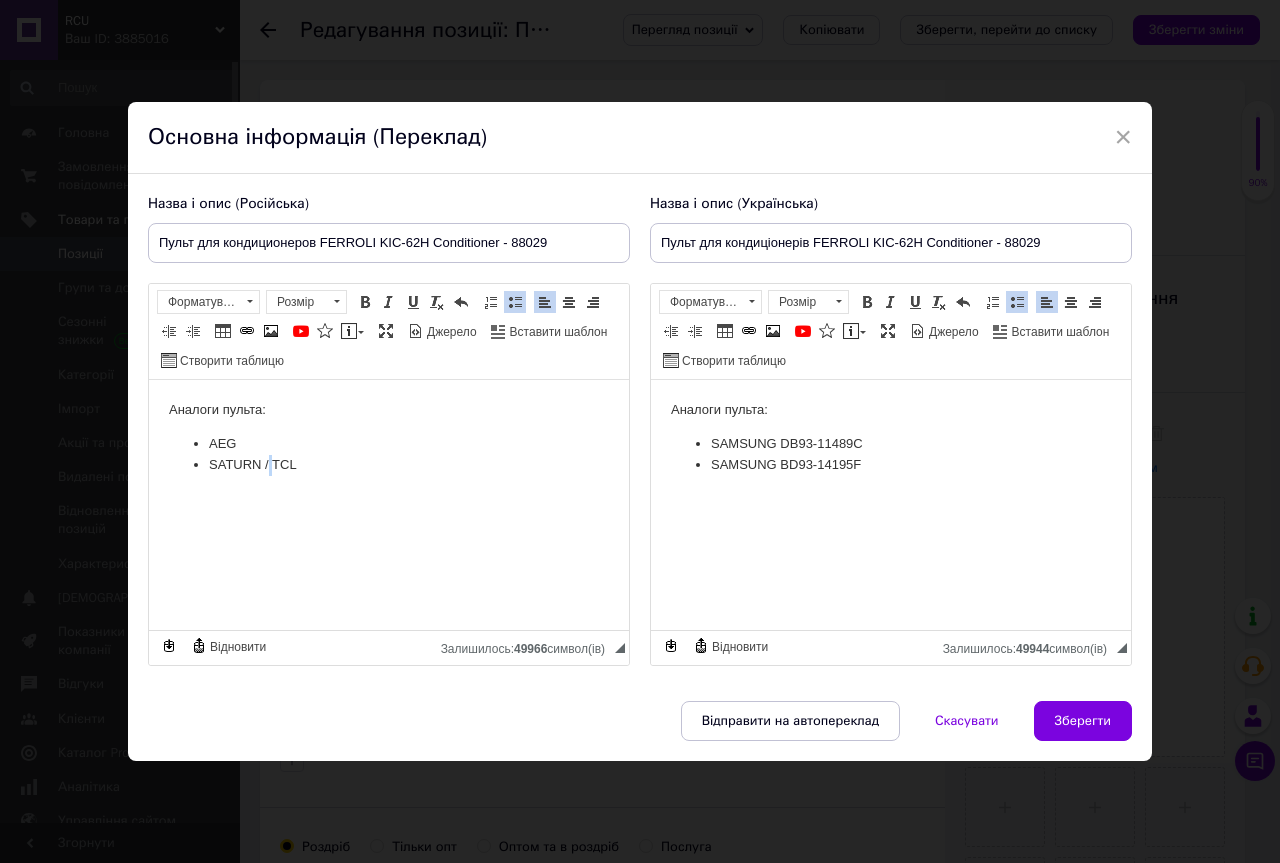click on "SATURN / TCL" at bounding box center [389, 465] 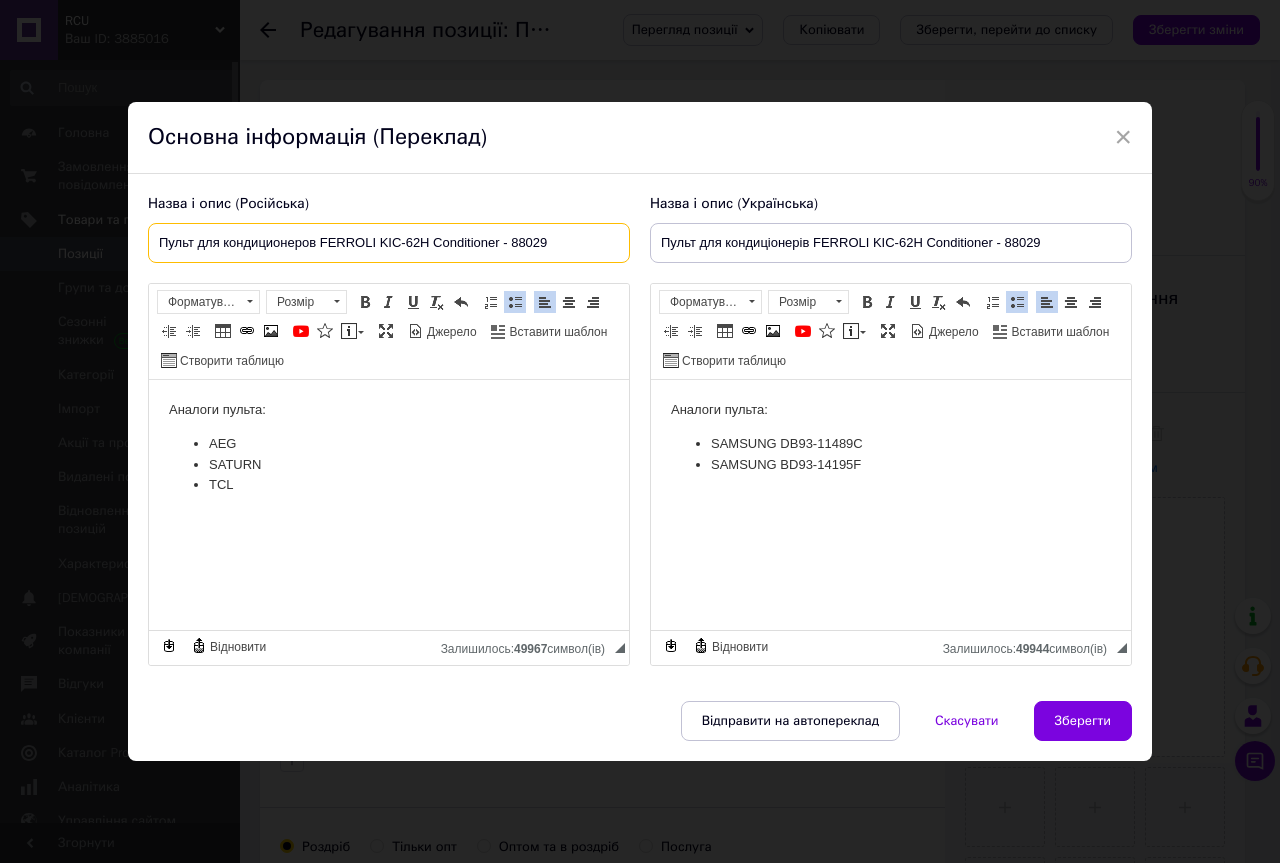 drag, startPoint x: 431, startPoint y: 238, endPoint x: 379, endPoint y: 243, distance: 52.23983 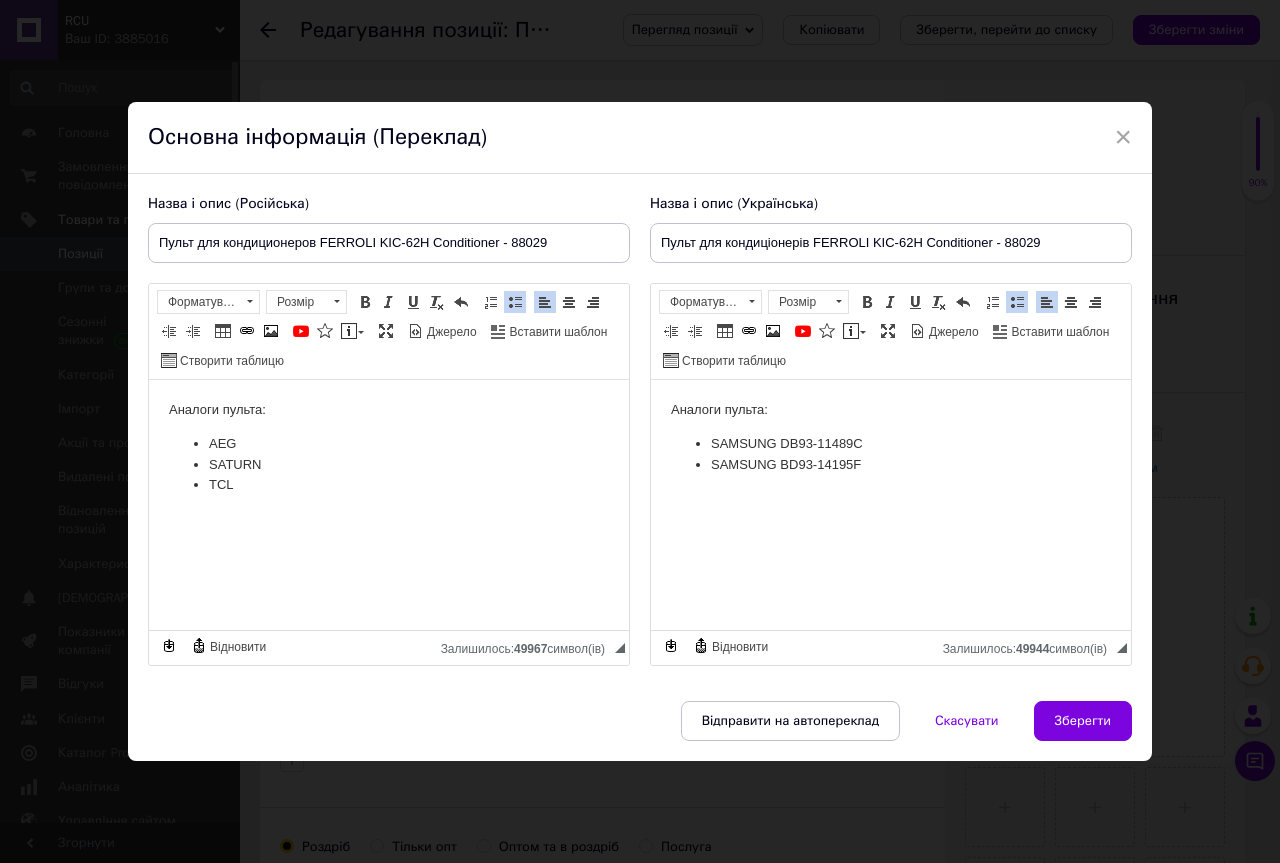 click on "AEG" at bounding box center [389, 444] 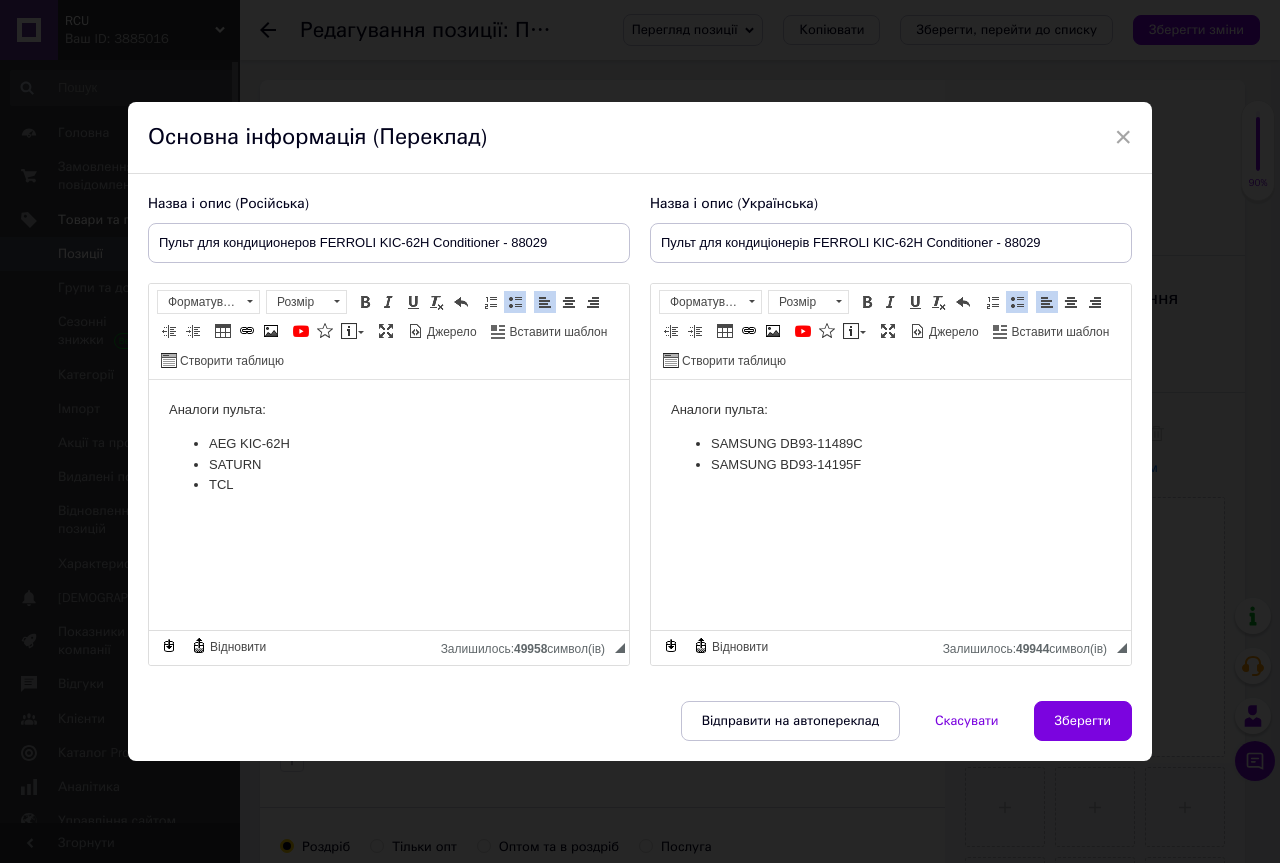 click on "SATURN" at bounding box center [389, 465] 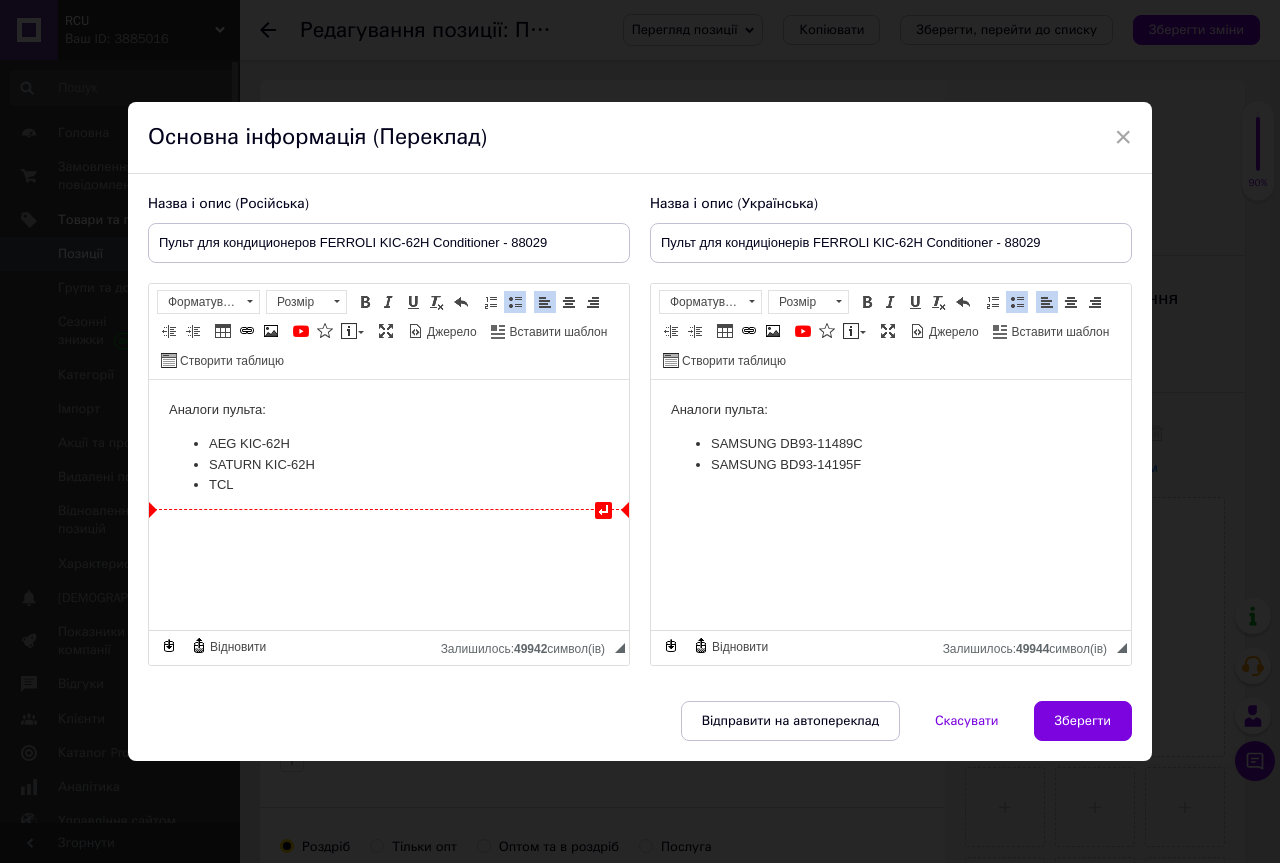 click on "TCL" at bounding box center (389, 485) 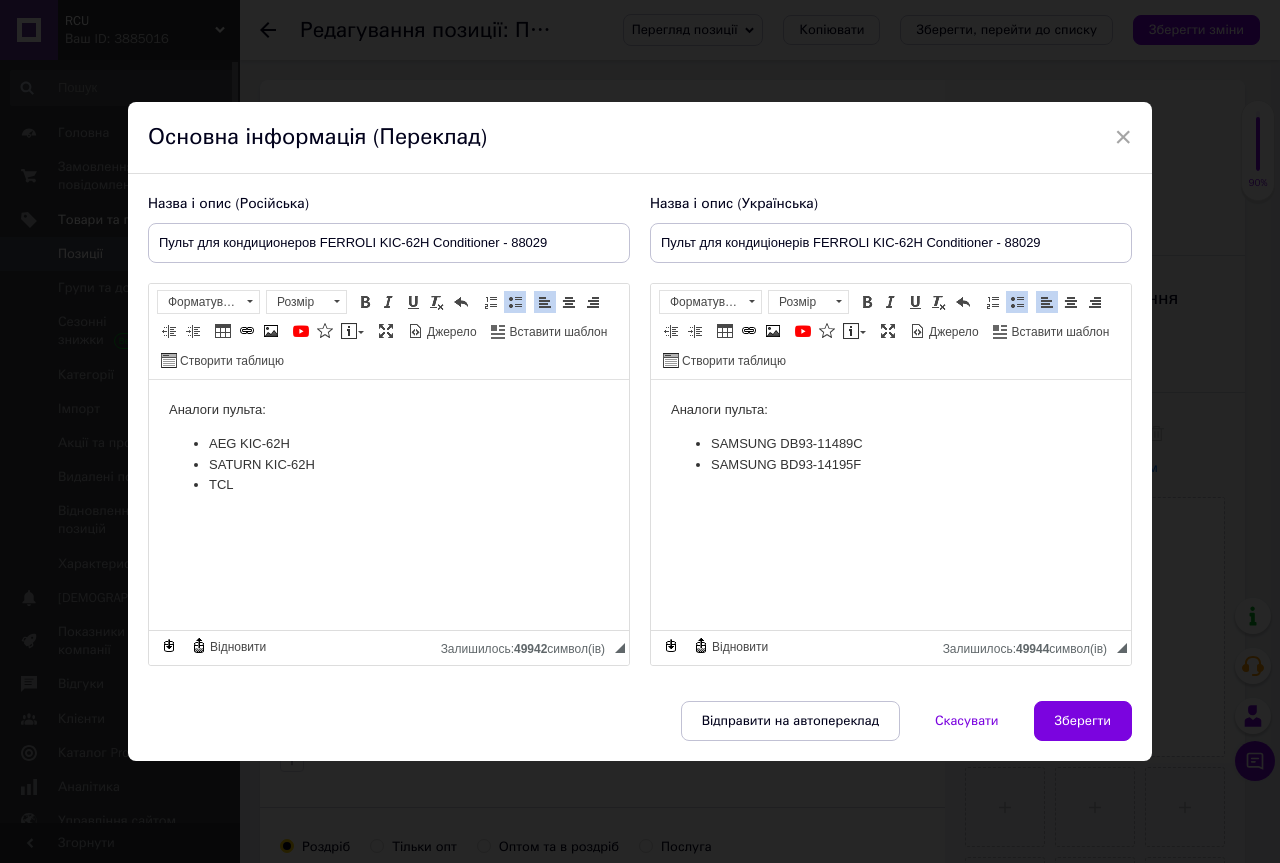 click on "TCL" at bounding box center (389, 485) 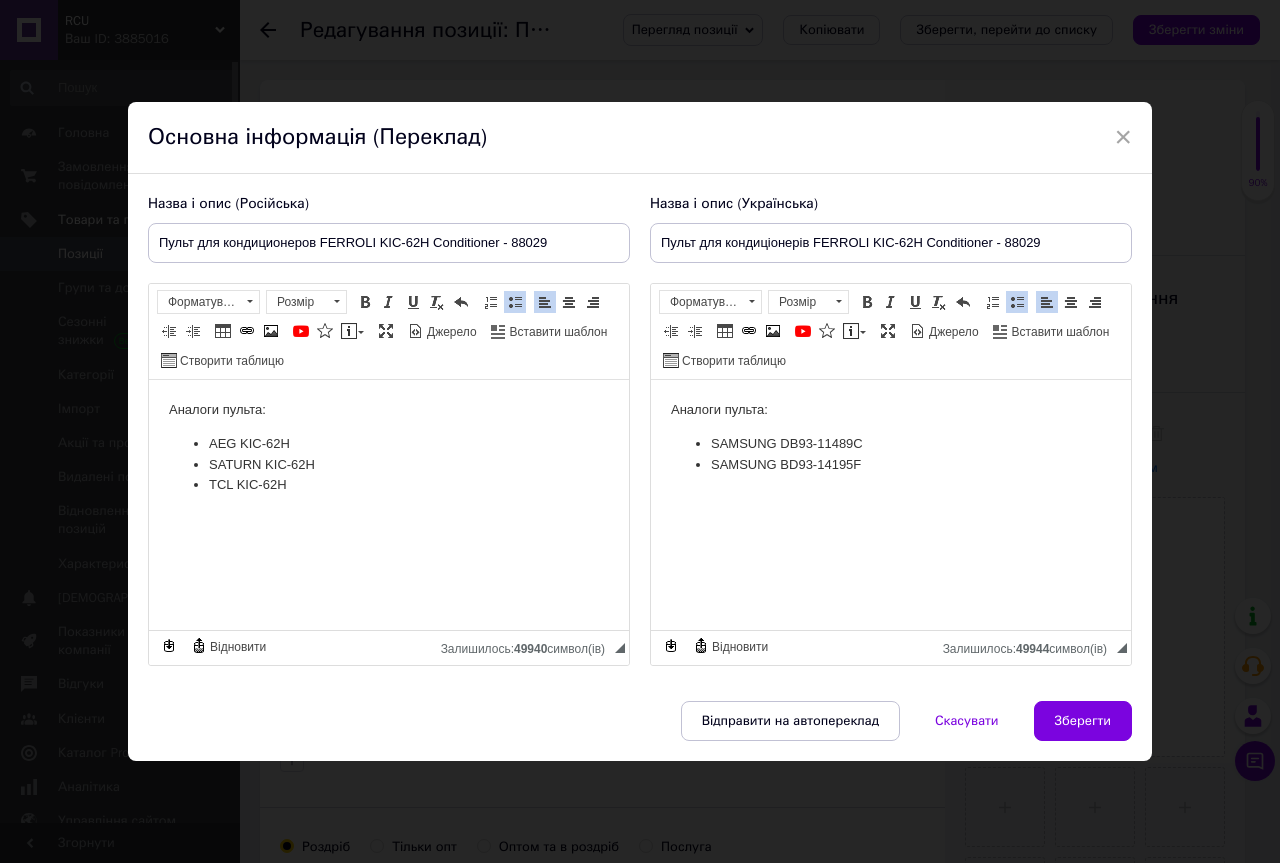 drag, startPoint x: 292, startPoint y: 483, endPoint x: 165, endPoint y: 439, distance: 134.4061 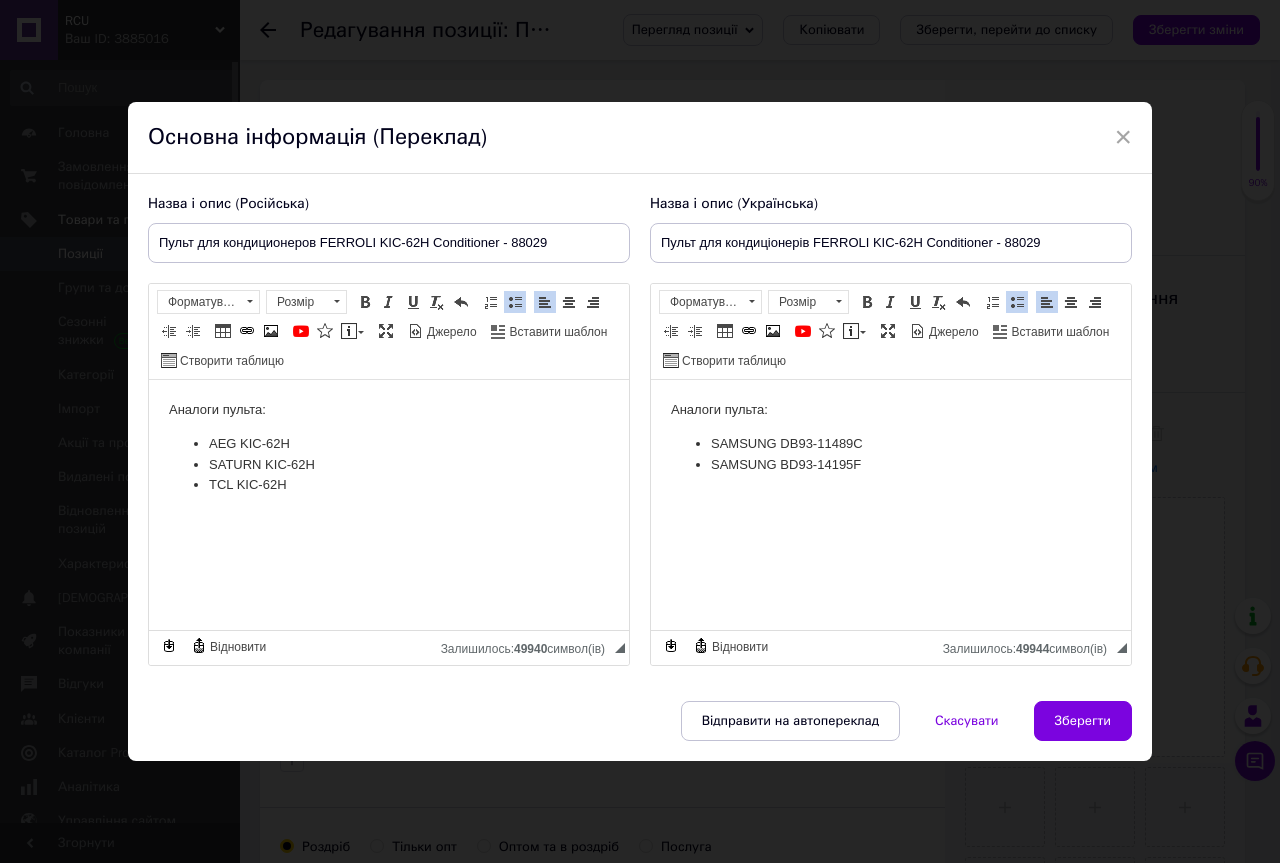 copy on "AEG KIC-62H   SATURN KIC-62H   TCL KIC-62H" 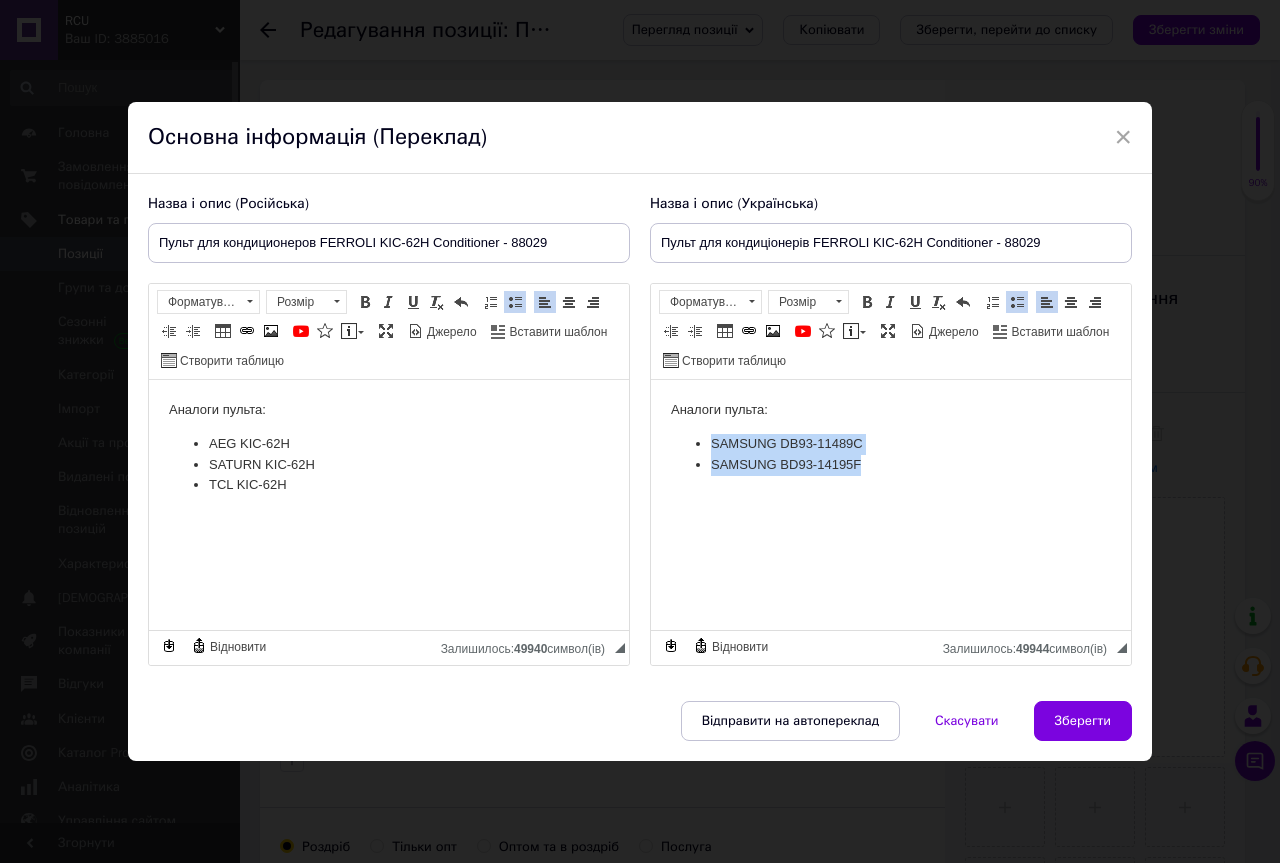 drag, startPoint x: 871, startPoint y: 462, endPoint x: 1281, endPoint y: 820, distance: 544.3014 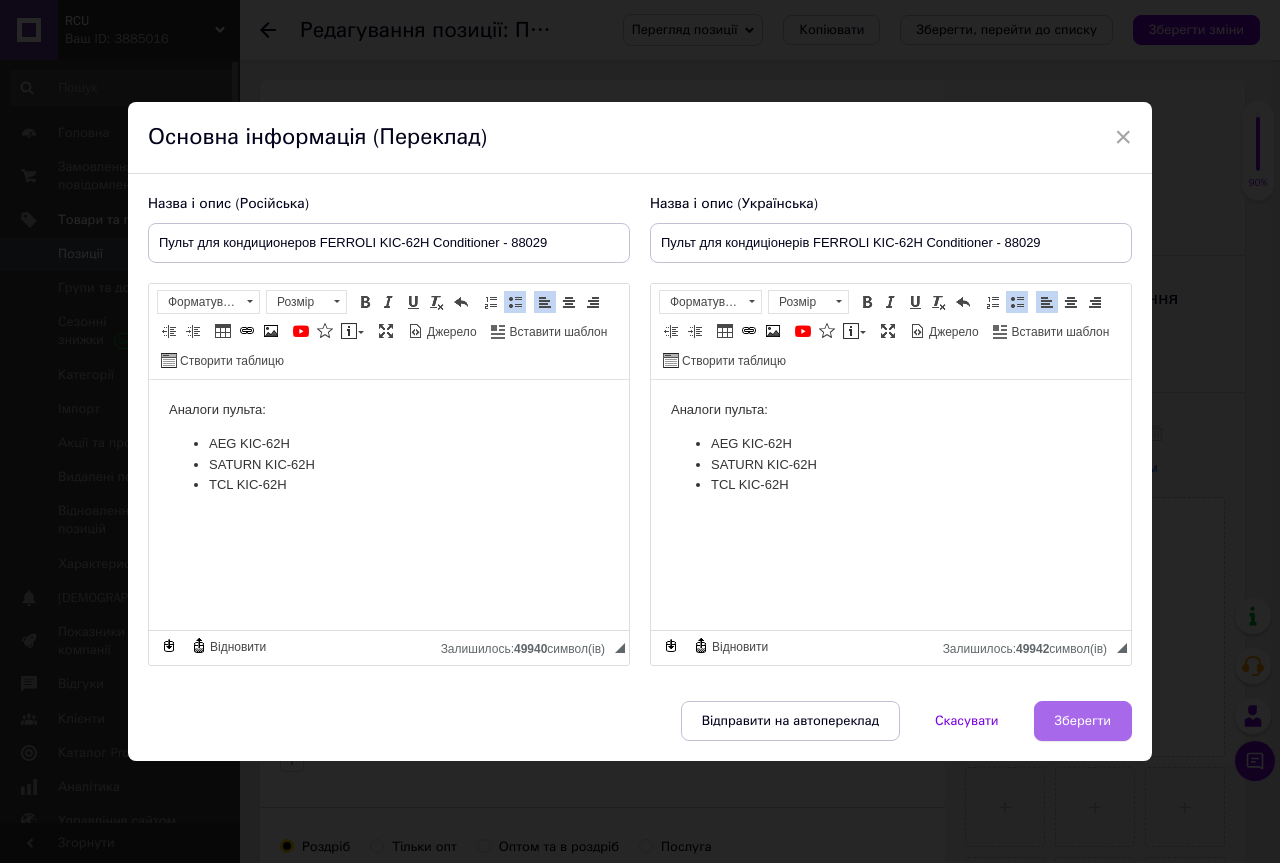click on "Зберегти" at bounding box center [1083, 721] 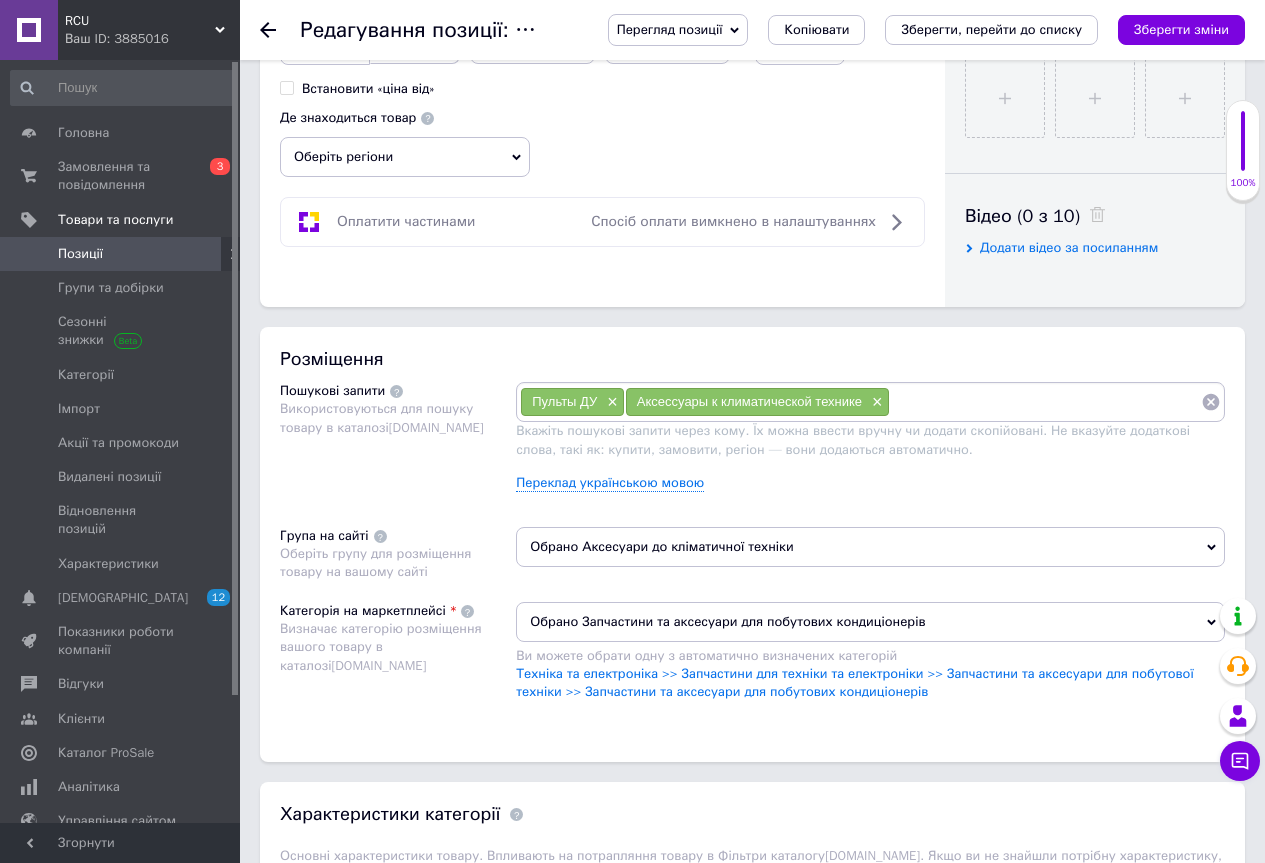 scroll, scrollTop: 900, scrollLeft: 0, axis: vertical 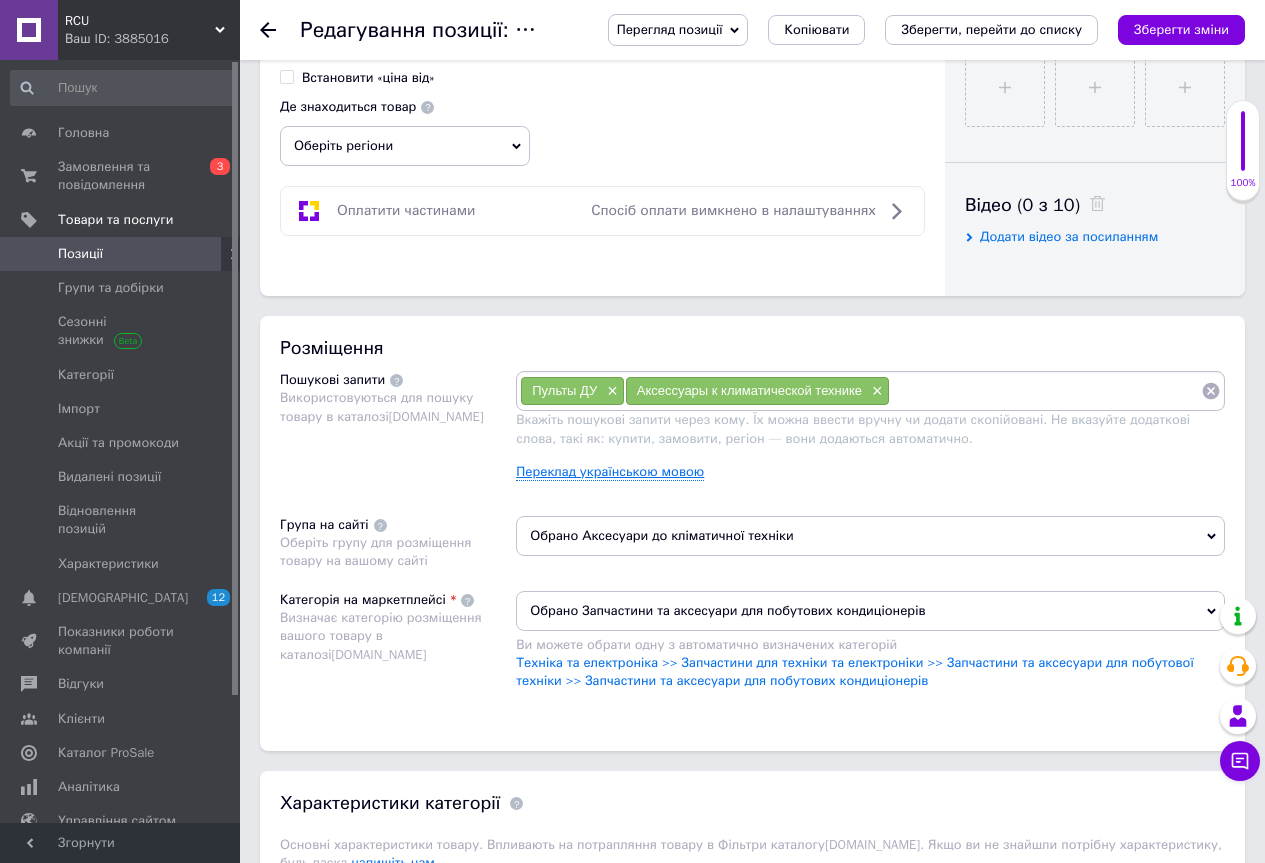 click on "Переклад українською мовою" at bounding box center [610, 472] 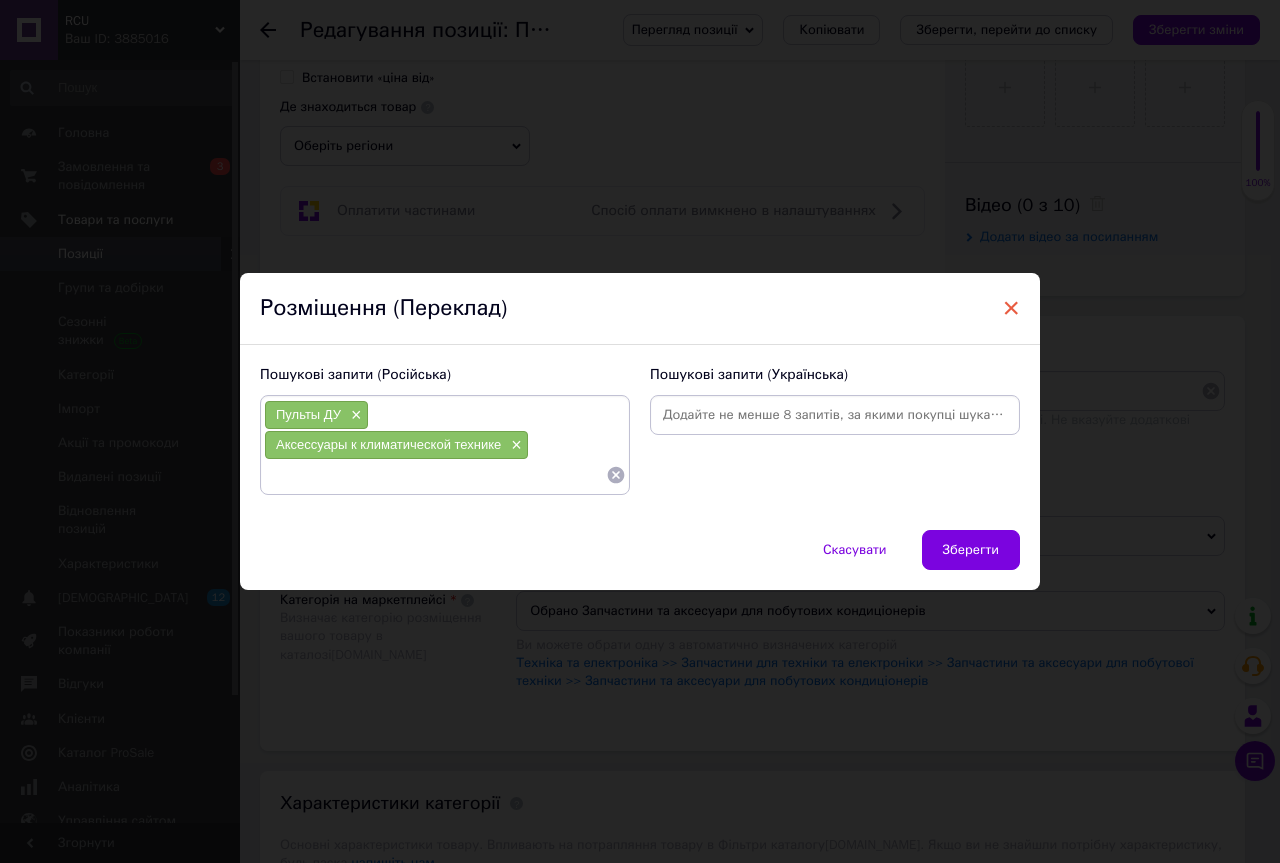 click on "×" at bounding box center (1011, 308) 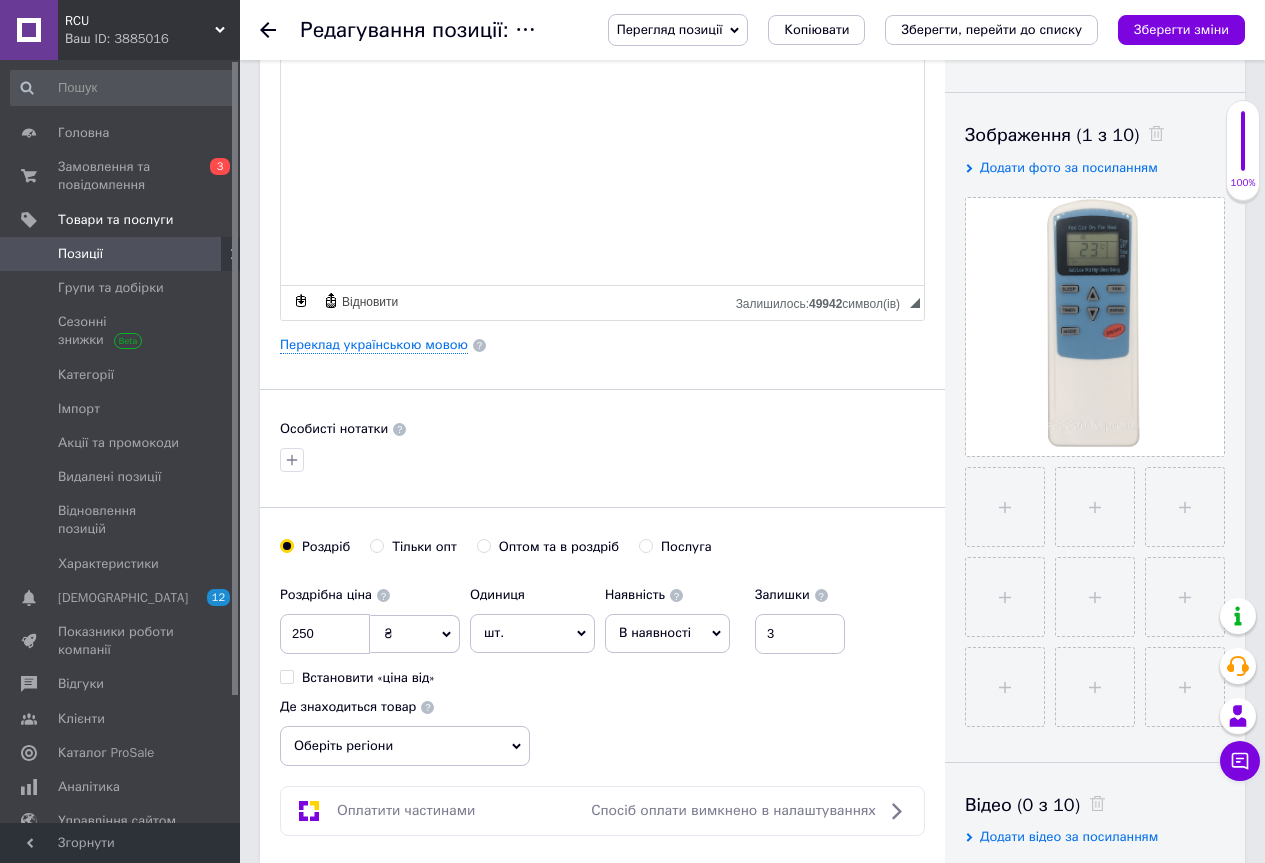 scroll, scrollTop: 0, scrollLeft: 0, axis: both 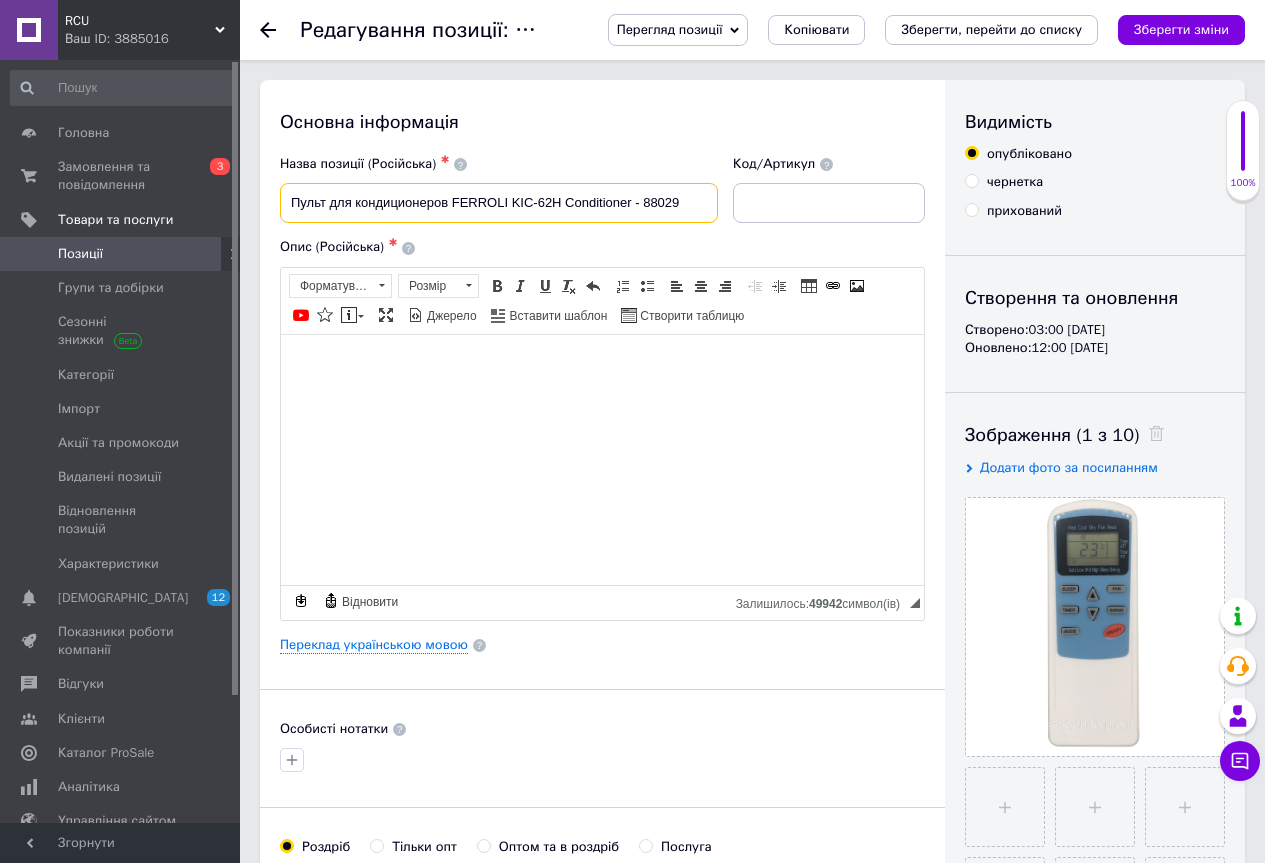 drag, startPoint x: 560, startPoint y: 205, endPoint x: 290, endPoint y: 210, distance: 270.0463 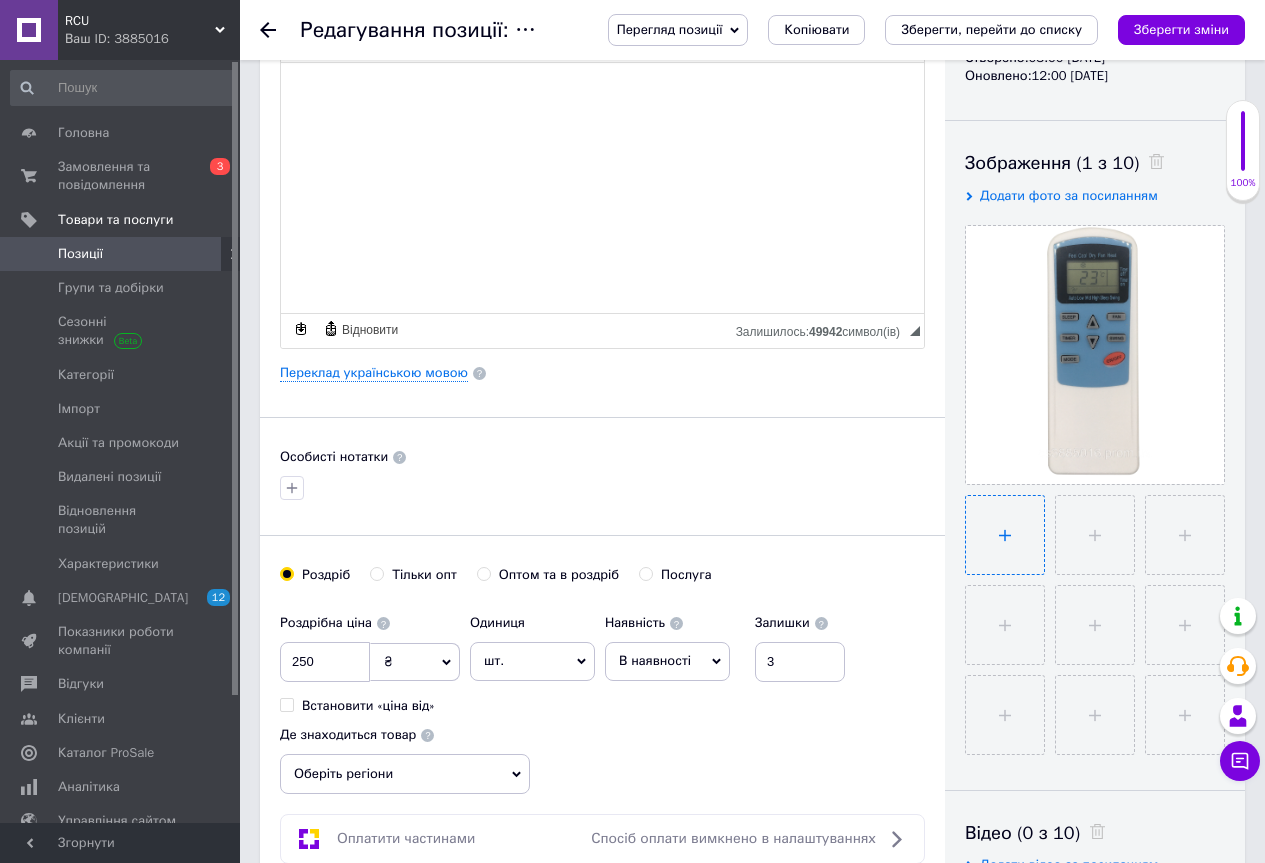 scroll, scrollTop: 300, scrollLeft: 0, axis: vertical 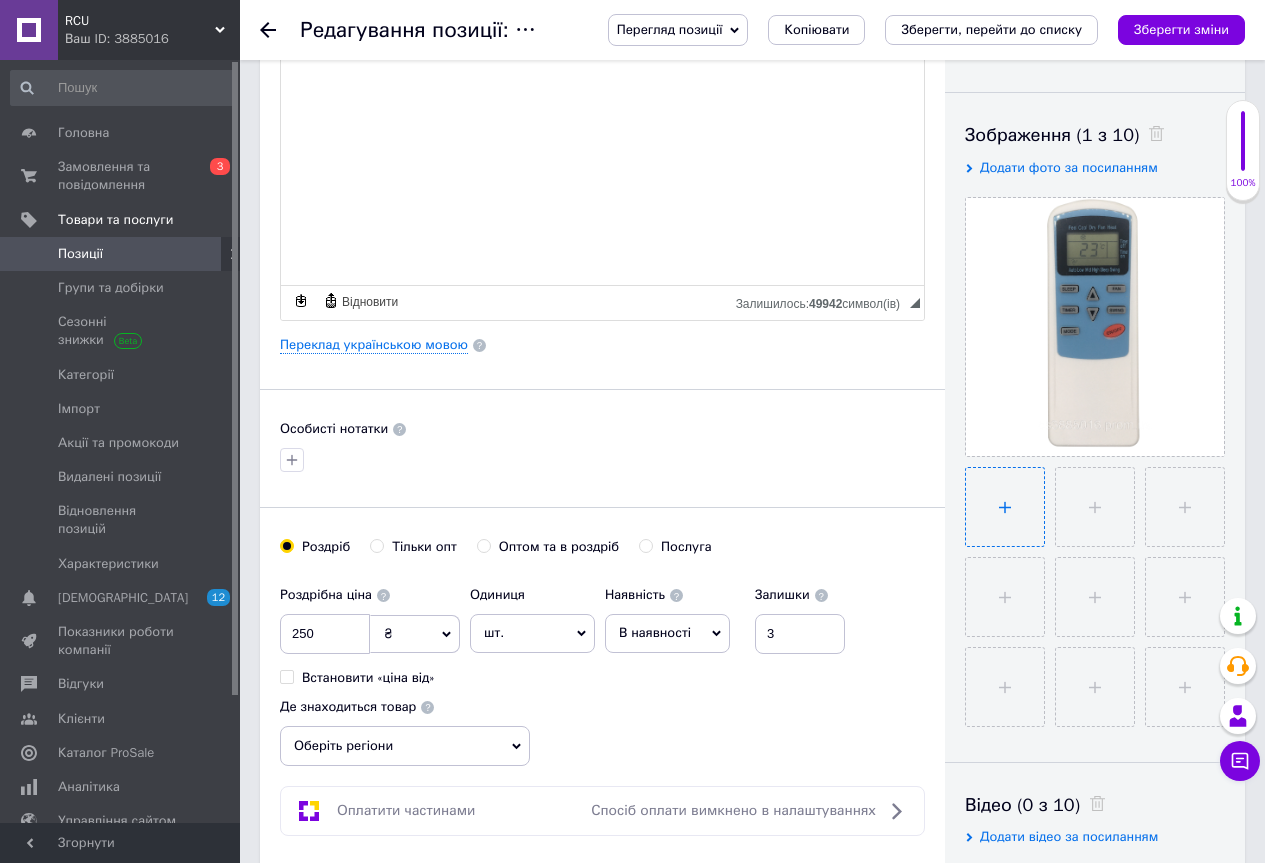 click at bounding box center [1005, 507] 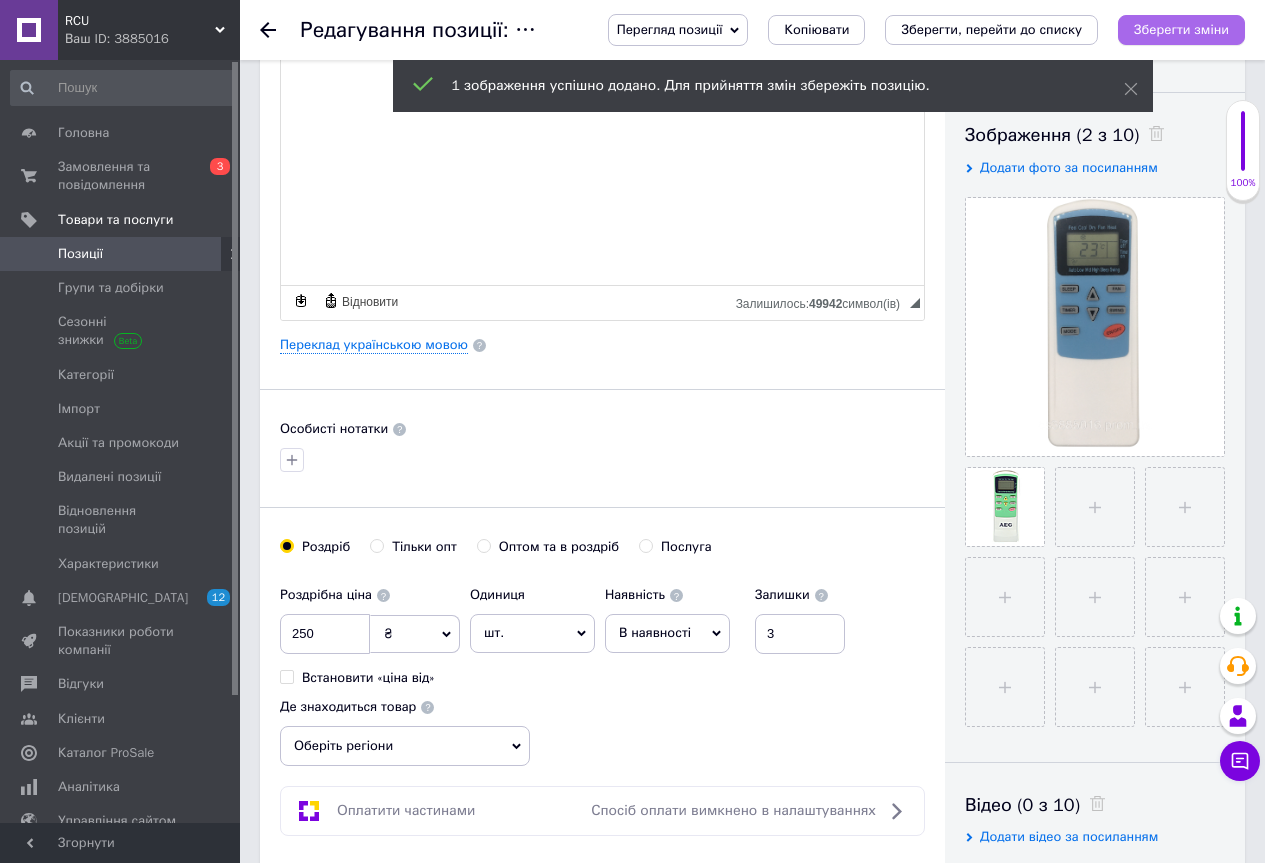 click on "Зберегти зміни" at bounding box center (1181, 29) 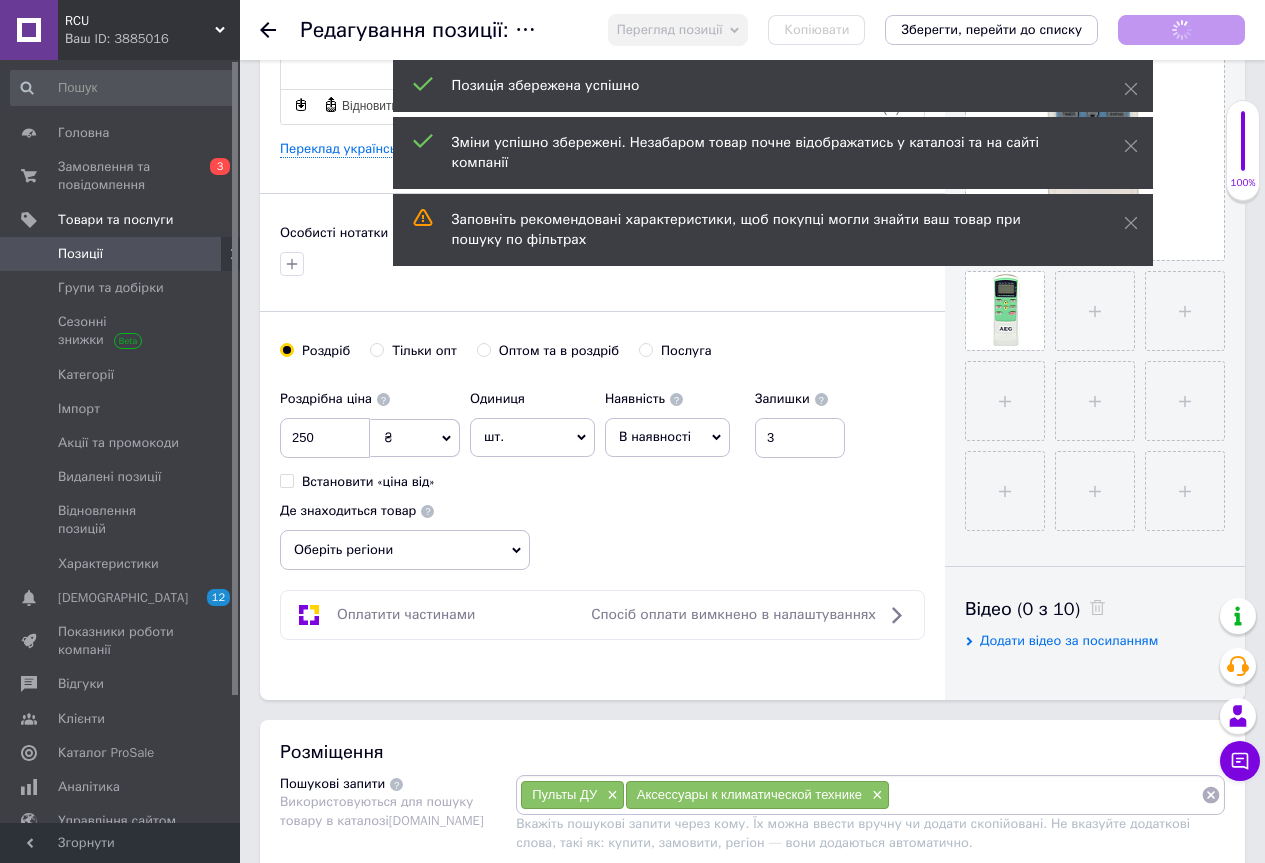 scroll, scrollTop: 600, scrollLeft: 0, axis: vertical 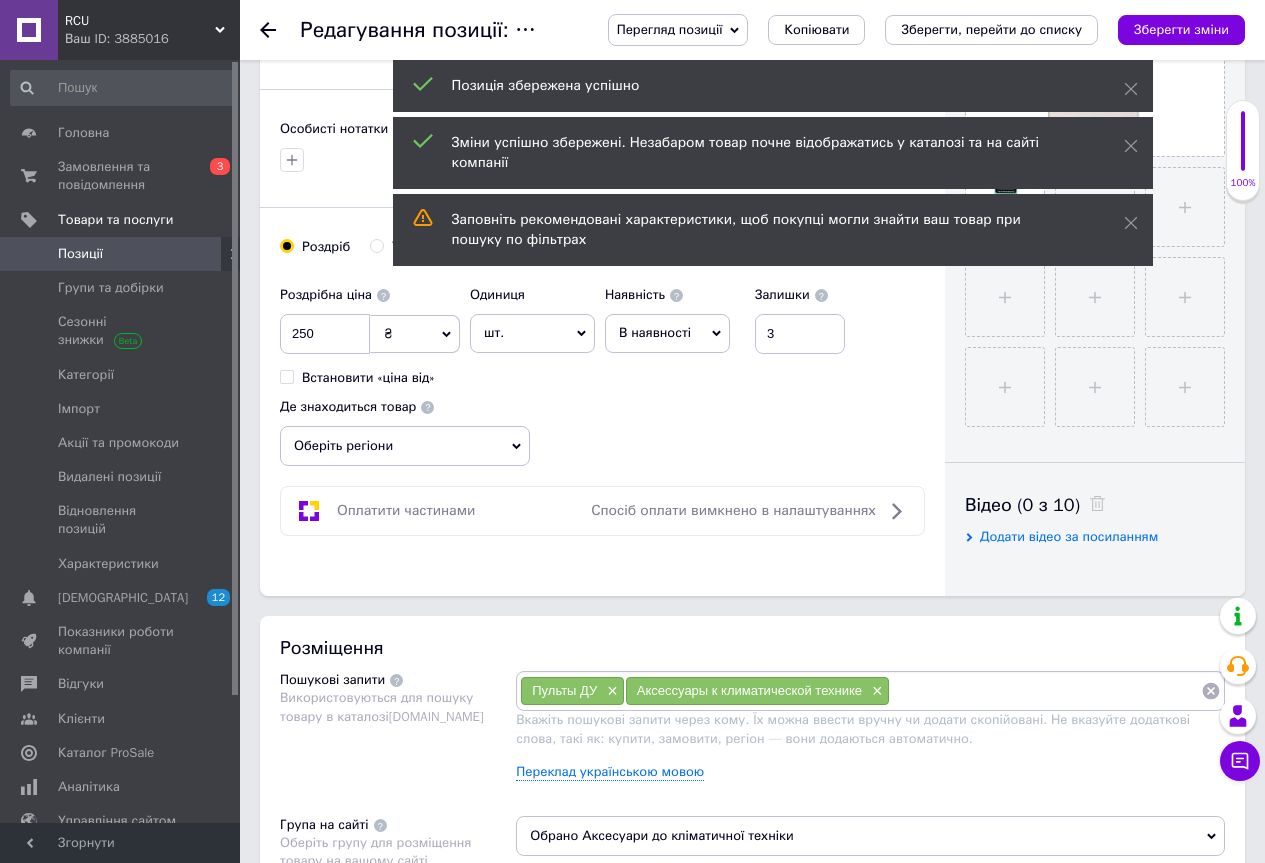 click on "Оберіть регіони" at bounding box center [405, 446] 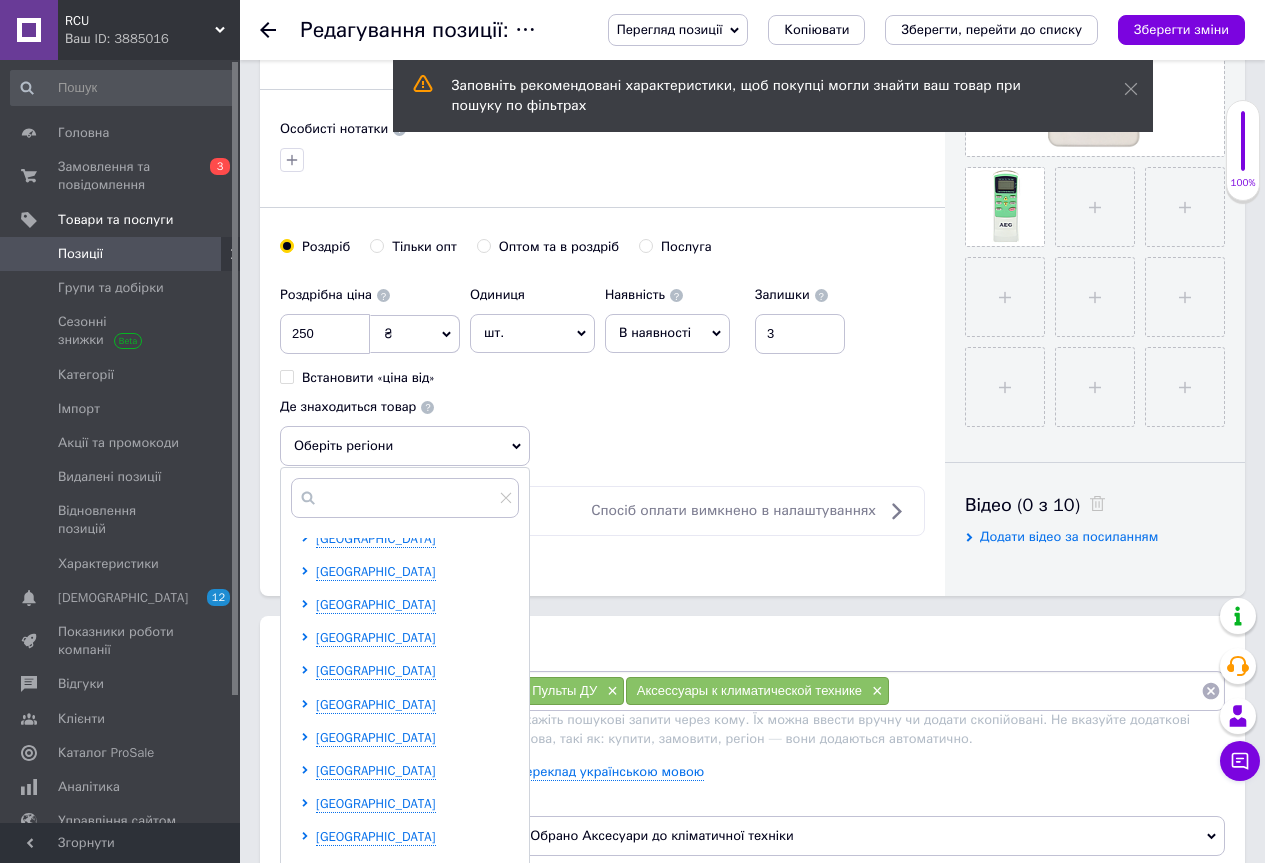 scroll, scrollTop: 0, scrollLeft: 0, axis: both 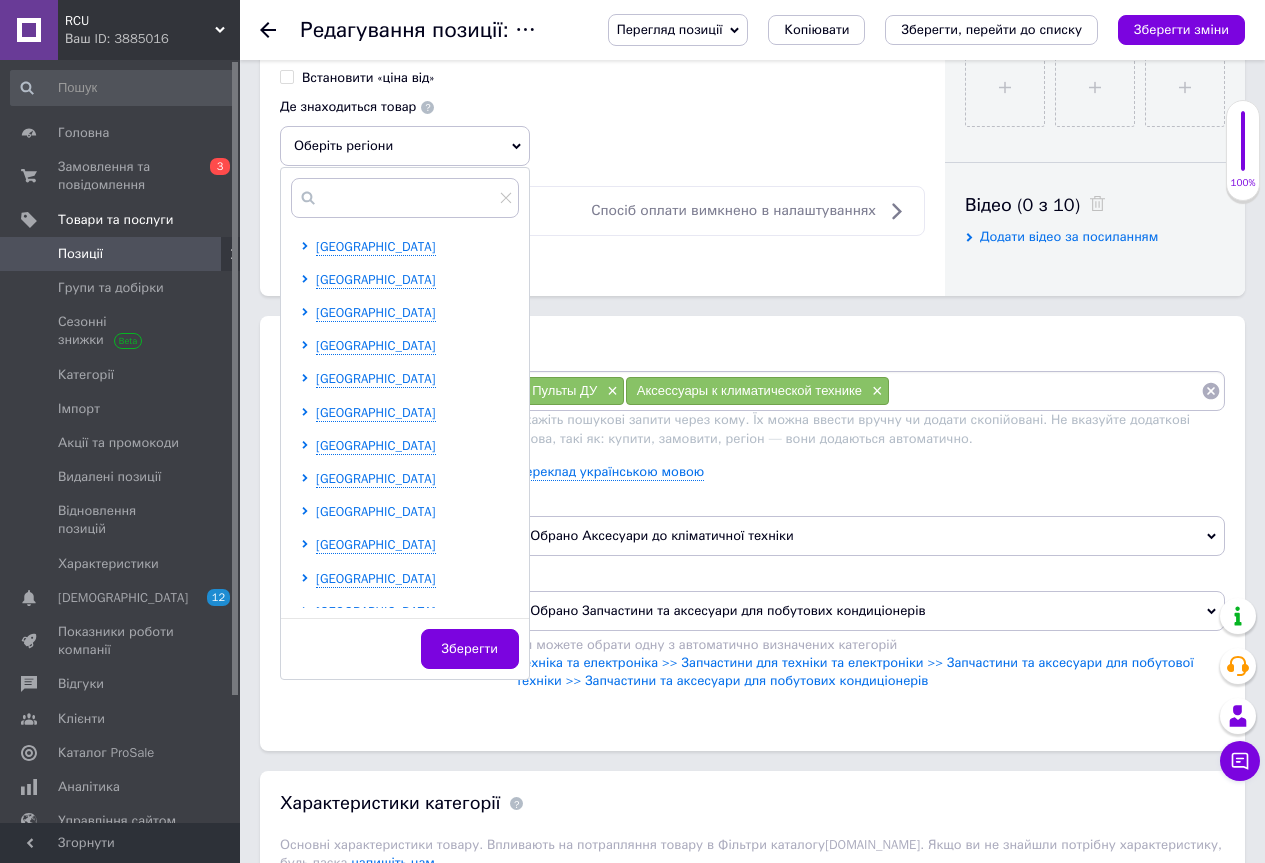 click on "Київська область" at bounding box center (376, 511) 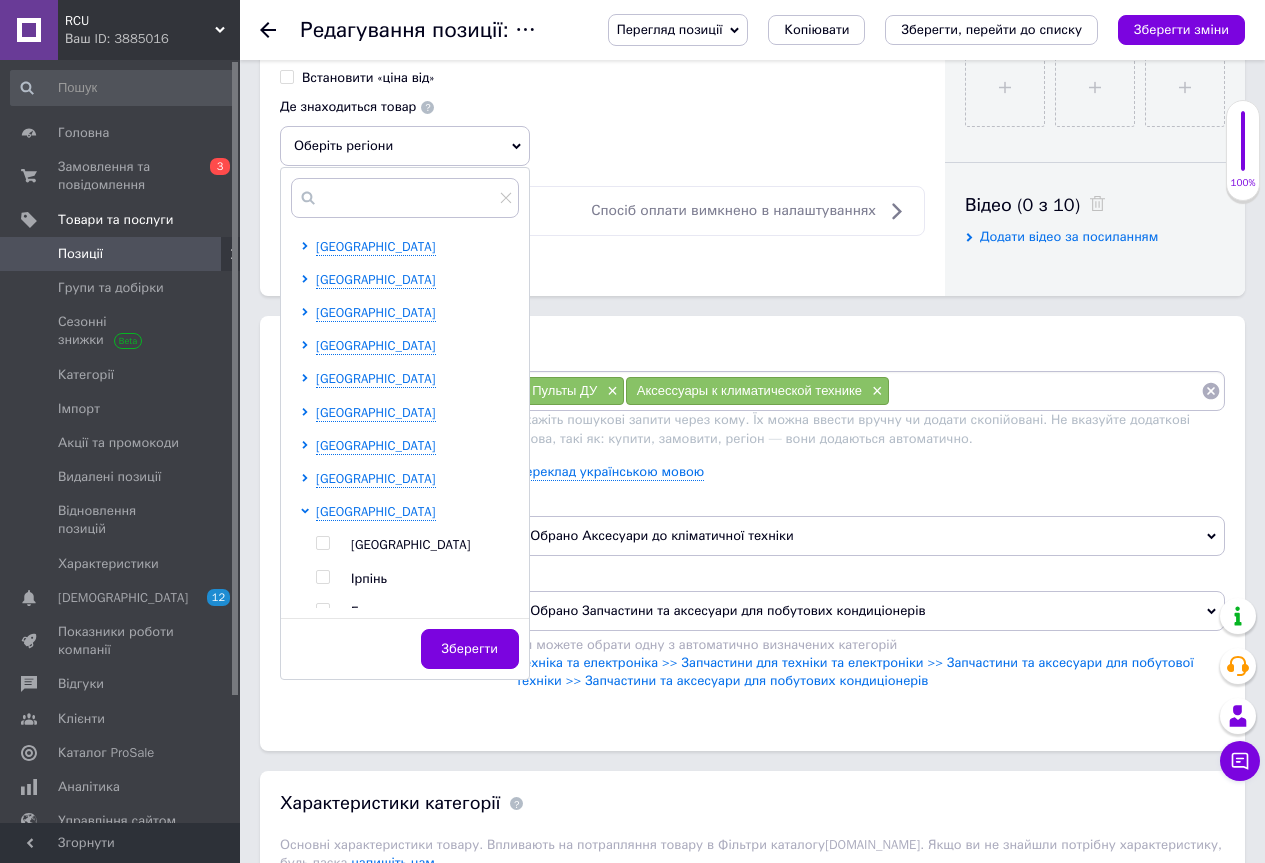 click at bounding box center [322, 543] 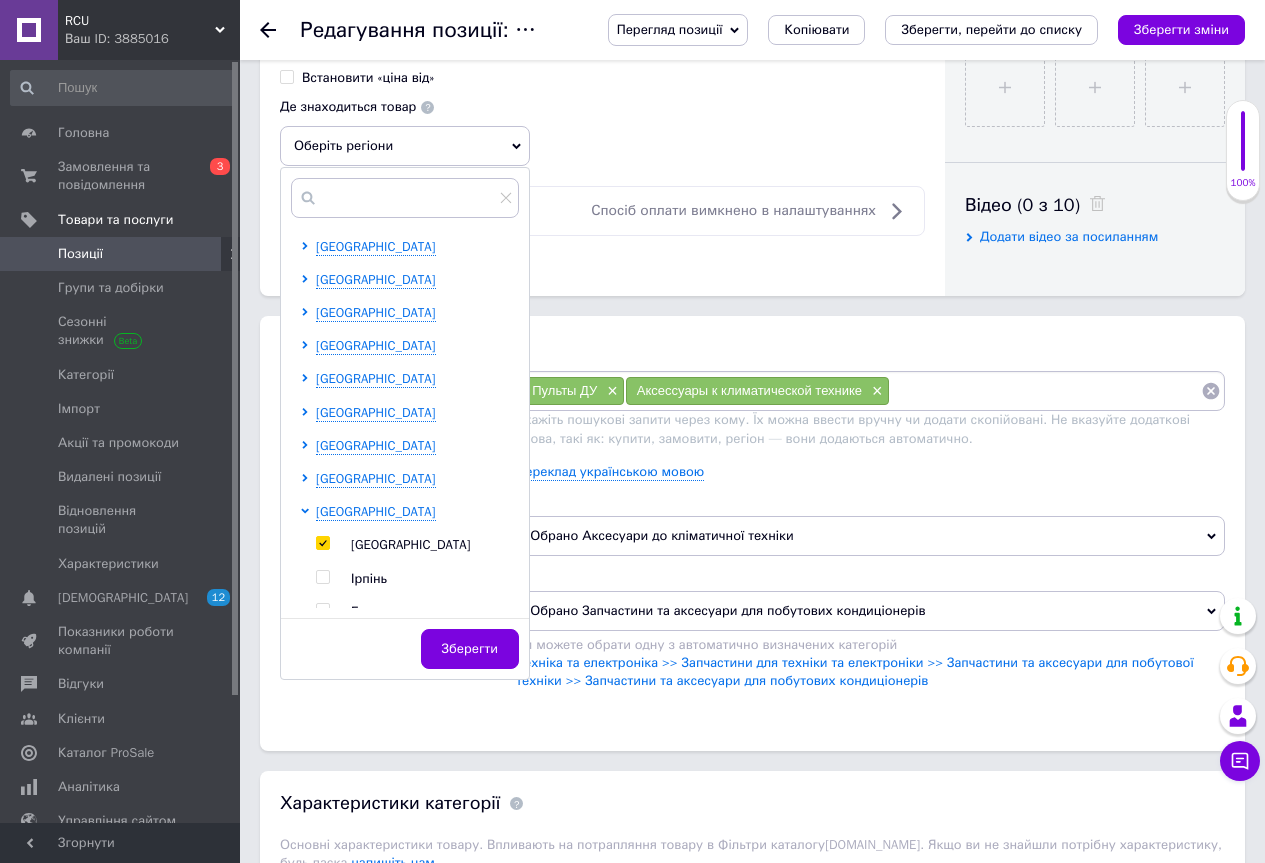 checkbox on "true" 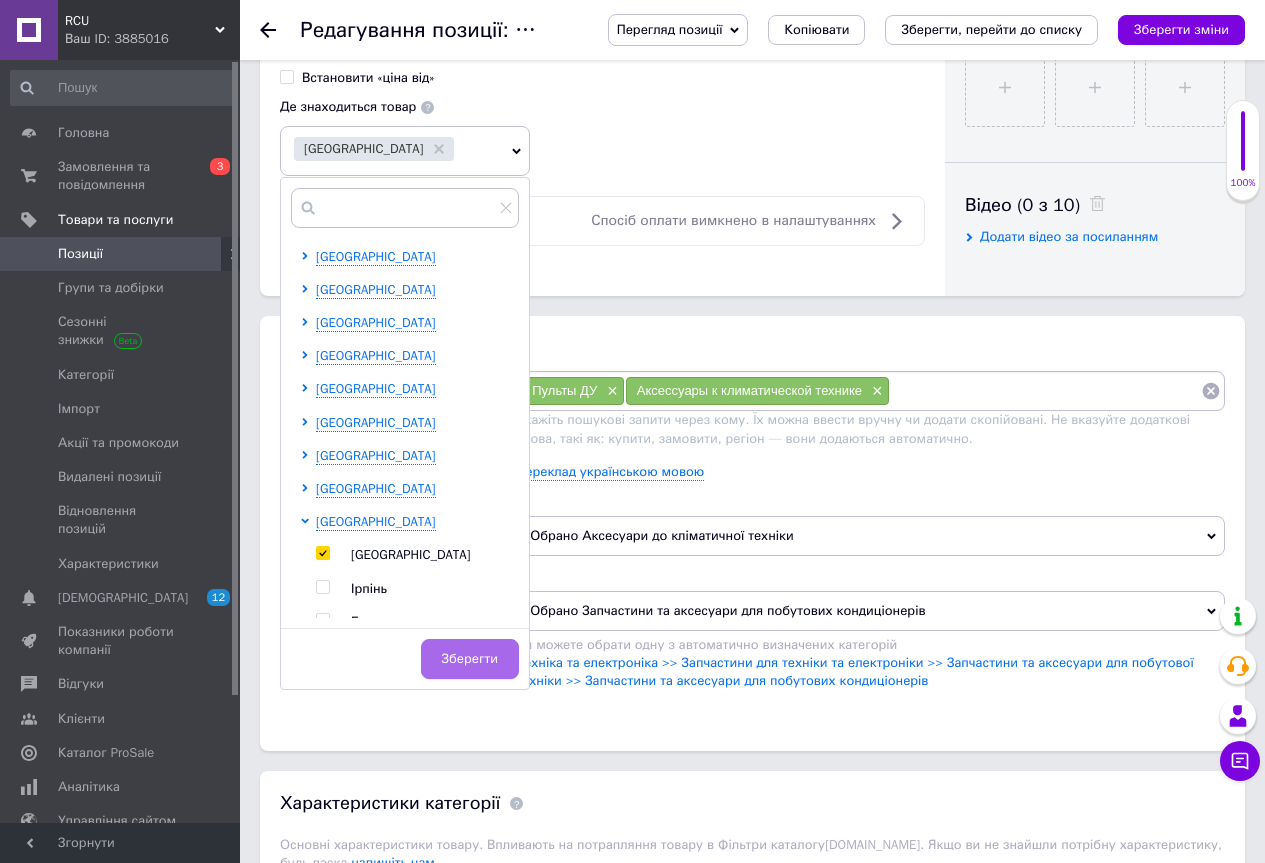 click on "Зберегти" at bounding box center (470, 659) 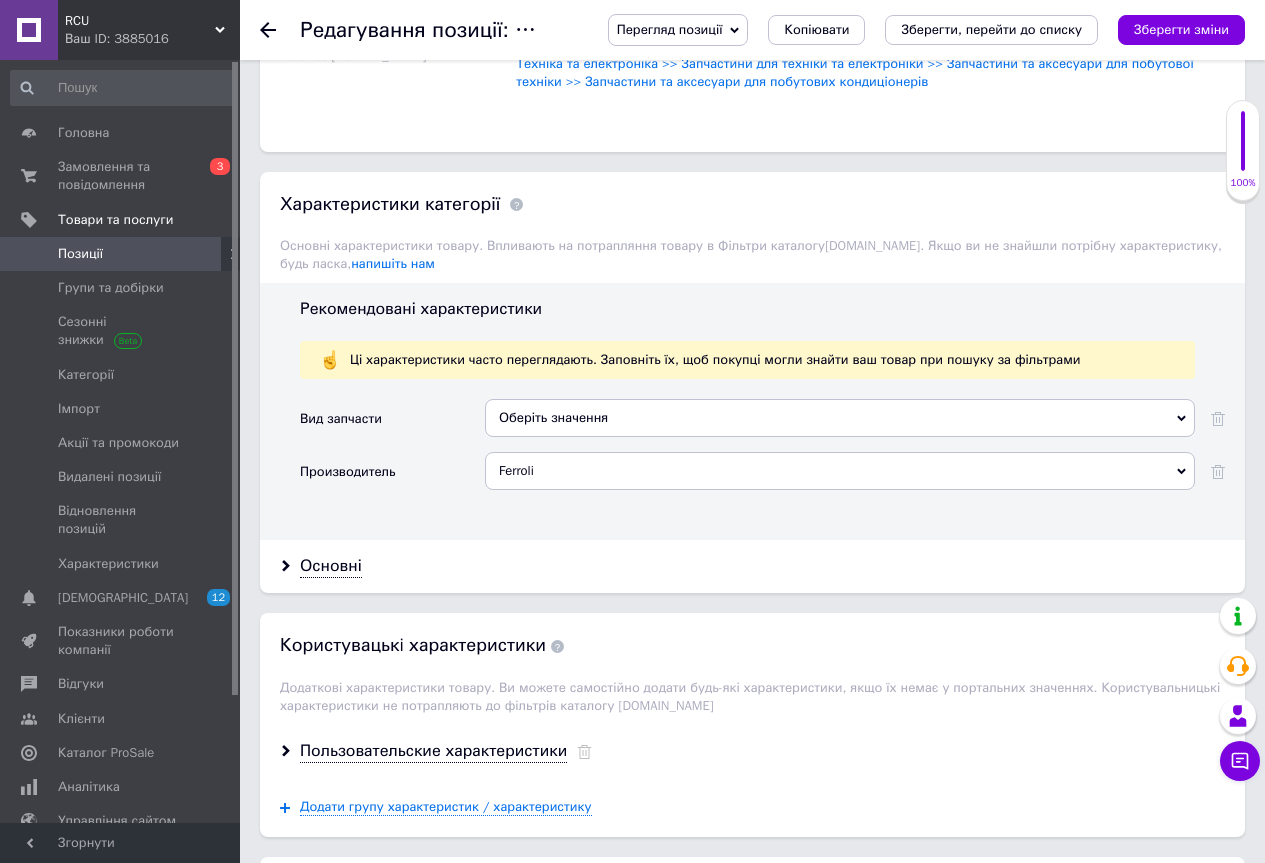scroll, scrollTop: 1500, scrollLeft: 0, axis: vertical 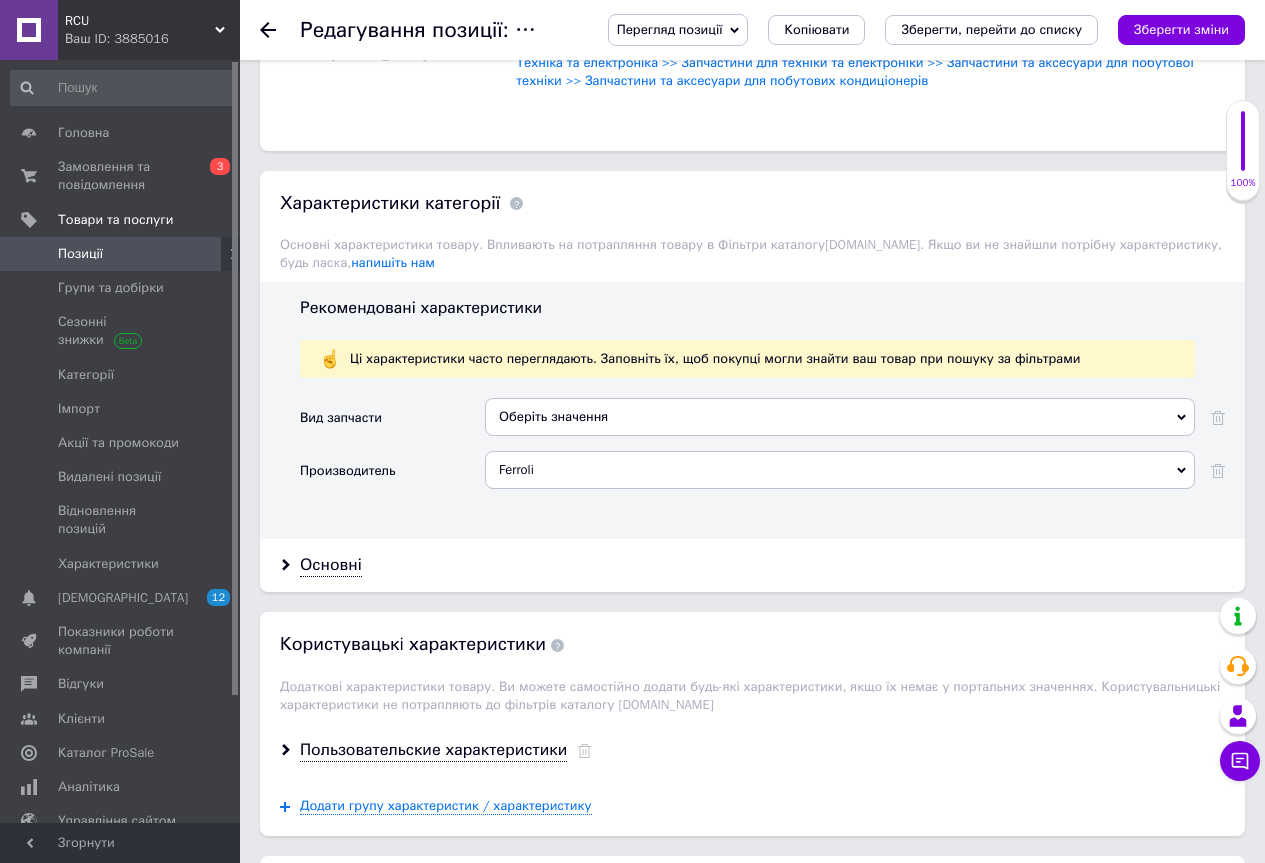 click on "Оберіть значення" at bounding box center [840, 417] 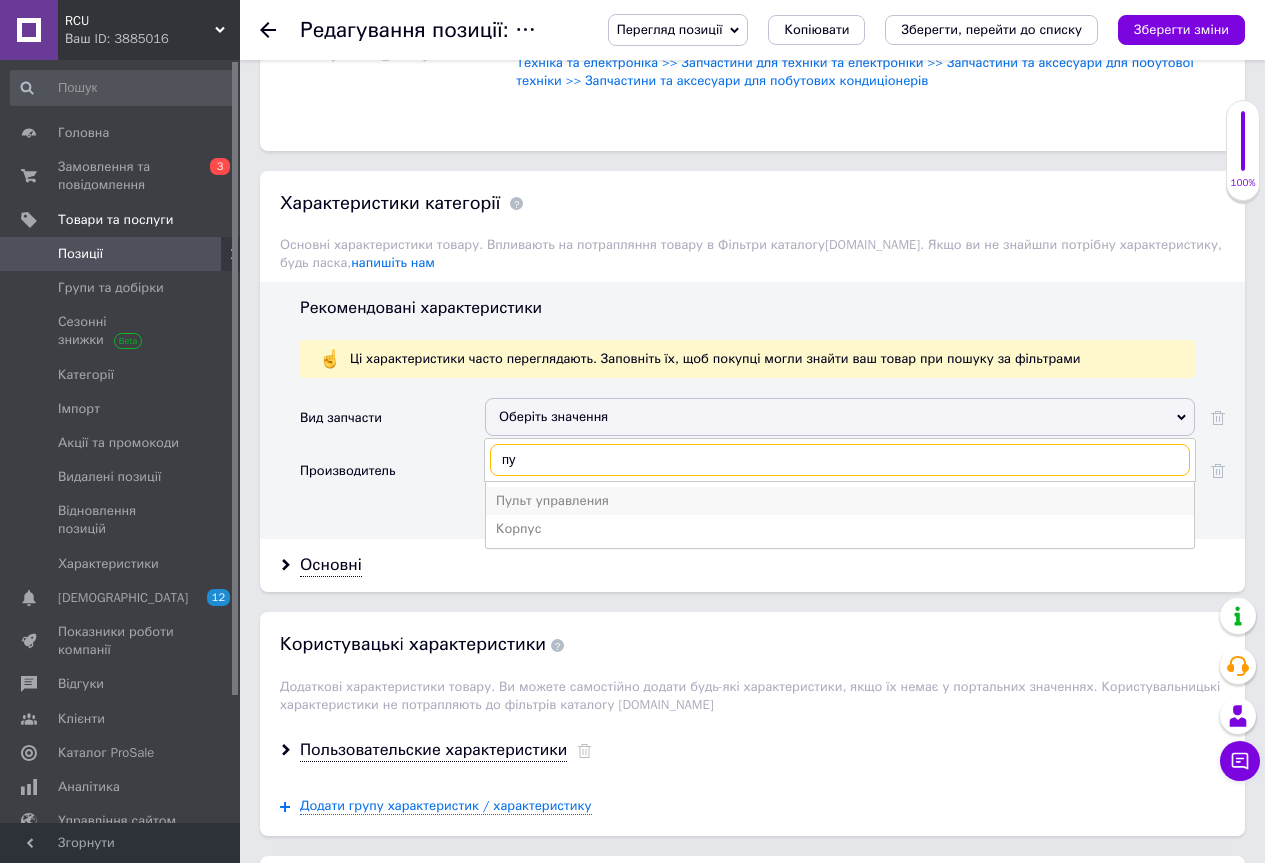 type on "пу" 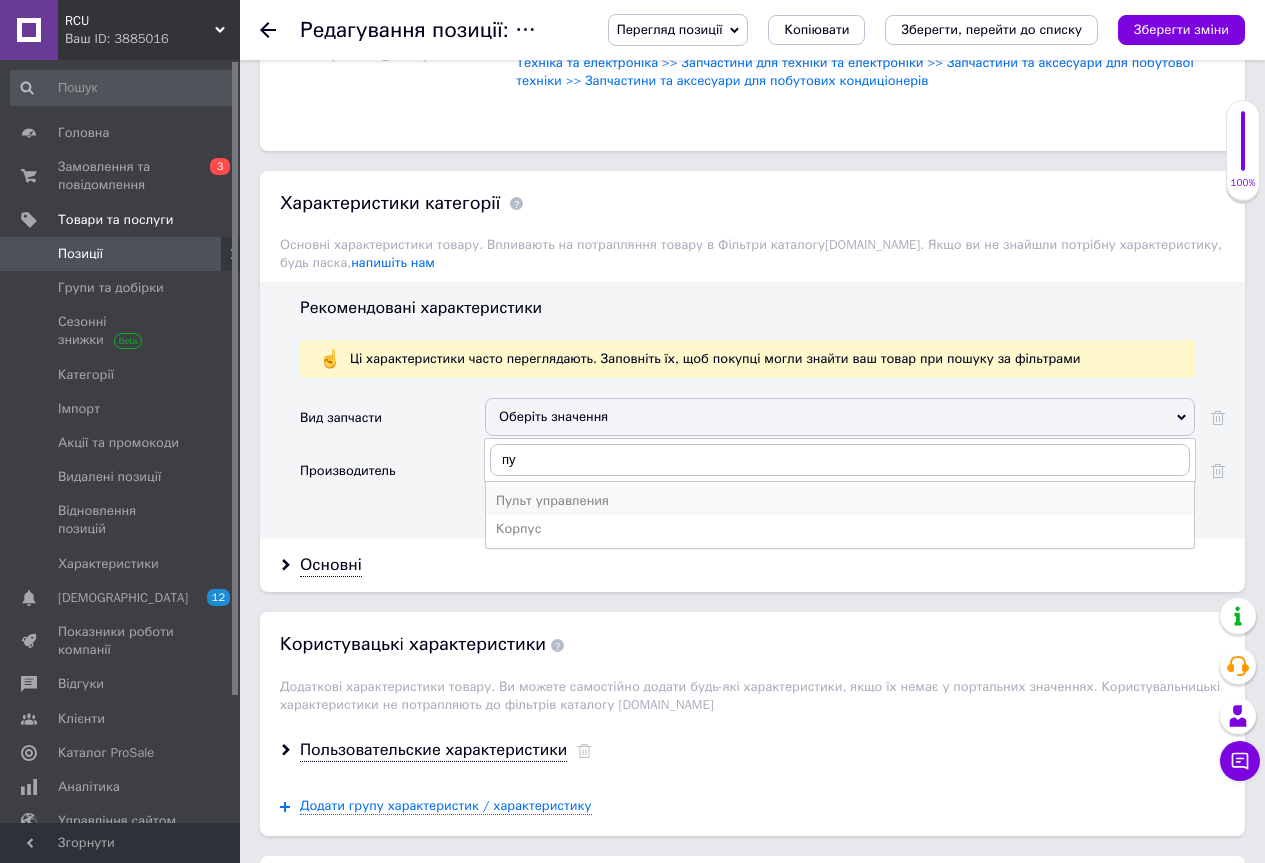 click on "Пульт управления" at bounding box center (840, 501) 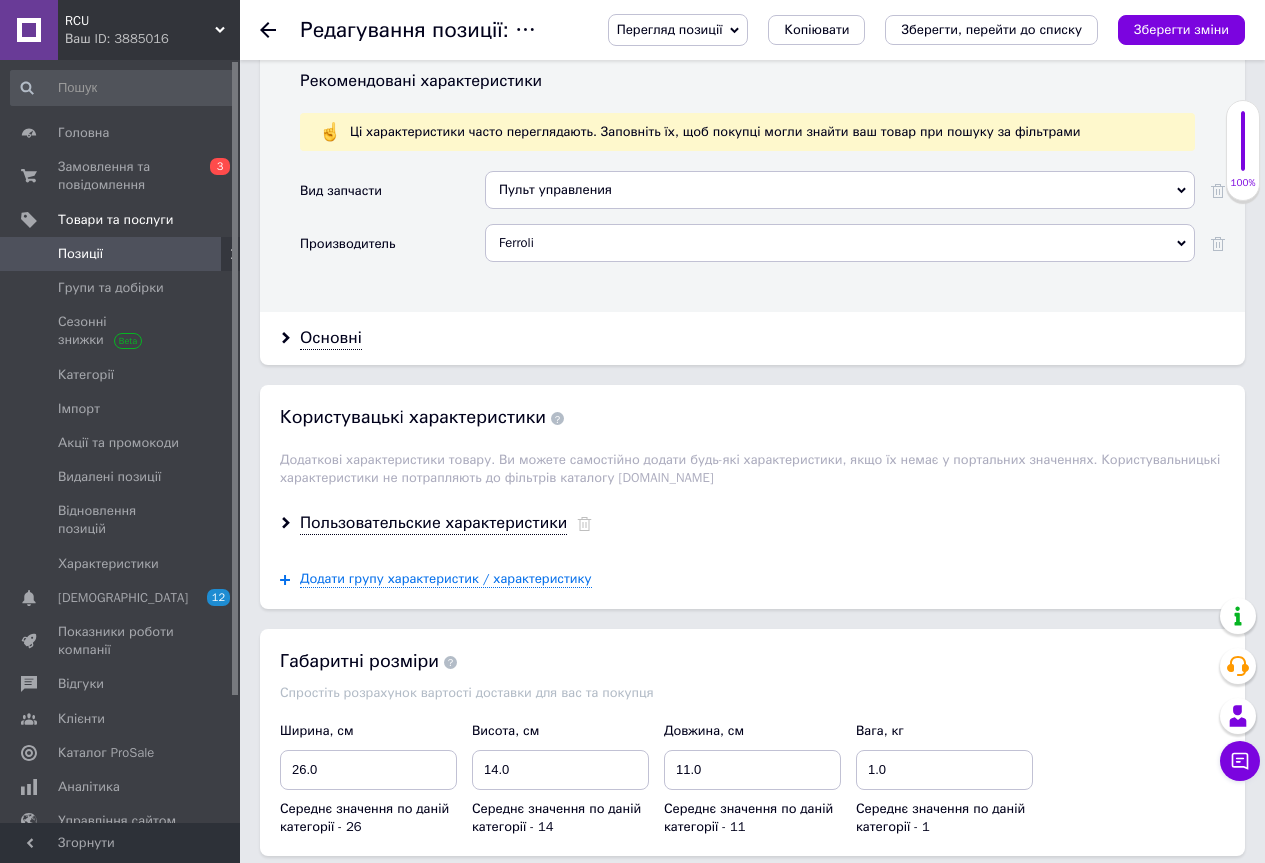 scroll, scrollTop: 1800, scrollLeft: 0, axis: vertical 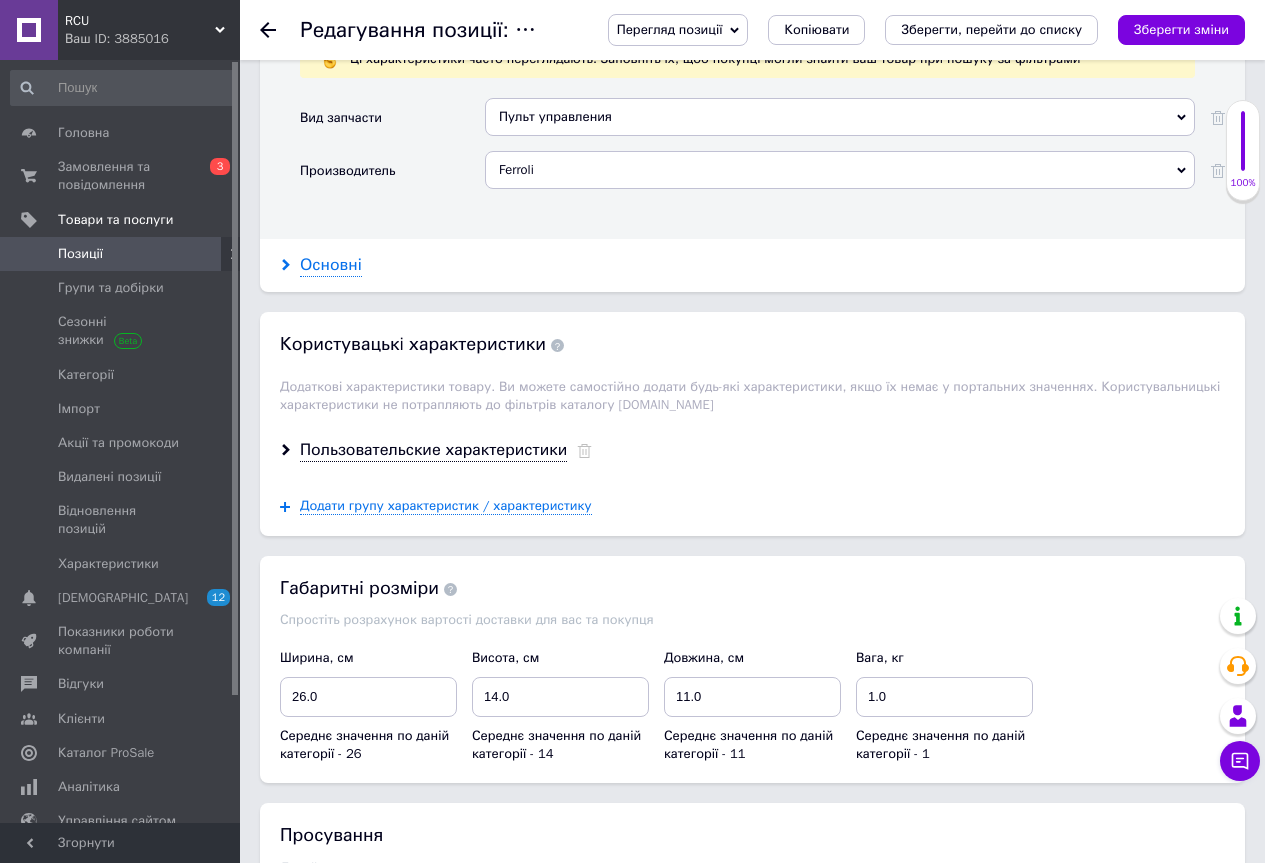 click on "Основні" at bounding box center [331, 265] 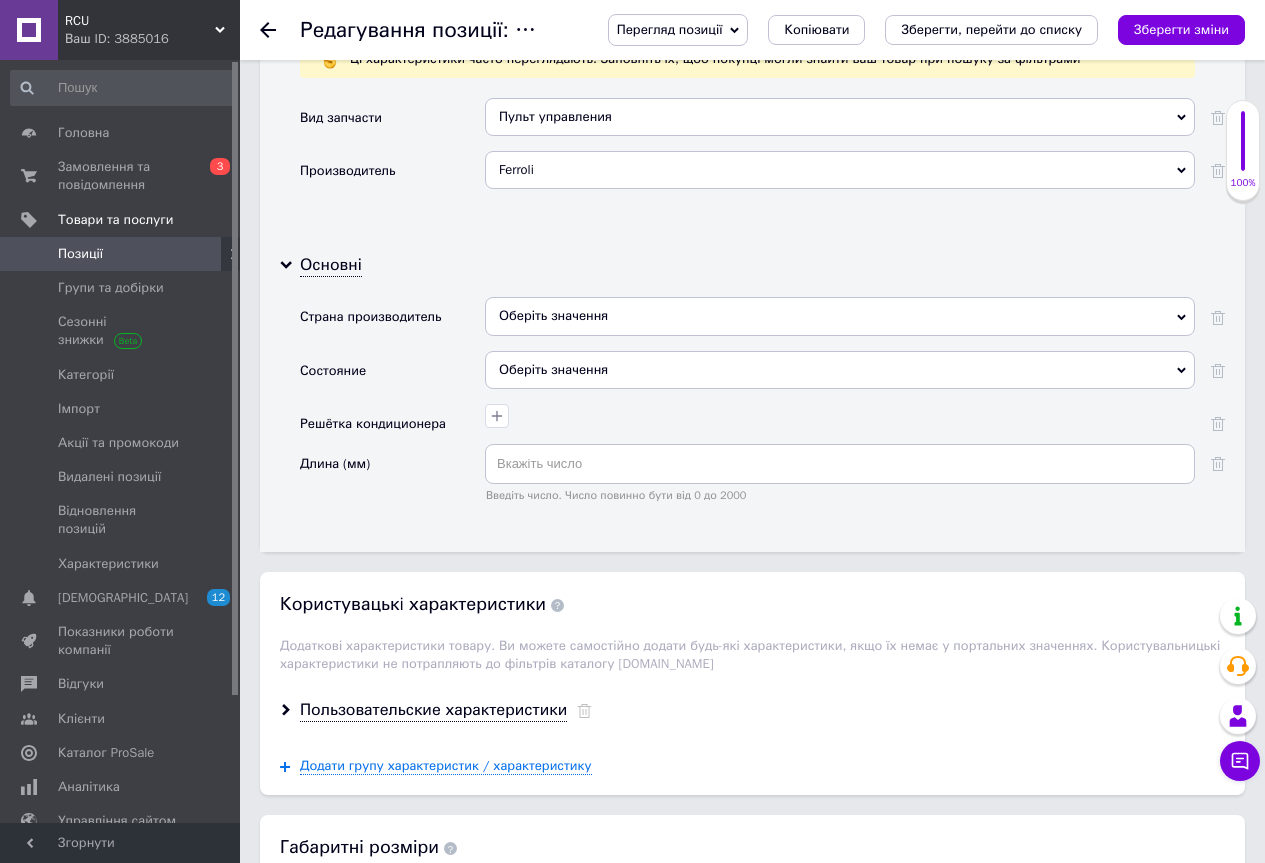 click on "Оберіть значення" at bounding box center (840, 370) 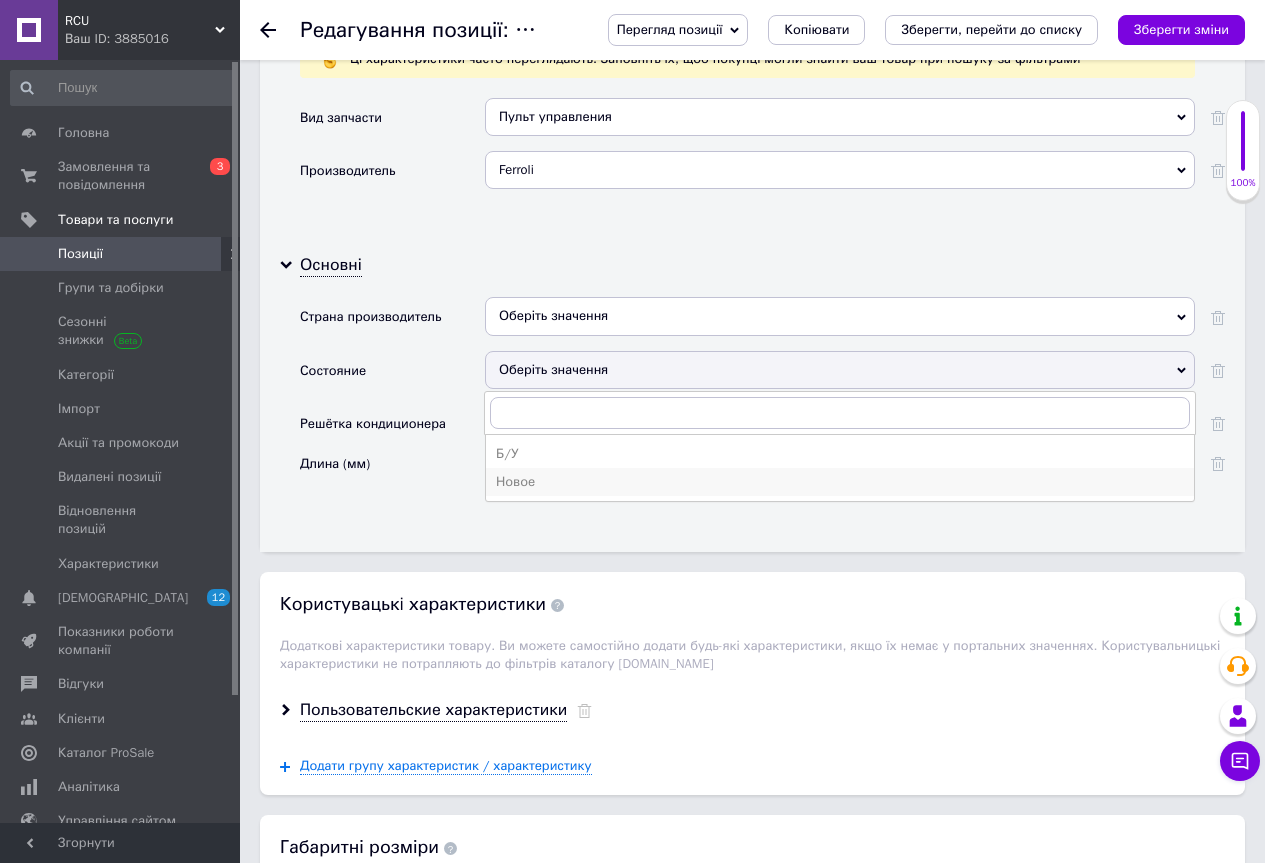 click on "Новое" at bounding box center [840, 482] 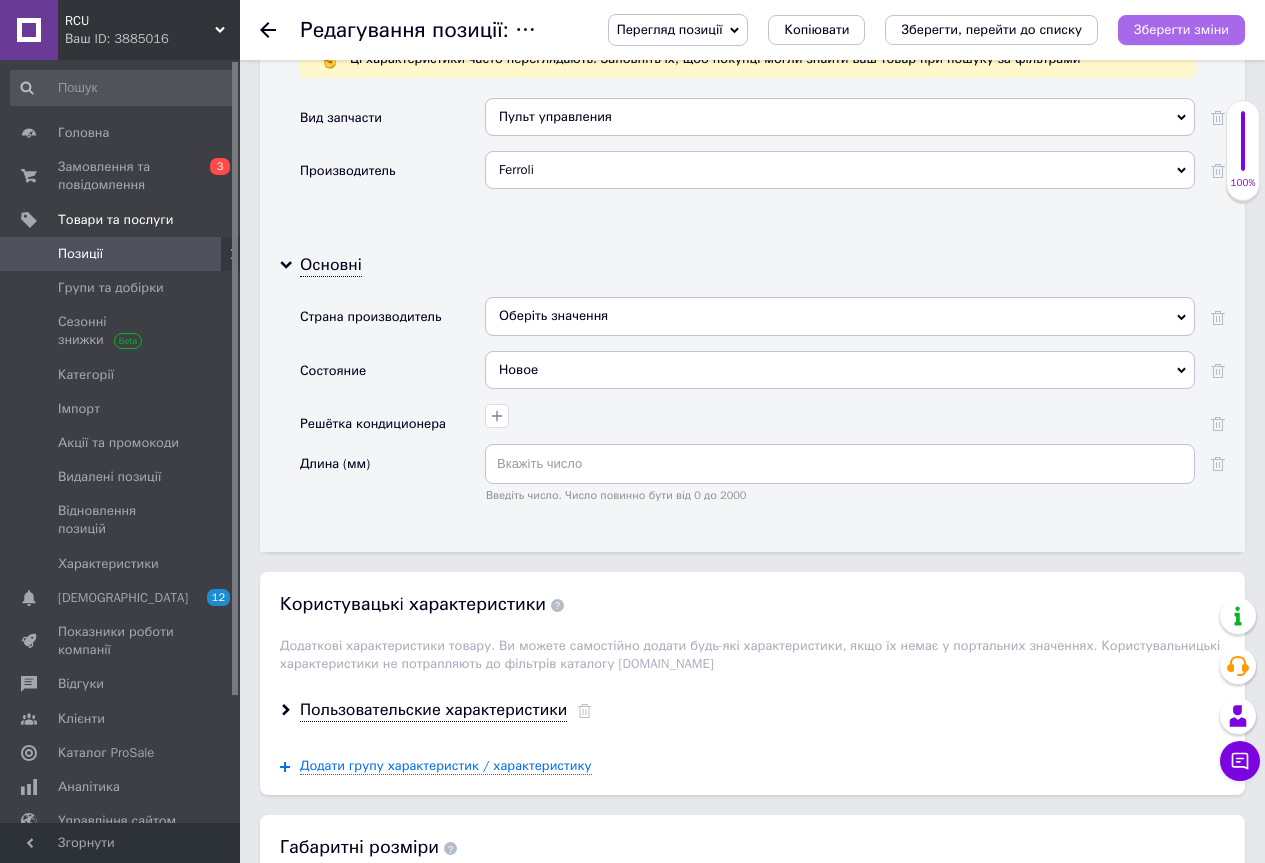 click on "Зберегти зміни" at bounding box center (1181, 30) 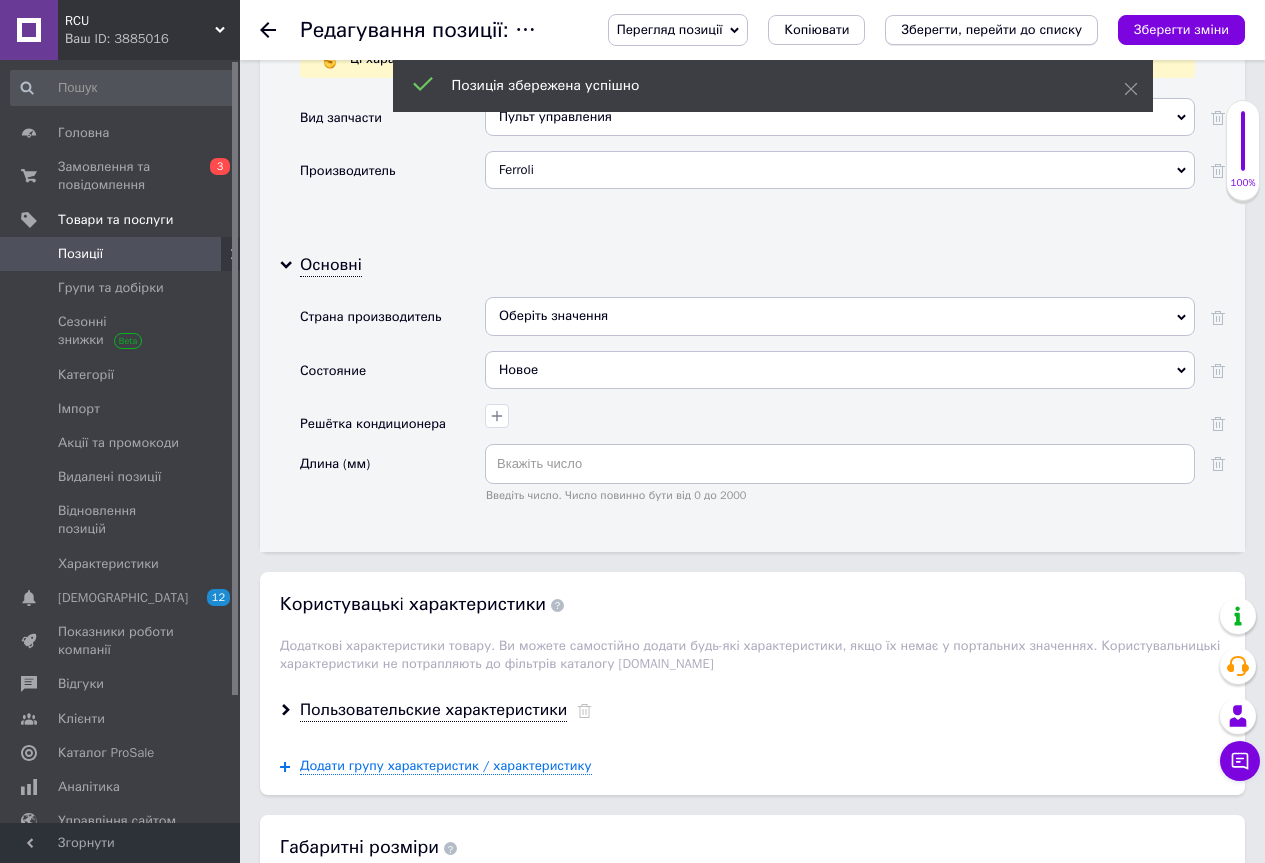 click on "Зберегти, перейти до списку" at bounding box center [991, 30] 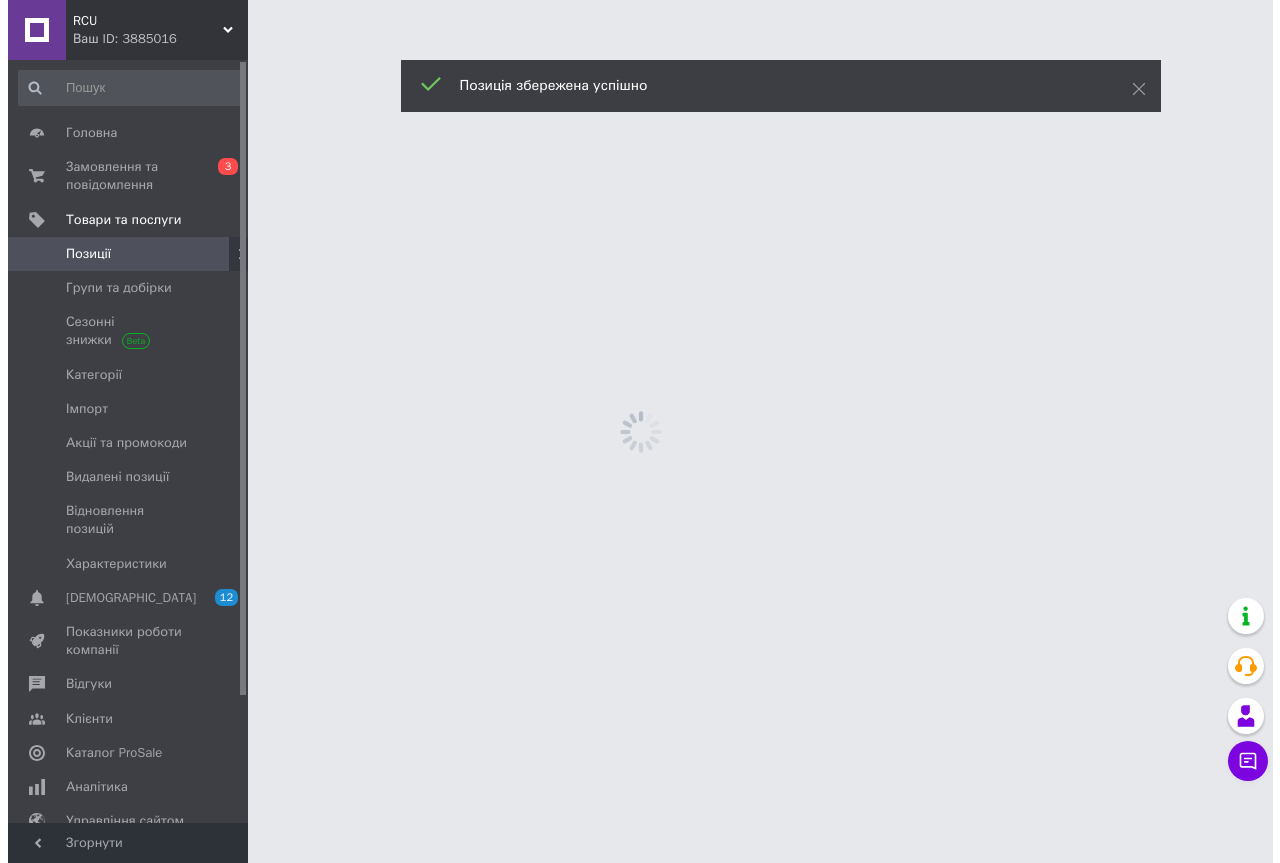 scroll, scrollTop: 0, scrollLeft: 0, axis: both 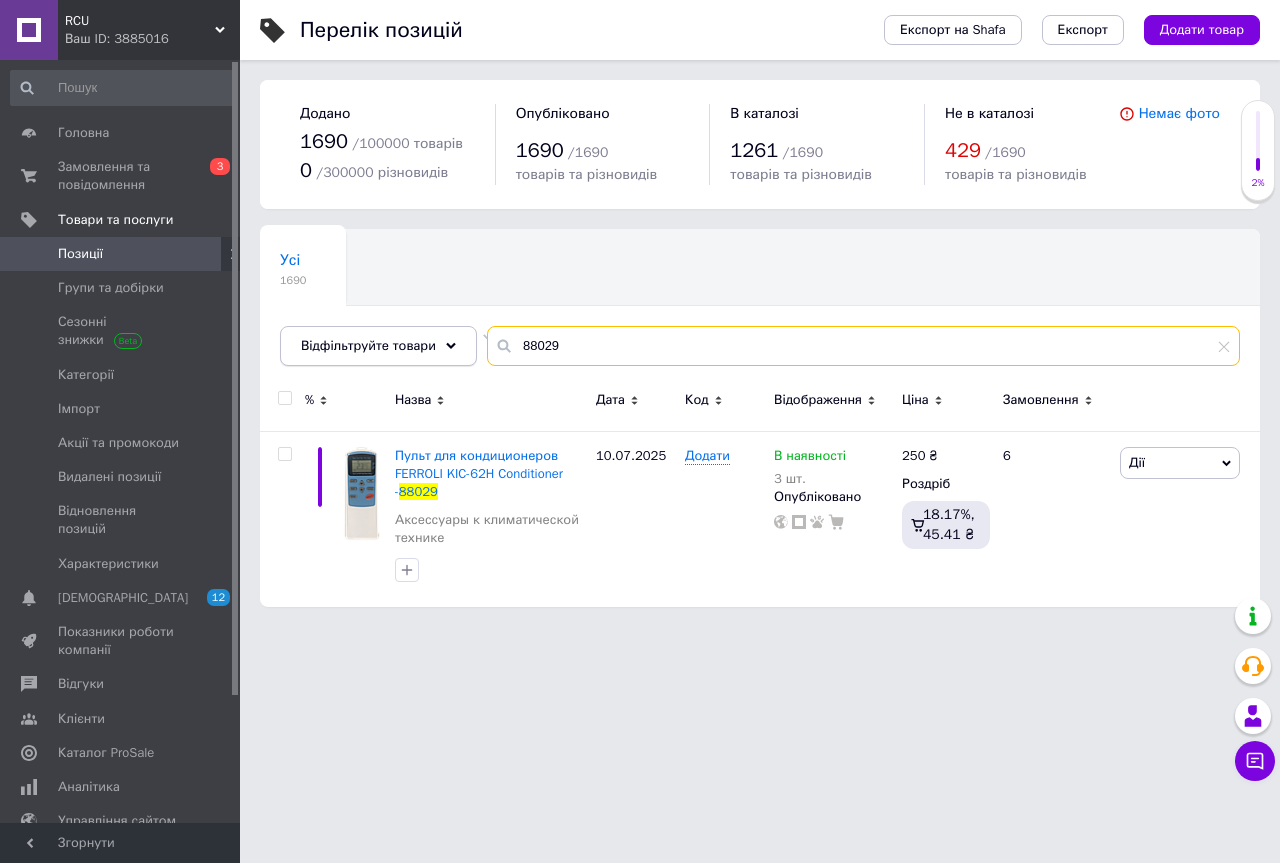 drag, startPoint x: 565, startPoint y: 351, endPoint x: 608, endPoint y: 348, distance: 43.104523 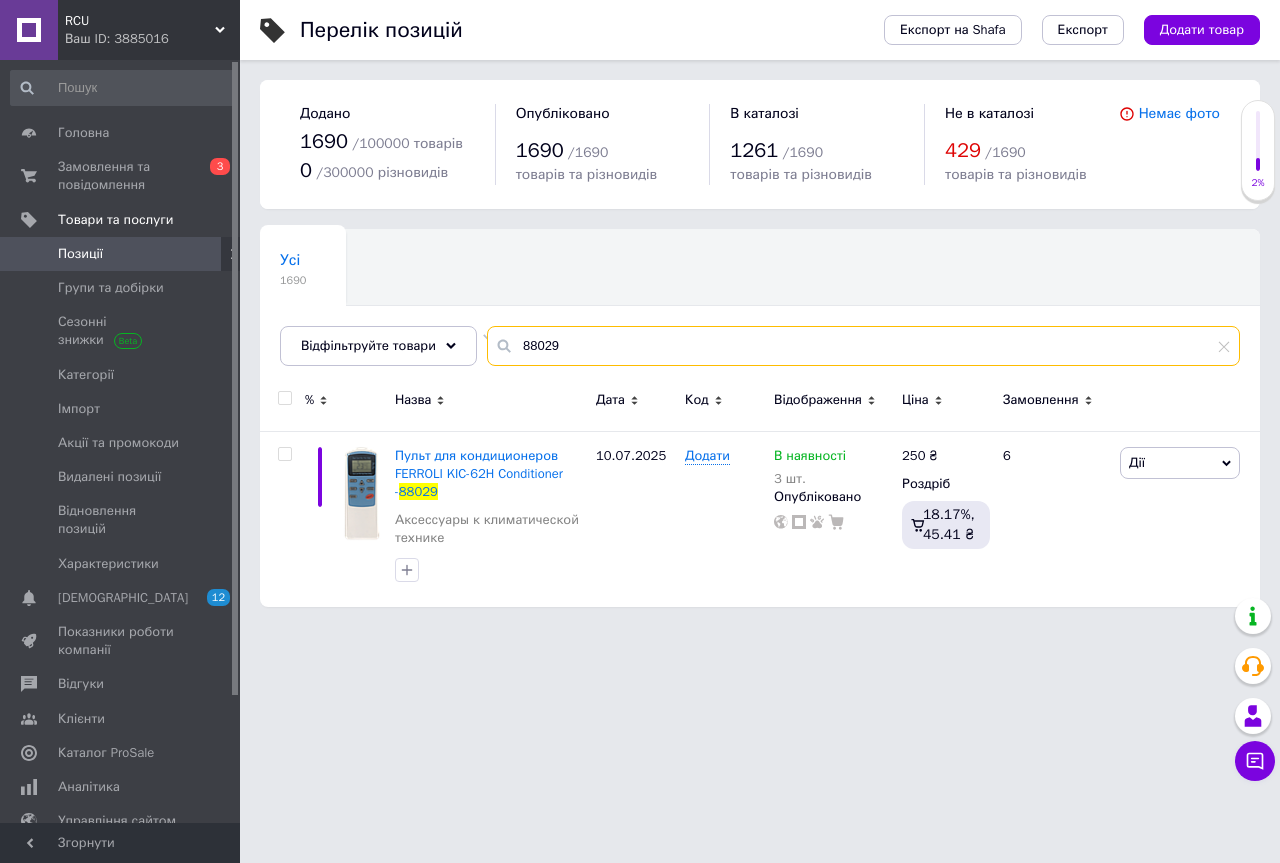 paste on "155" 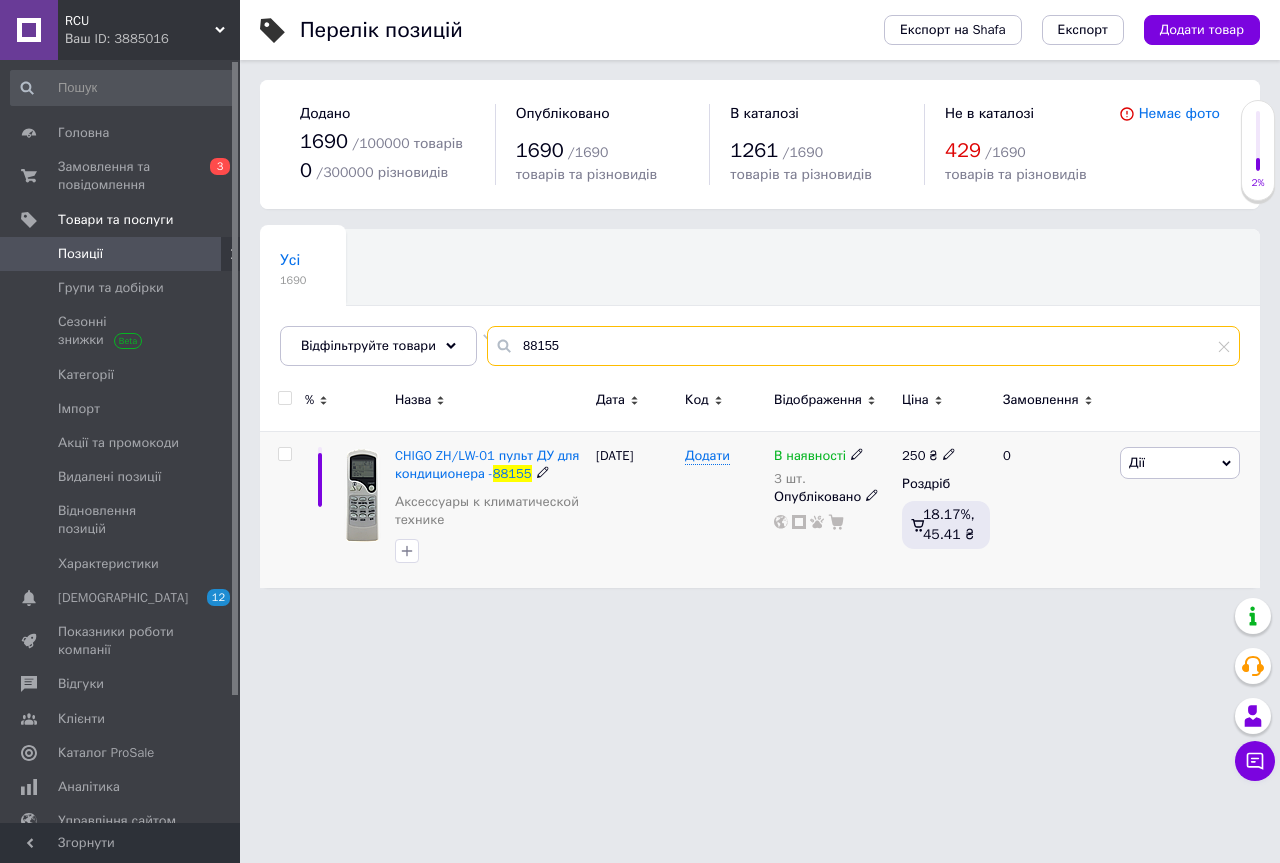 type on "88155" 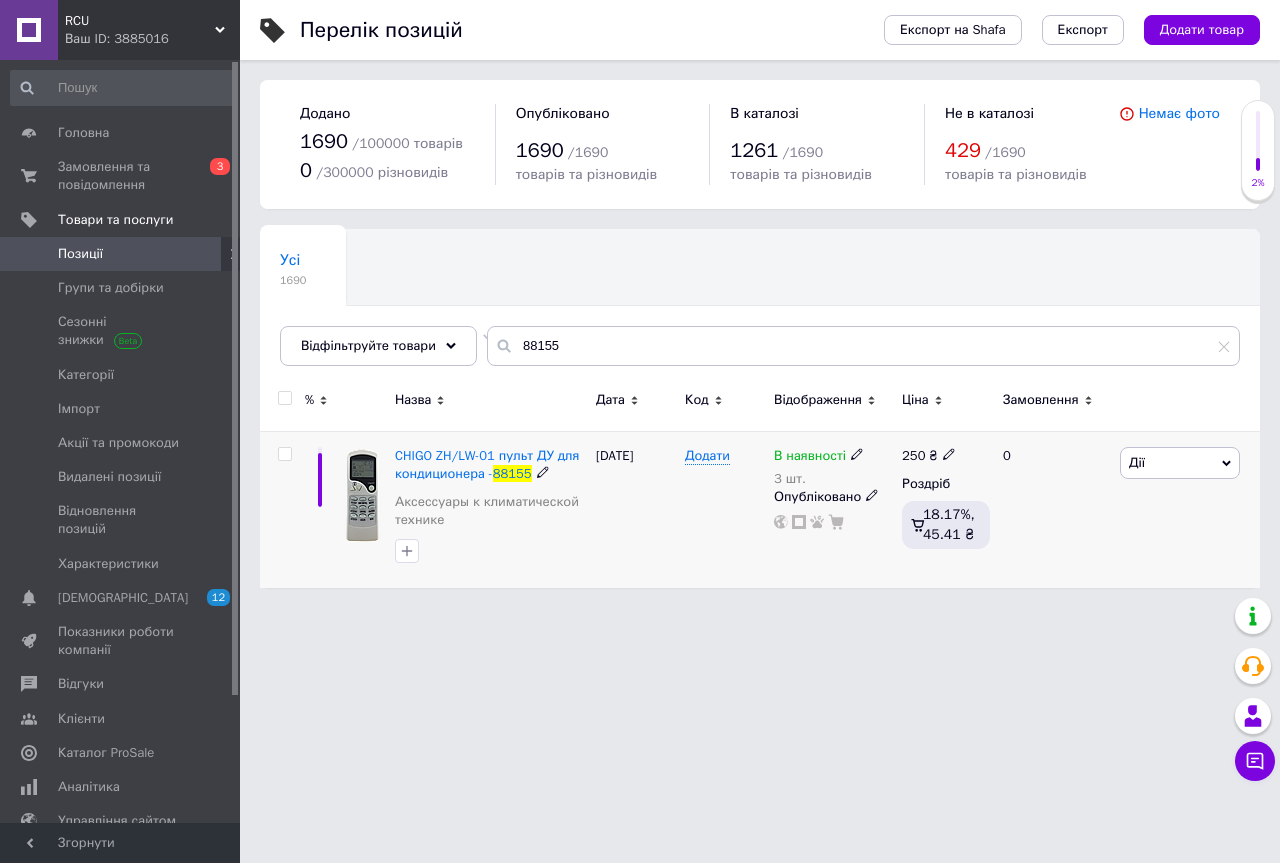 click on "В наявності" at bounding box center [810, 458] 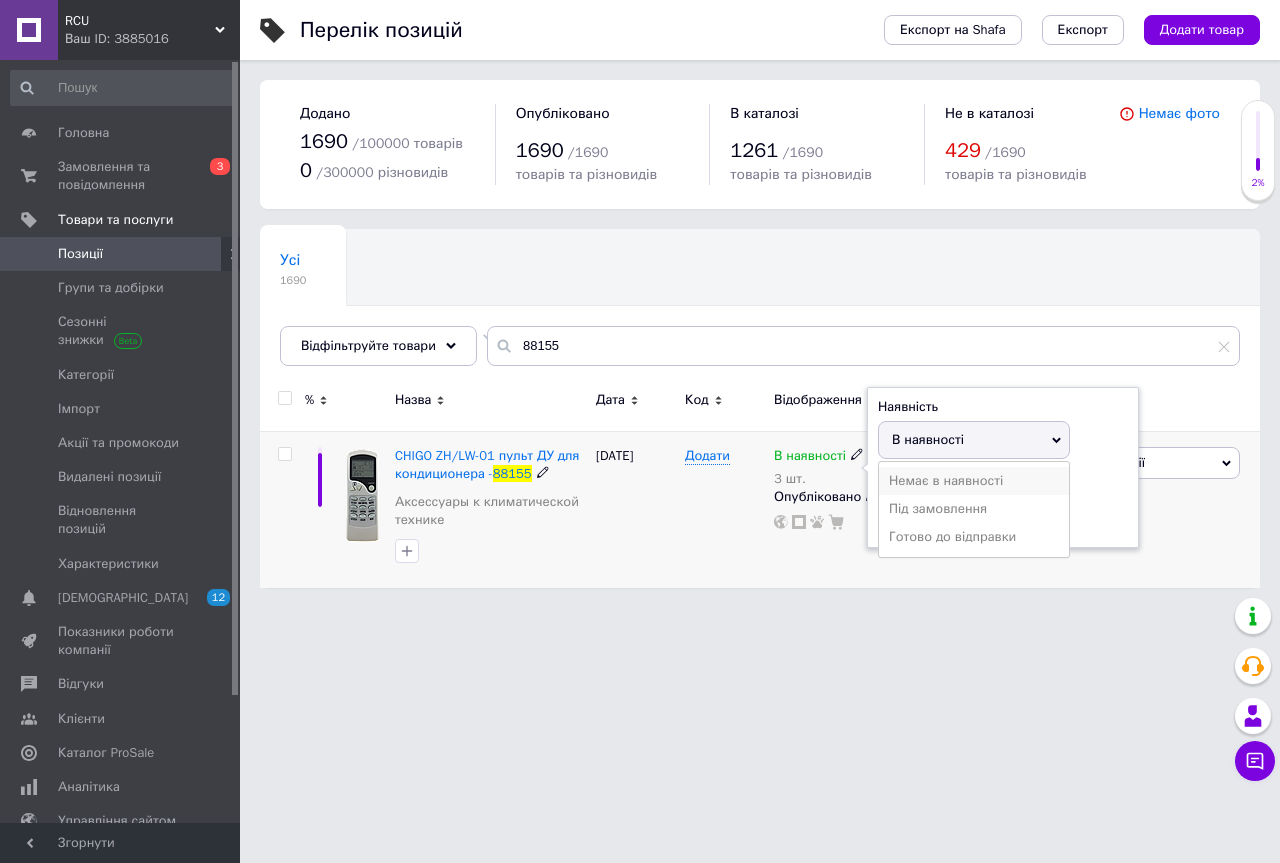 click on "Немає в наявності" at bounding box center (974, 481) 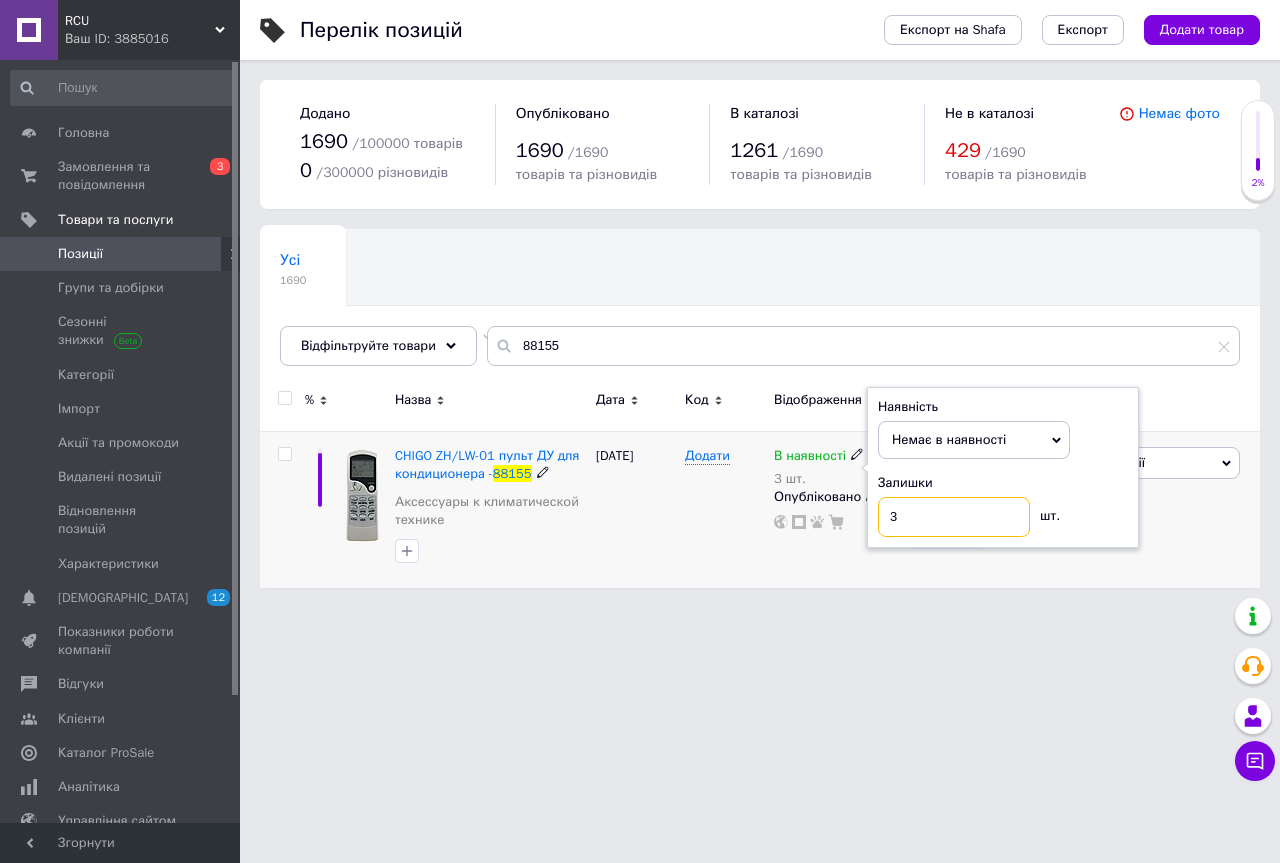 drag, startPoint x: 924, startPoint y: 523, endPoint x: 882, endPoint y: 524, distance: 42.0119 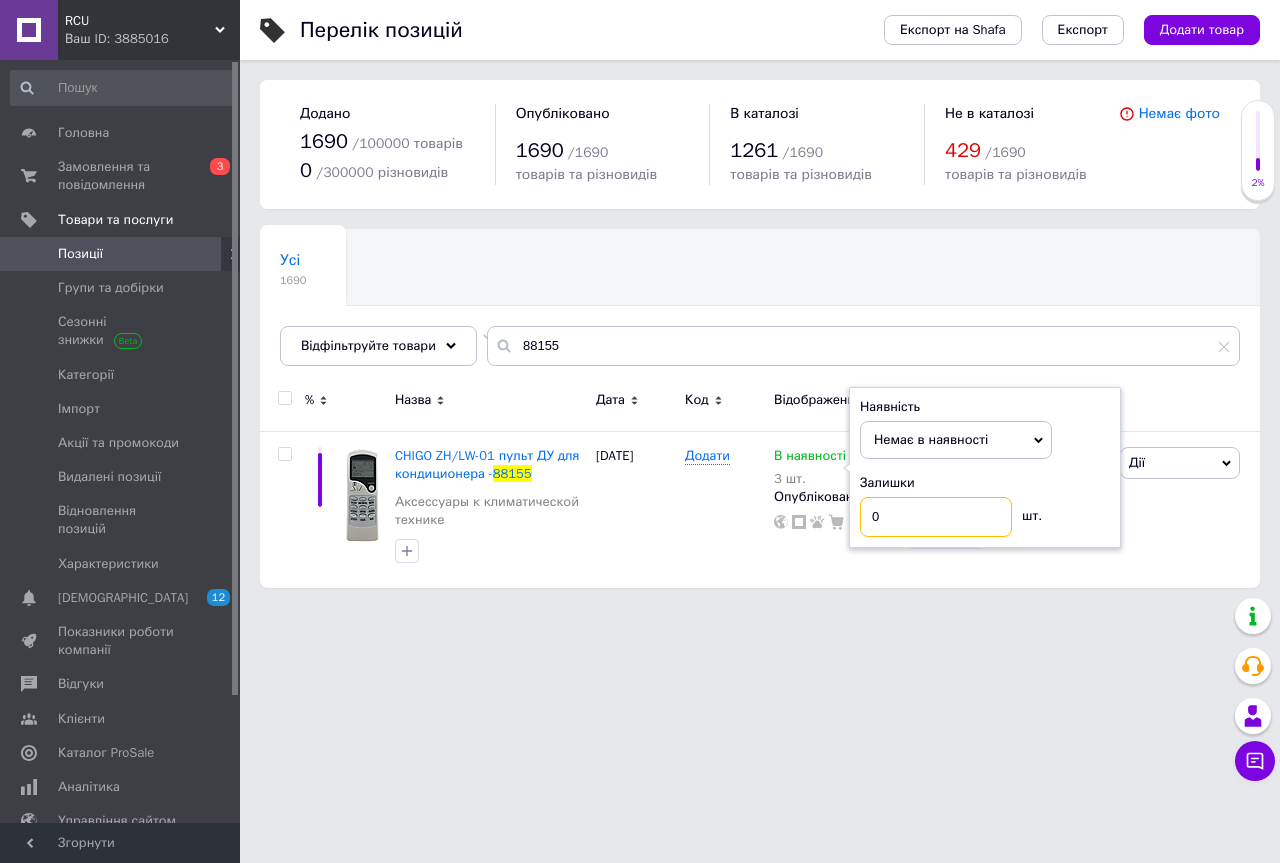 type on "0" 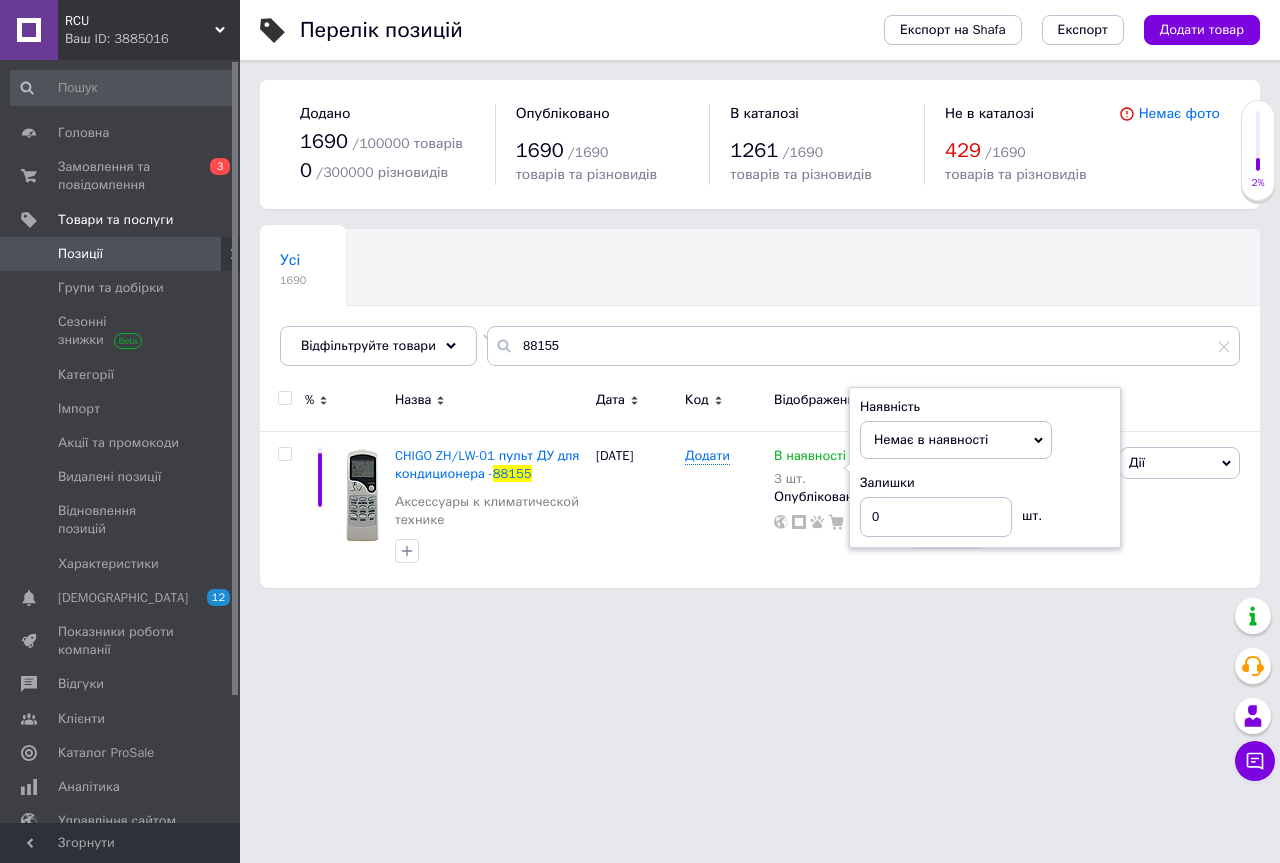 click on "RCU Ваш ID: 3885016 Сайт RCU Кабінет покупця Перевірити стан системи Сторінка на порталі Довідка Вийти Головна Замовлення та повідомлення 0 3 Товари та послуги Позиції Групи та добірки Сезонні знижки Категорії Імпорт Акції та промокоди Видалені позиції Відновлення позицій Характеристики Сповіщення 12 0 Показники роботи компанії Відгуки Клієнти Каталог ProSale Аналітика Управління сайтом Гаманець компанії Маркет Налаштування Тарифи та рахунки Prom топ Згорнути
Перелік позицій Експорт на Shafa Експорт 1690" at bounding box center [640, 304] 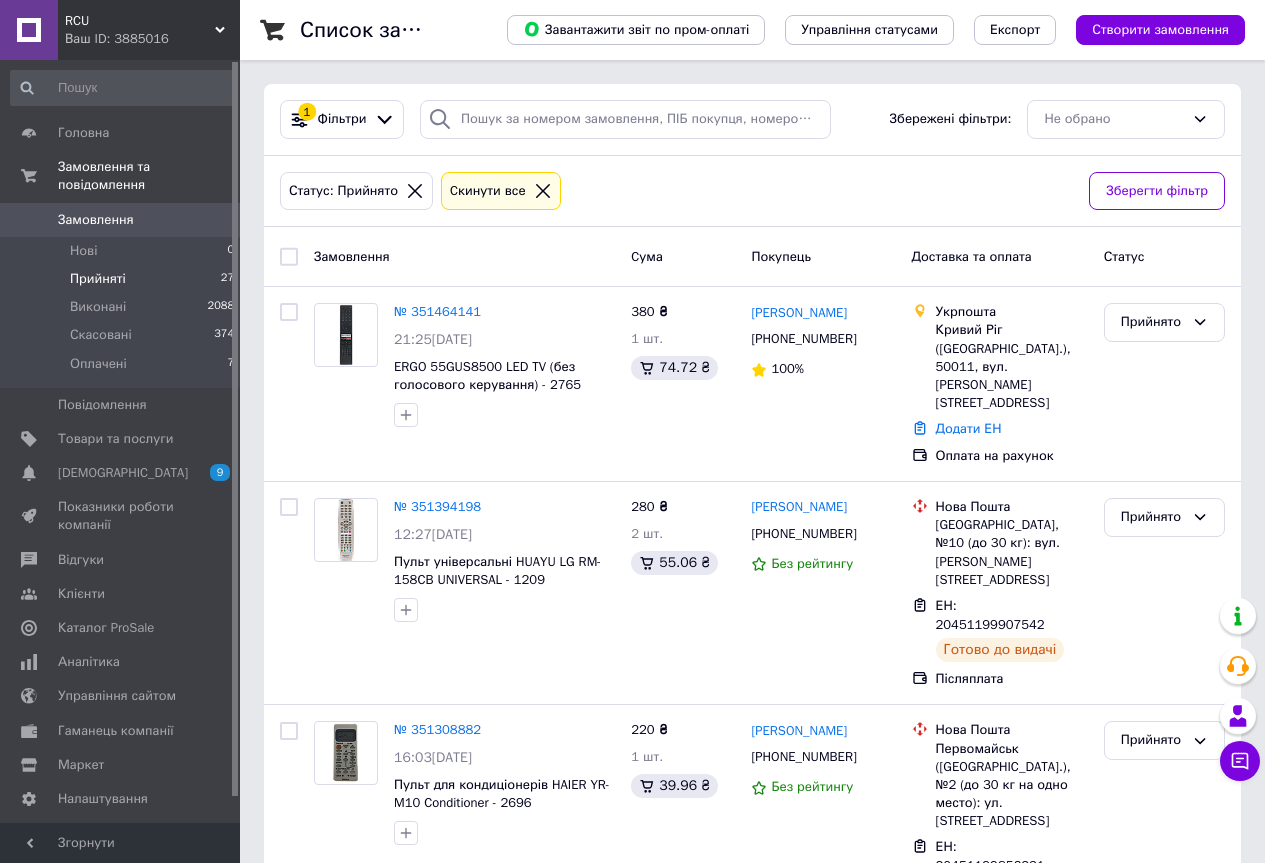 scroll, scrollTop: 0, scrollLeft: 0, axis: both 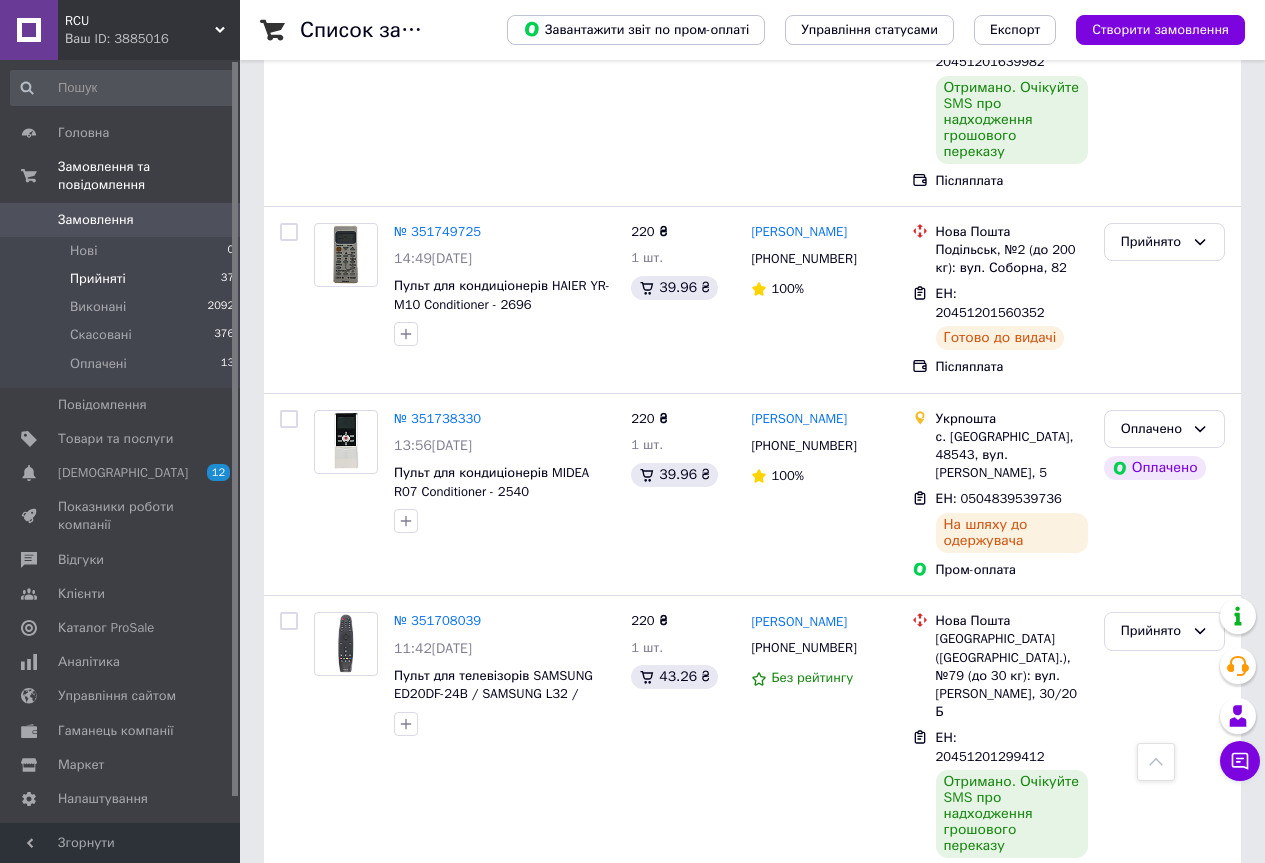 click on "Прийняті" at bounding box center [98, 279] 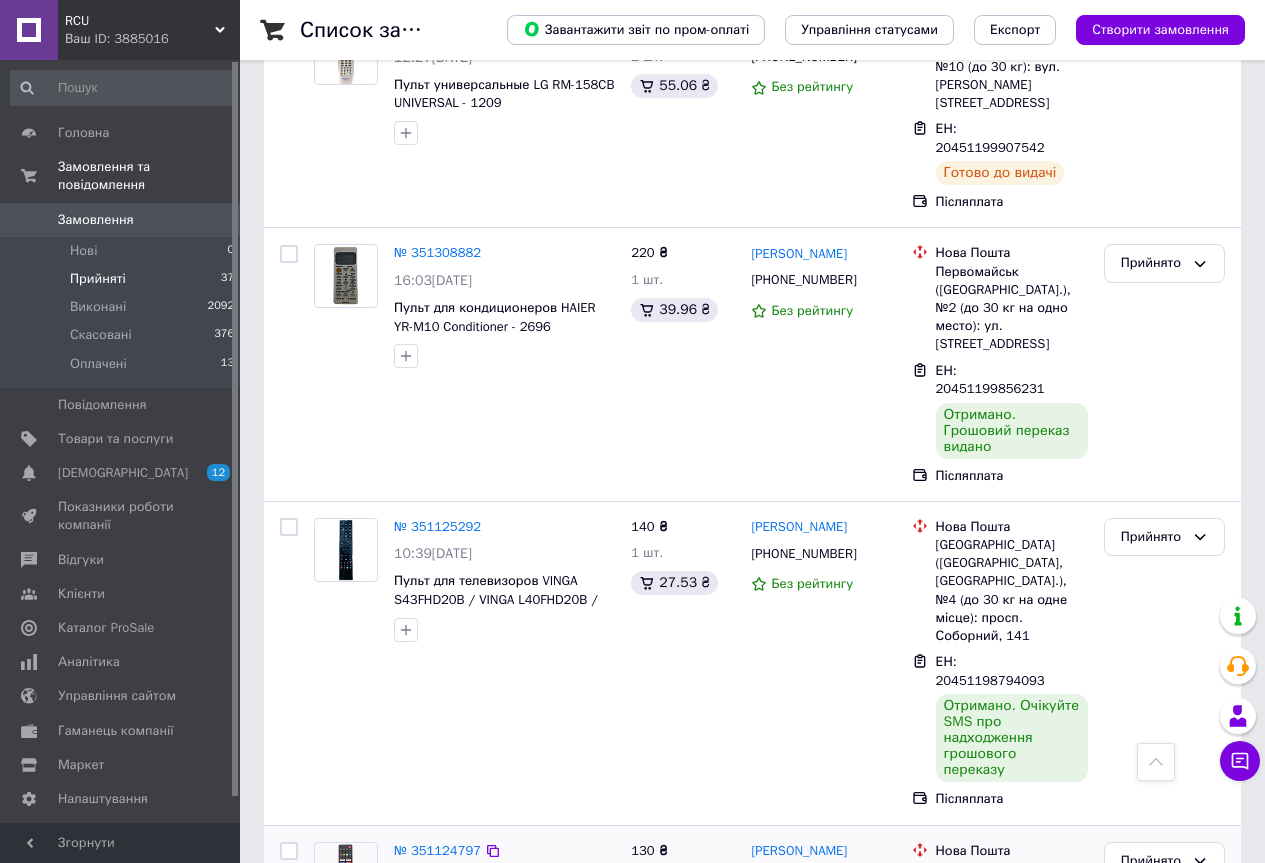 scroll, scrollTop: 3687, scrollLeft: 0, axis: vertical 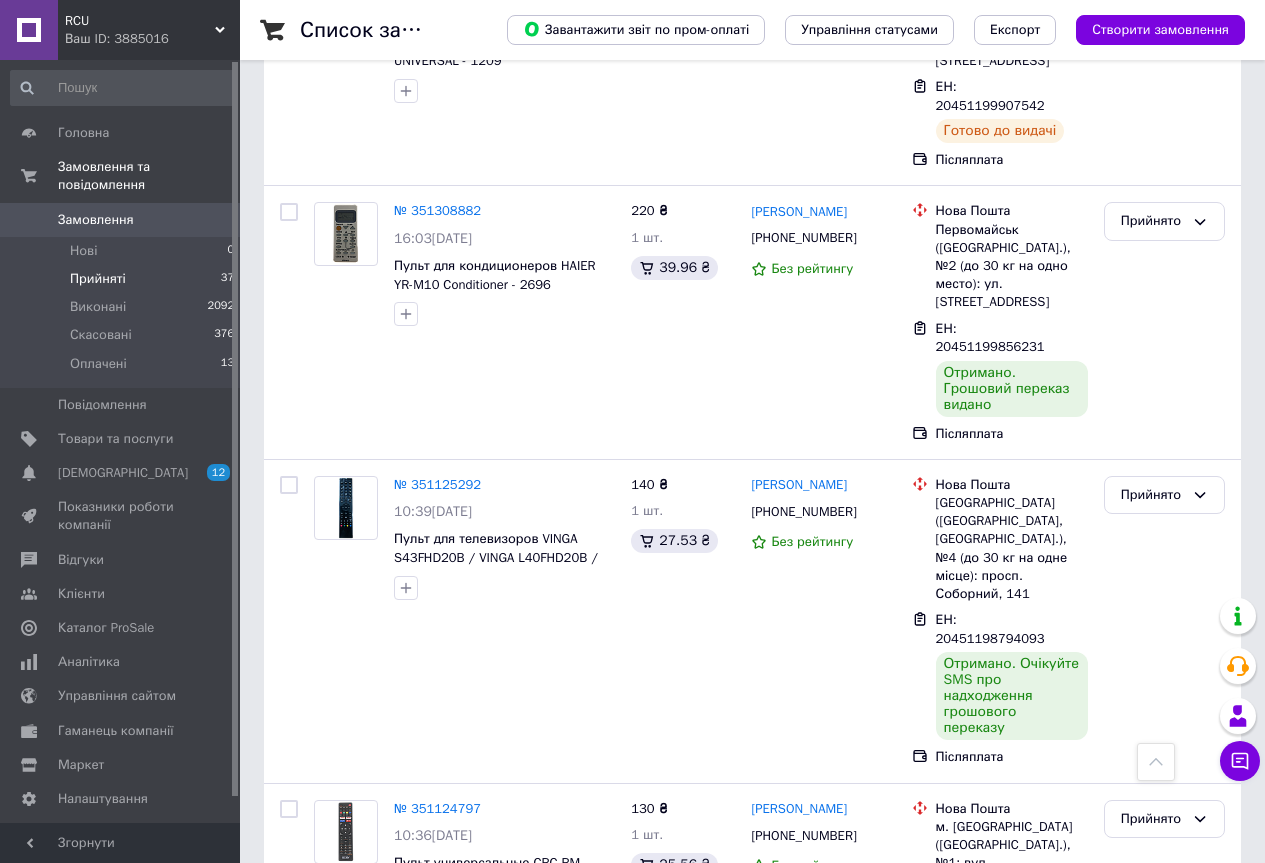 click on "2" at bounding box center [327, 1577] 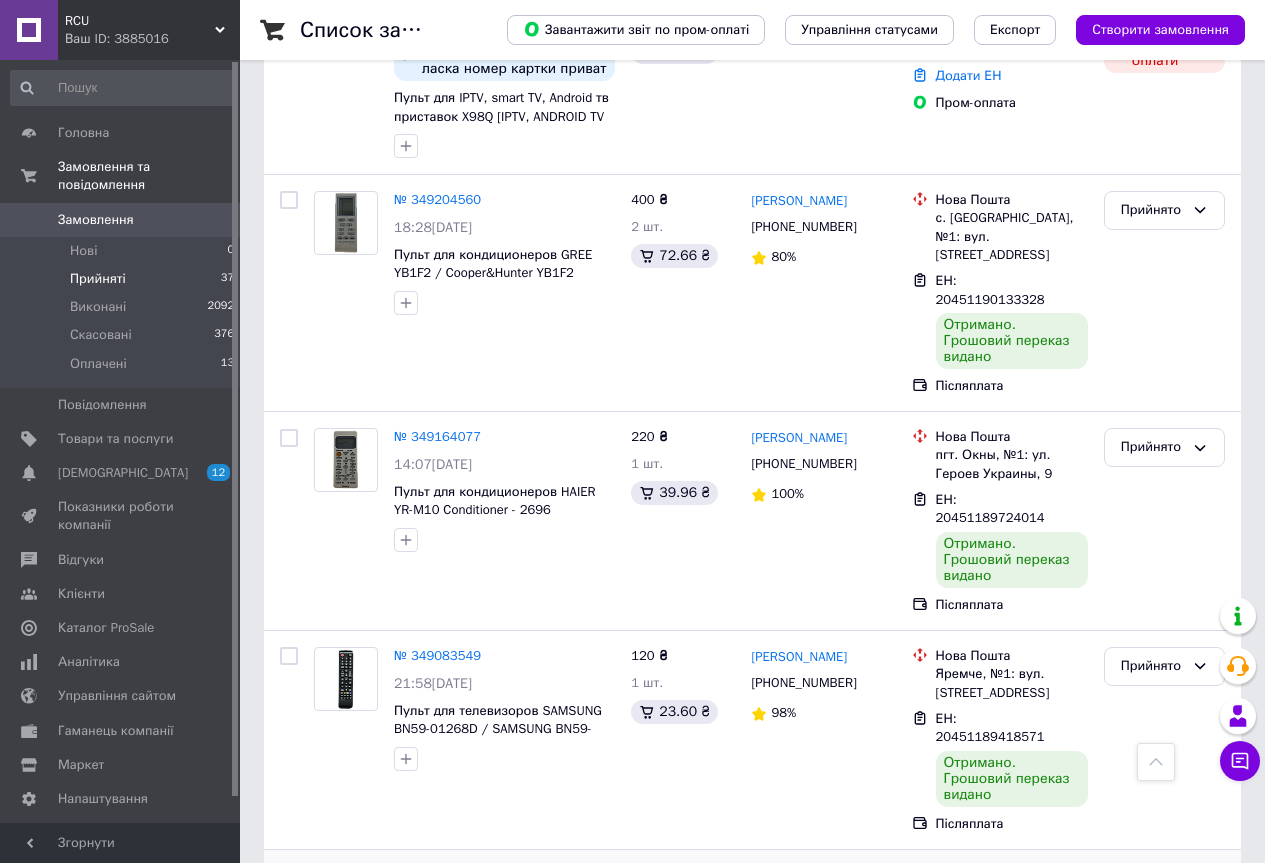 scroll, scrollTop: 3870, scrollLeft: 0, axis: vertical 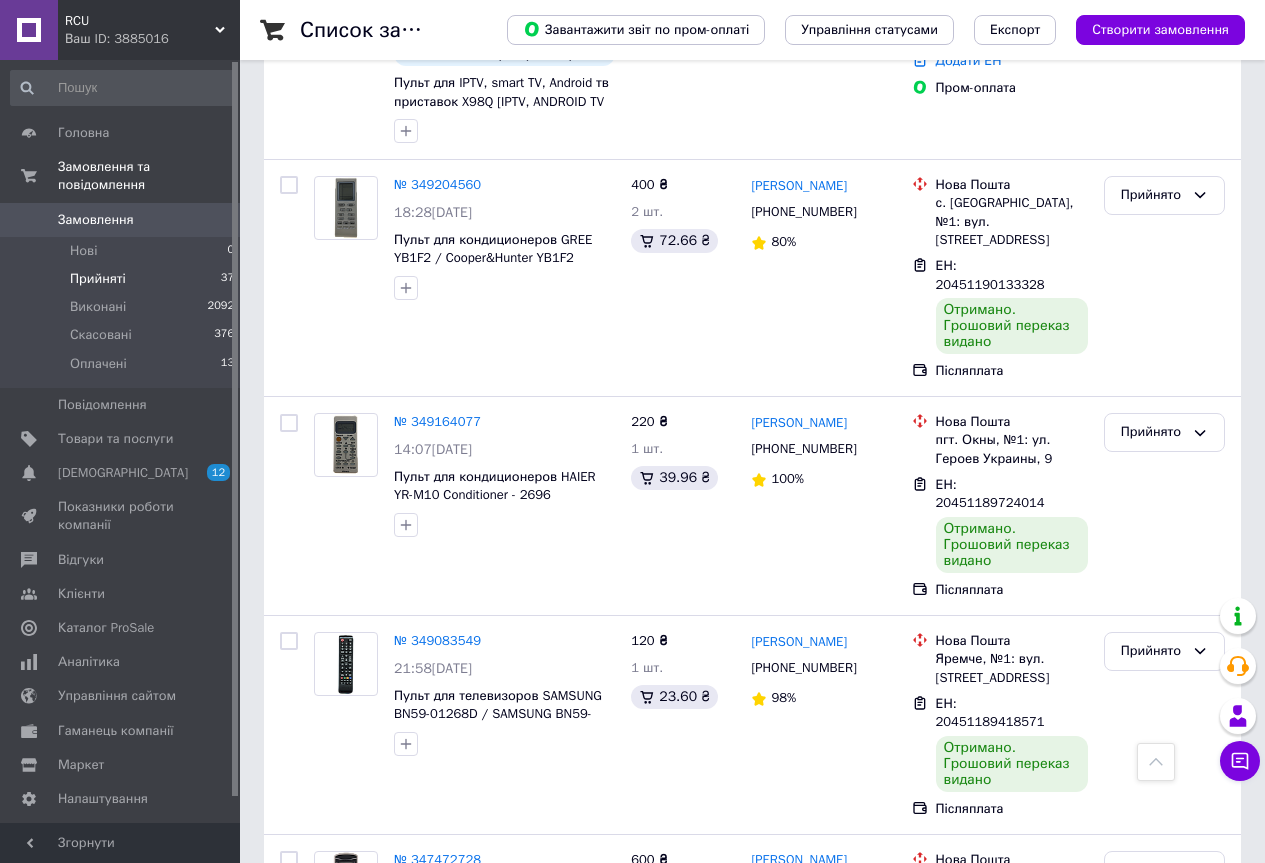 click on "1" at bounding box center (404, 1444) 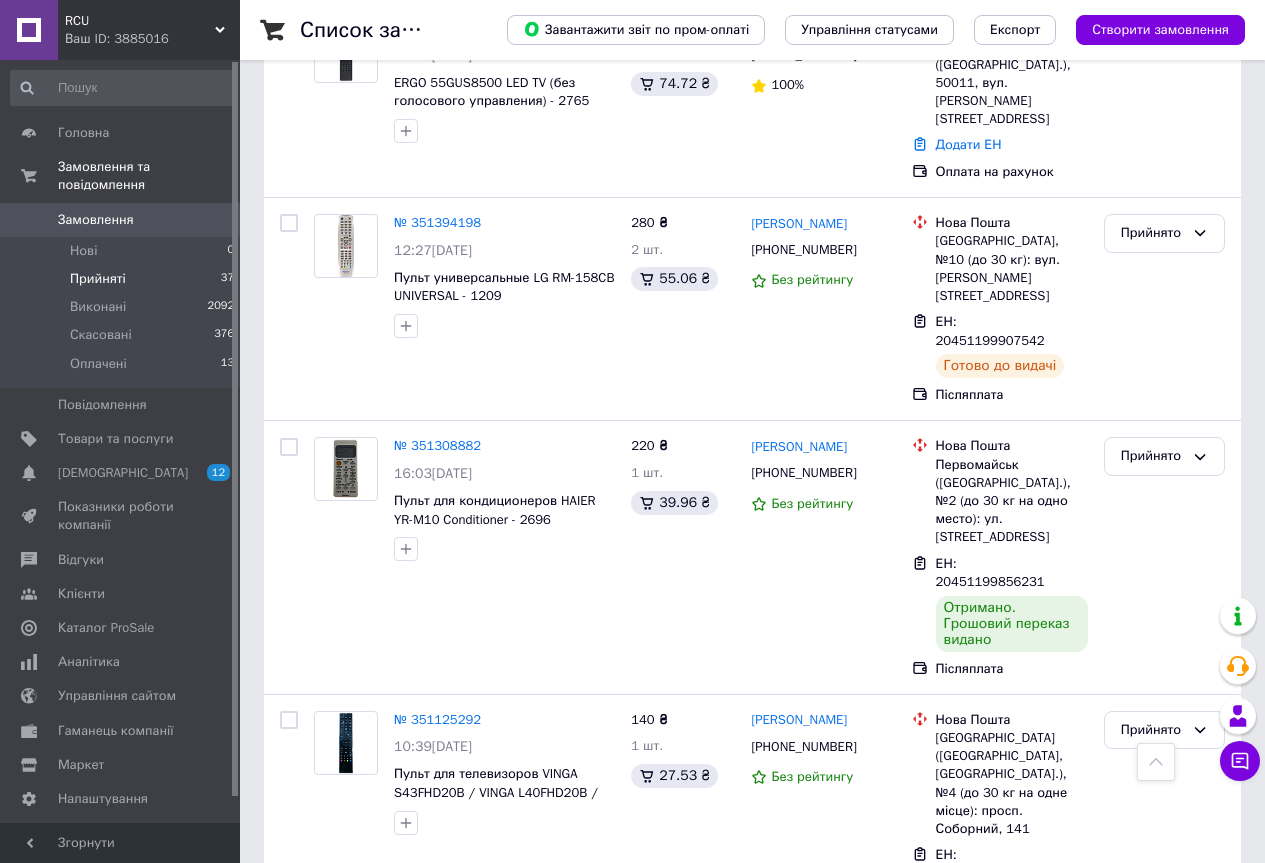 scroll, scrollTop: 3687, scrollLeft: 0, axis: vertical 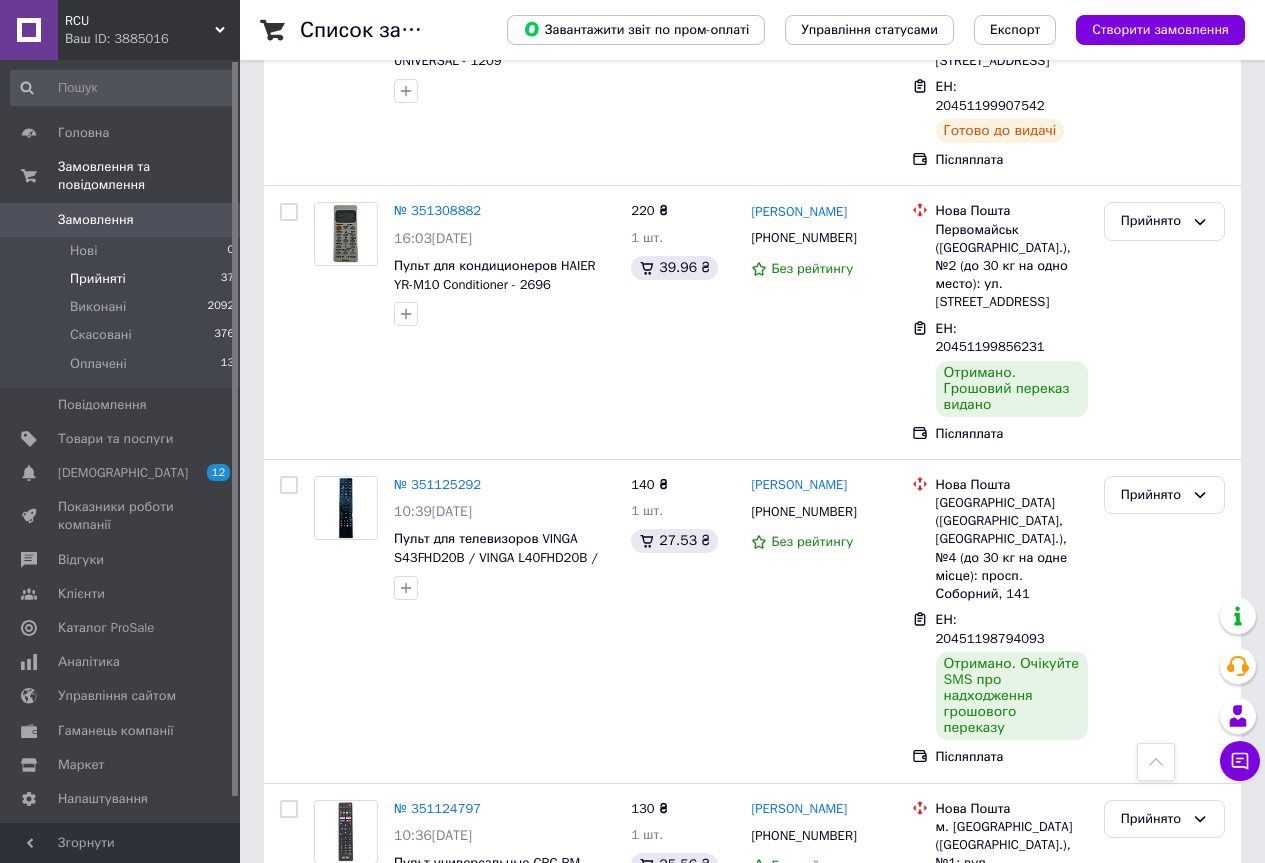 click on "Прийняті 37" at bounding box center [123, 279] 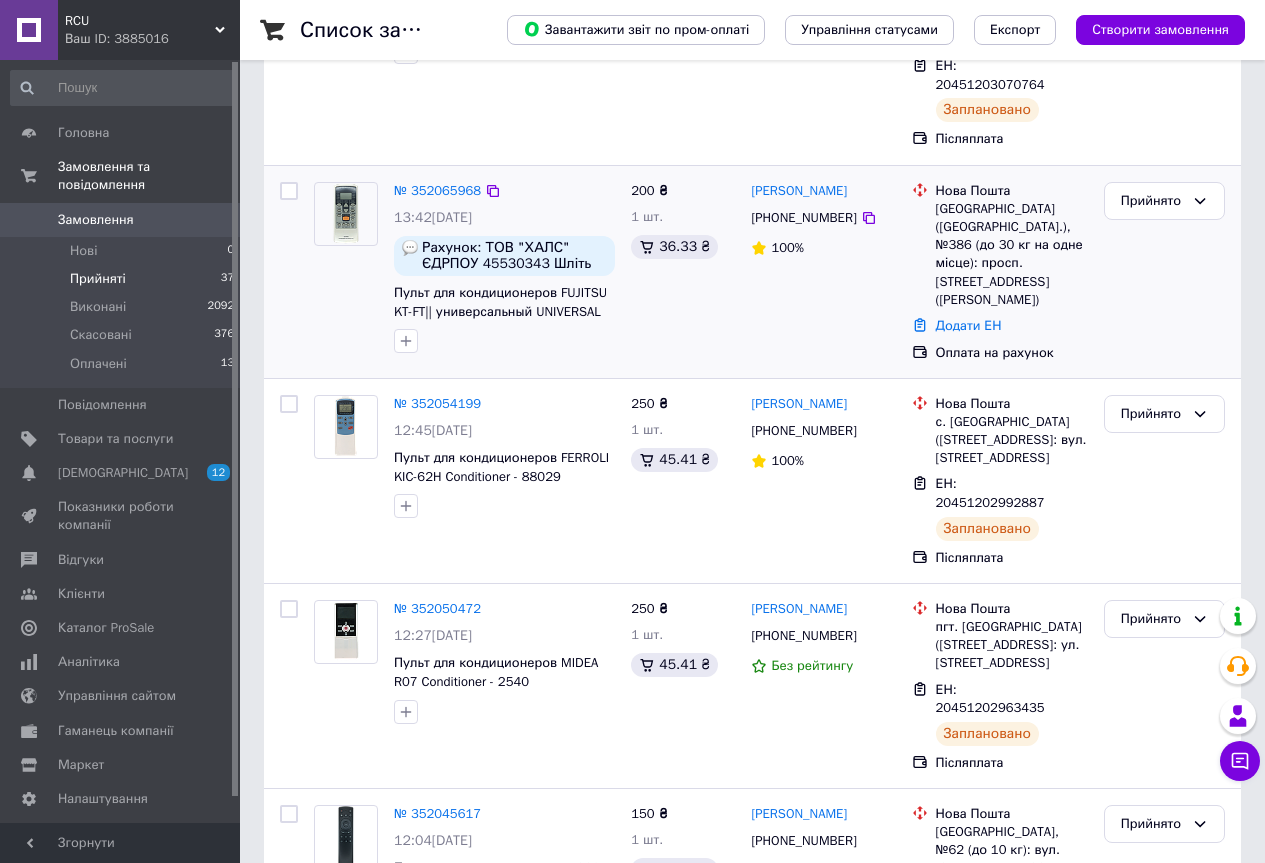 scroll, scrollTop: 400, scrollLeft: 0, axis: vertical 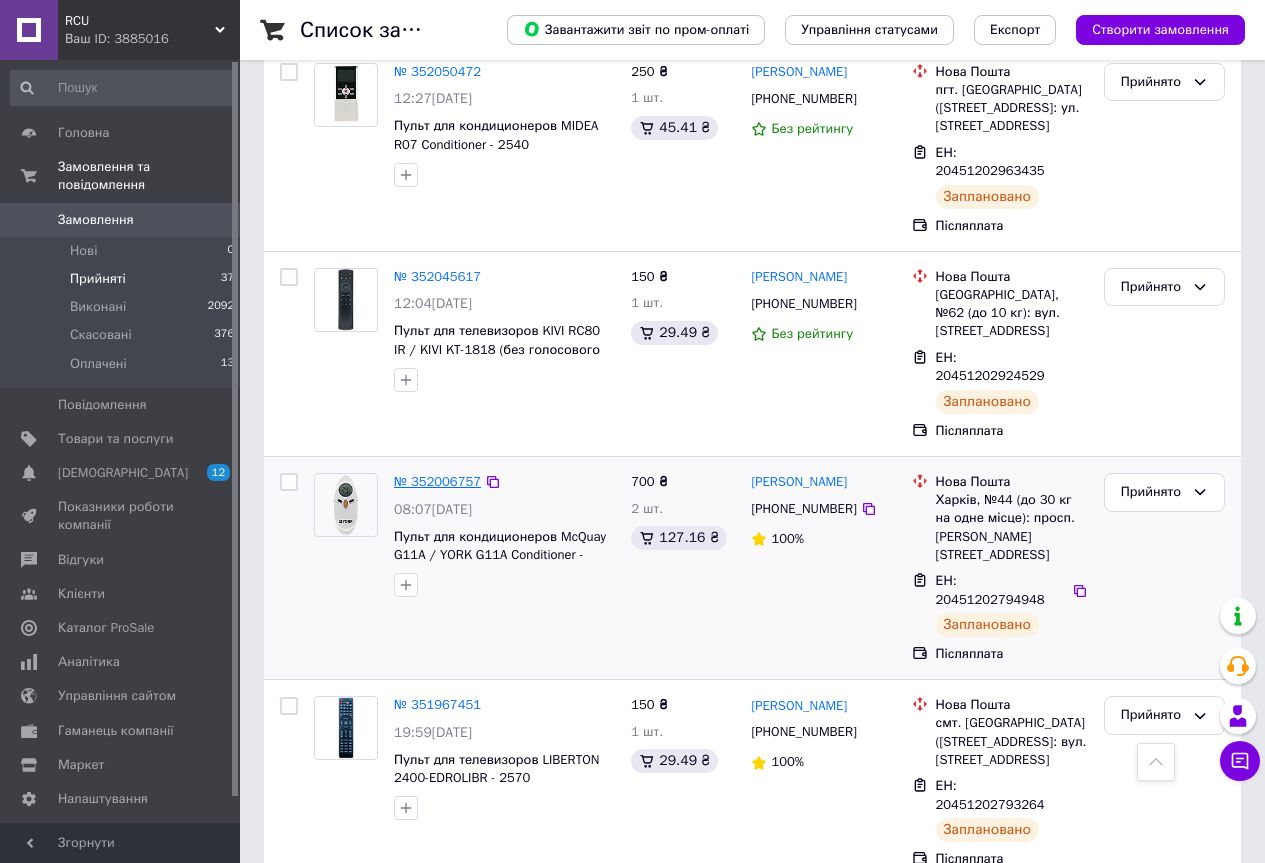 click on "№ 352006757" at bounding box center (437, 481) 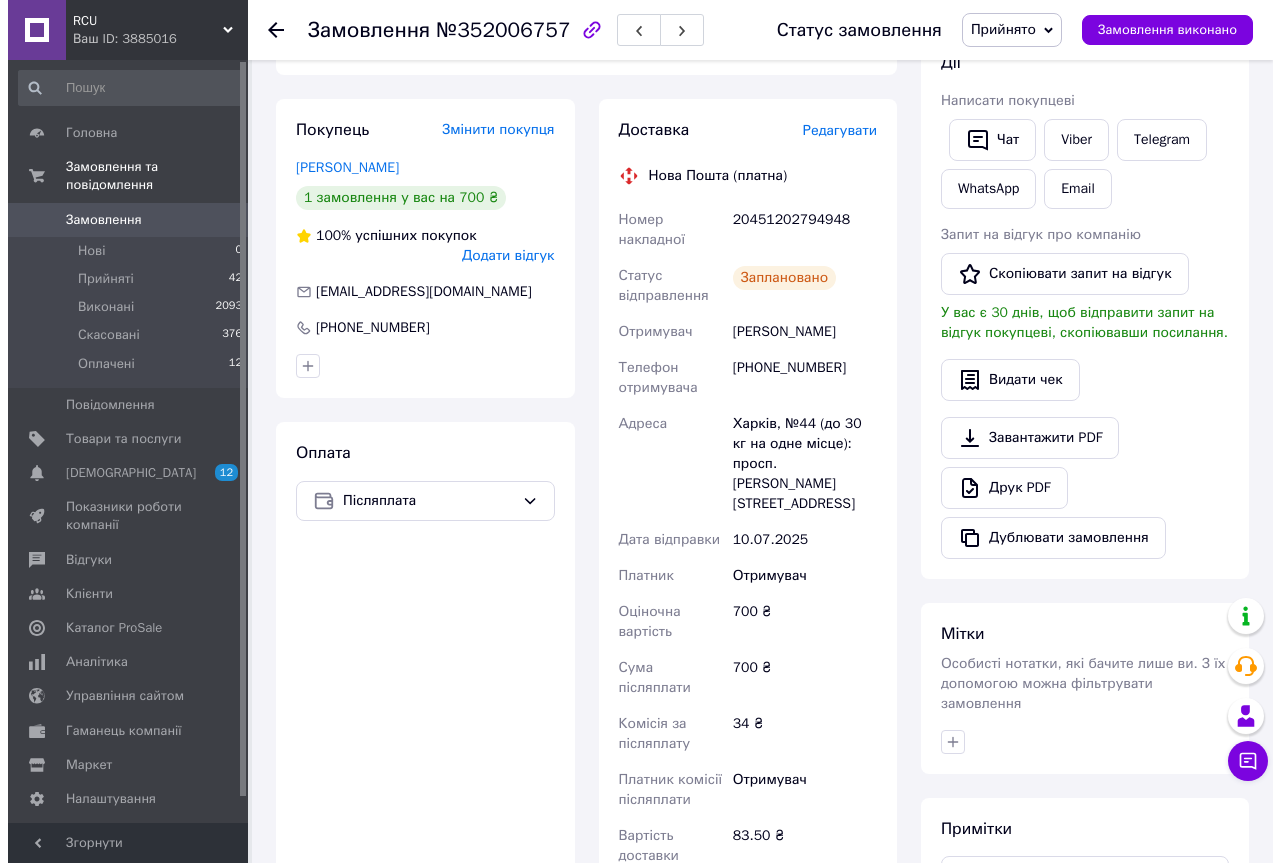 scroll, scrollTop: 226, scrollLeft: 0, axis: vertical 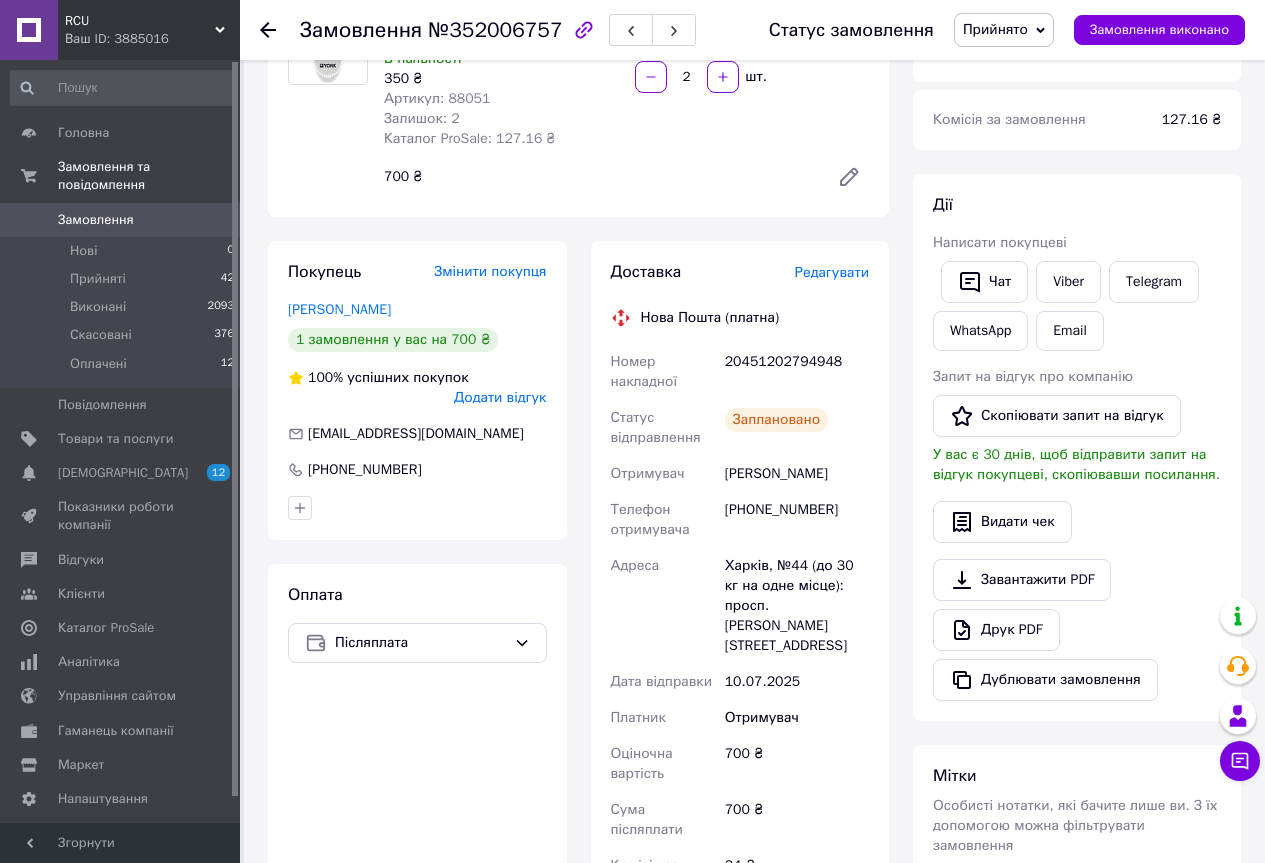 click on "Редагувати" at bounding box center [832, 272] 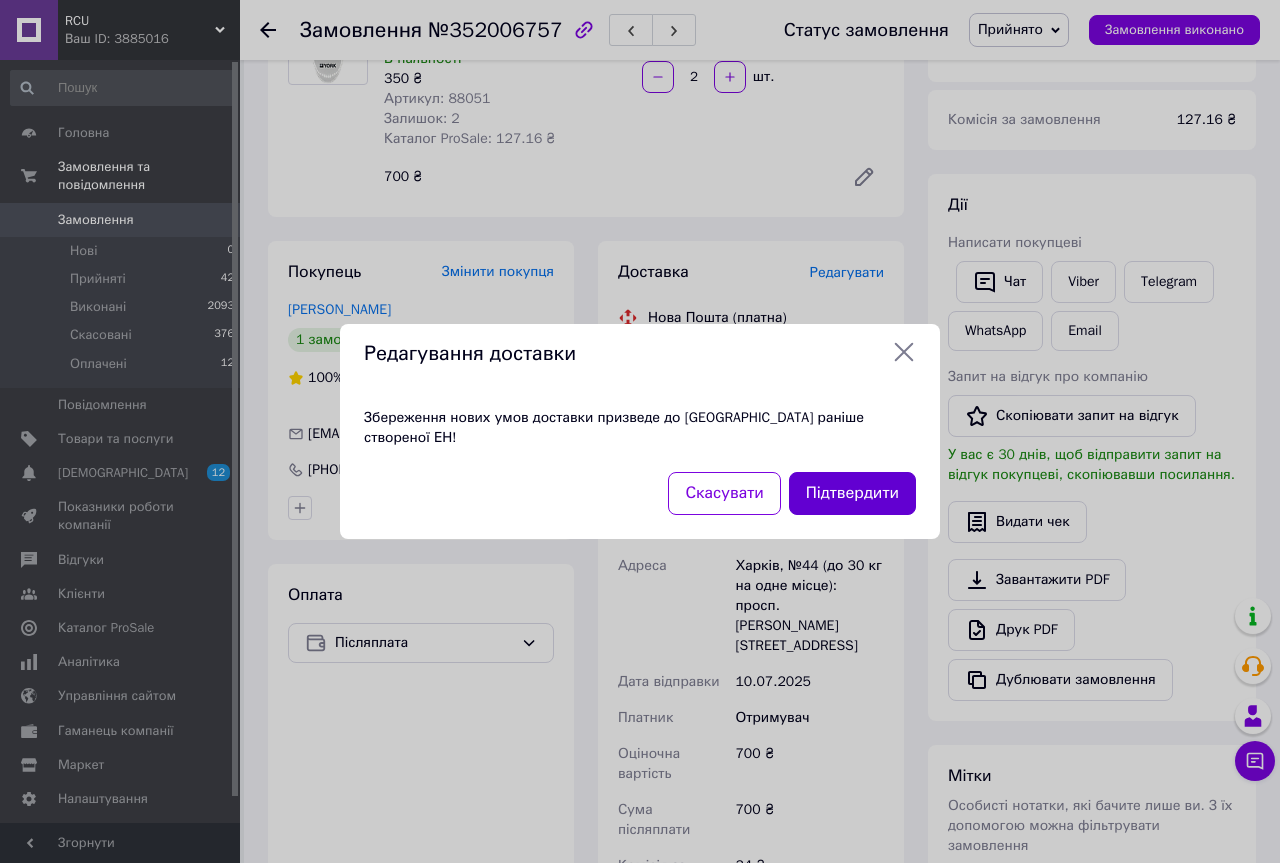 click on "Підтвердити" at bounding box center (852, 493) 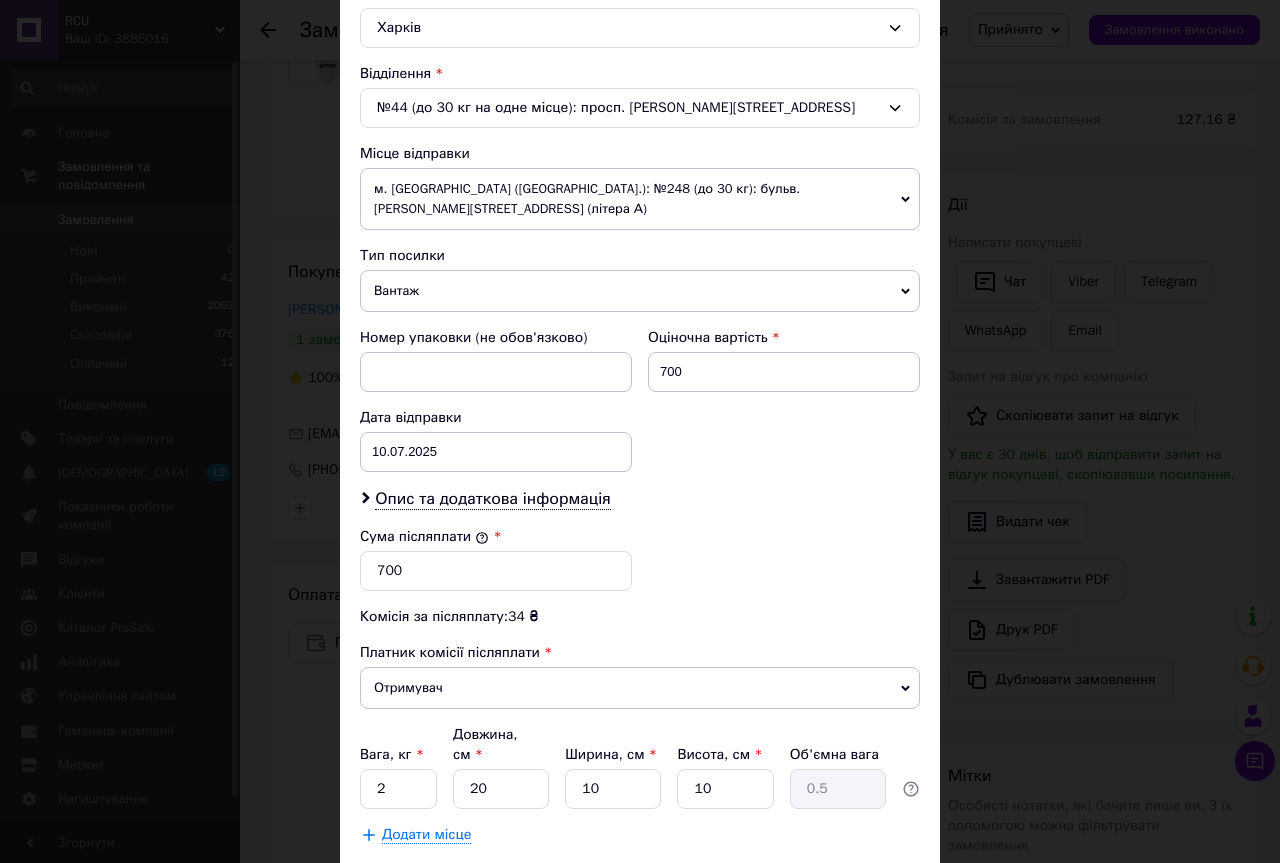 scroll, scrollTop: 663, scrollLeft: 0, axis: vertical 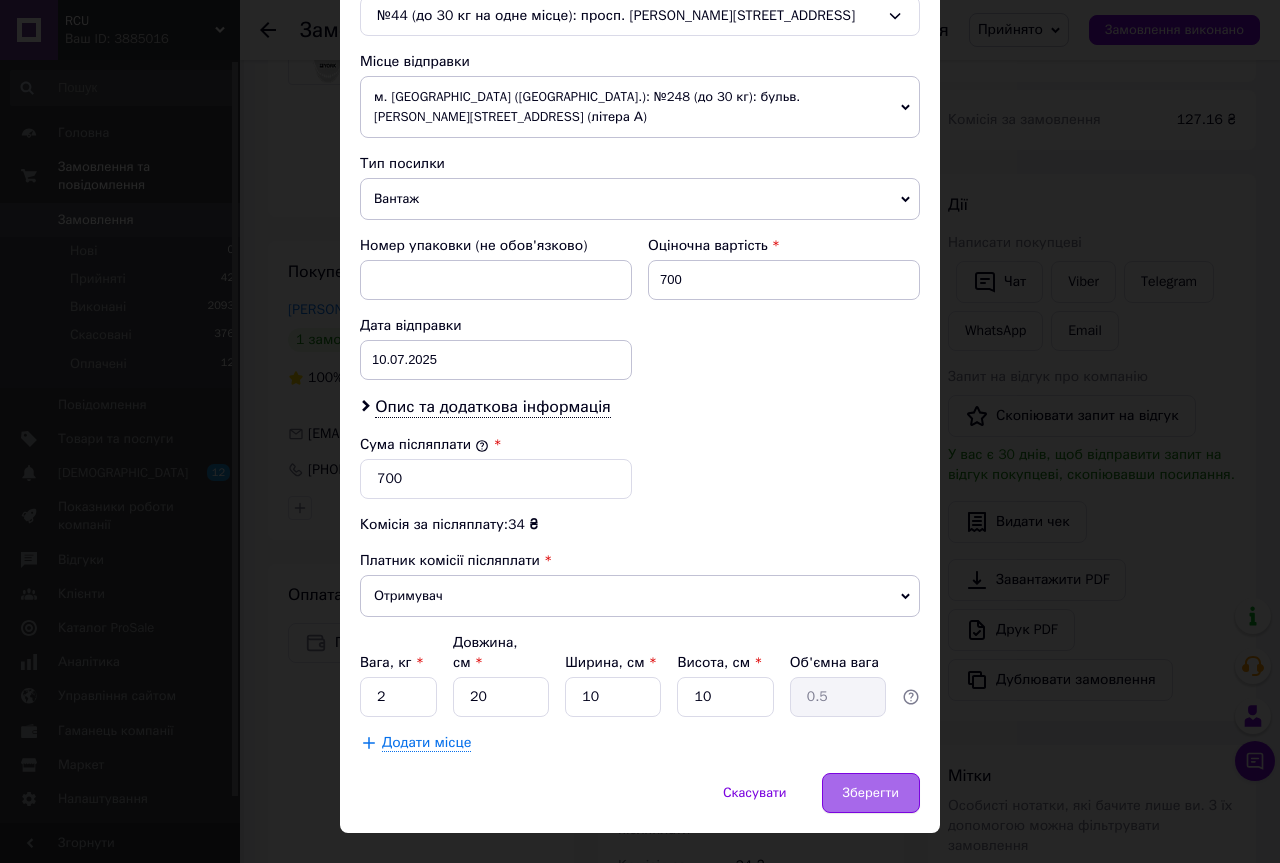 click on "Зберегти" at bounding box center (871, 793) 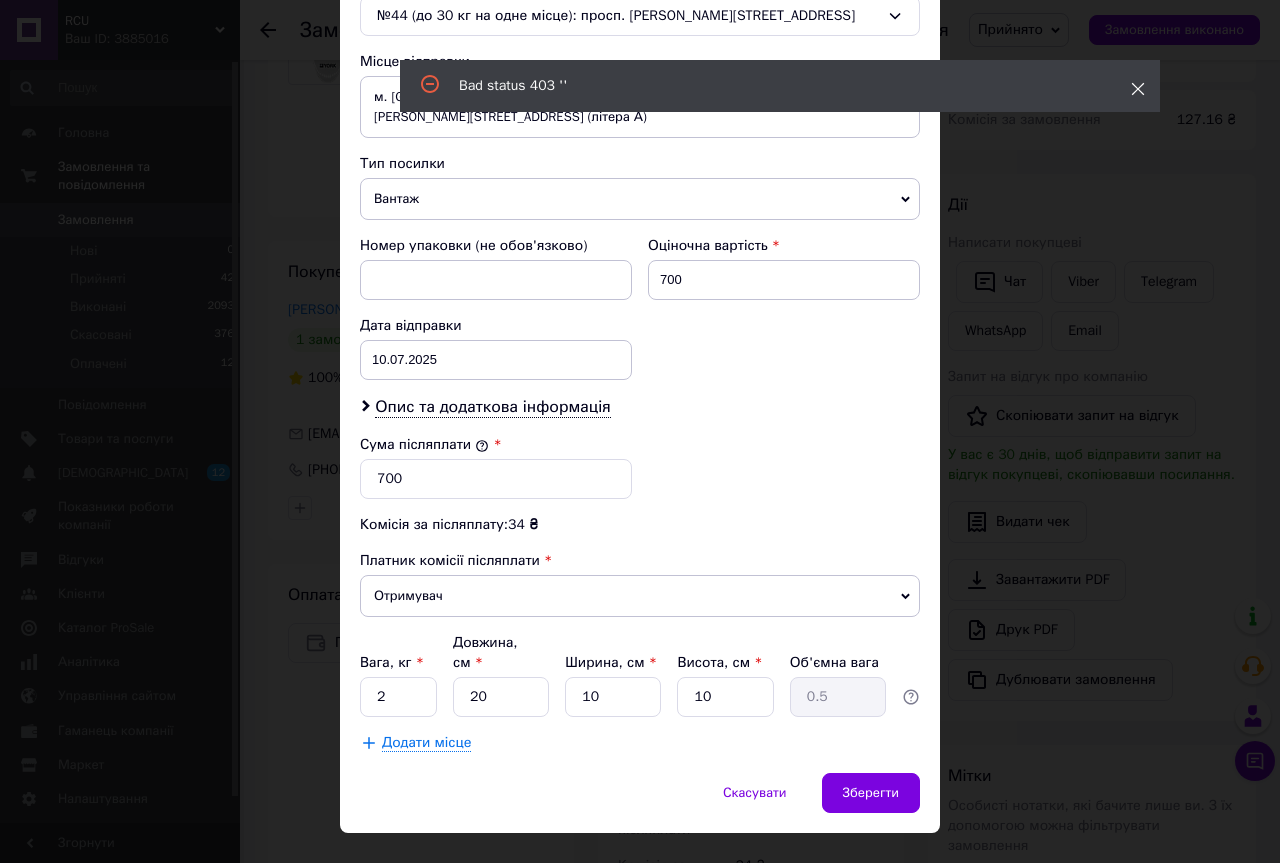 click 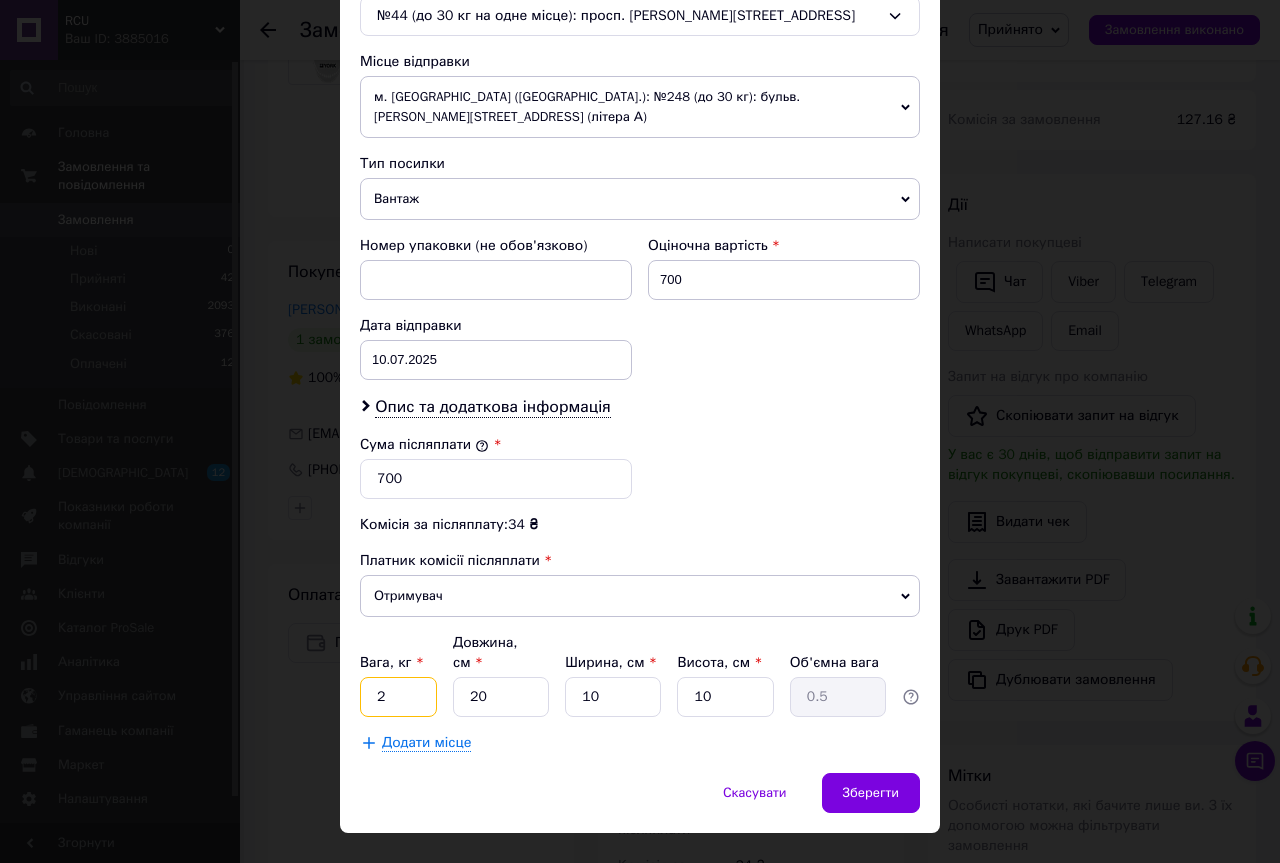 click on "2" at bounding box center (398, 697) 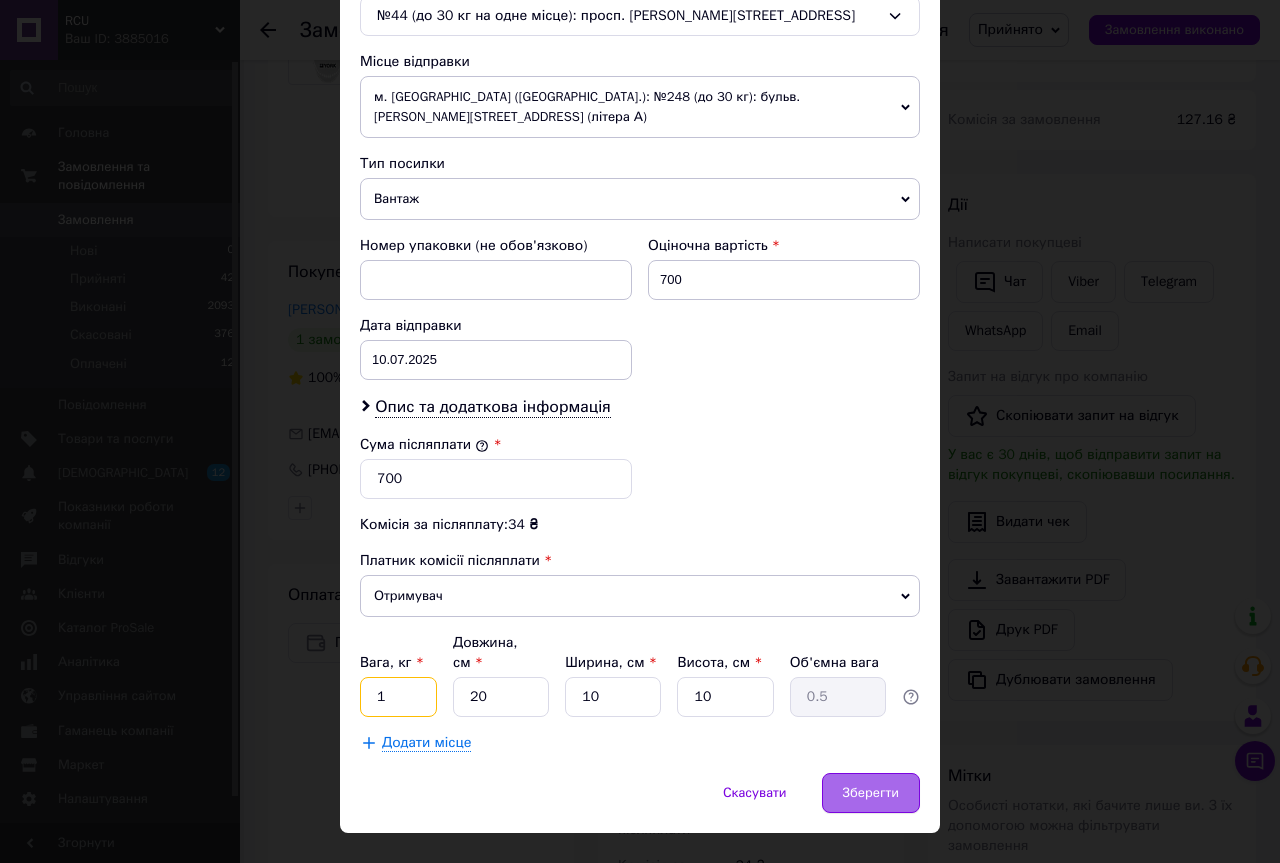 type on "1" 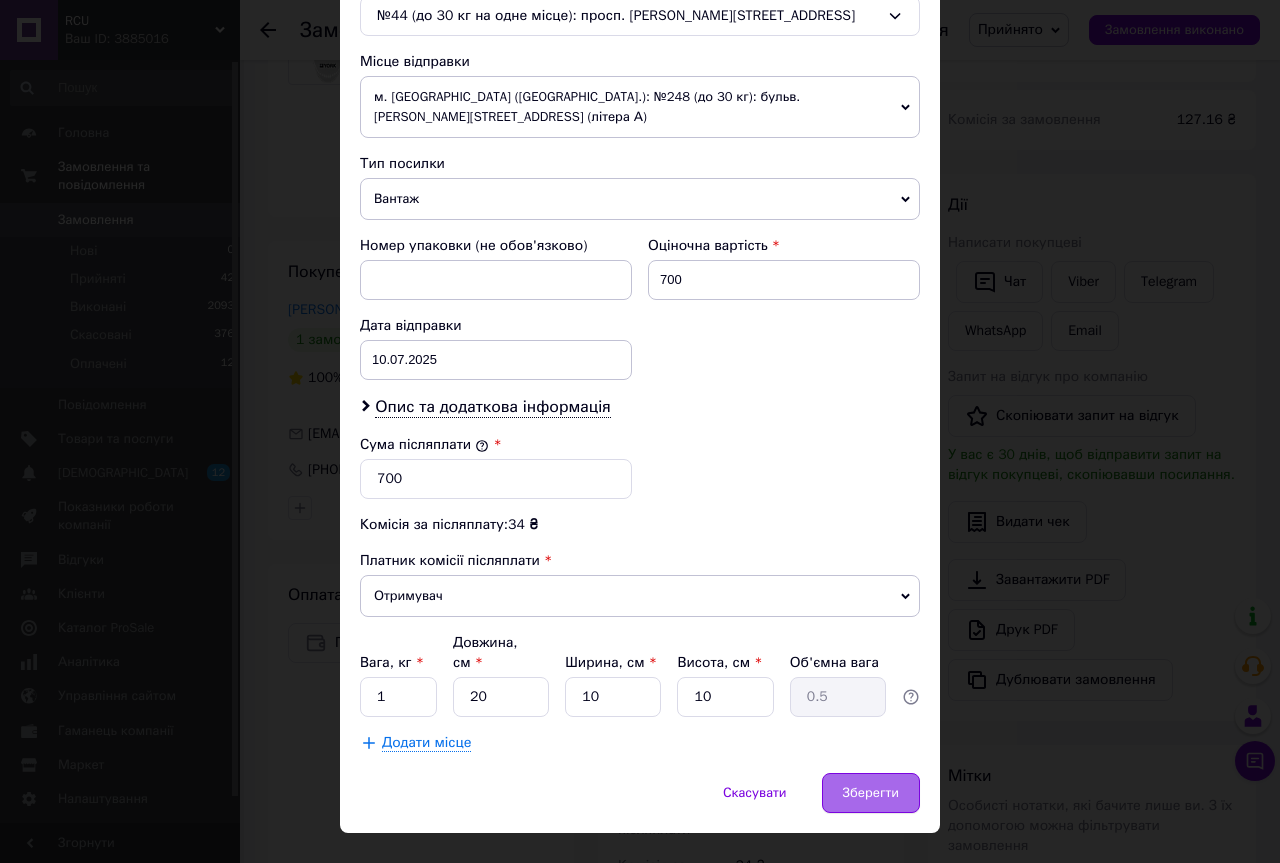 click on "Зберегти" at bounding box center [871, 793] 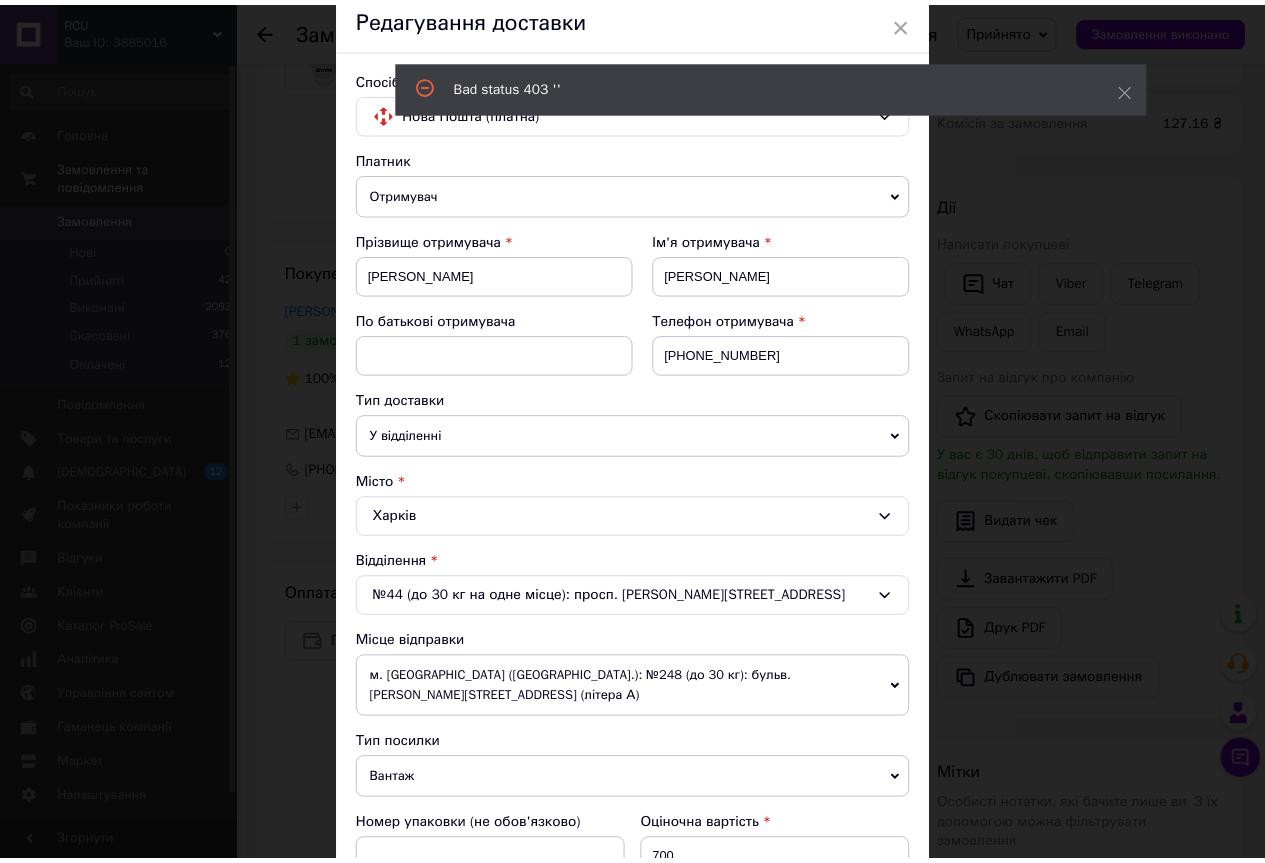 scroll, scrollTop: 0, scrollLeft: 0, axis: both 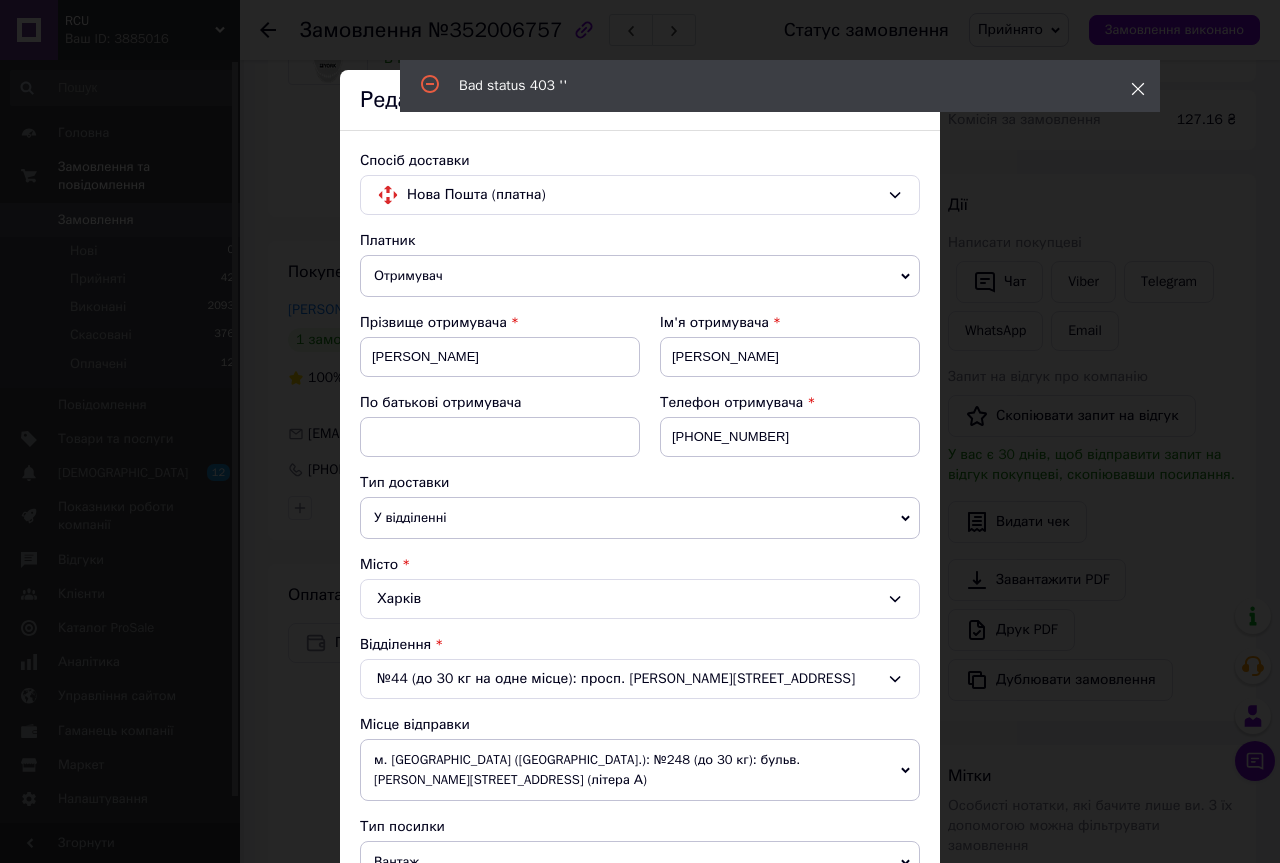 click at bounding box center (1138, 89) 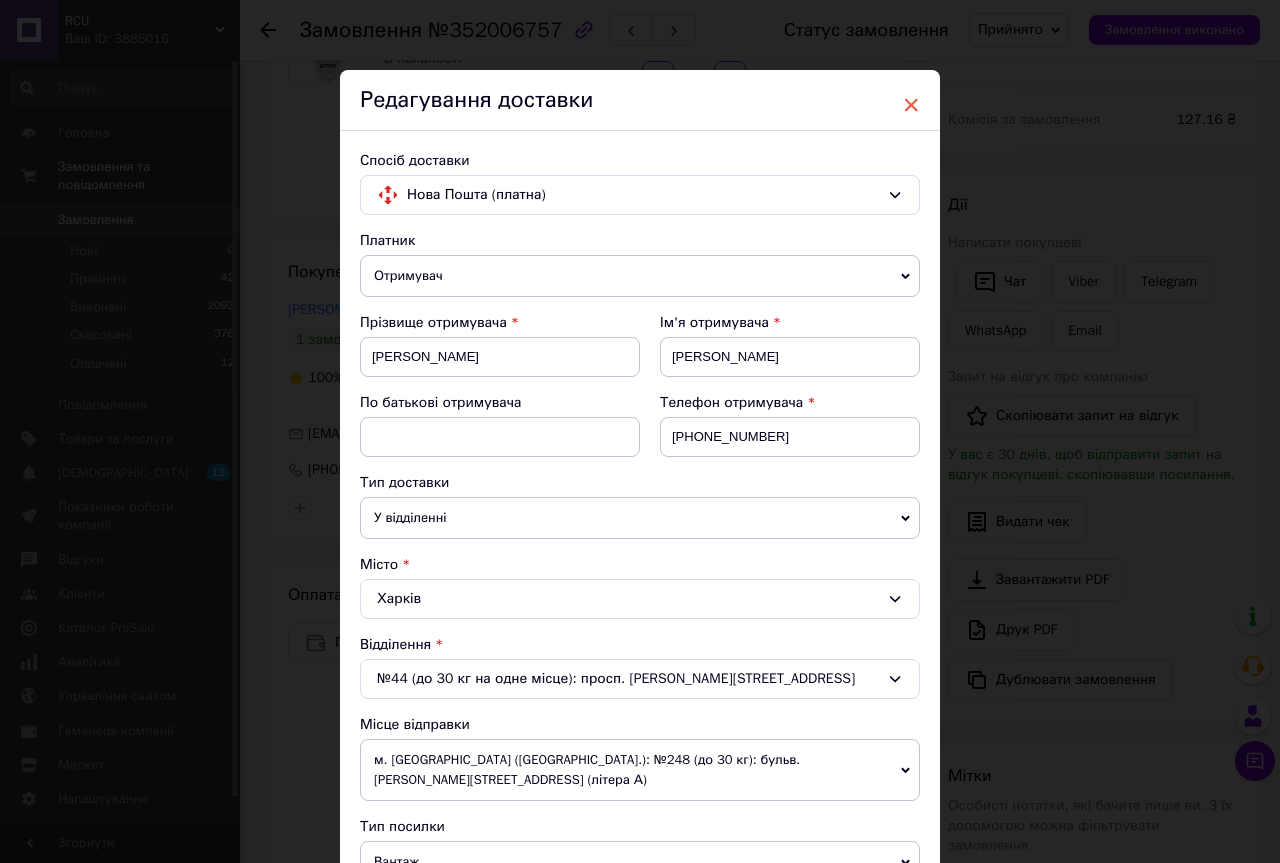 click on "×" at bounding box center [911, 105] 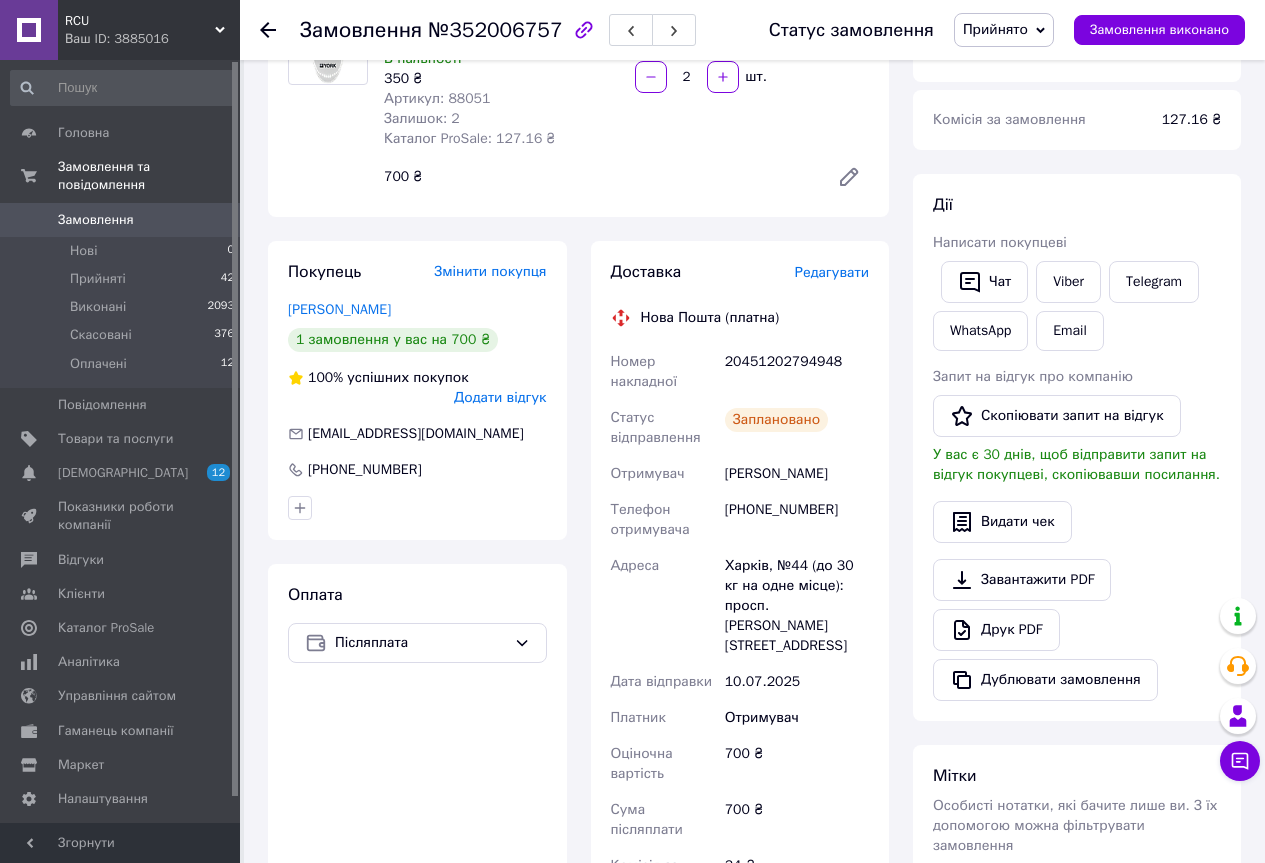 click on "Редагувати" at bounding box center [832, 272] 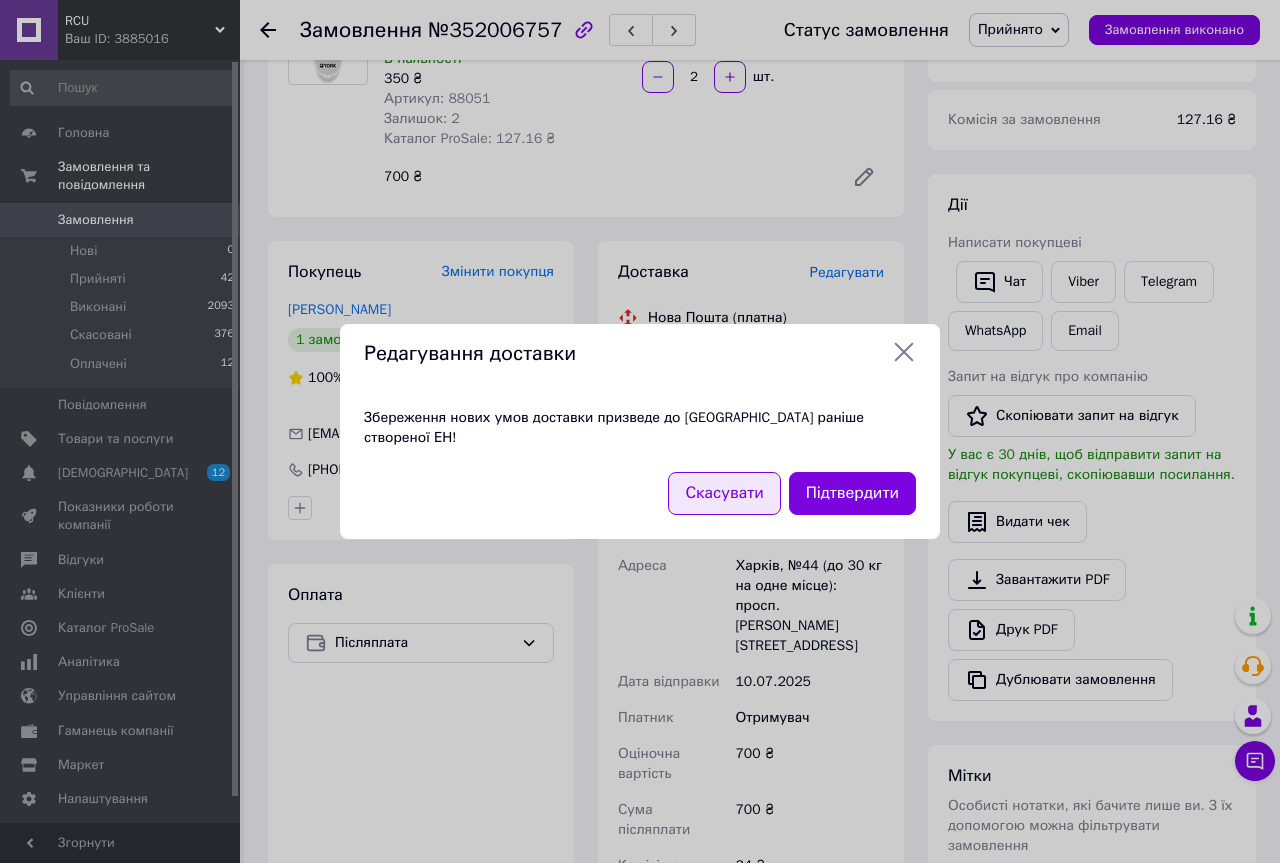 click on "Скасувати" at bounding box center [724, 493] 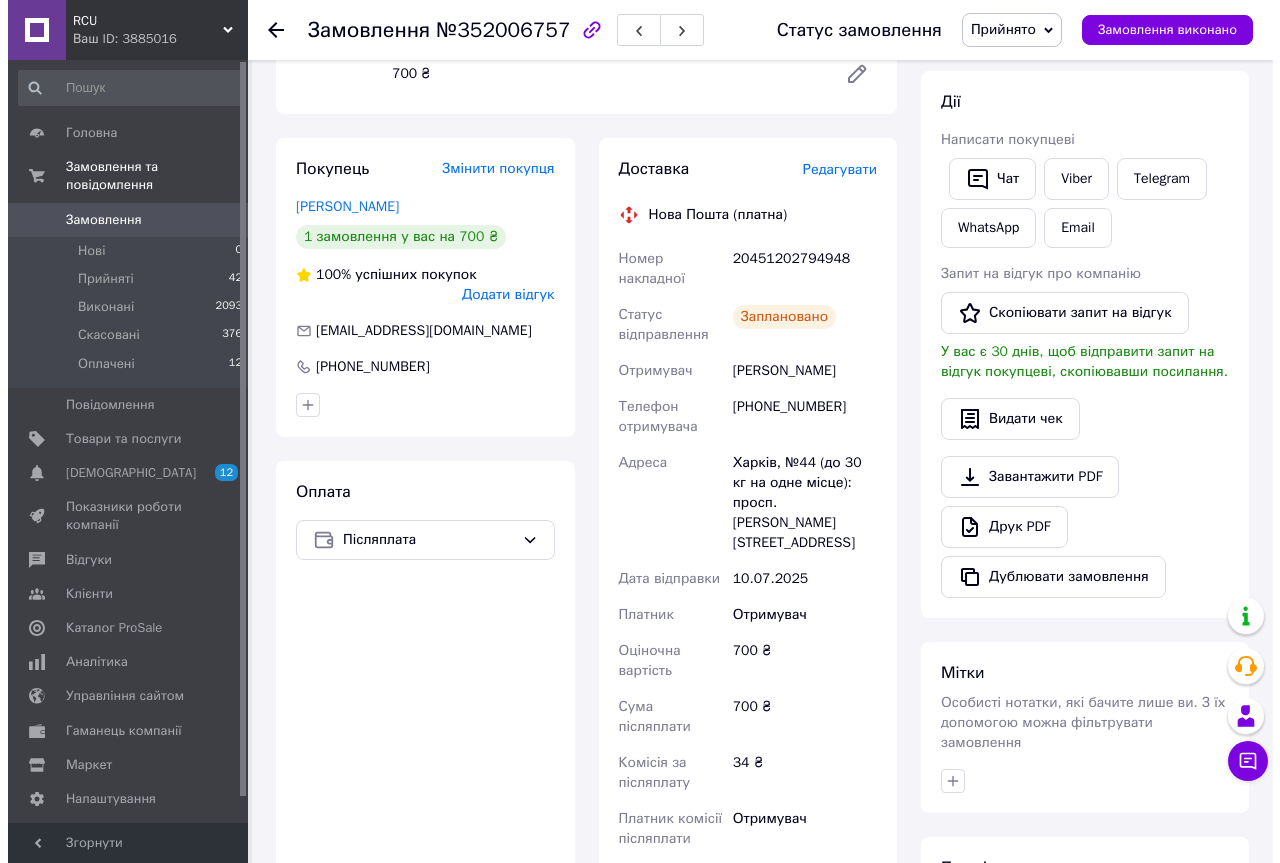 scroll, scrollTop: 326, scrollLeft: 0, axis: vertical 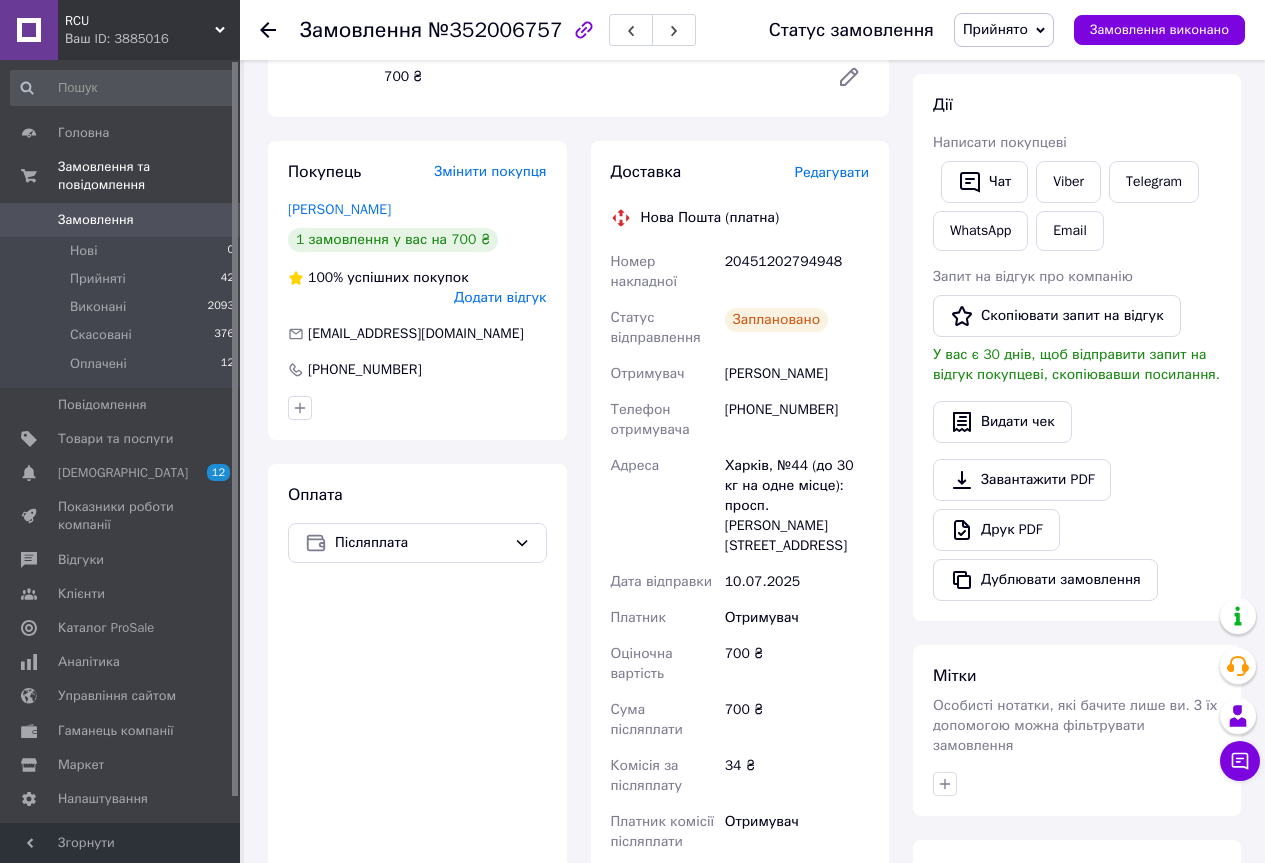 click on "Редагувати" at bounding box center [832, 172] 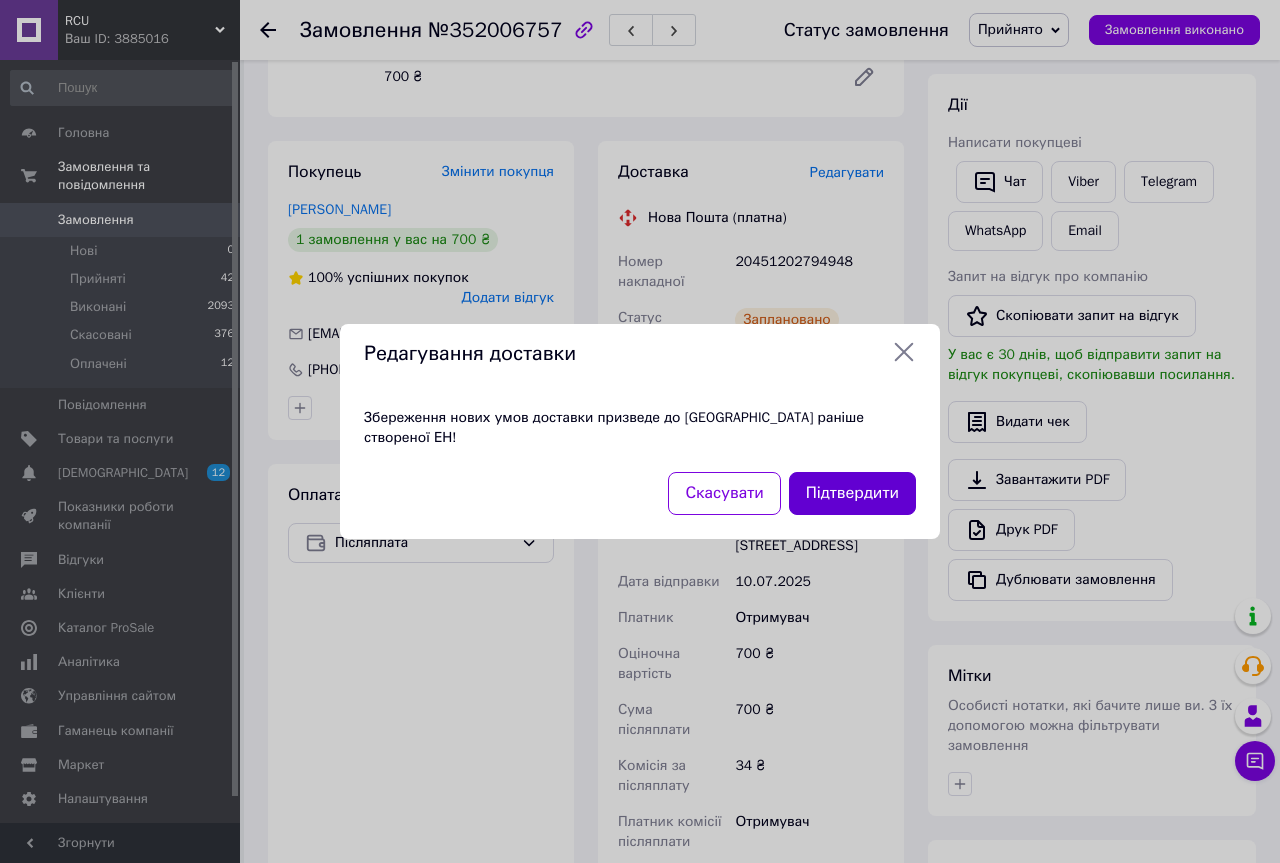 click on "Підтвердити" at bounding box center [852, 493] 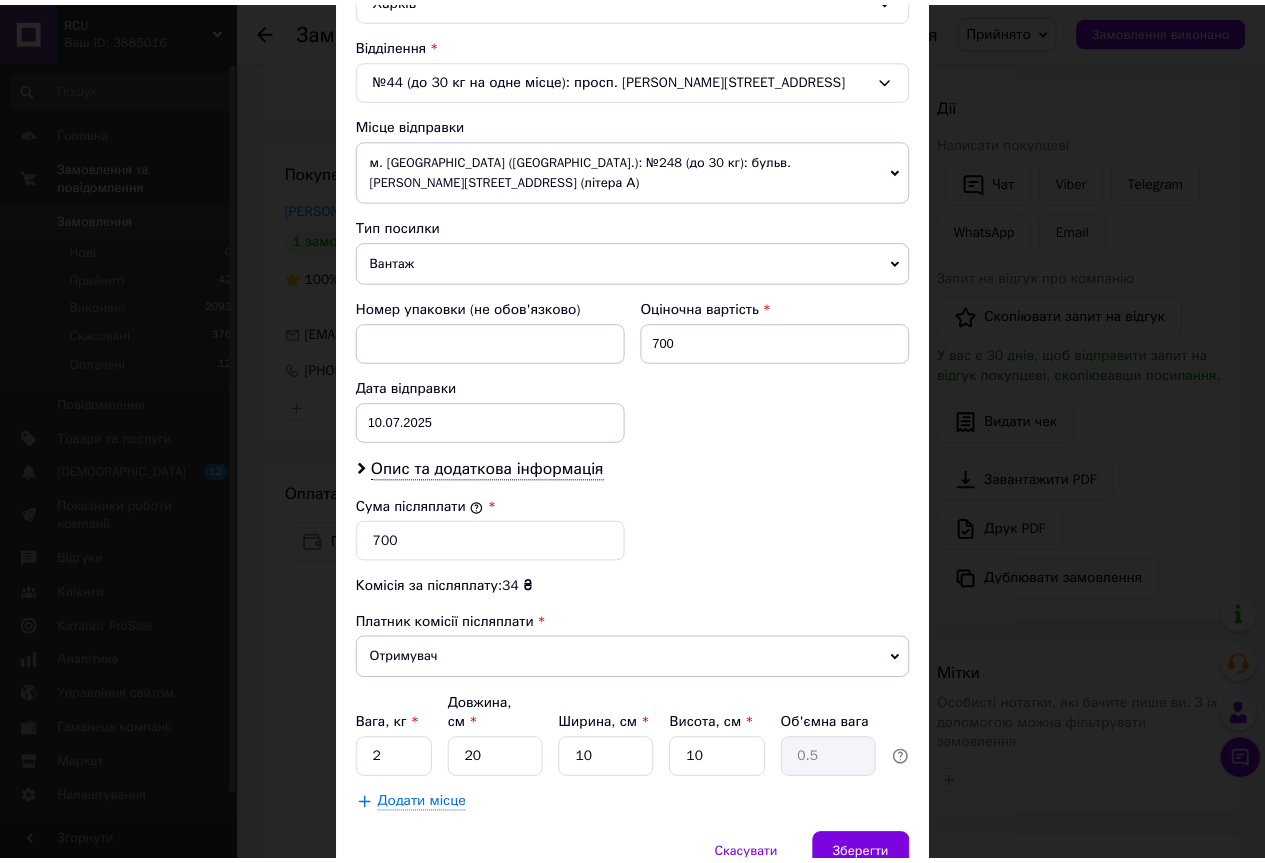 scroll, scrollTop: 663, scrollLeft: 0, axis: vertical 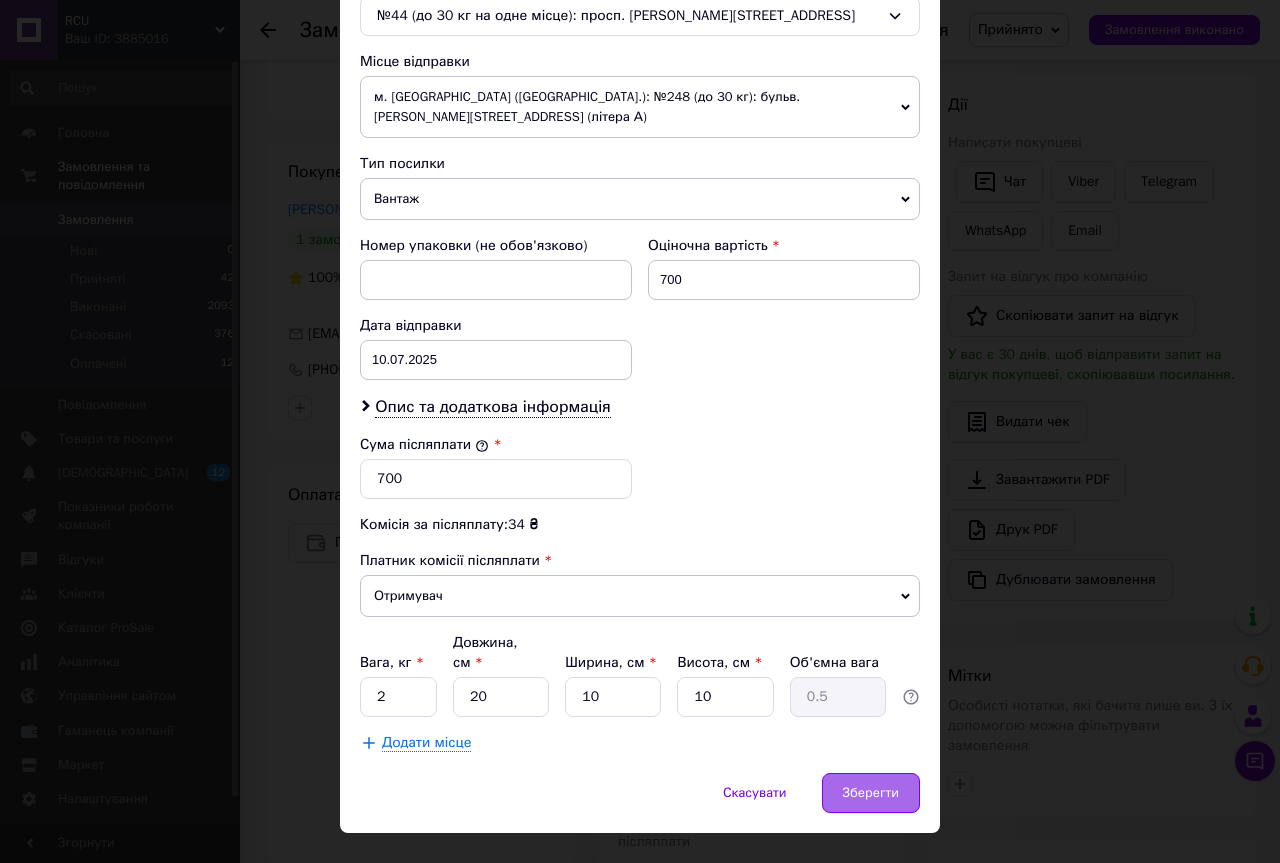 click on "Зберегти" at bounding box center (871, 793) 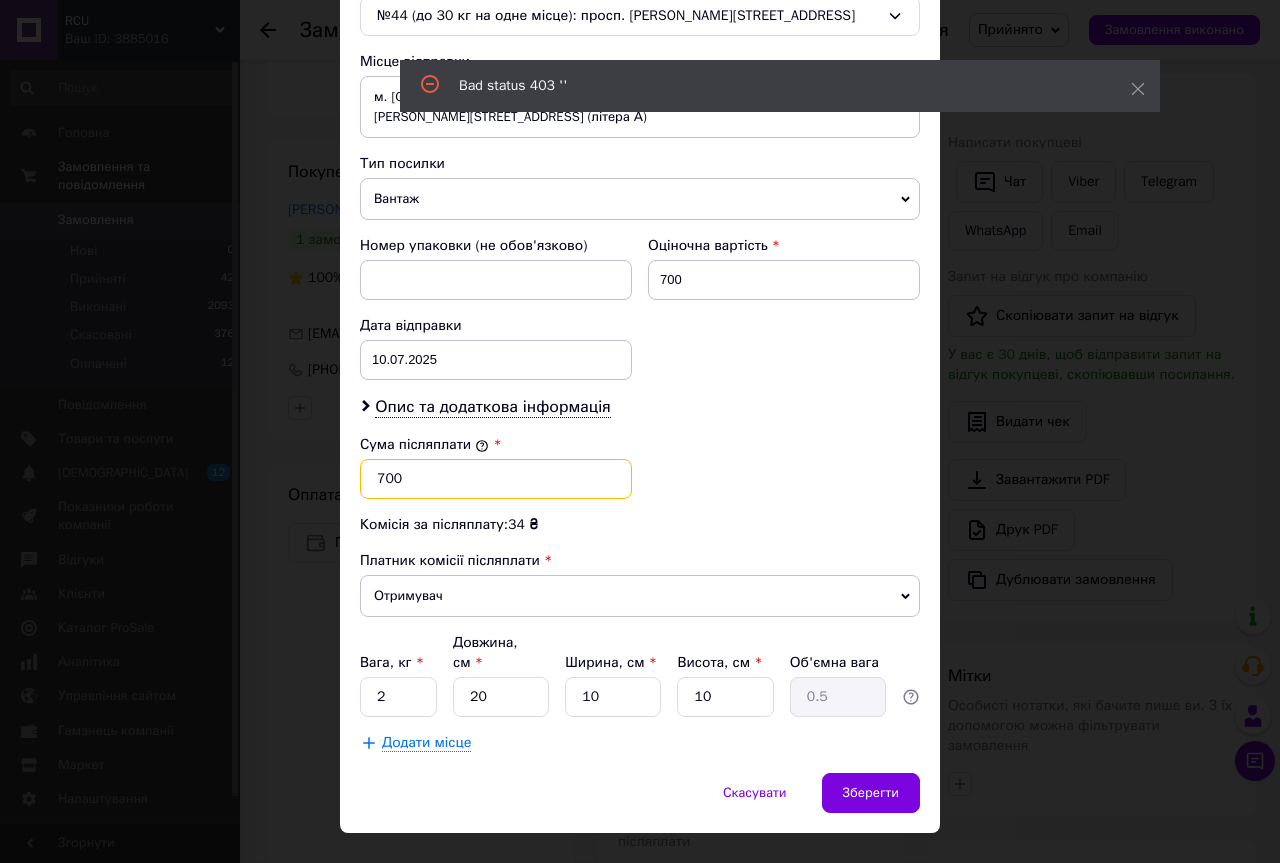 drag, startPoint x: 420, startPoint y: 462, endPoint x: 338, endPoint y: 464, distance: 82.02438 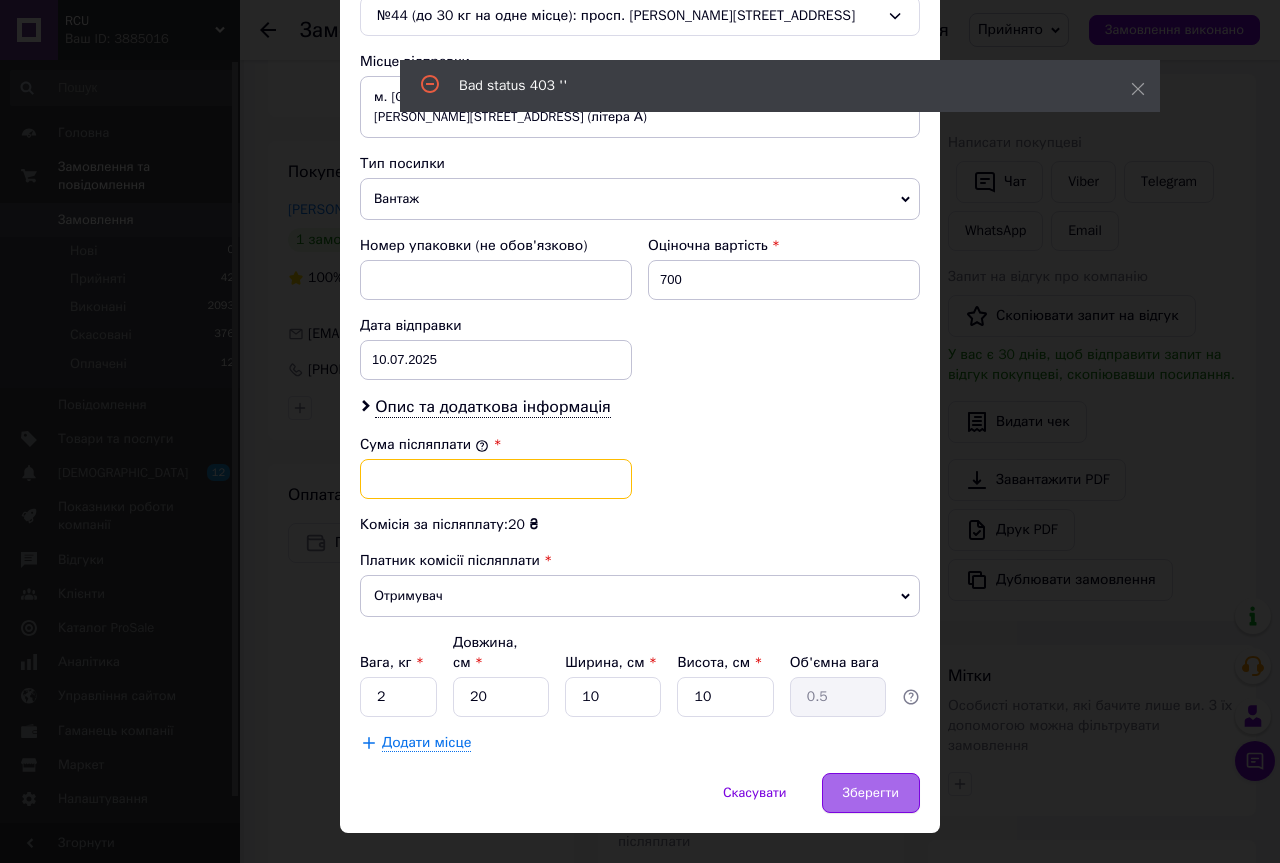 type 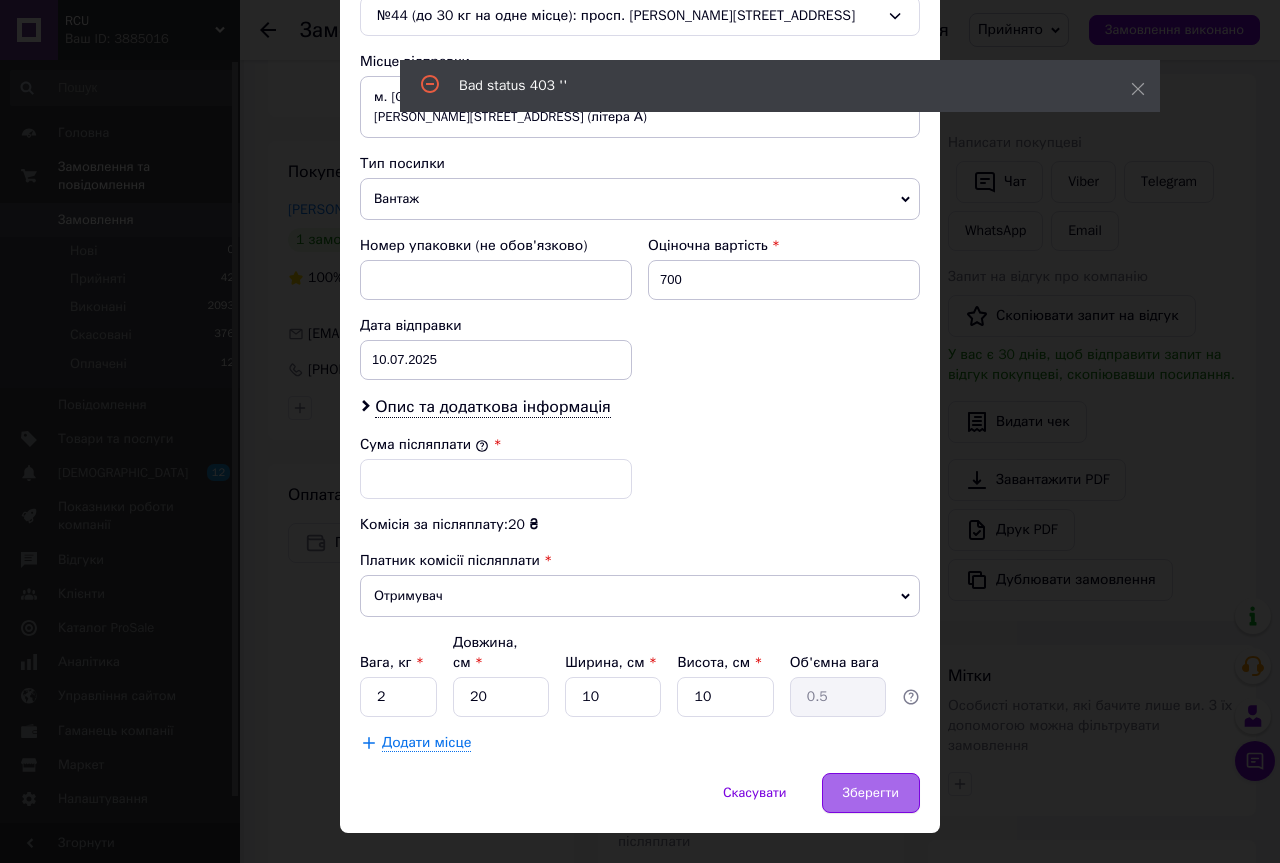 click on "Зберегти" at bounding box center [871, 793] 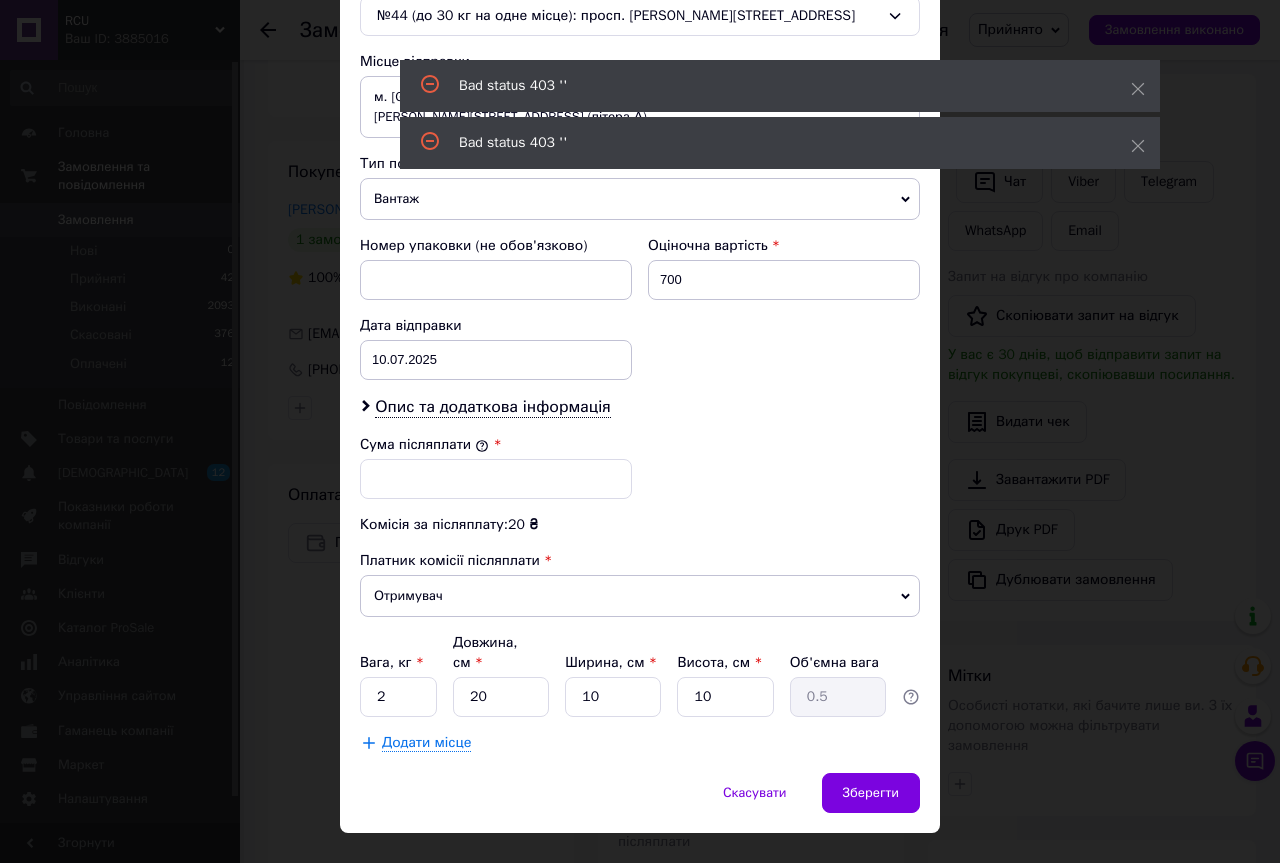 click on "× Редагування доставки Спосіб доставки Нова Пошта (платна) Платник Отримувач Відправник Прізвище отримувача Борисенко Ім'я отримувача Сергій По батькові отримувача Телефон отримувача +380504010027 Тип доставки У відділенні Кур'єром В поштоматі Місто Харків Відділення №44 (до 30 кг на одне місце): просп. Льва Ландау, 46 Місце відправки м. Київ (Київська обл.): №248 (до 30 кг): бульв. Чоколівський, 37 (літера А) Немає збігів. Спробуйте змінити умови пошуку Додати ще місце відправки Тип посилки Вантаж Документи Номер упаковки (не обов'язково) Оціночна вартість 700 10.07.2025 < 2025 >" at bounding box center (640, 431) 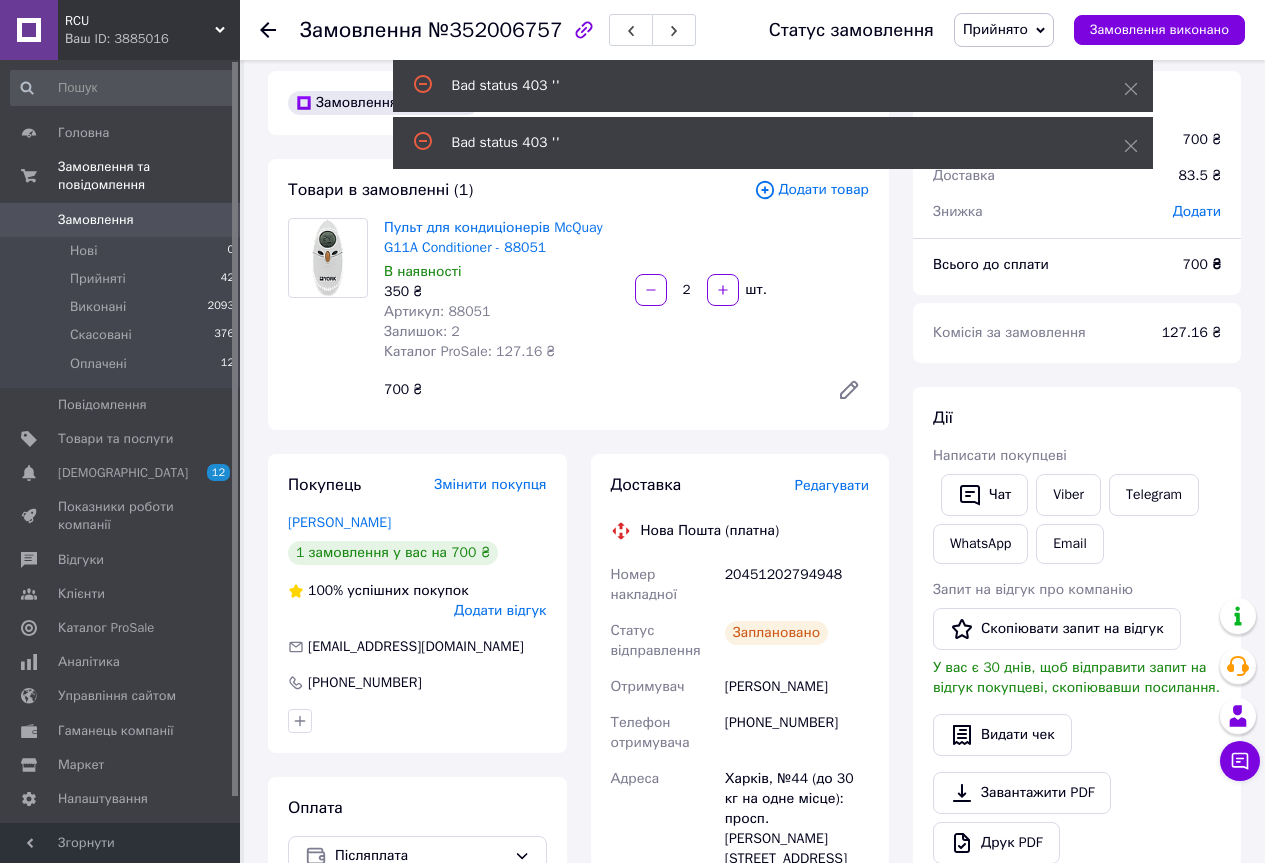 scroll, scrollTop: 0, scrollLeft: 0, axis: both 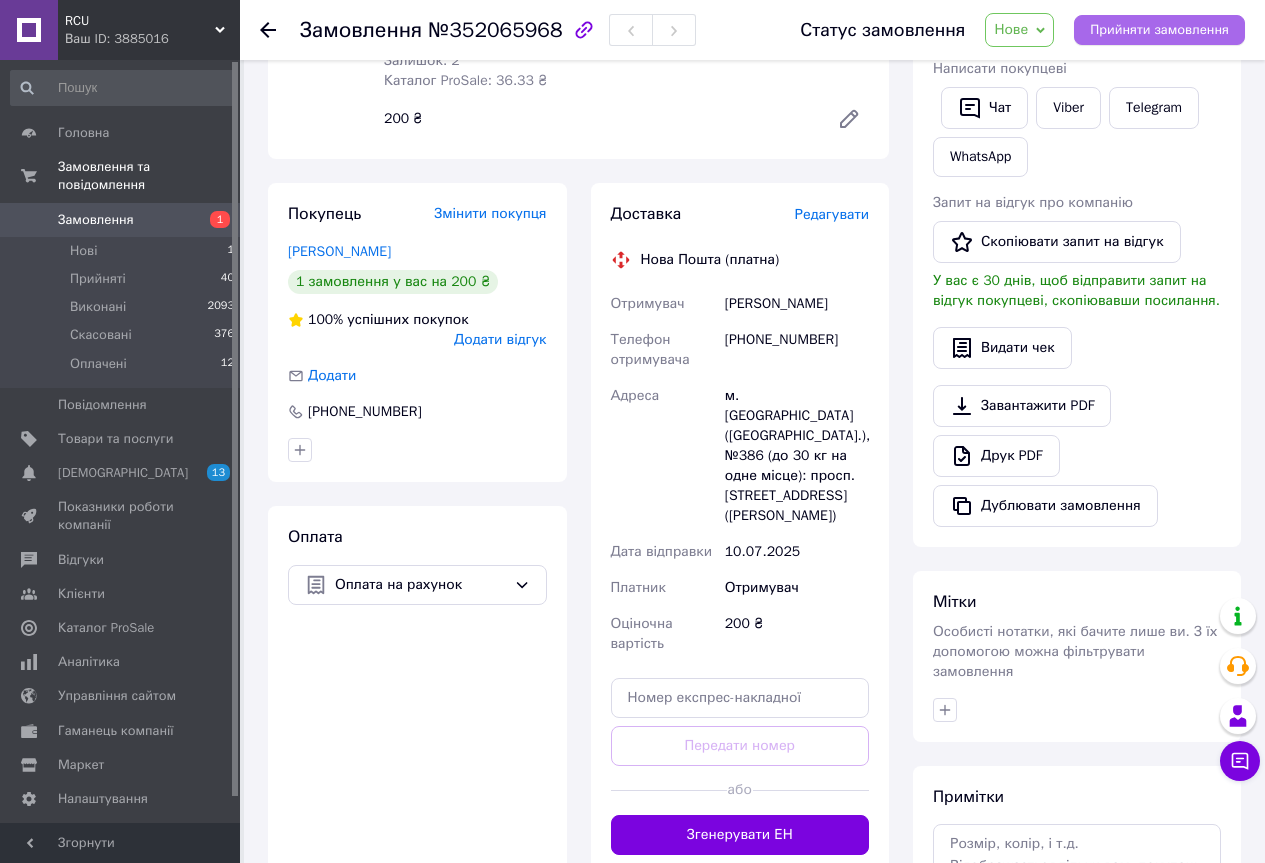 click on "Прийняти замовлення" at bounding box center [1159, 30] 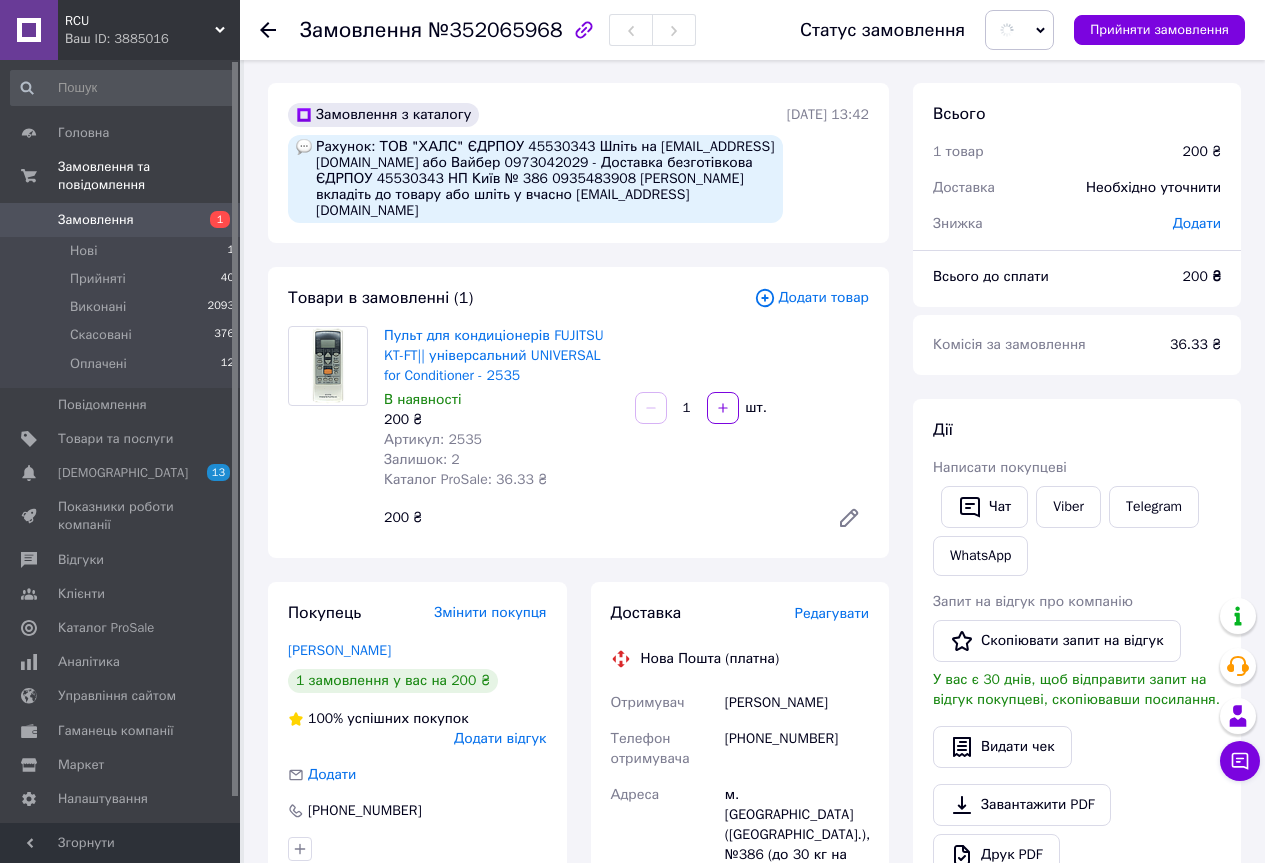 scroll, scrollTop: 0, scrollLeft: 0, axis: both 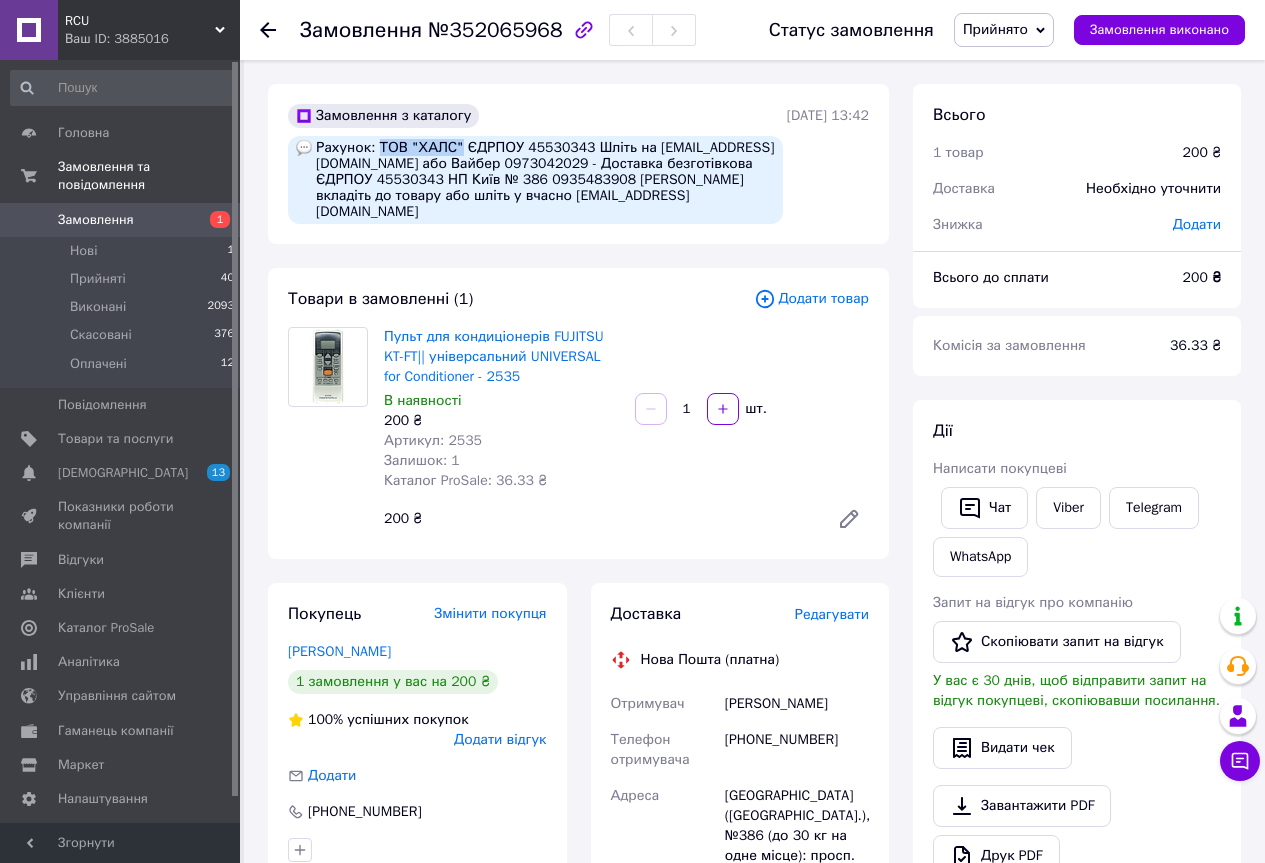 drag, startPoint x: 450, startPoint y: 146, endPoint x: 374, endPoint y: 146, distance: 76 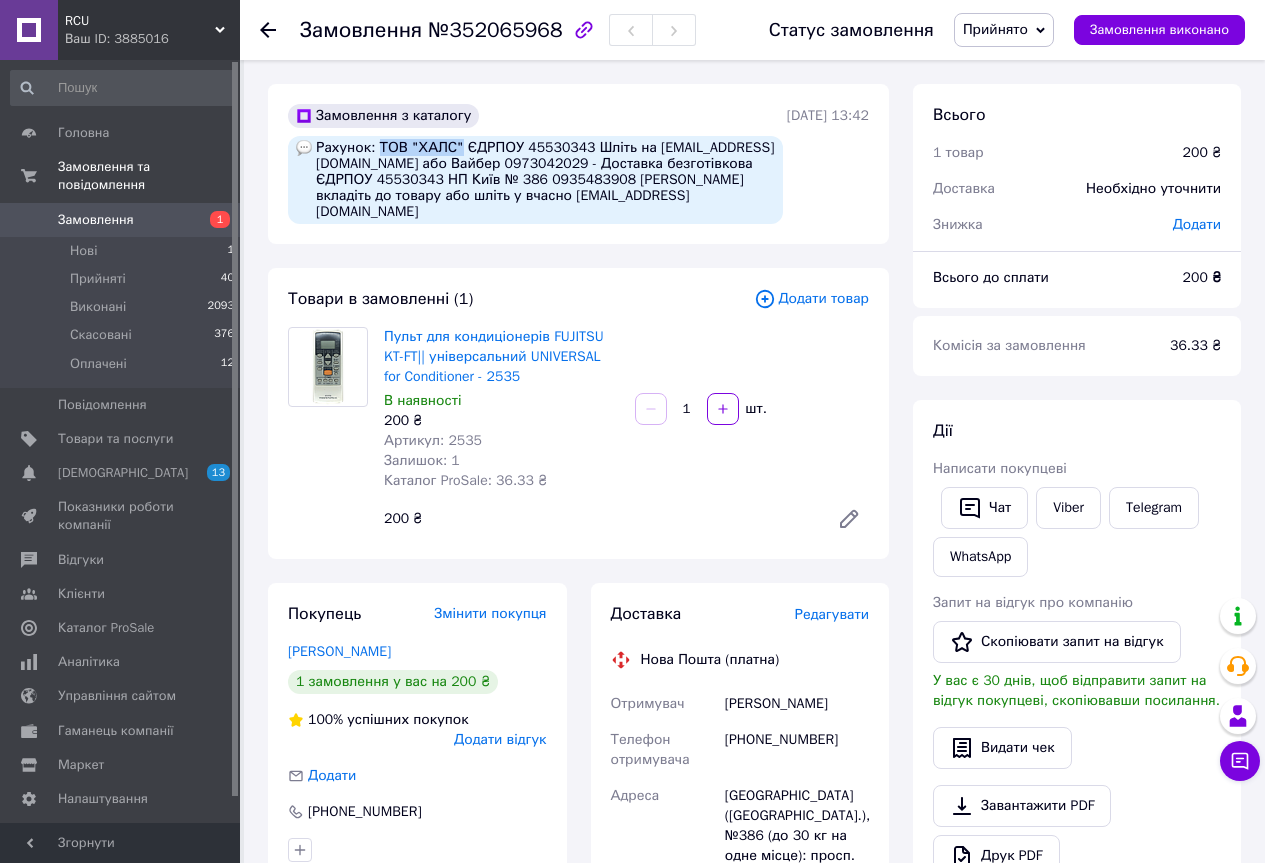 copy on "ТОВ "ХАЛС"" 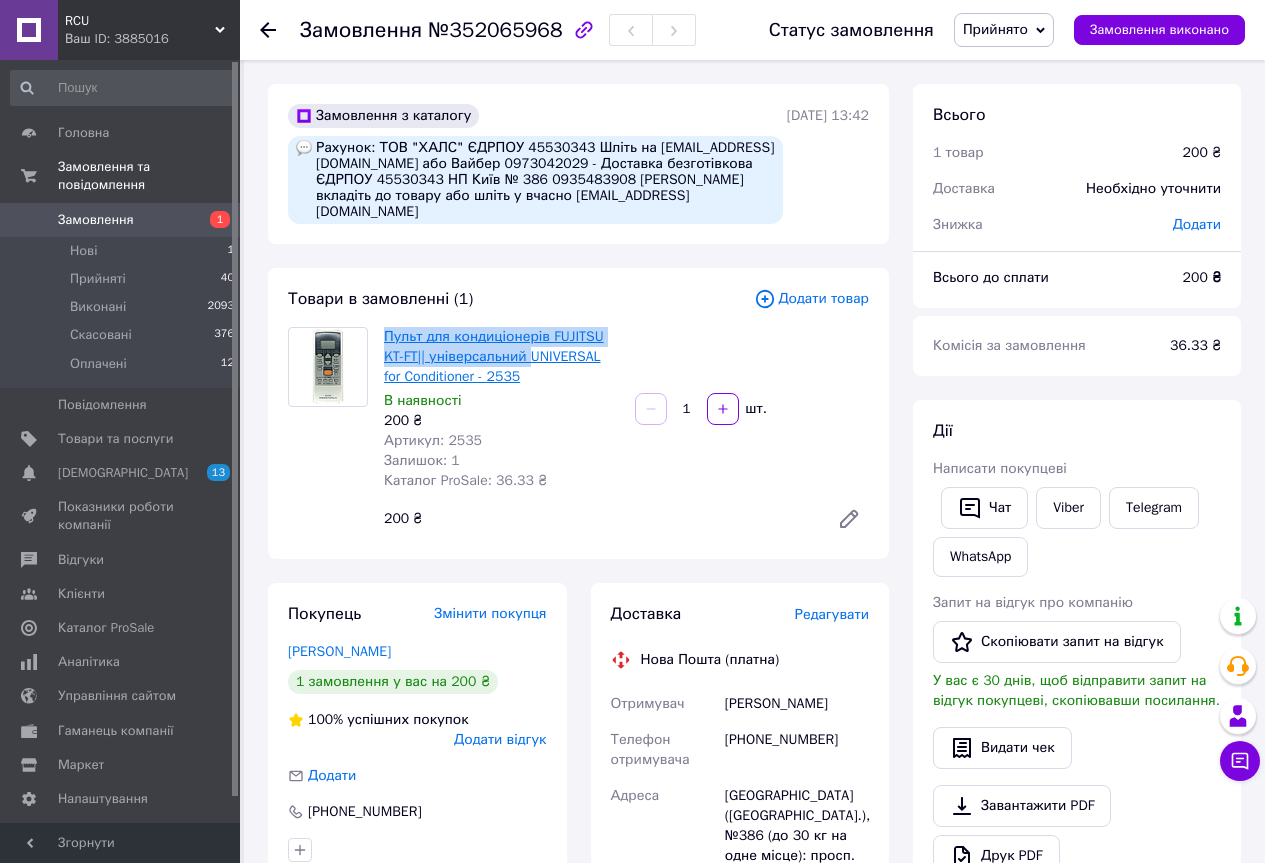 drag, startPoint x: 379, startPoint y: 328, endPoint x: 528, endPoint y: 363, distance: 153.05554 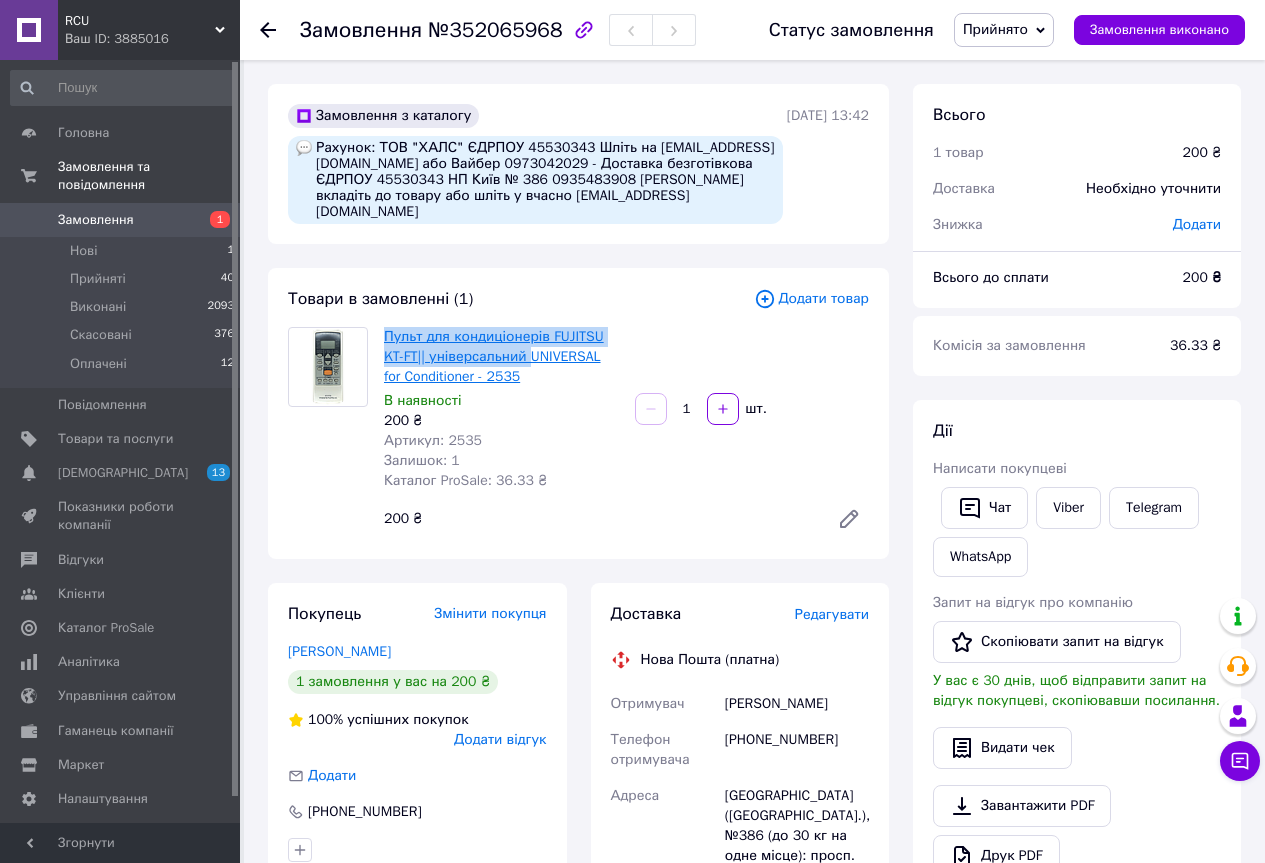 drag, startPoint x: 527, startPoint y: 360, endPoint x: 499, endPoint y: 352, distance: 29.12044 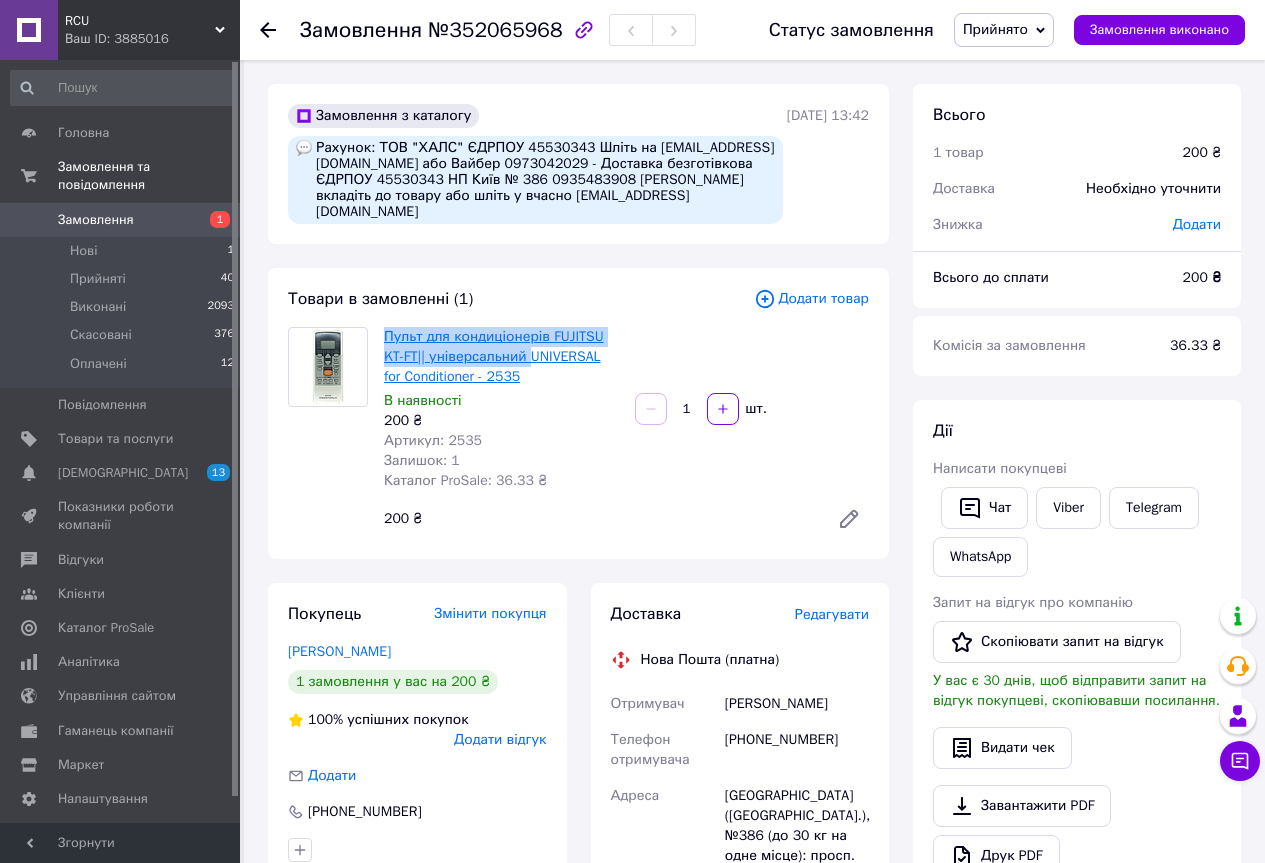 drag, startPoint x: 499, startPoint y: 352, endPoint x: 474, endPoint y: 376, distance: 34.655445 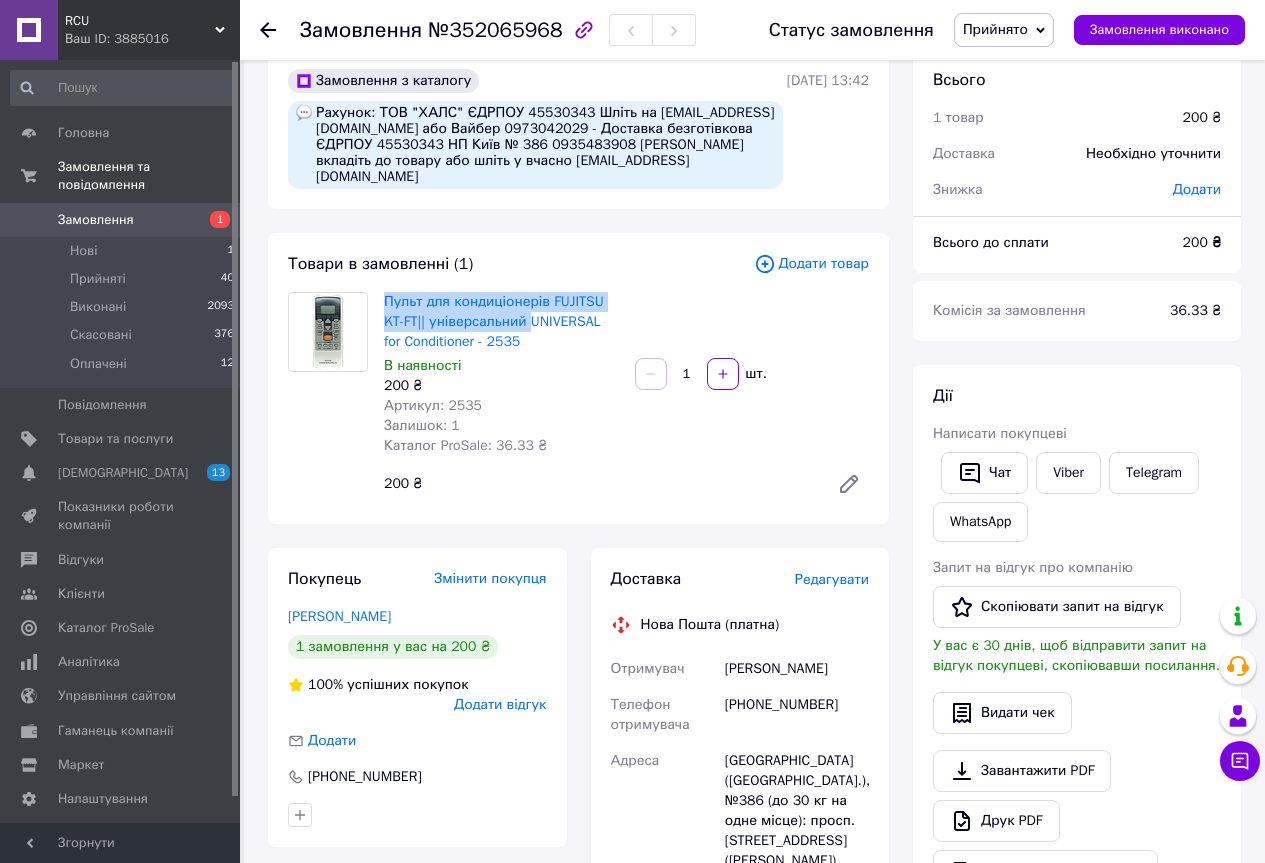 scroll, scrollTop: 0, scrollLeft: 0, axis: both 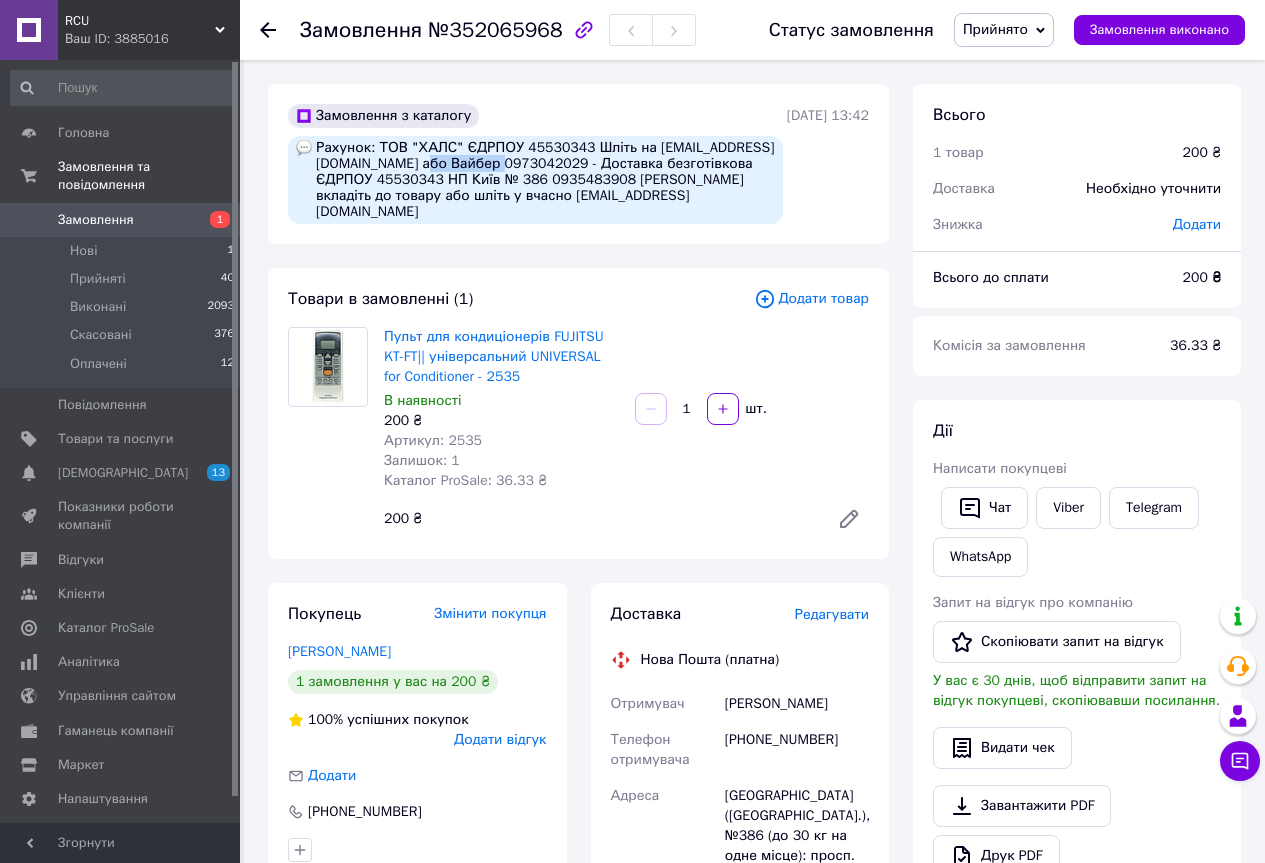 drag, startPoint x: 605, startPoint y: 160, endPoint x: 531, endPoint y: 162, distance: 74.02702 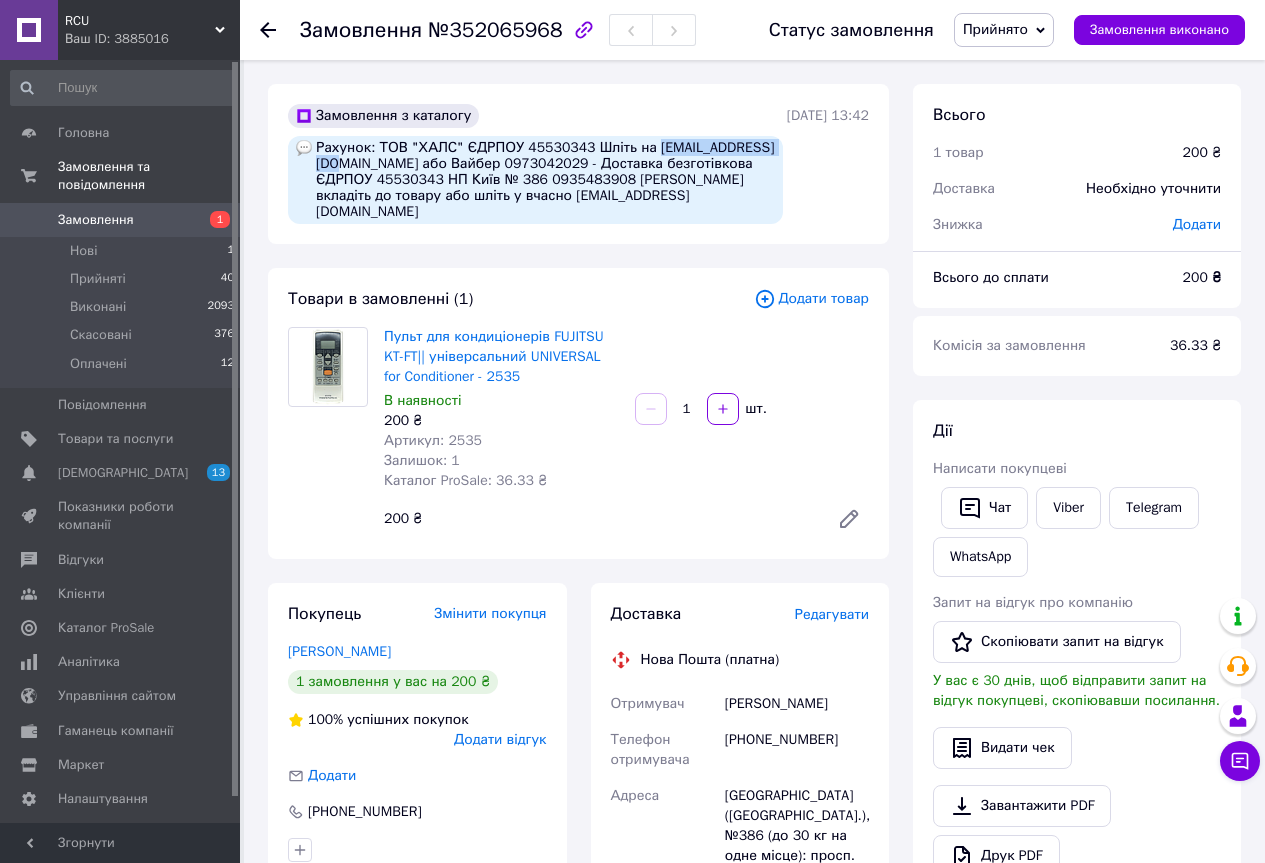 drag, startPoint x: 446, startPoint y: 165, endPoint x: 307, endPoint y: 168, distance: 139.03236 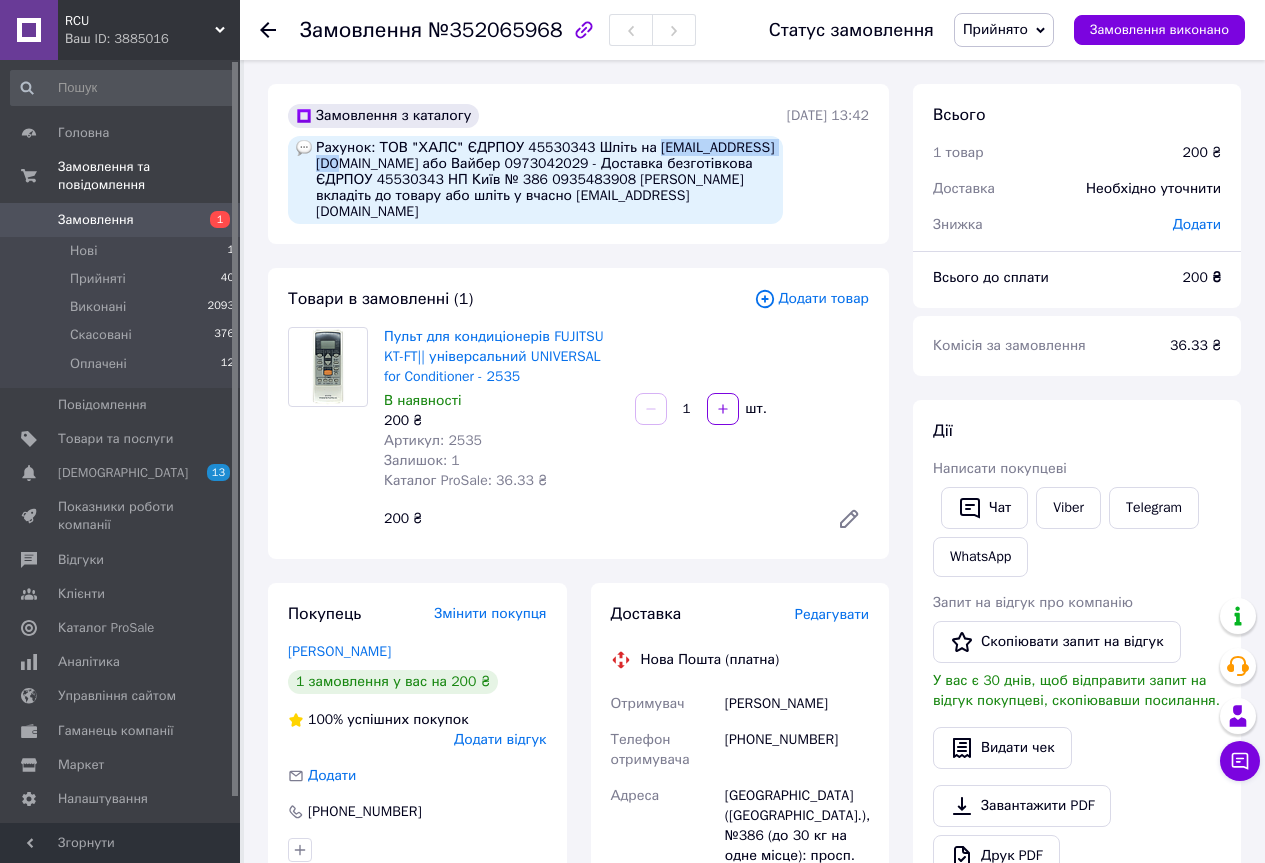 copy on "[EMAIL_ADDRESS][DOMAIN_NAME]" 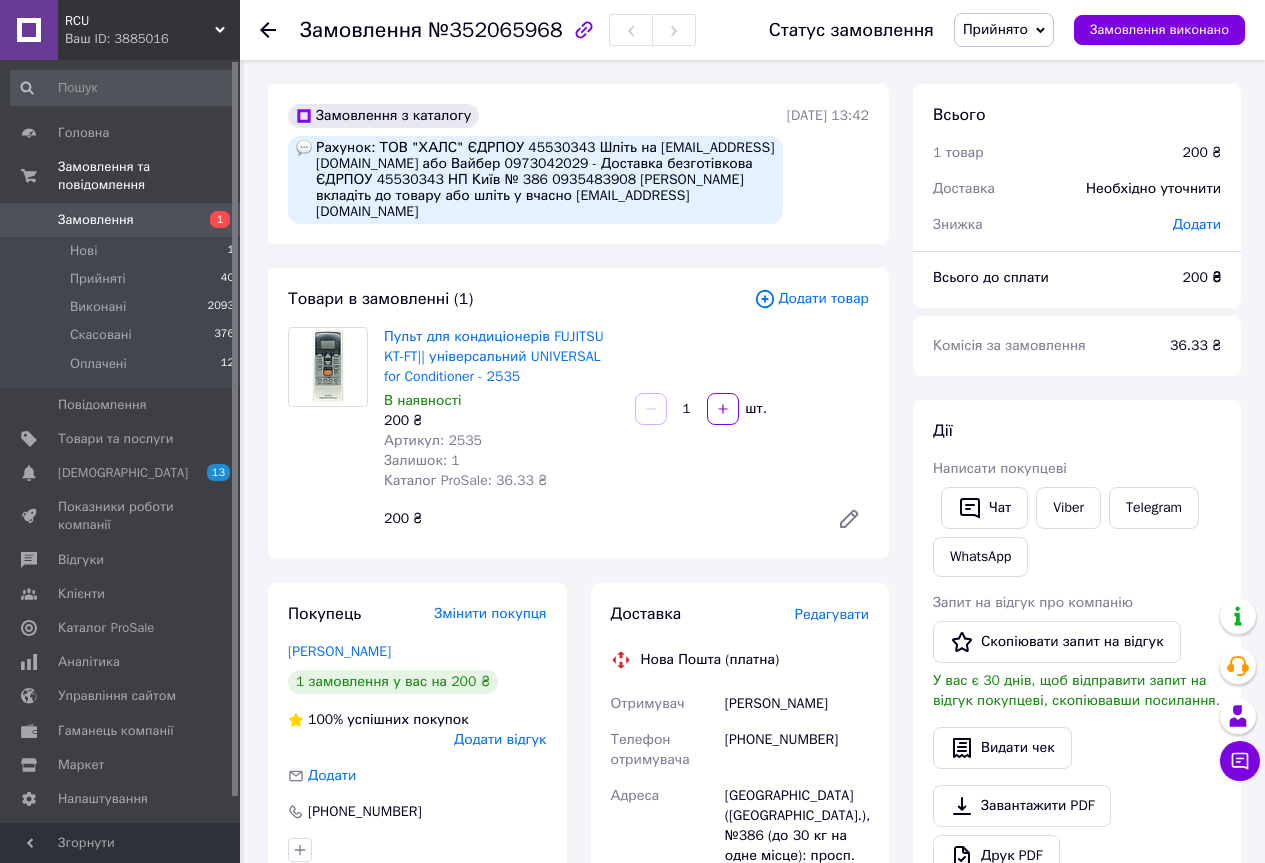 click on "Рахунок:
ТОВ "ХАЛС"
ЄДРПОУ 45530343
Шліть на [EMAIL_ADDRESS][DOMAIN_NAME] або Вайбер 0973042029
-
Доставка безготівкова
ЄДРПОУ 45530343
НП Київ № 386
0935483908
[PERSON_NAME] вкладіть до товару або шліть у вчасно
[EMAIL_ADDRESS][DOMAIN_NAME]" at bounding box center [535, 180] 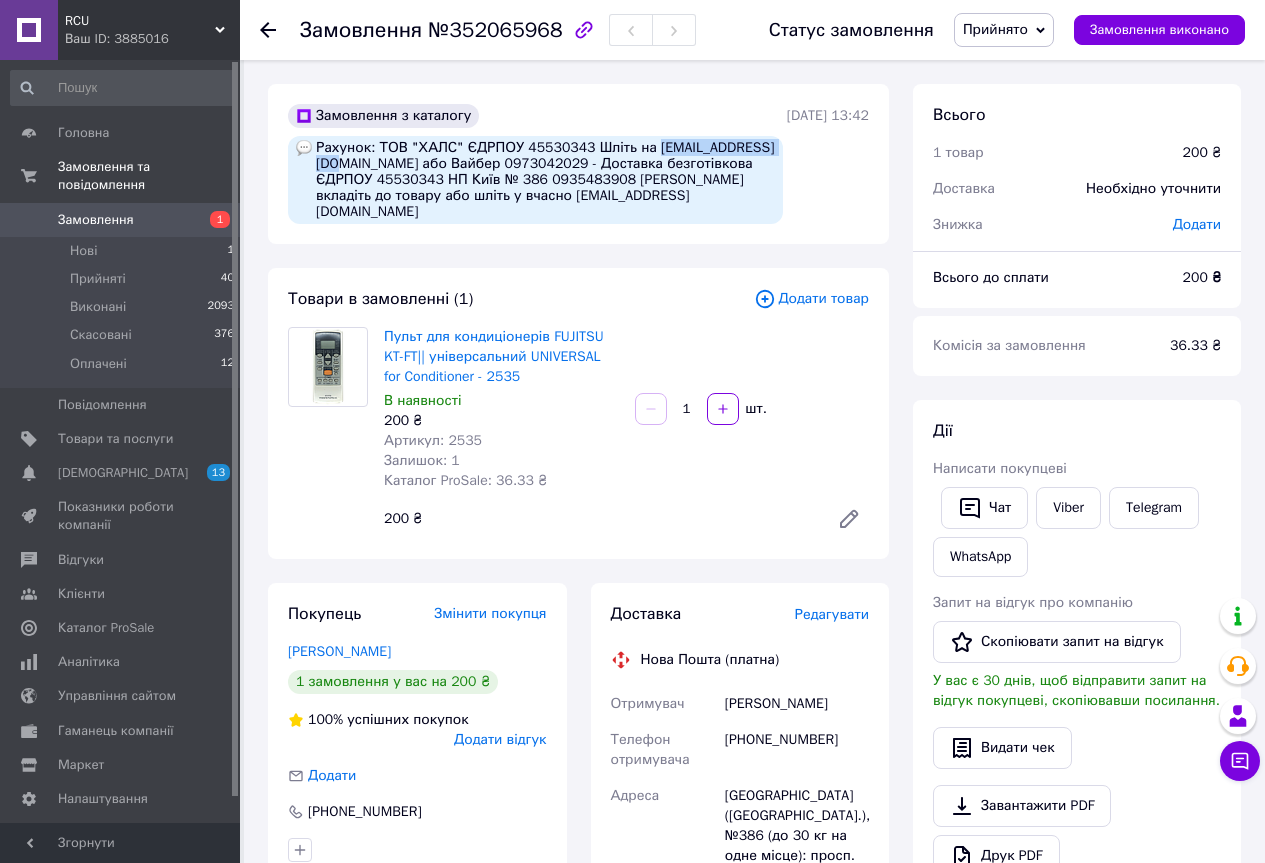 drag, startPoint x: 446, startPoint y: 165, endPoint x: 311, endPoint y: 169, distance: 135.05925 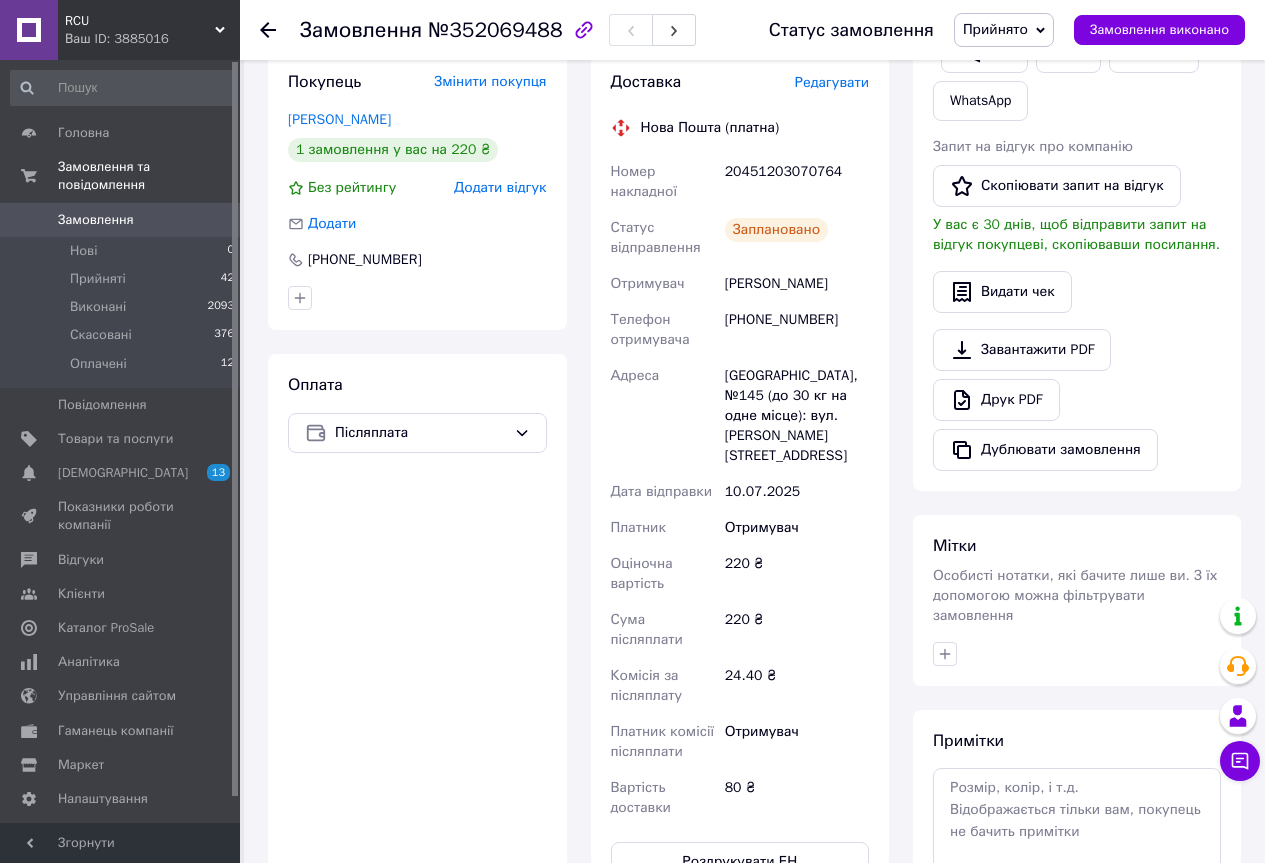 scroll, scrollTop: 600, scrollLeft: 0, axis: vertical 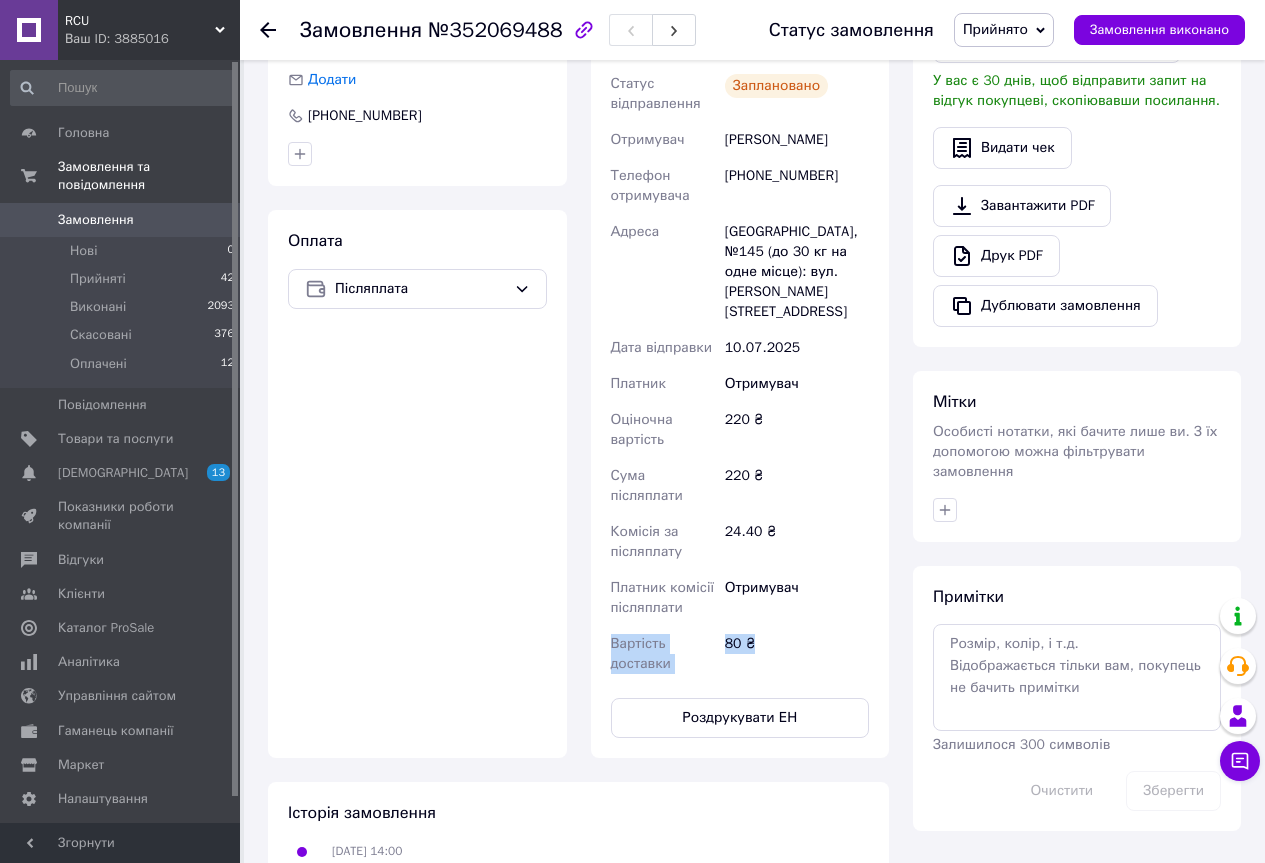 drag, startPoint x: 750, startPoint y: 609, endPoint x: 595, endPoint y: 596, distance: 155.5442 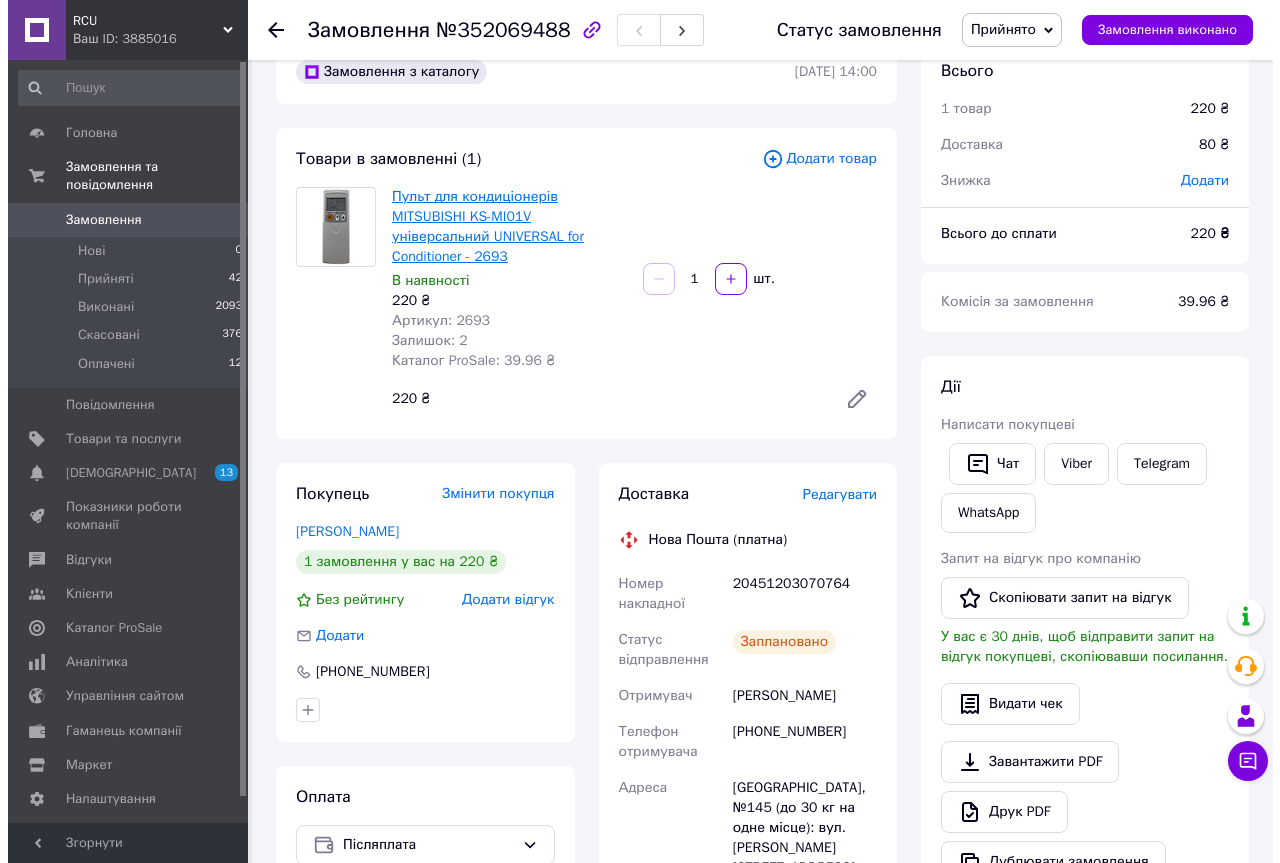 scroll, scrollTop: 0, scrollLeft: 0, axis: both 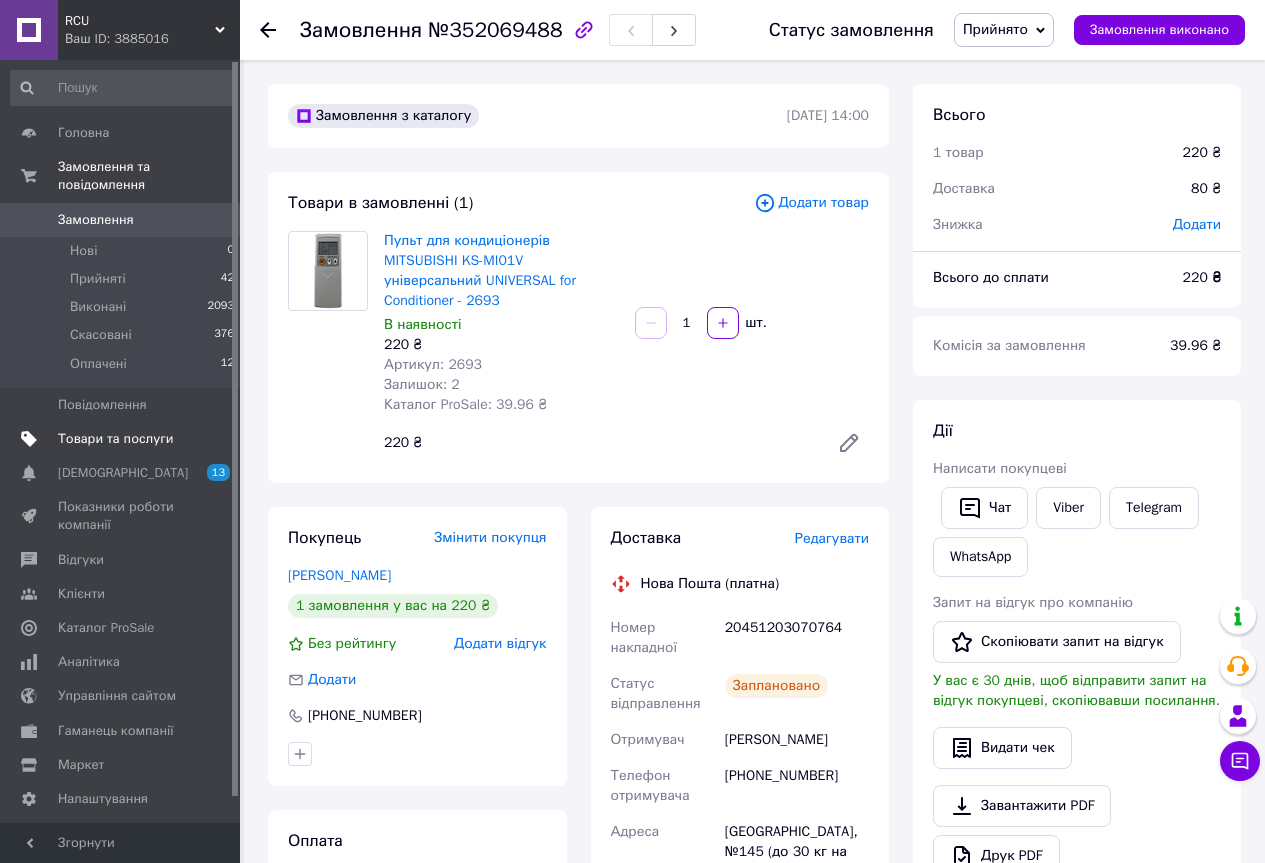 click on "Товари та послуги" at bounding box center [115, 439] 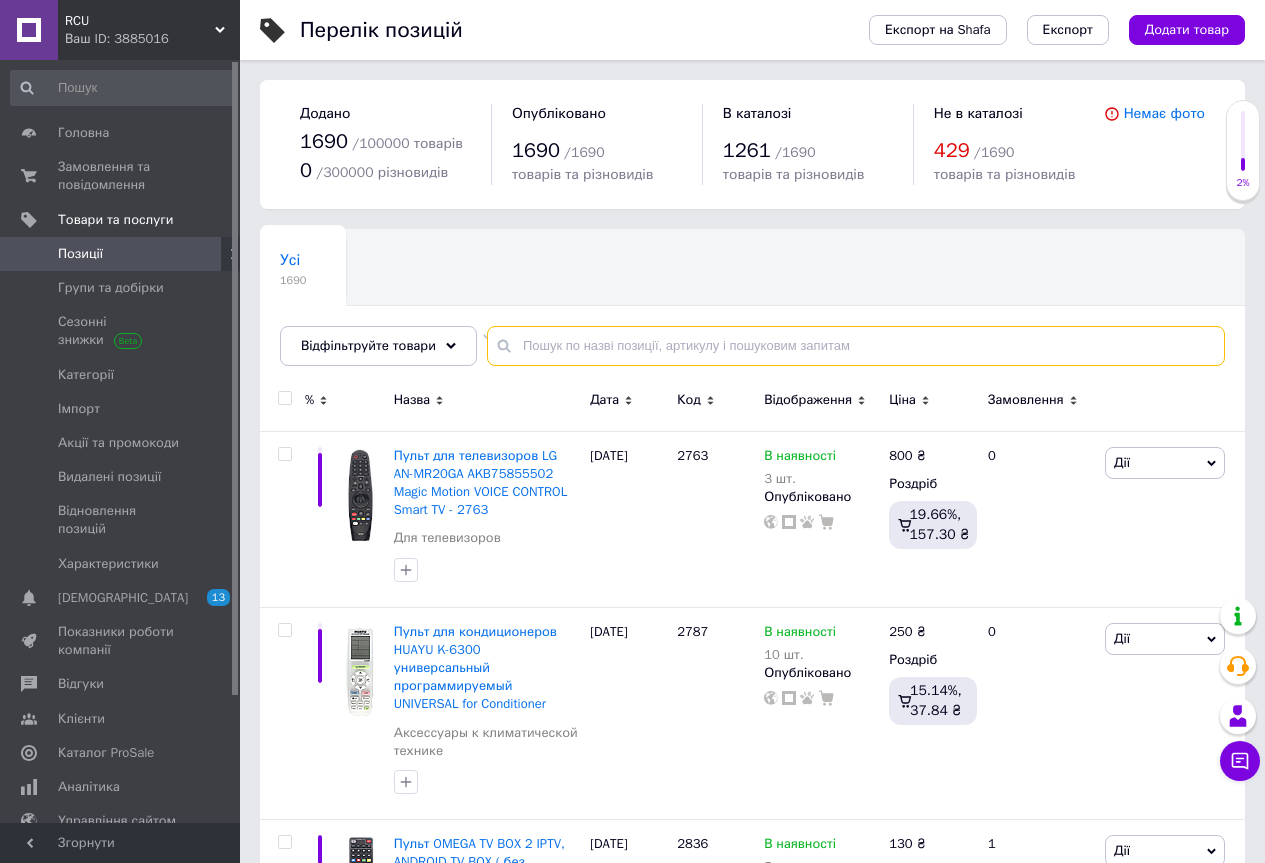 paste on "88155" 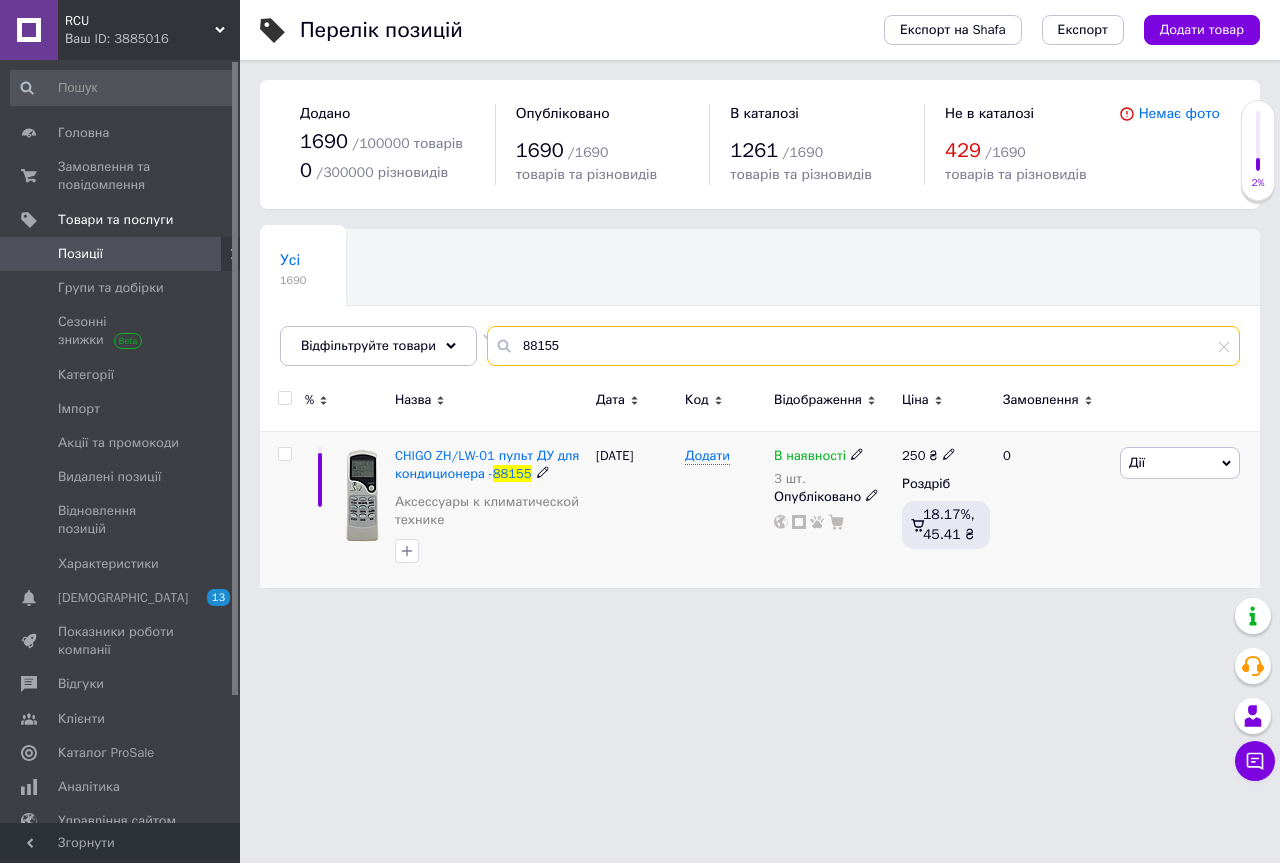 type on "88155" 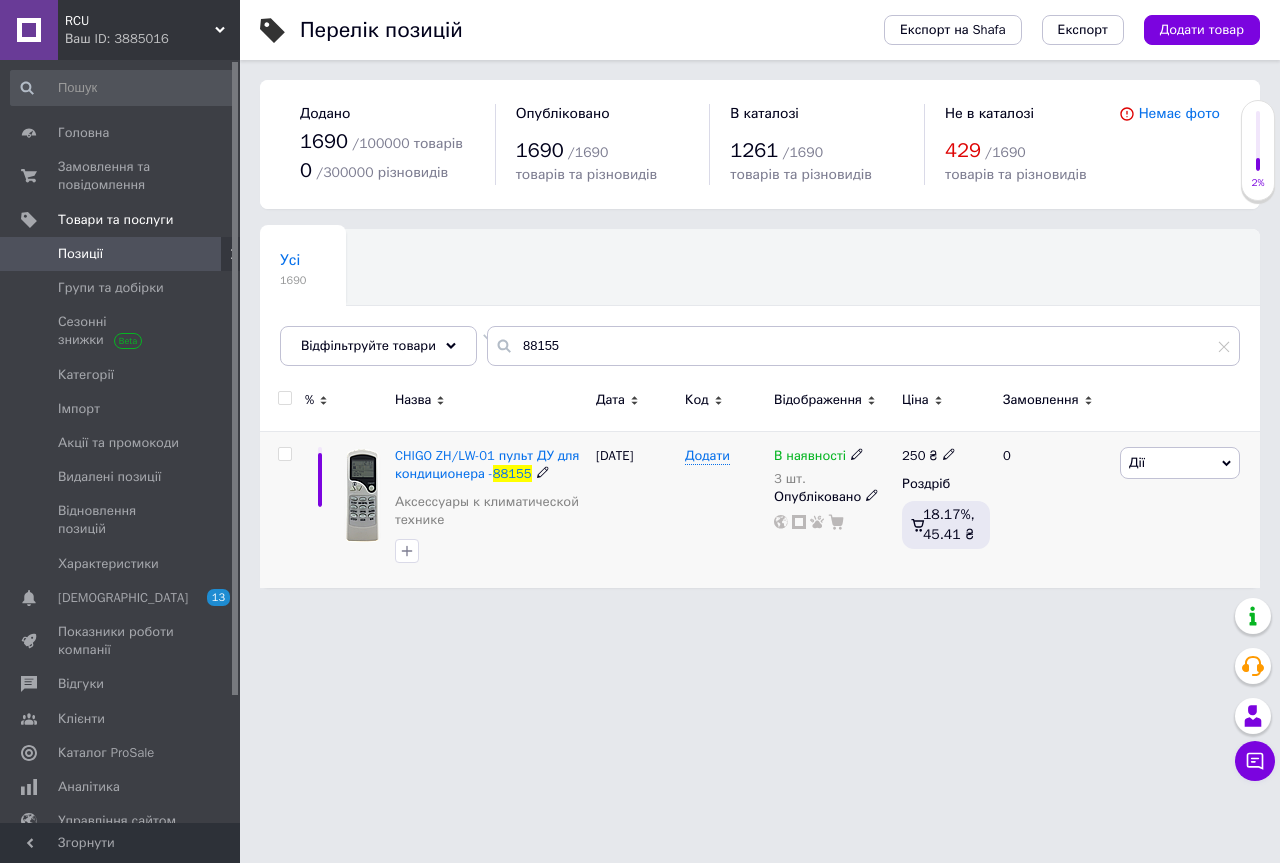 click on "В наявності" at bounding box center [810, 458] 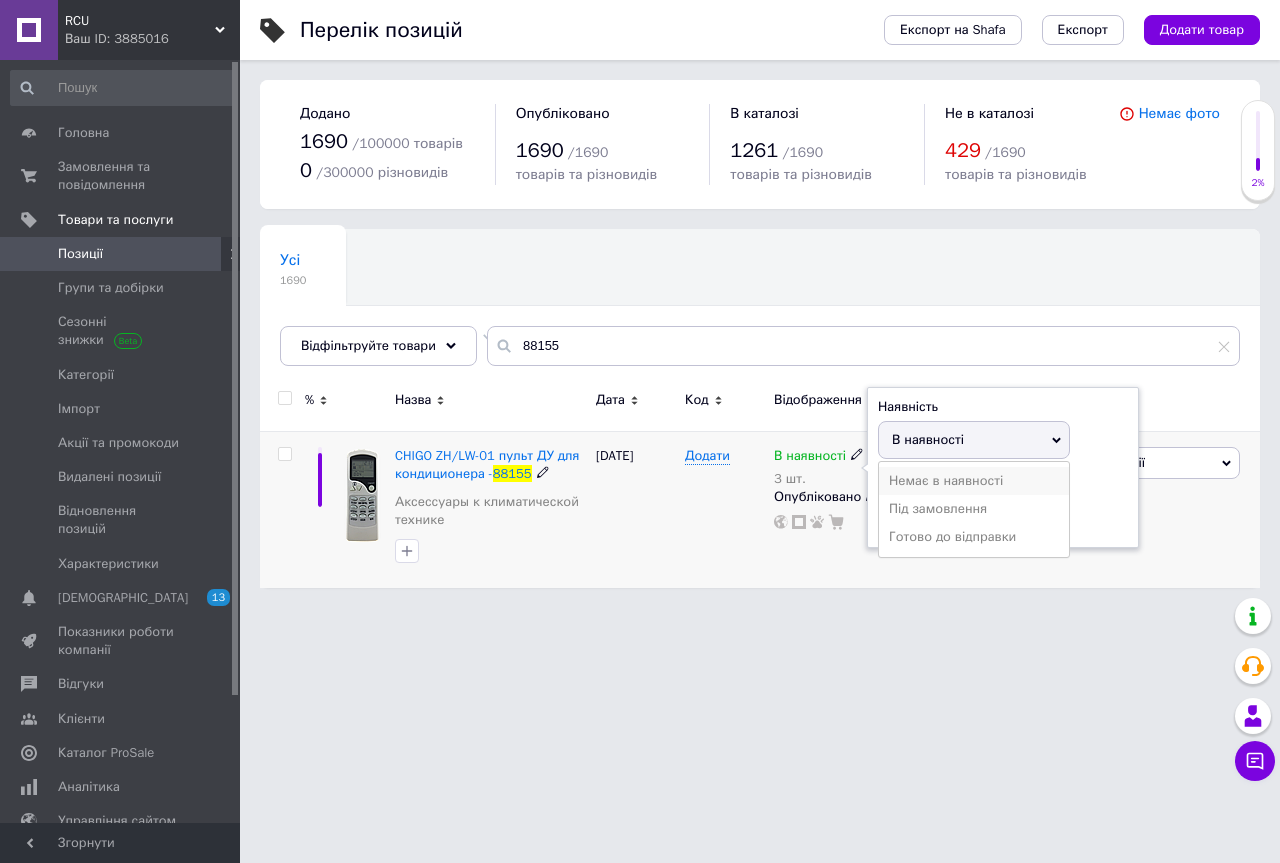 click on "Немає в наявності" at bounding box center (974, 481) 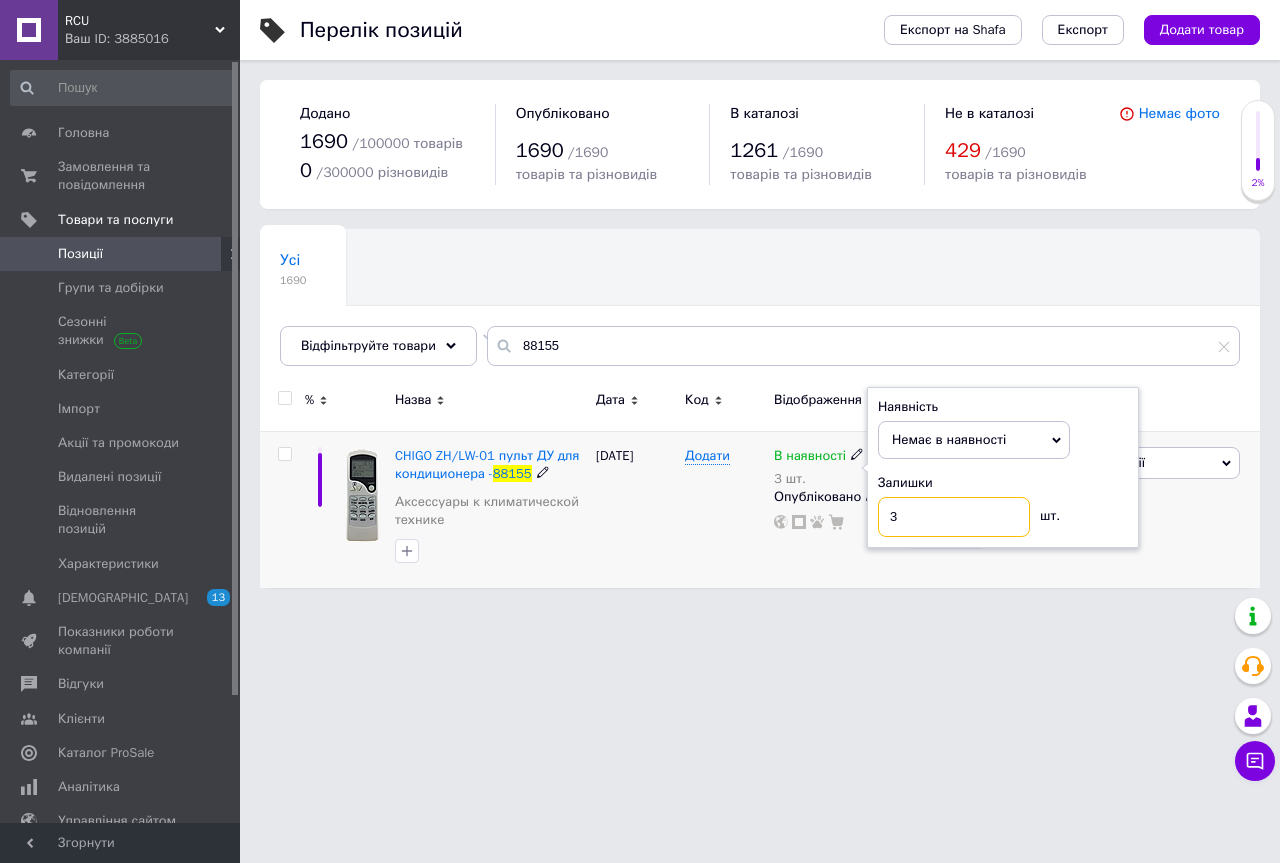 drag, startPoint x: 910, startPoint y: 515, endPoint x: 878, endPoint y: 519, distance: 32.24903 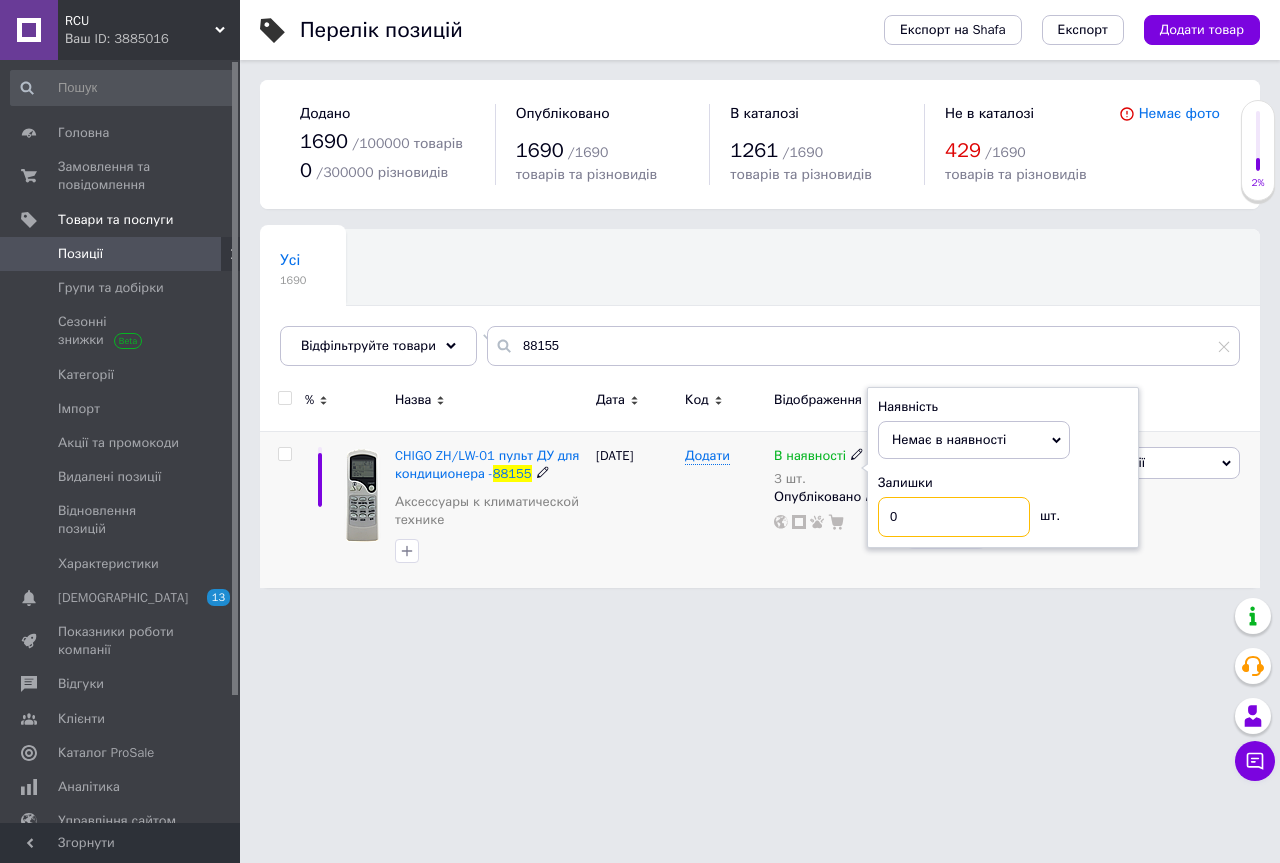type on "0" 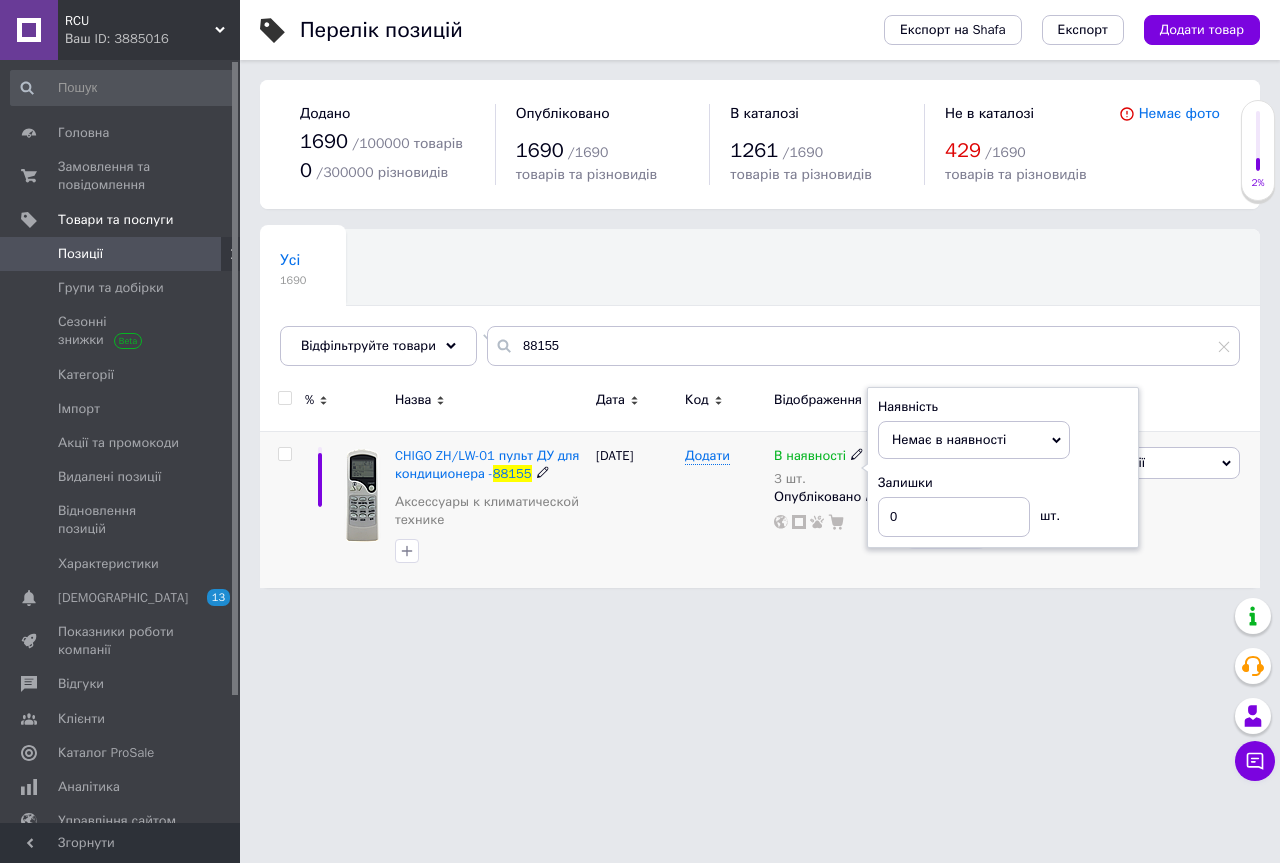 click on "29.06.2024" at bounding box center (635, 509) 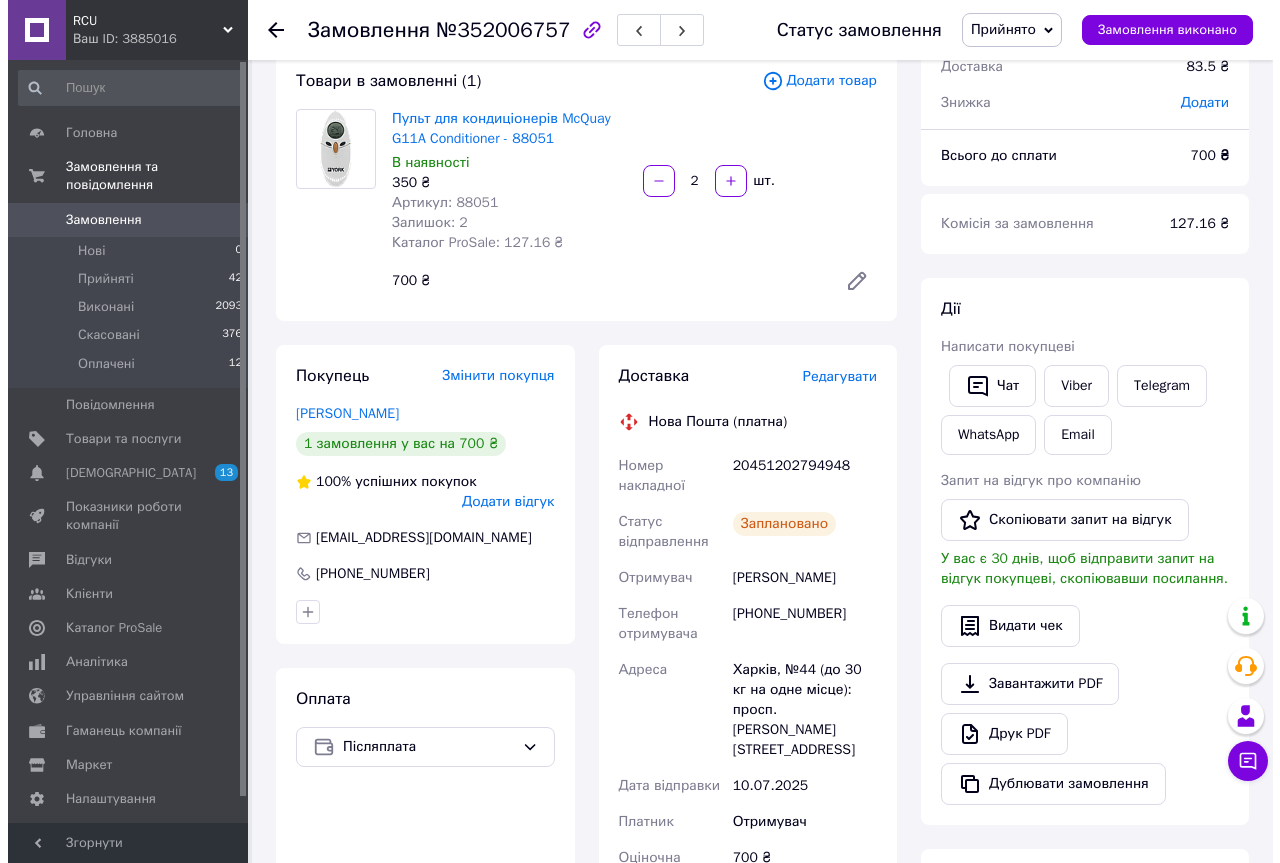 scroll, scrollTop: 100, scrollLeft: 0, axis: vertical 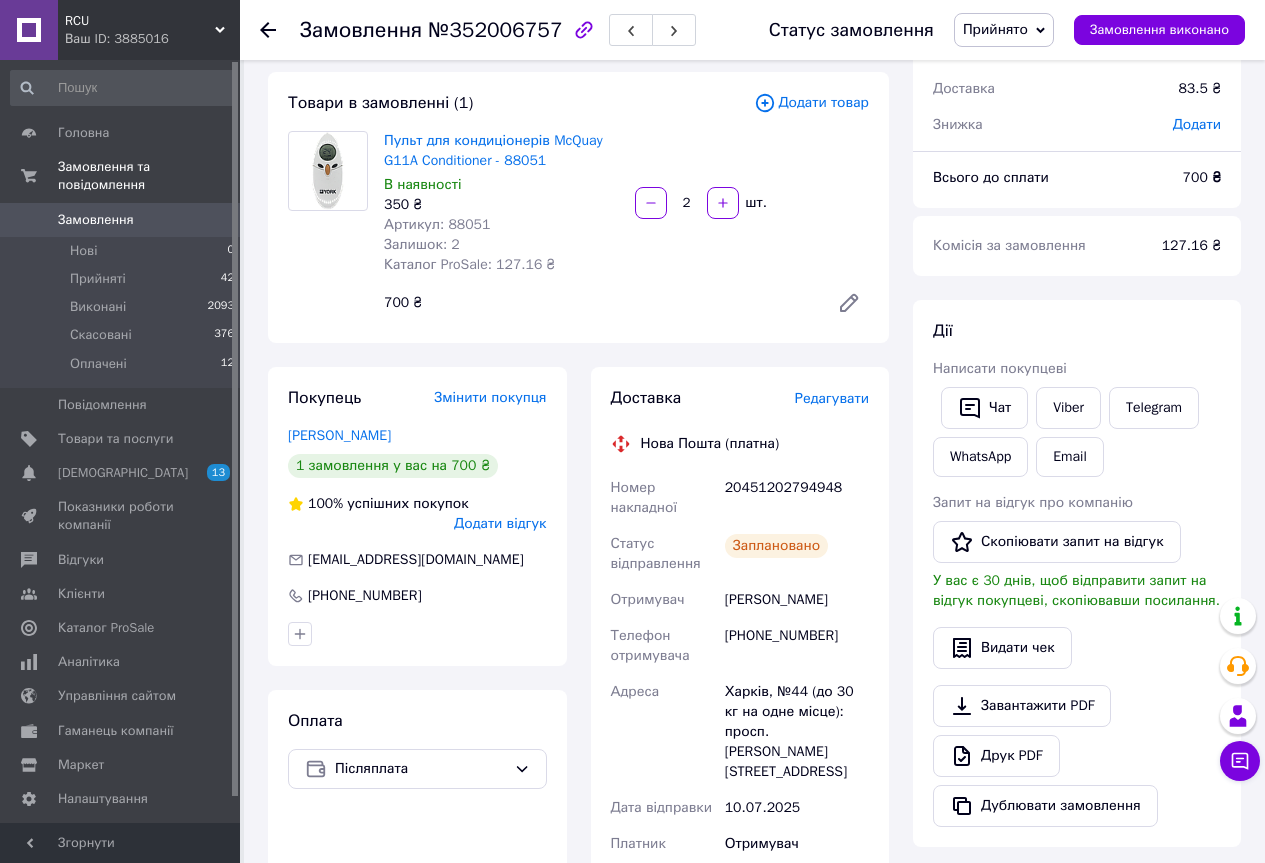 click on "Редагувати" at bounding box center (832, 398) 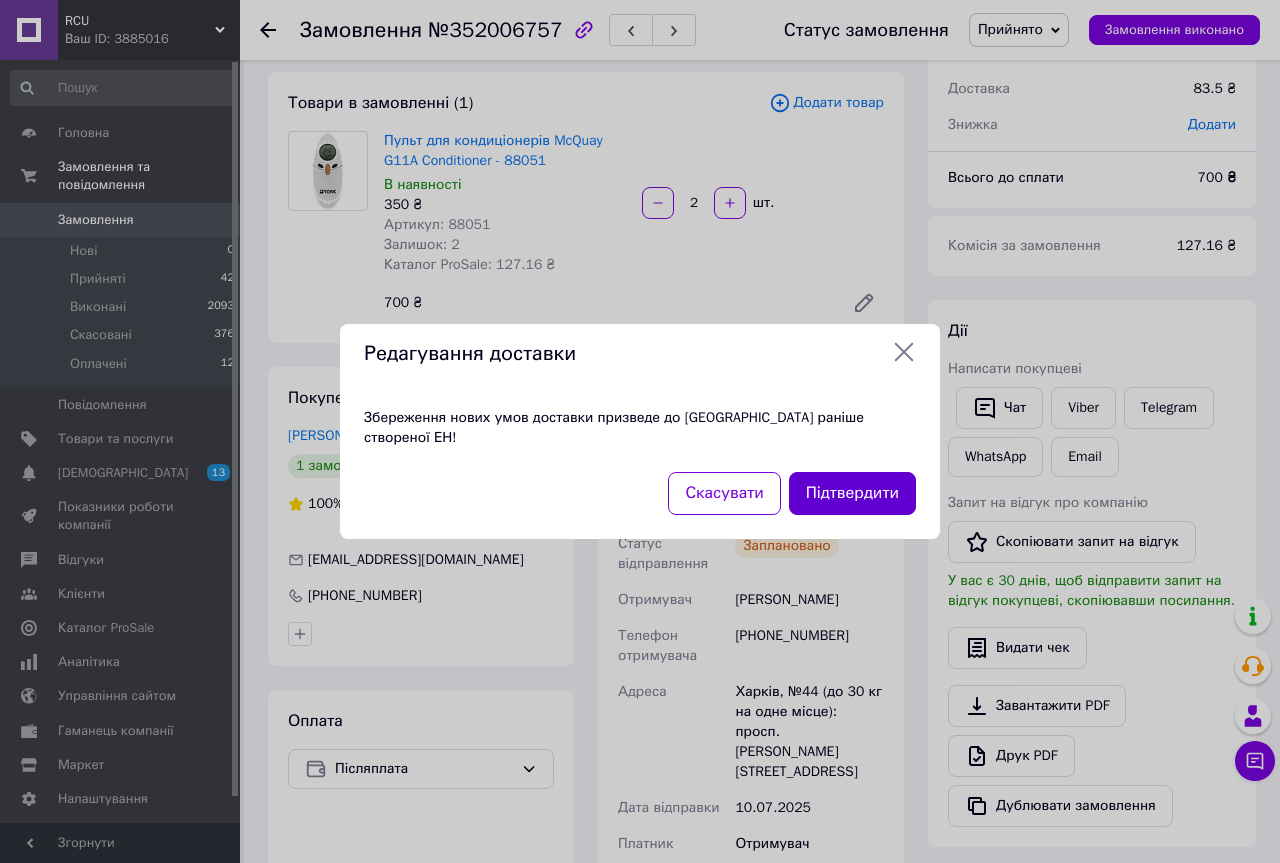 click on "Підтвердити" at bounding box center [852, 493] 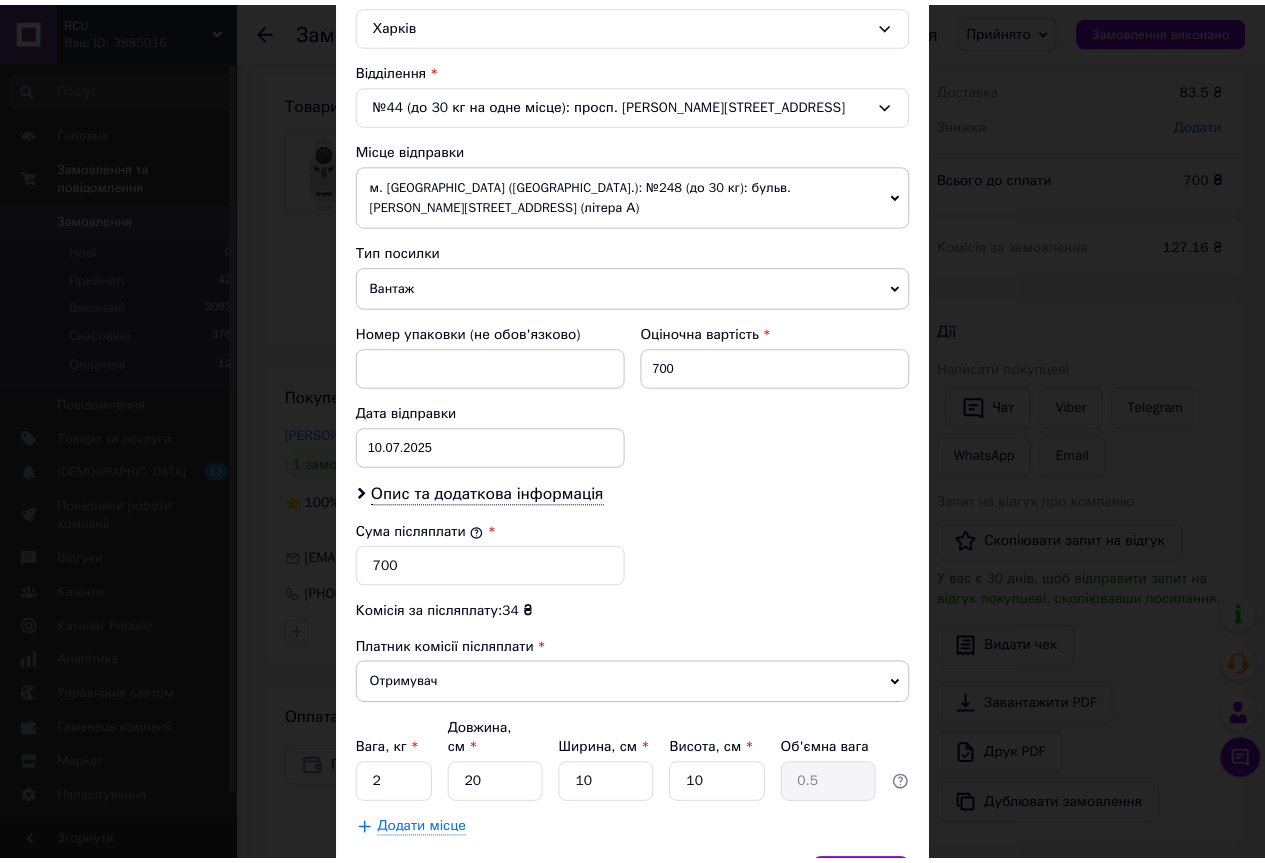 scroll, scrollTop: 663, scrollLeft: 0, axis: vertical 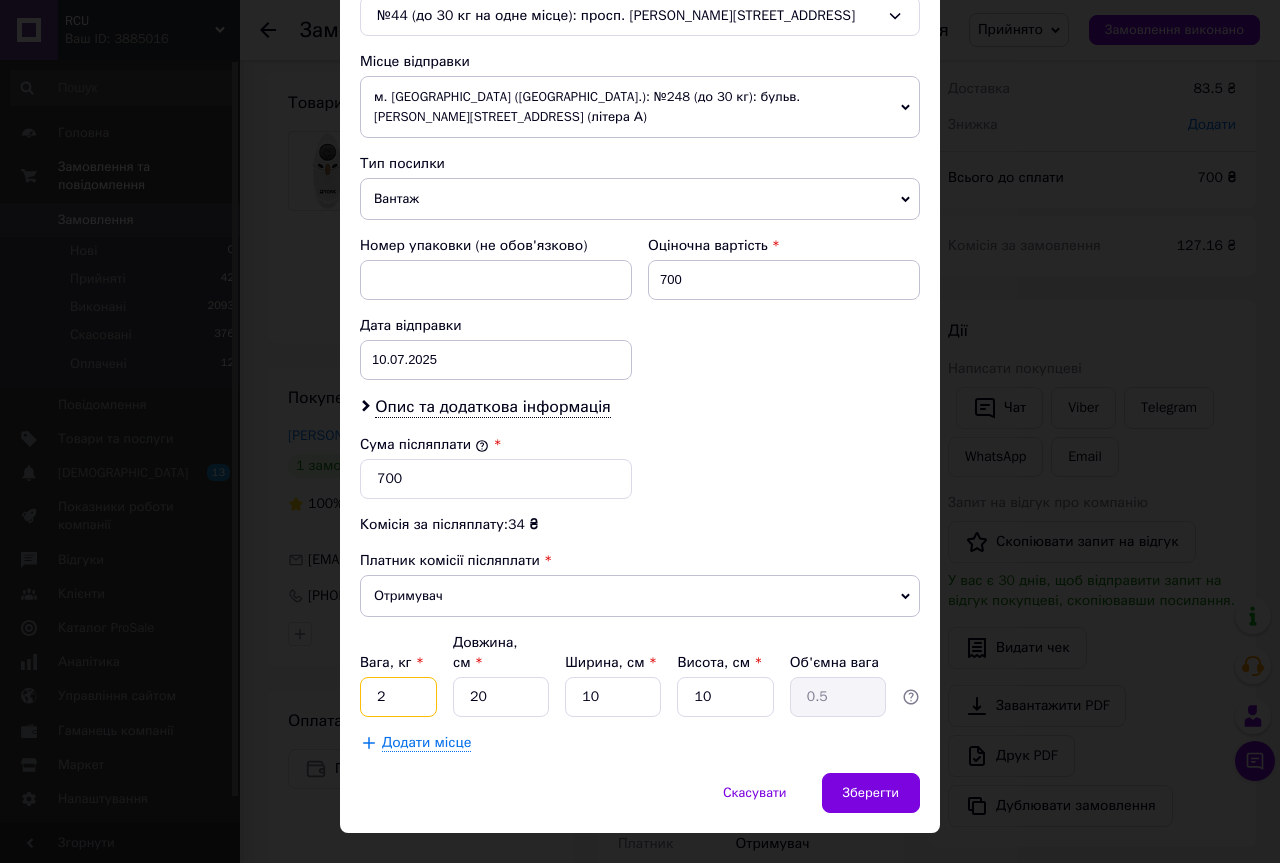 drag, startPoint x: 393, startPoint y: 659, endPoint x: 354, endPoint y: 660, distance: 39.012817 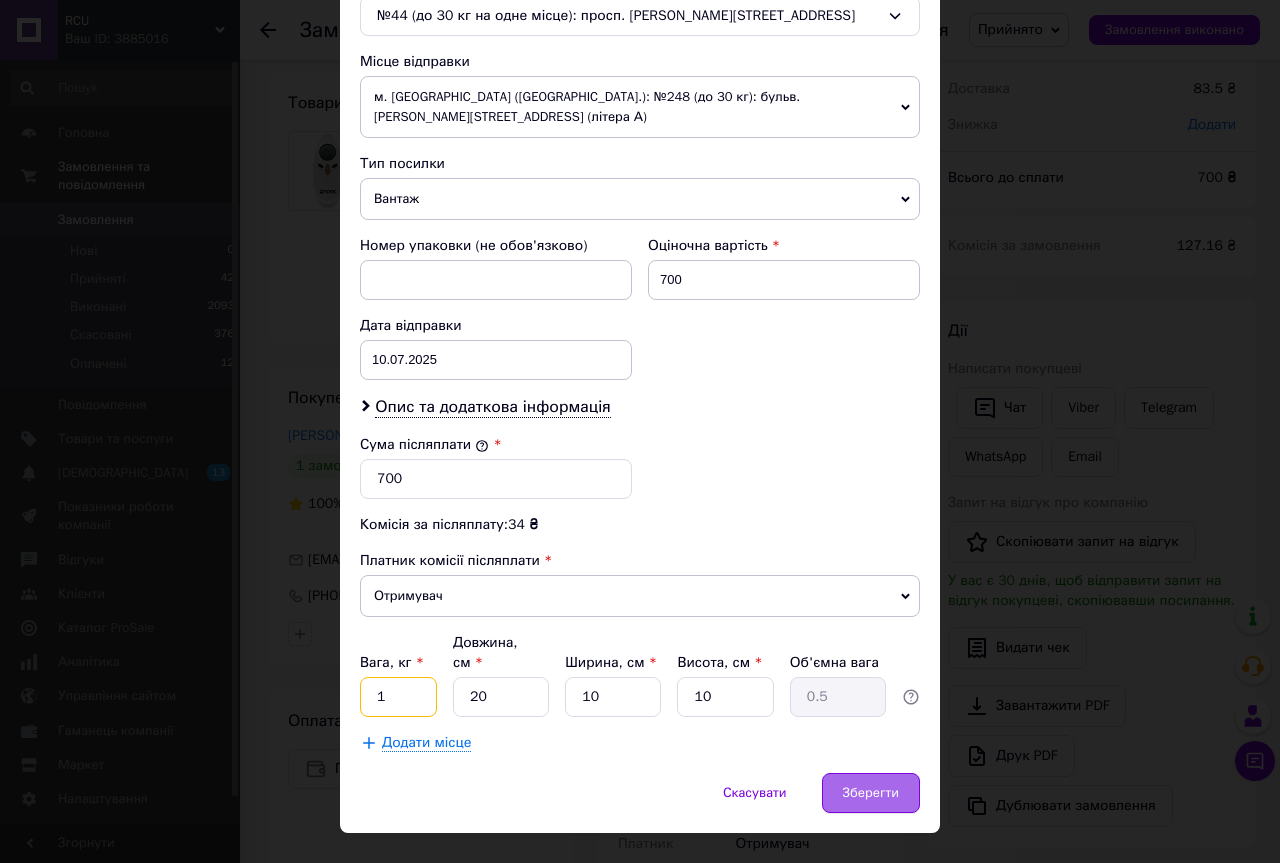 type on "1" 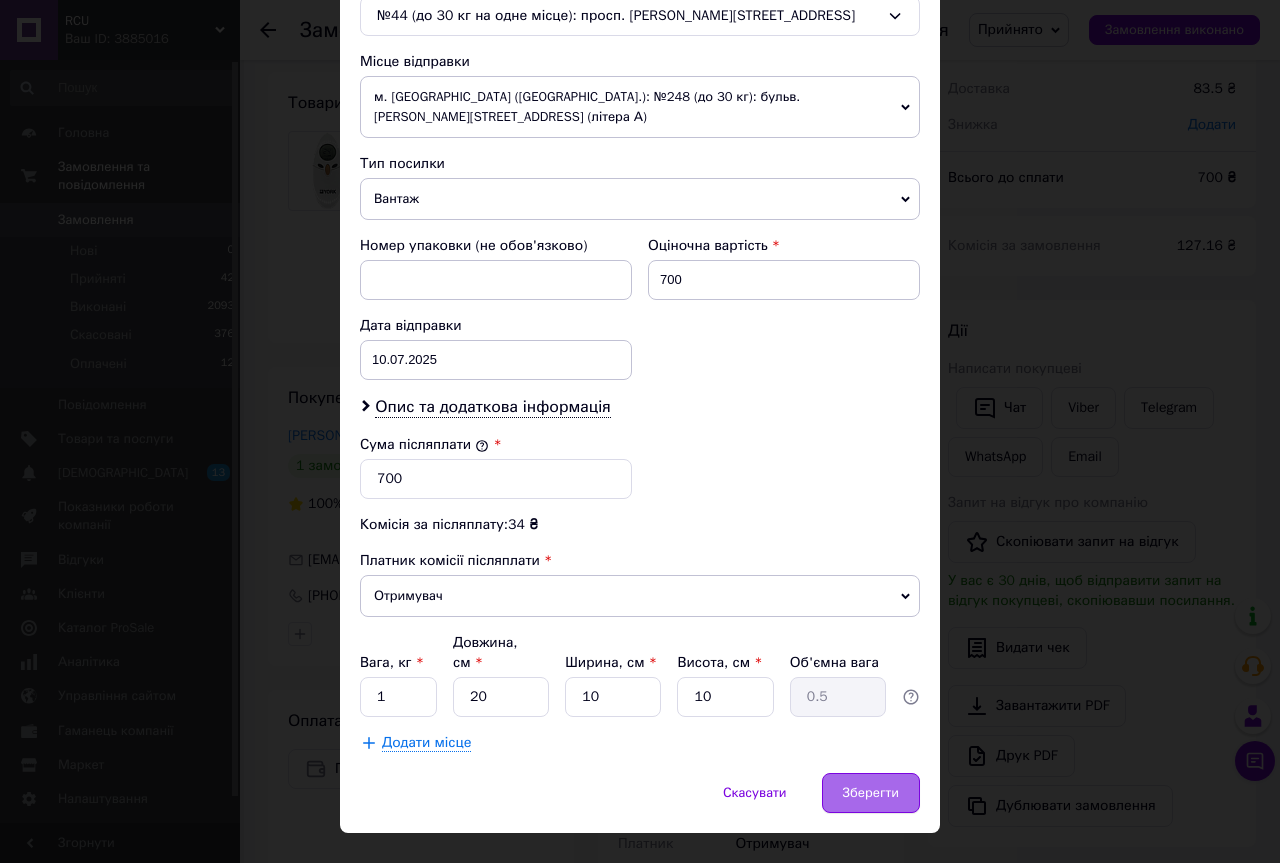 click on "Зберегти" at bounding box center [871, 793] 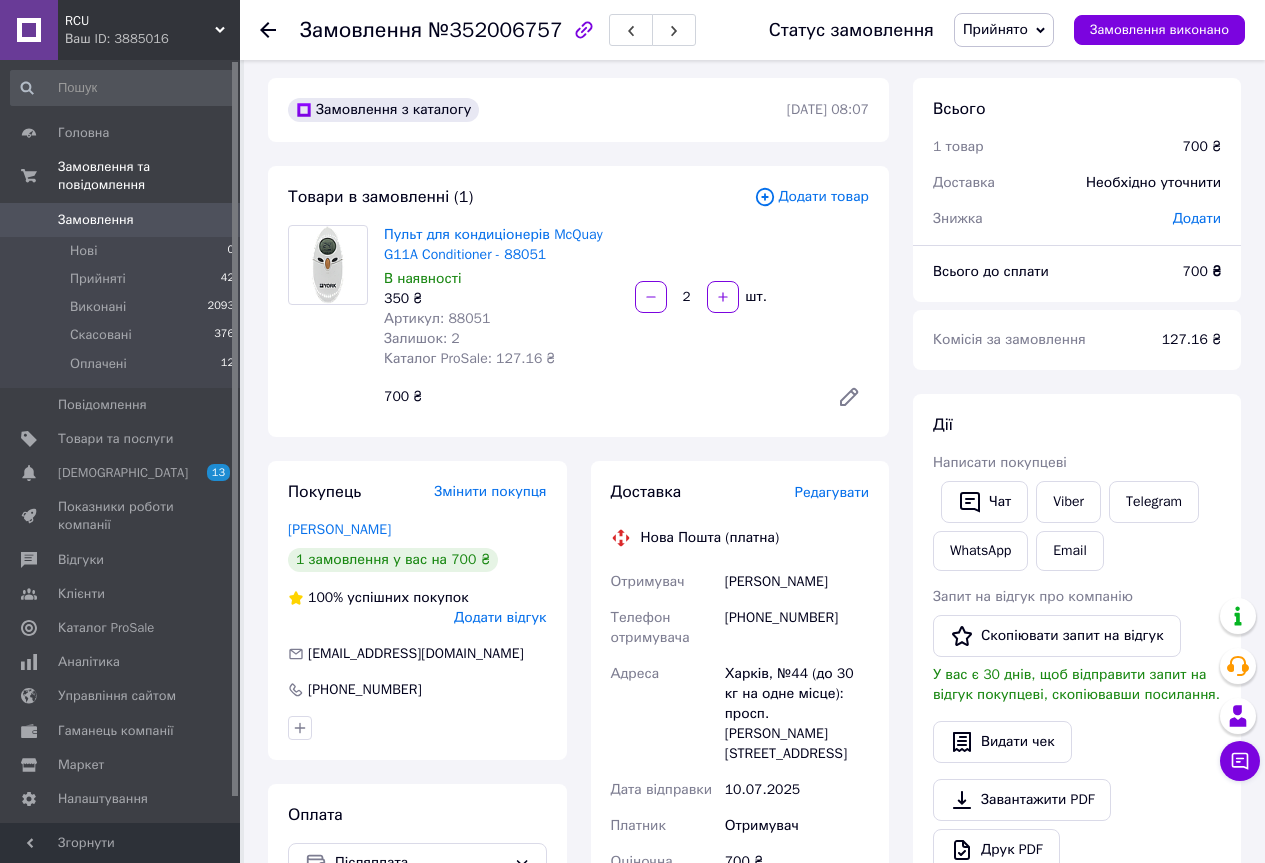 scroll, scrollTop: 0, scrollLeft: 0, axis: both 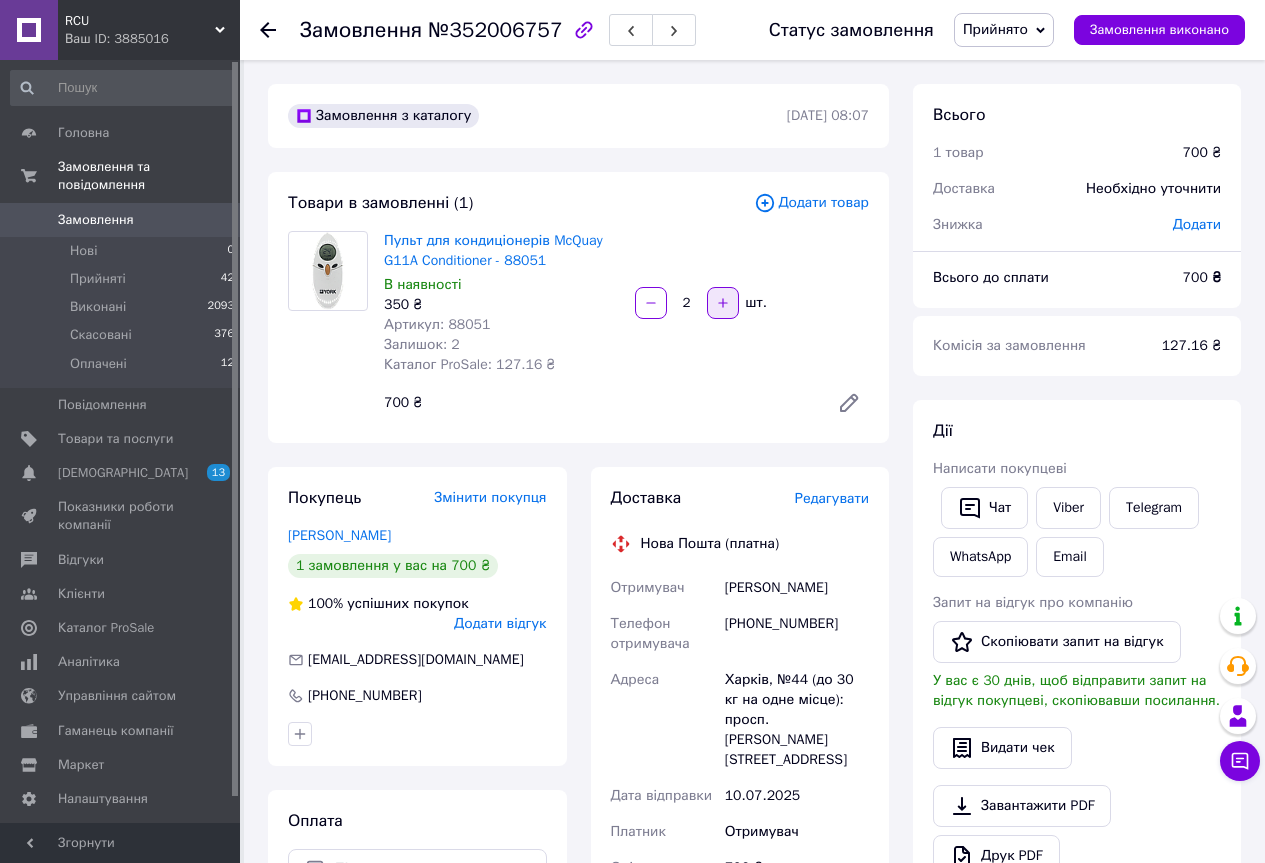 click 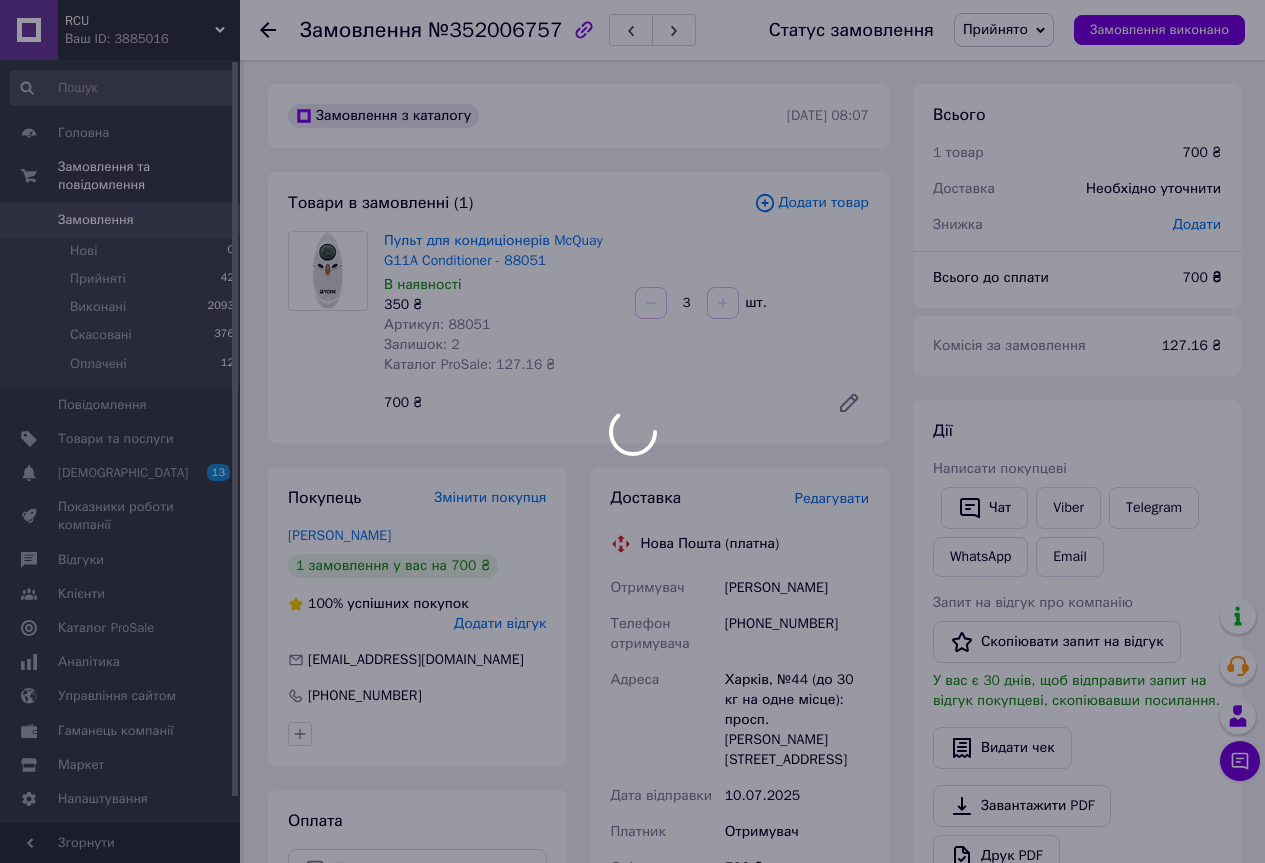 click at bounding box center (723, 303) 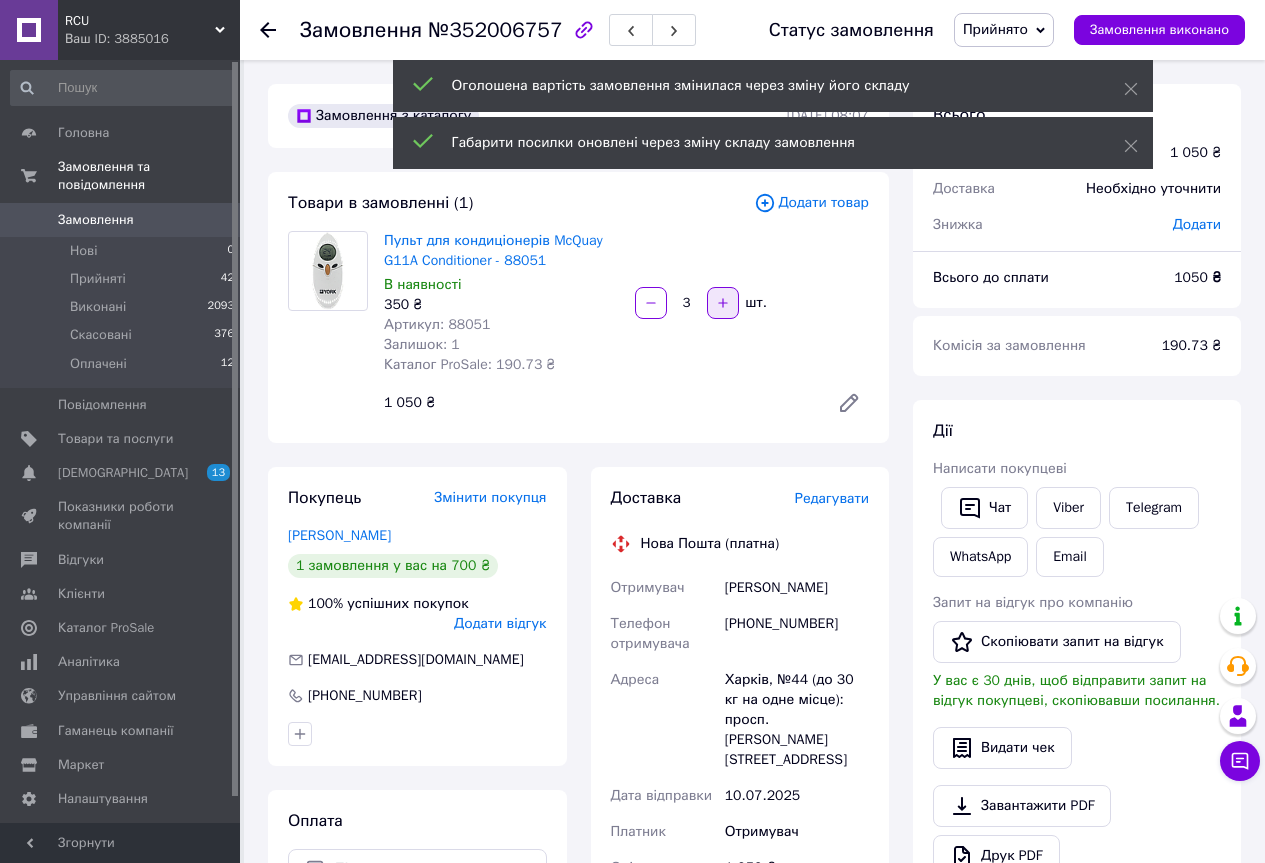 click 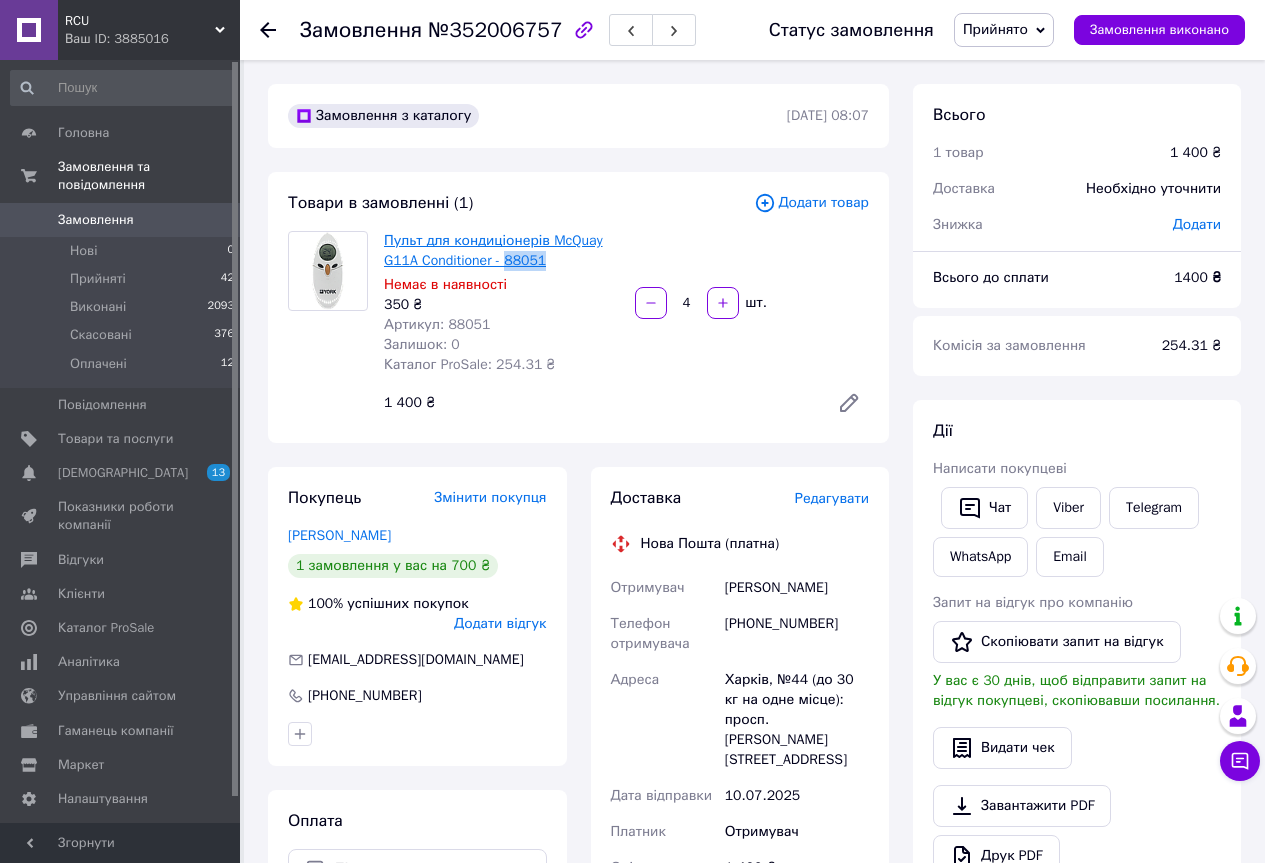 drag, startPoint x: 550, startPoint y: 262, endPoint x: 511, endPoint y: 263, distance: 39.012817 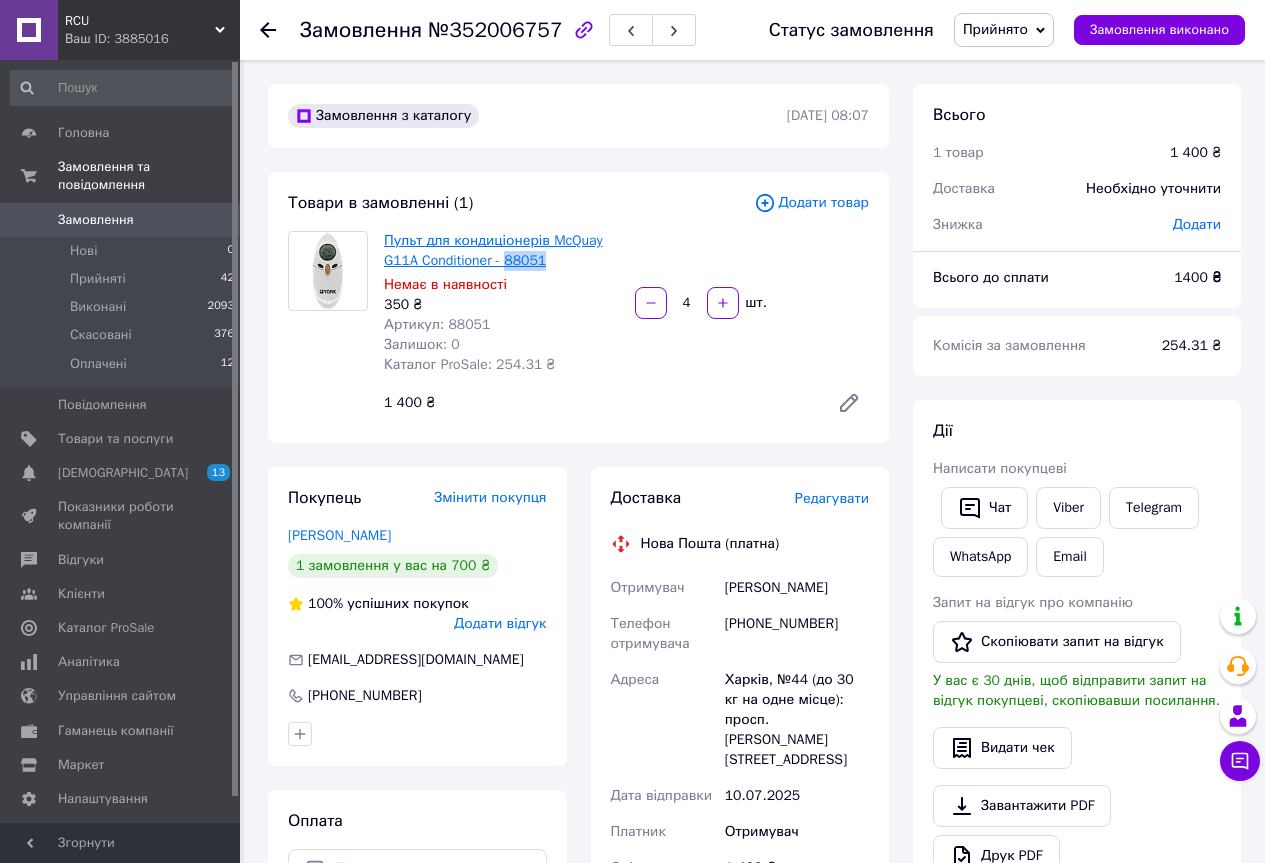 copy on "88051" 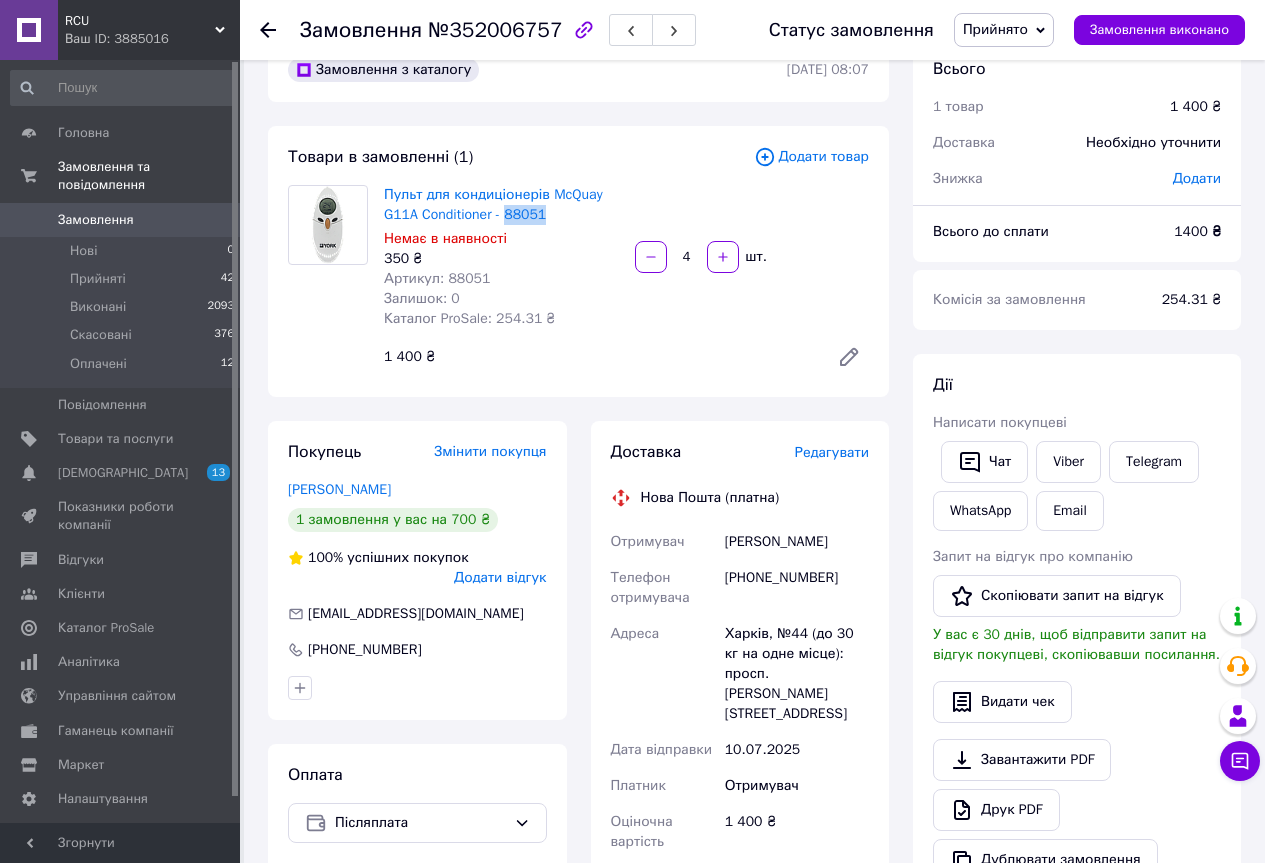 scroll, scrollTop: 0, scrollLeft: 0, axis: both 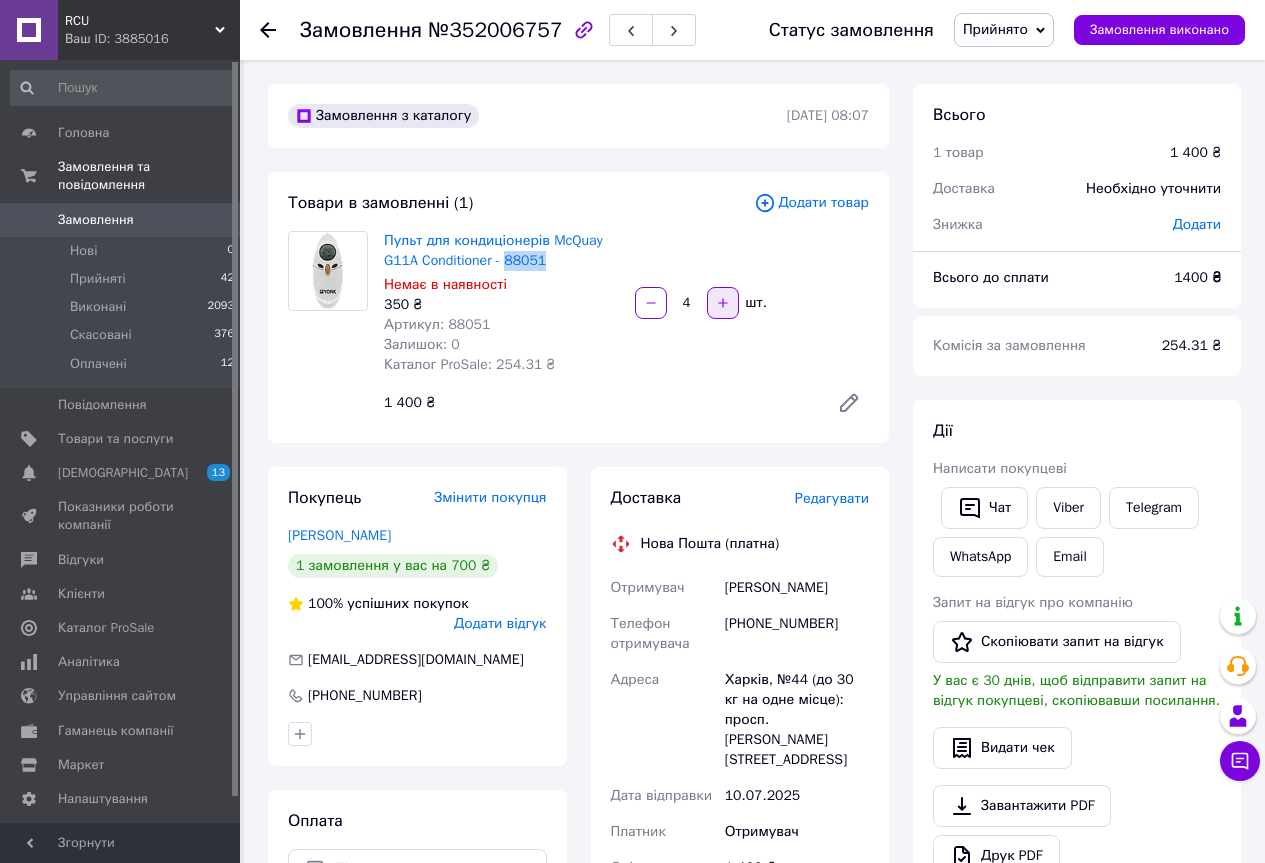 click at bounding box center (723, 303) 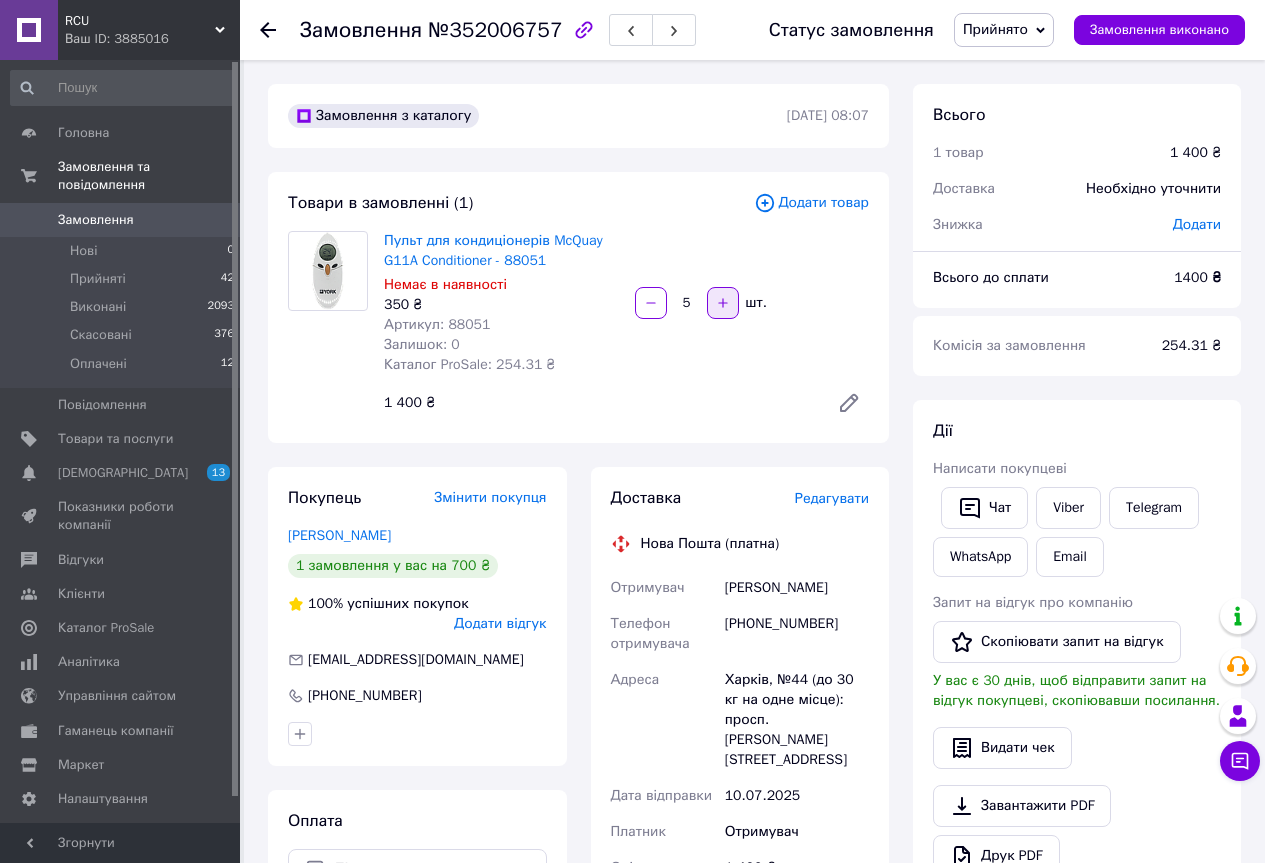 click at bounding box center (723, 303) 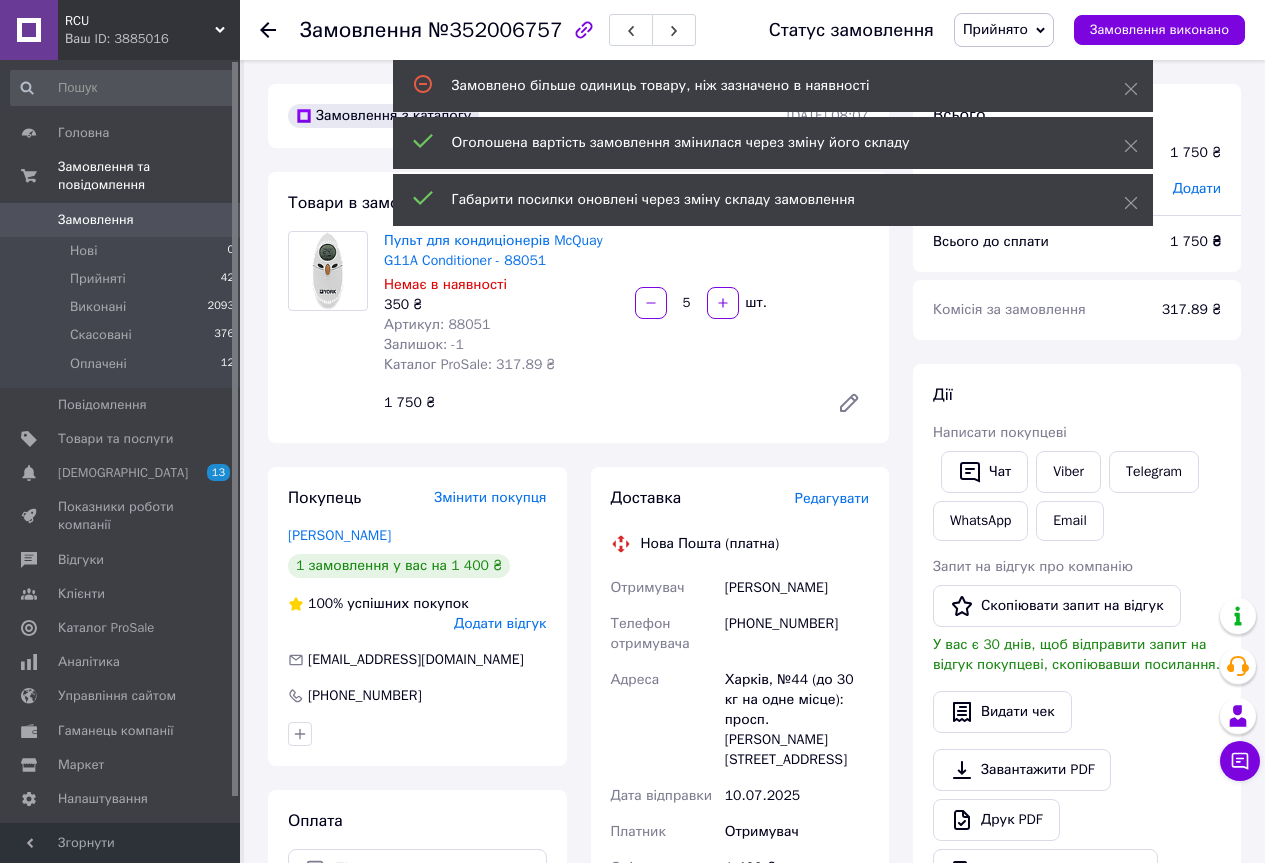 scroll, scrollTop: 48, scrollLeft: 0, axis: vertical 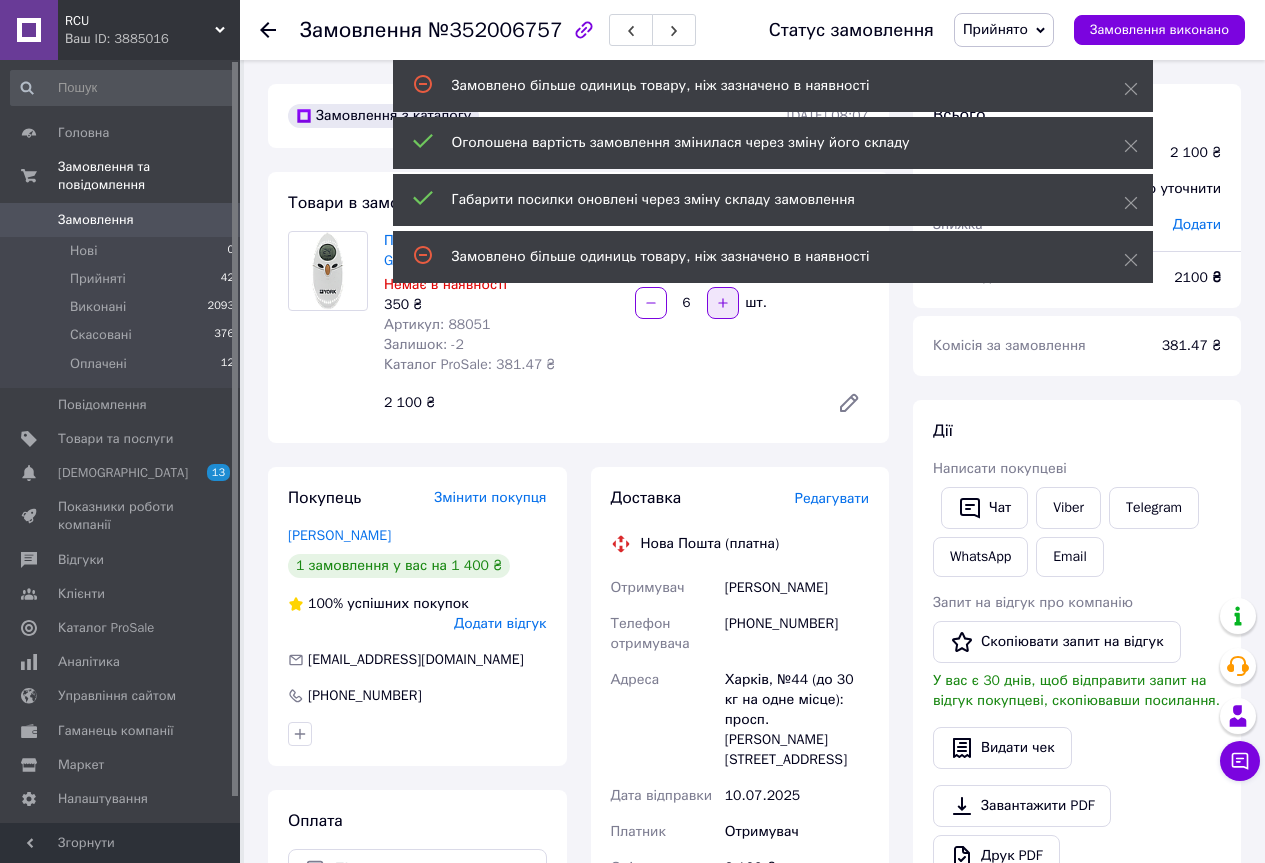click 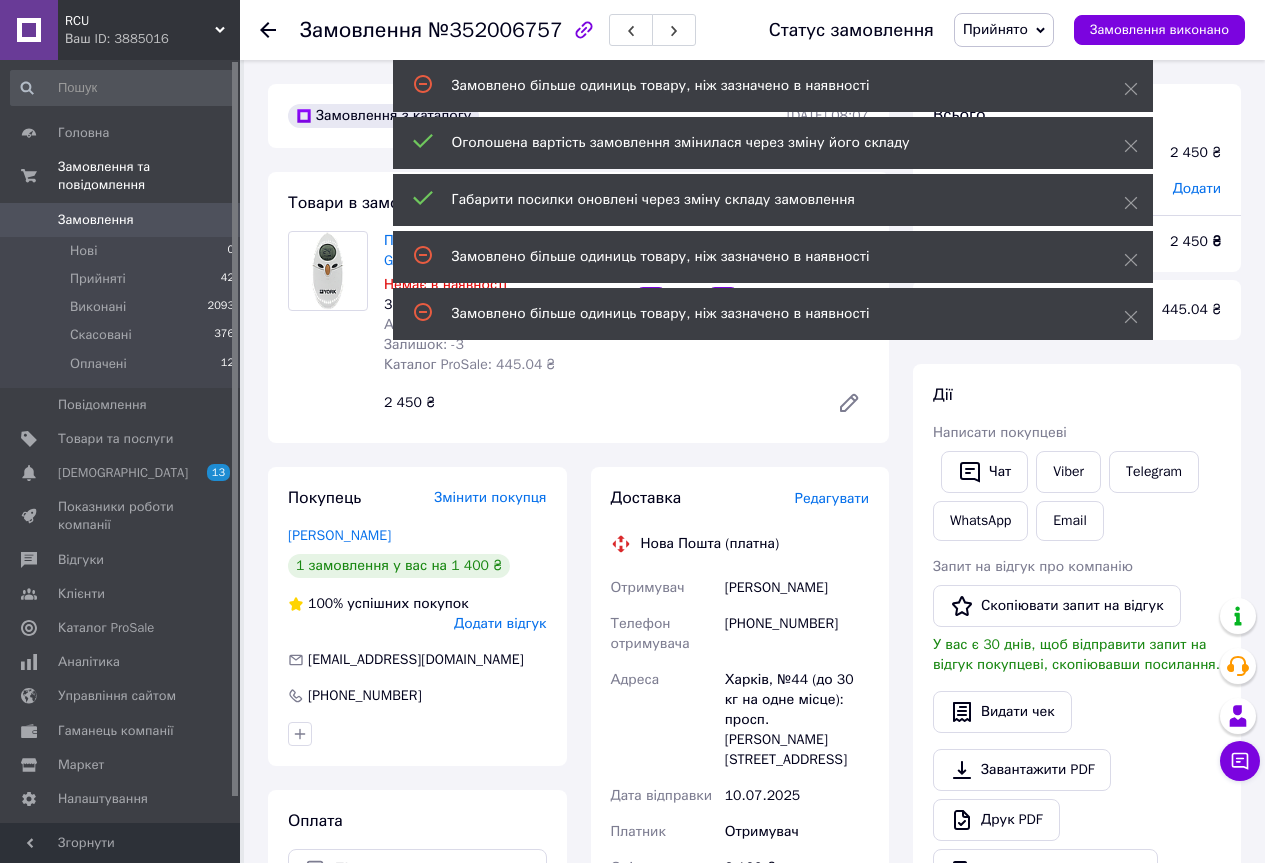 scroll, scrollTop: 280, scrollLeft: 0, axis: vertical 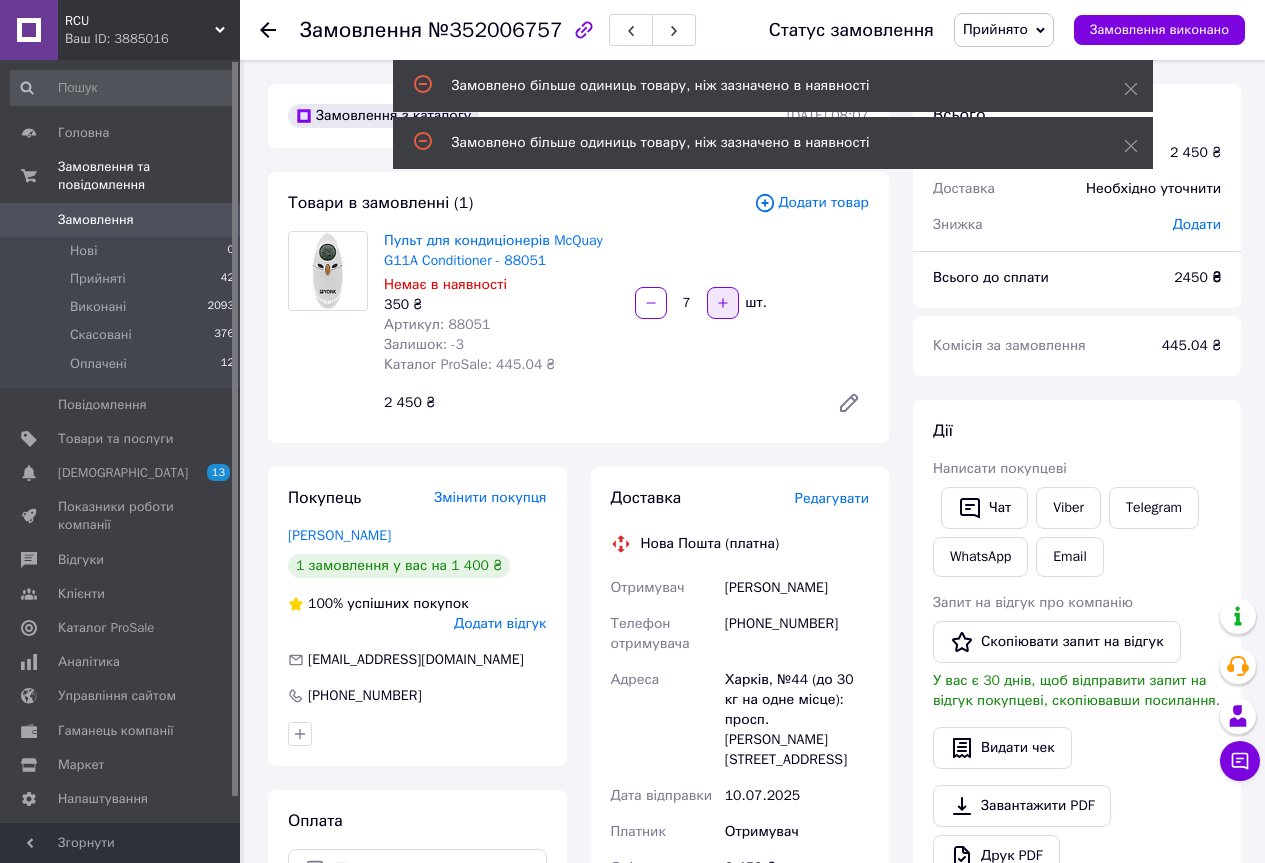 click at bounding box center (723, 303) 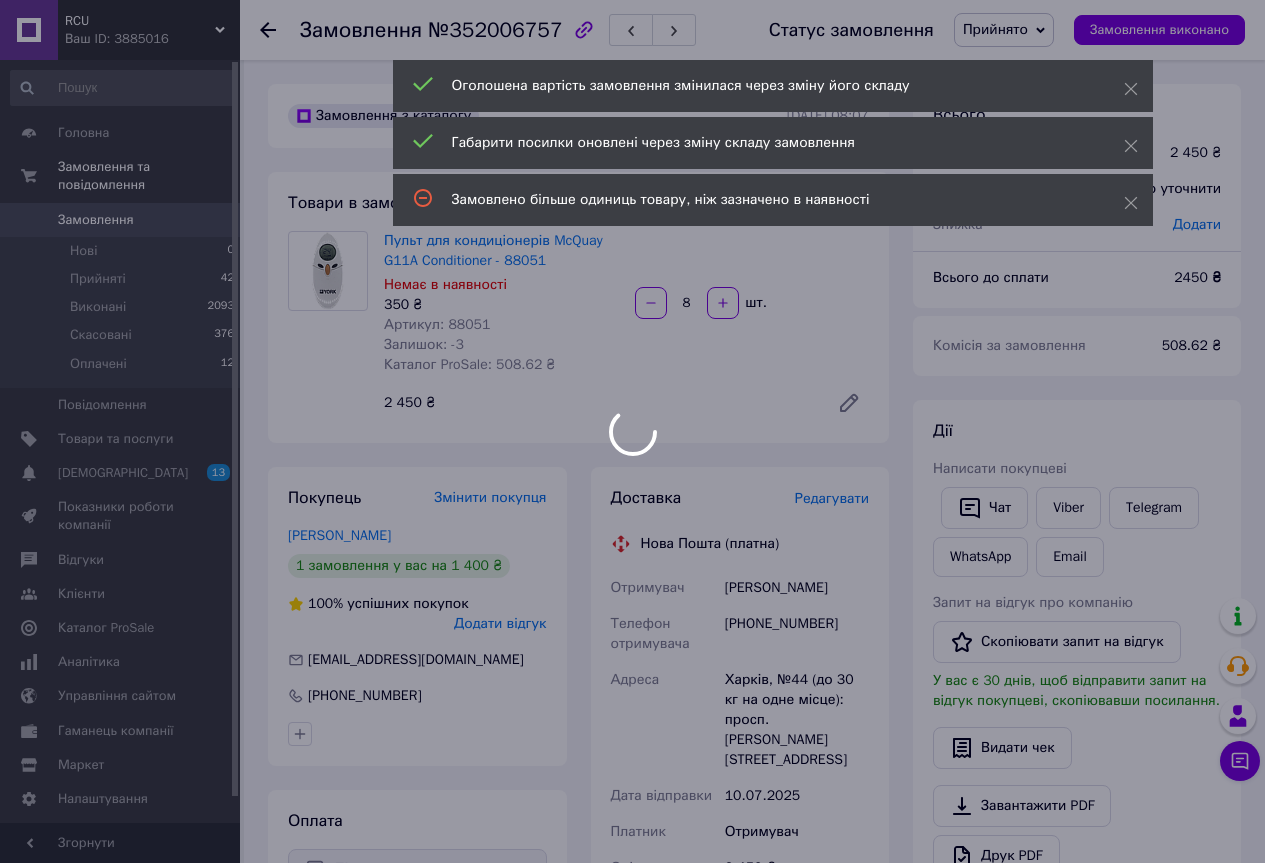 scroll, scrollTop: 396, scrollLeft: 0, axis: vertical 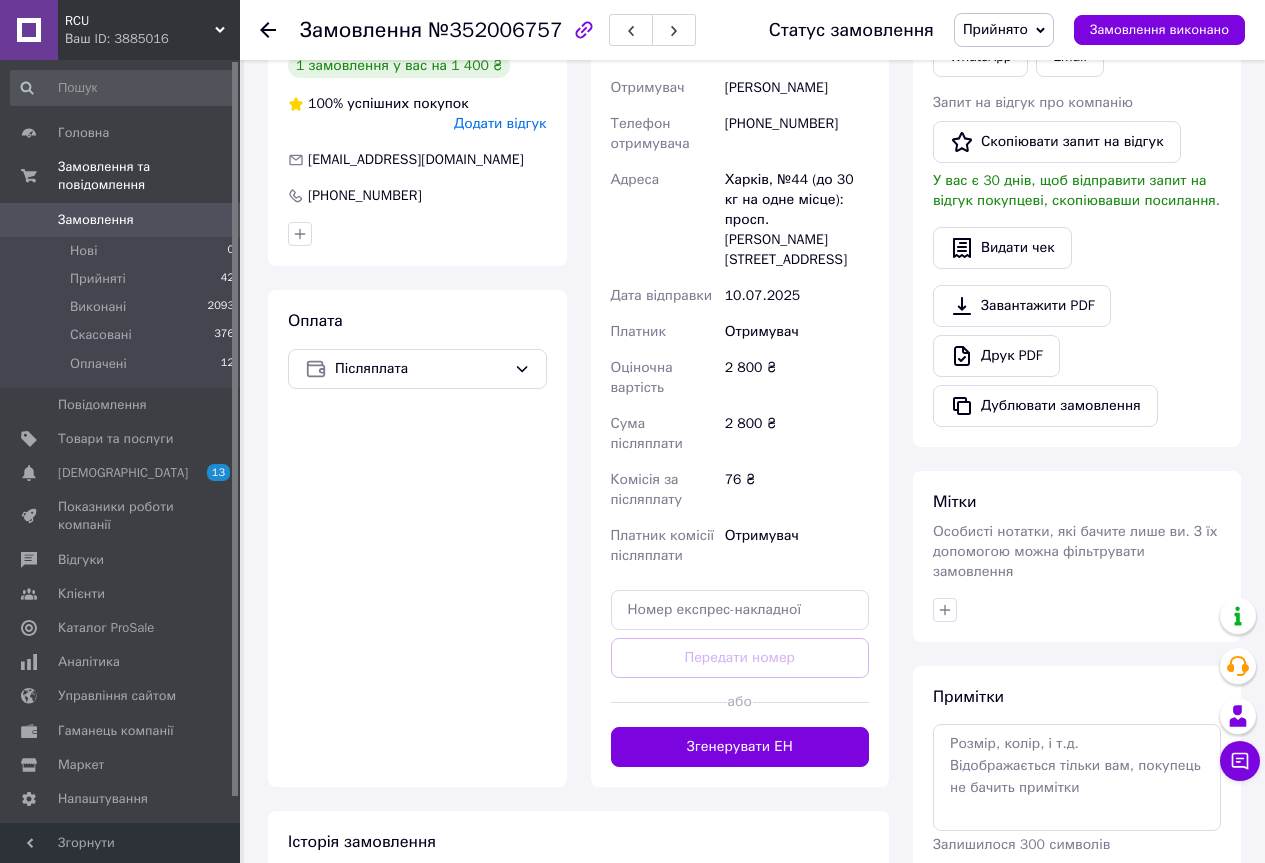 click on "Доставка Редагувати Нова Пошта (платна) Отримувач Борисенко Сергій Телефон отримувача +380504010027 Адреса Харків, №44 (до 30 кг на одне місце): просп. Льва Ландау, 46 Дата відправки 10.07.2025 Платник Отримувач Оціночна вартість 2 800 ₴ Сума післяплати 2 800 ₴ Комісія за післяплату 76 ₴ Платник комісії післяплати Отримувач Передати номер або Згенерувати ЕН" at bounding box center (740, 377) 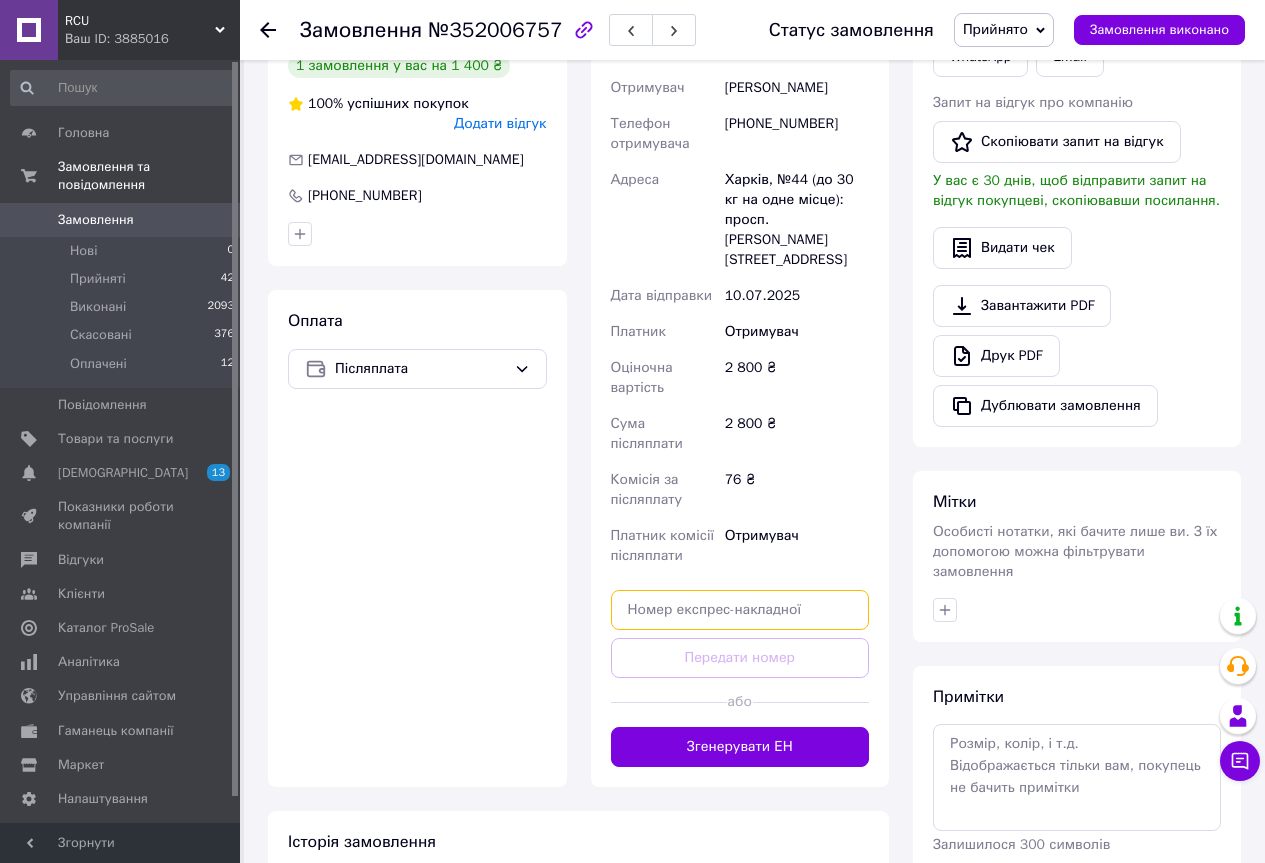 click at bounding box center [740, 610] 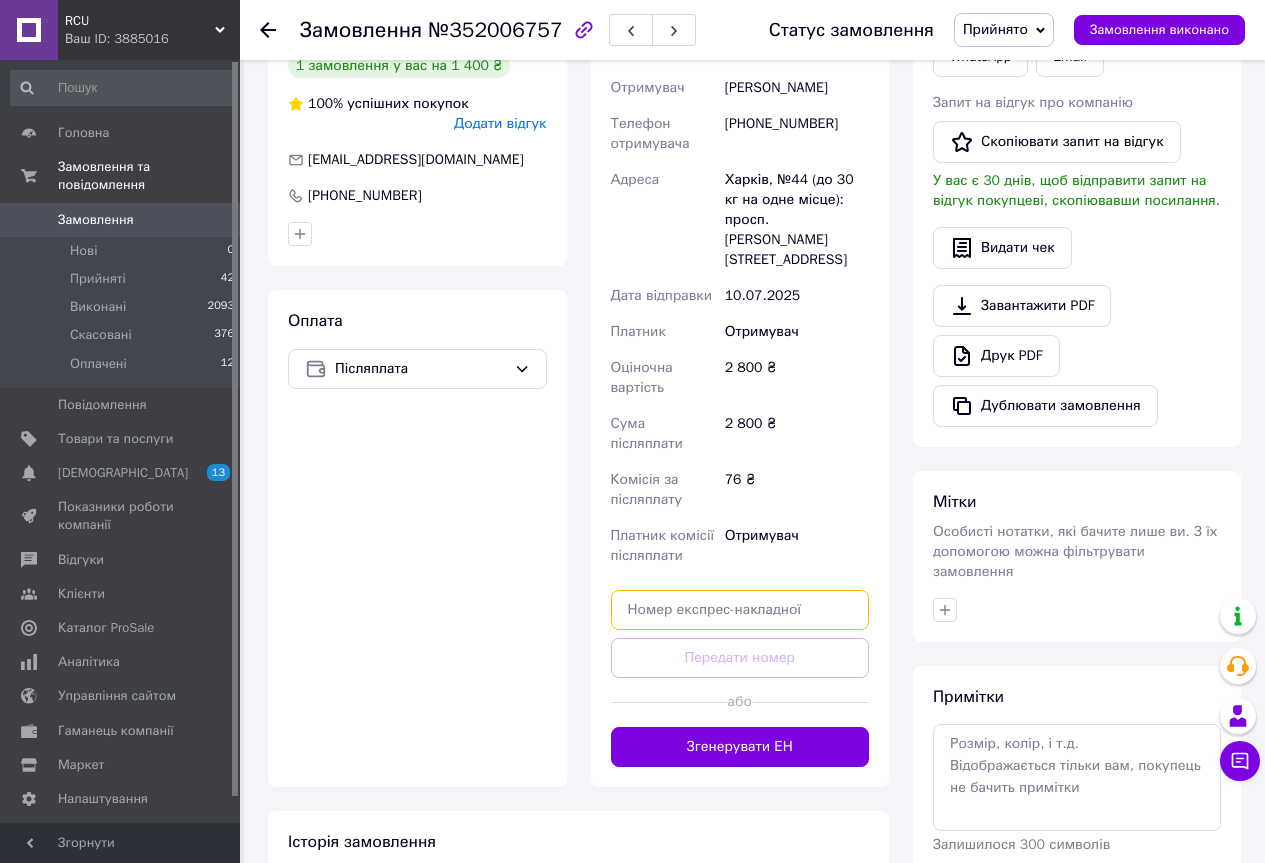 paste on "20451203076098" 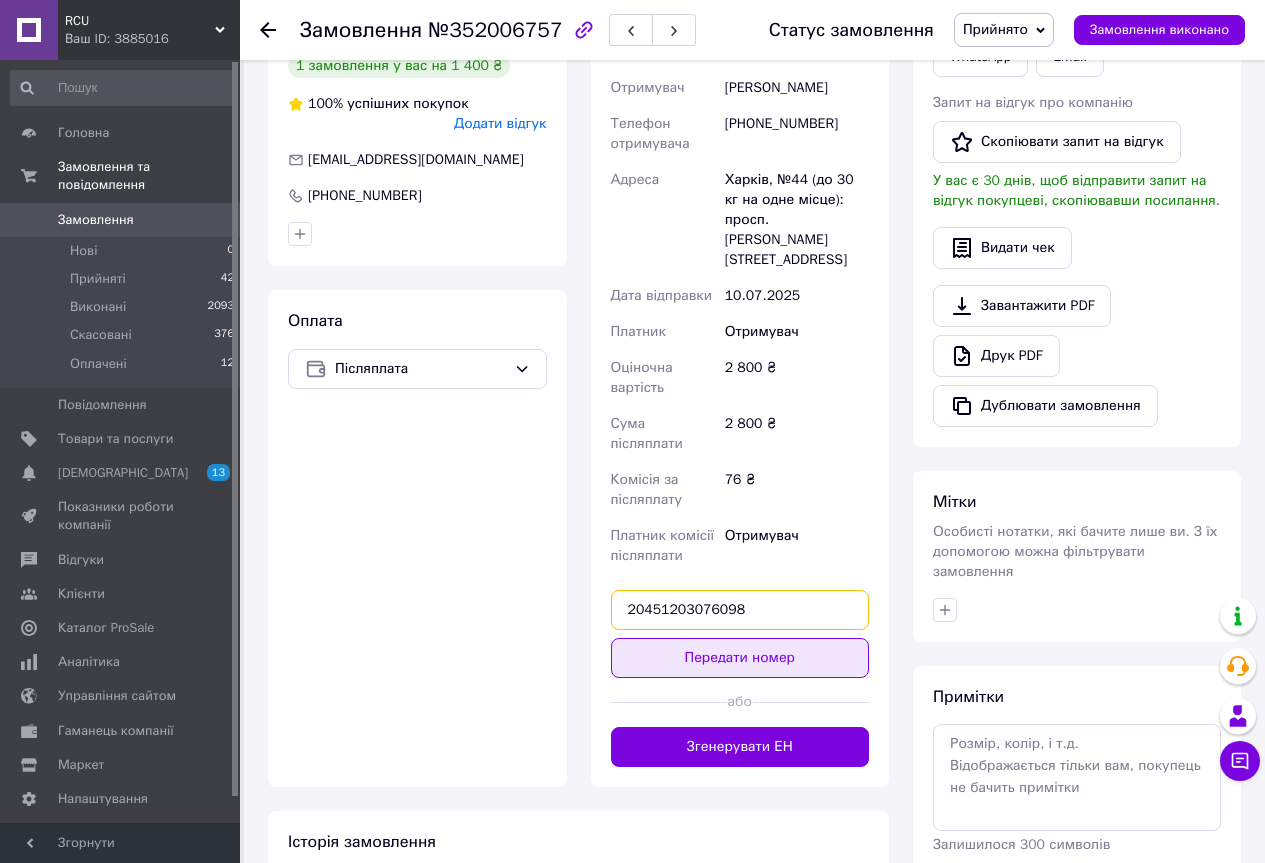 type on "20451203076098" 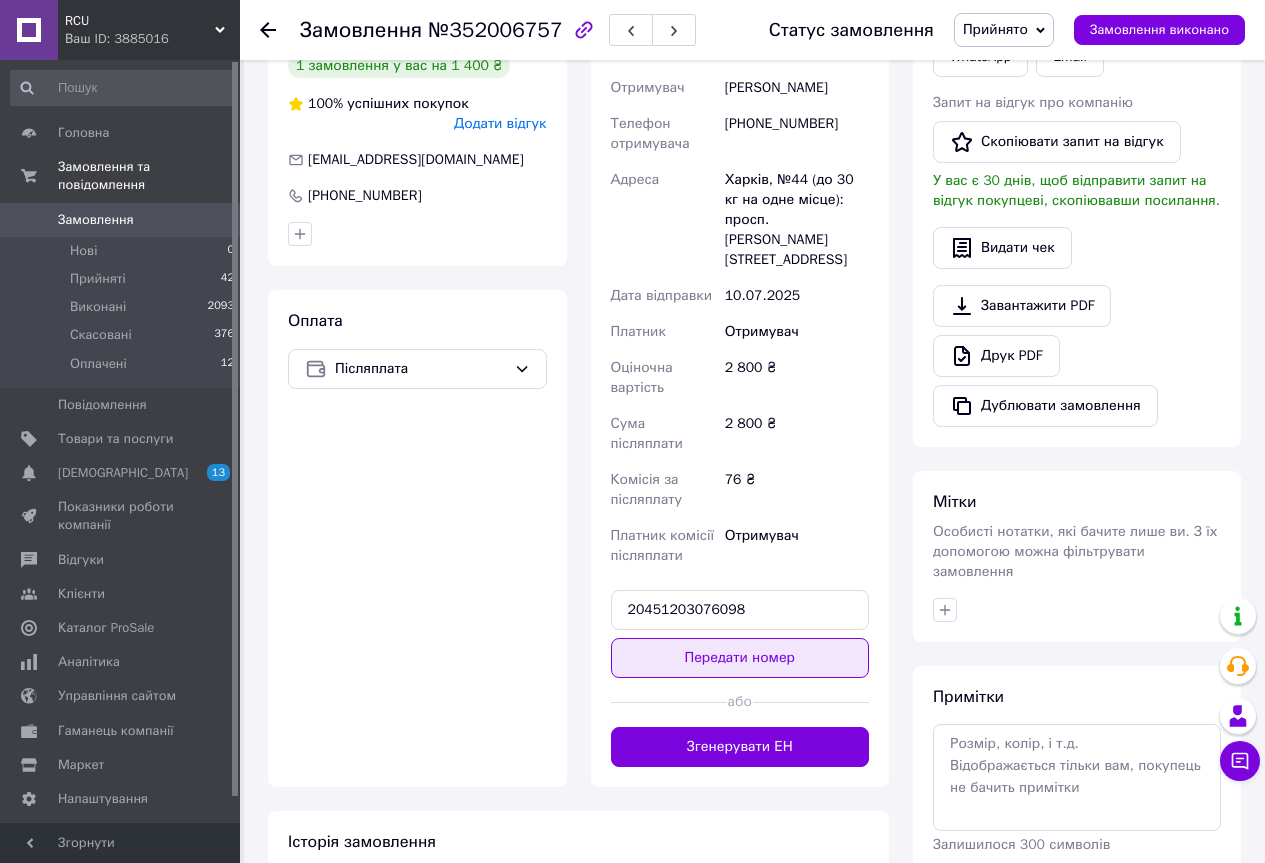 click on "Передати номер" at bounding box center [740, 658] 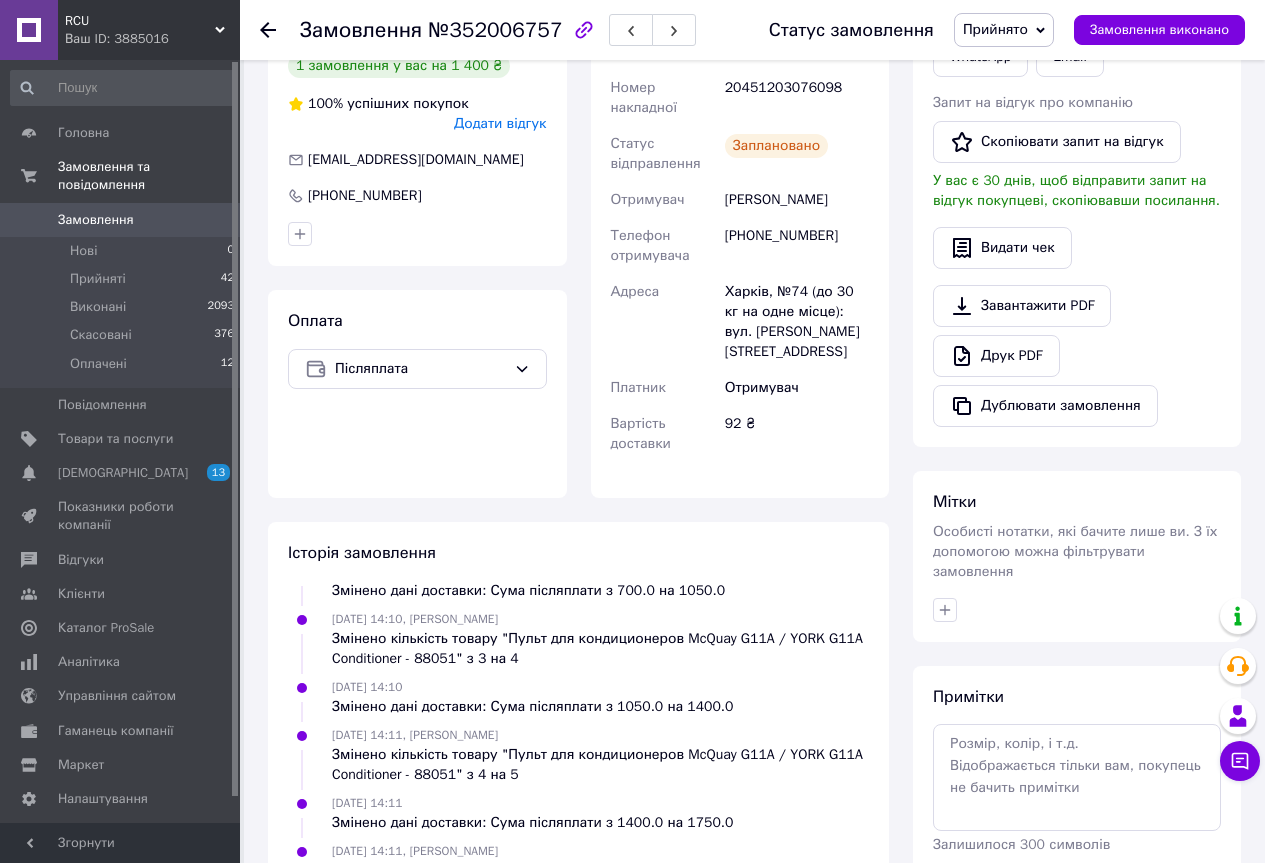 scroll, scrollTop: 444, scrollLeft: 0, axis: vertical 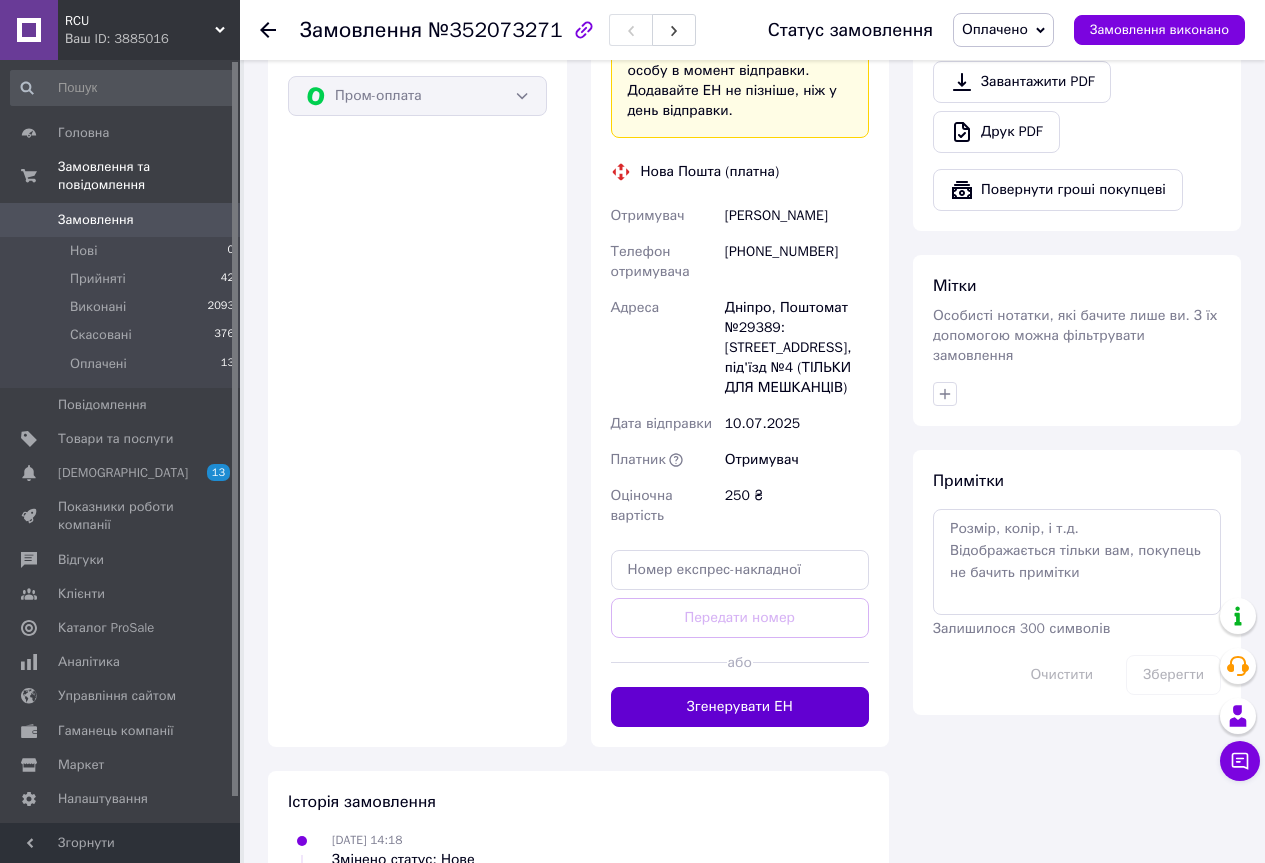 click on "Згенерувати ЕН" at bounding box center [740, 707] 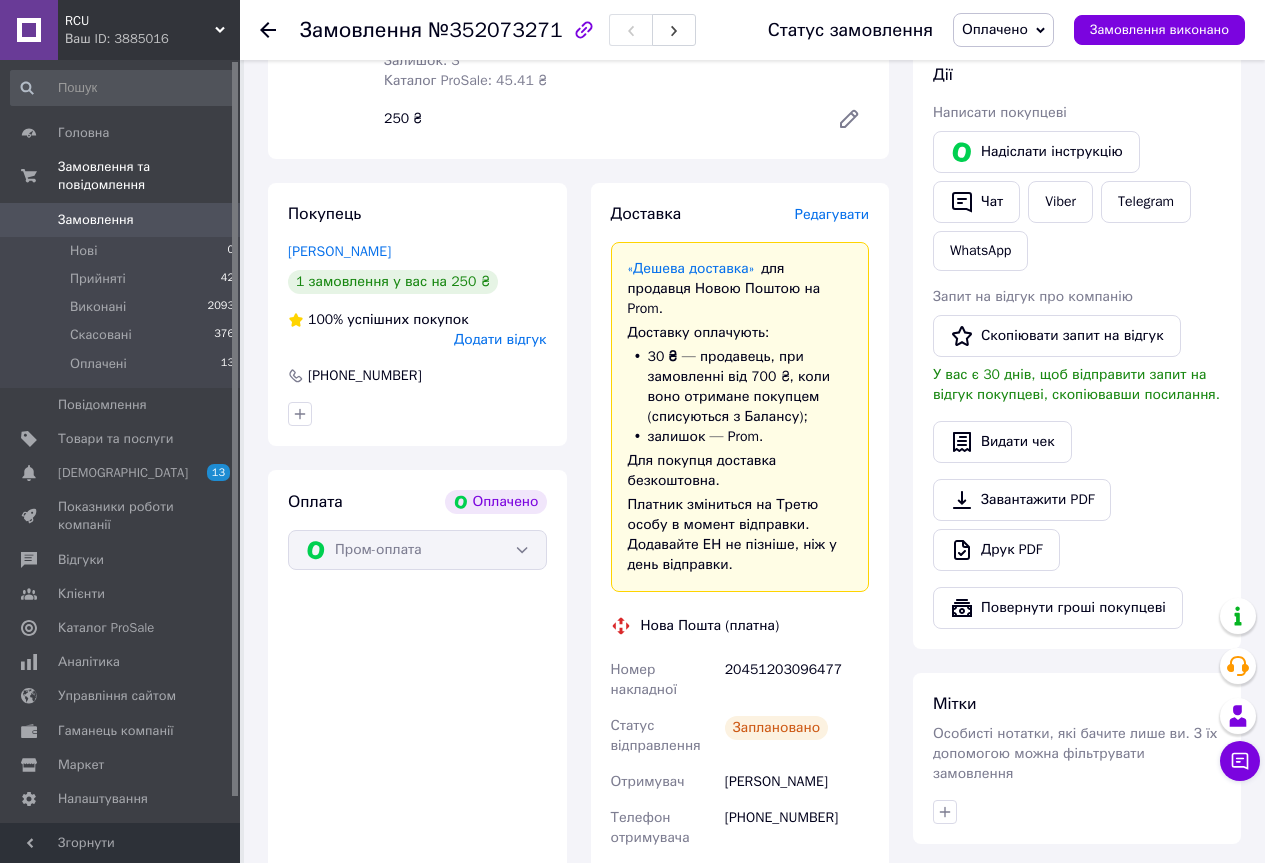 scroll, scrollTop: 300, scrollLeft: 0, axis: vertical 